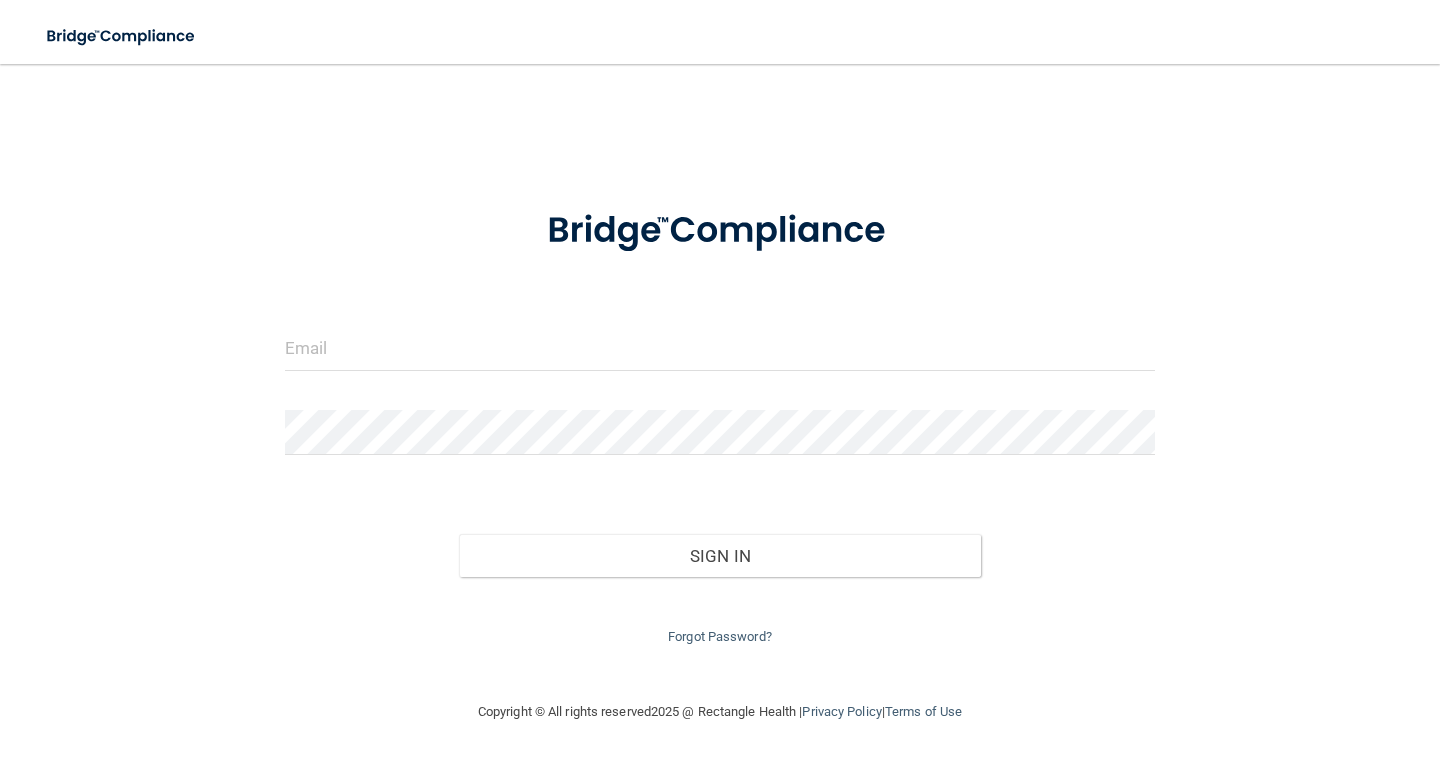 scroll, scrollTop: 0, scrollLeft: 0, axis: both 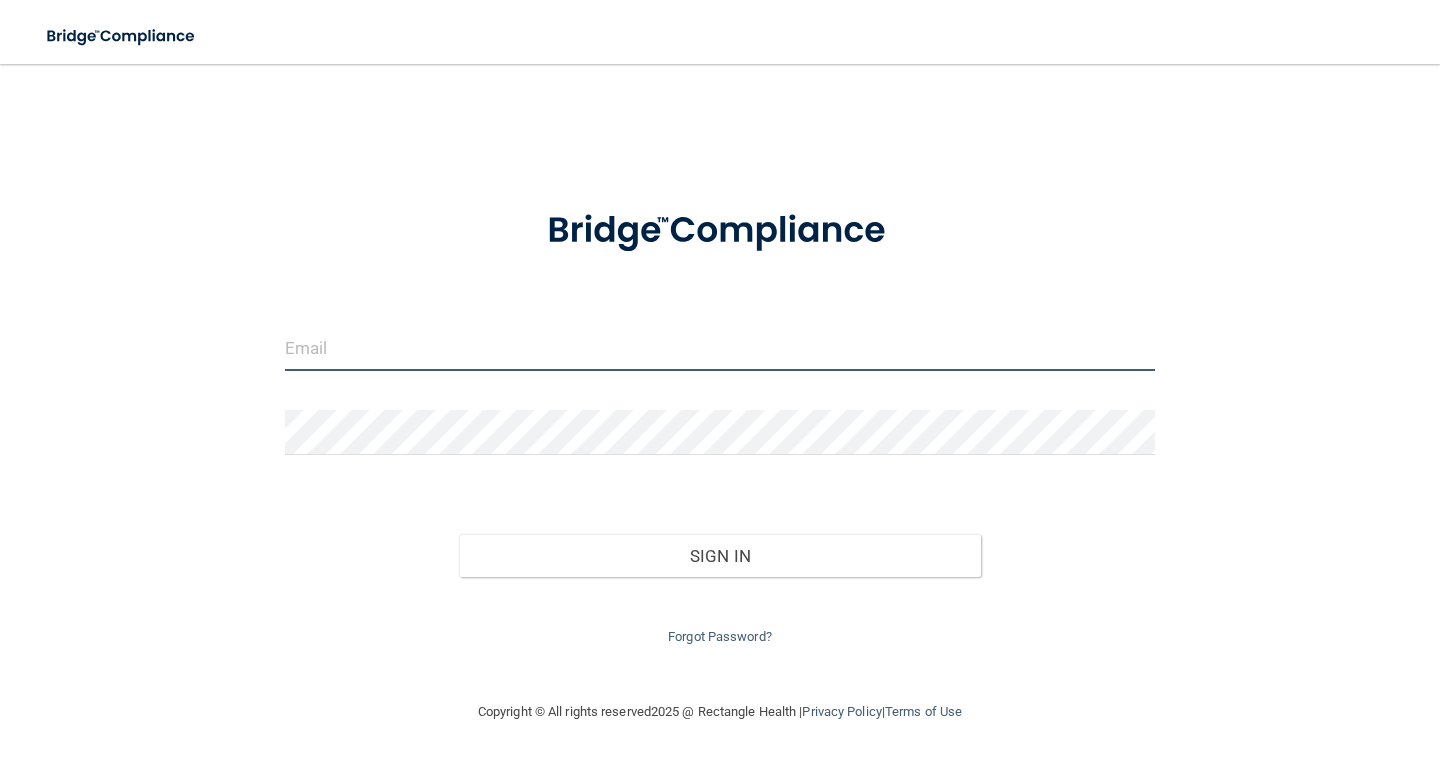 click at bounding box center [720, 348] 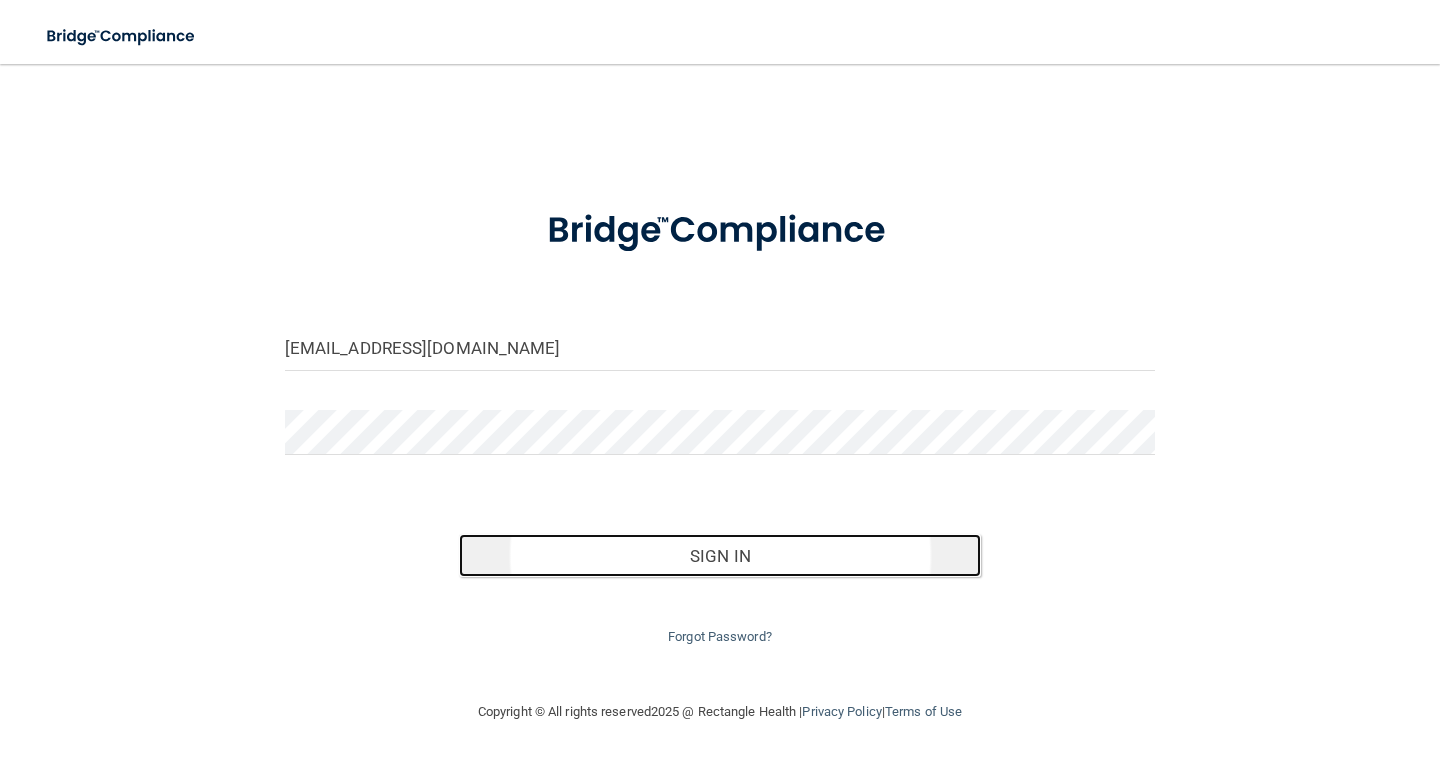 click on "Sign In" at bounding box center (720, 556) 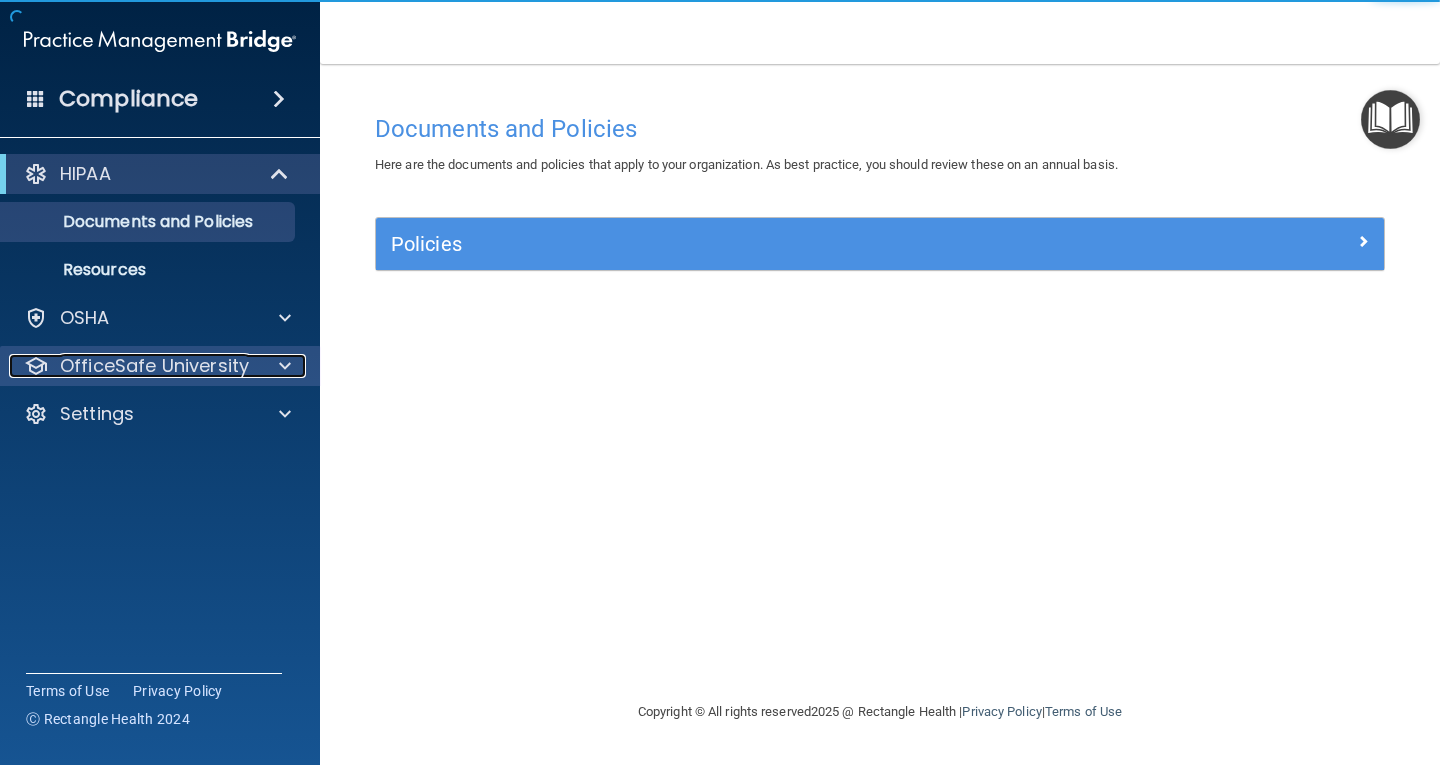 click on "OfficeSafe University" at bounding box center (154, 366) 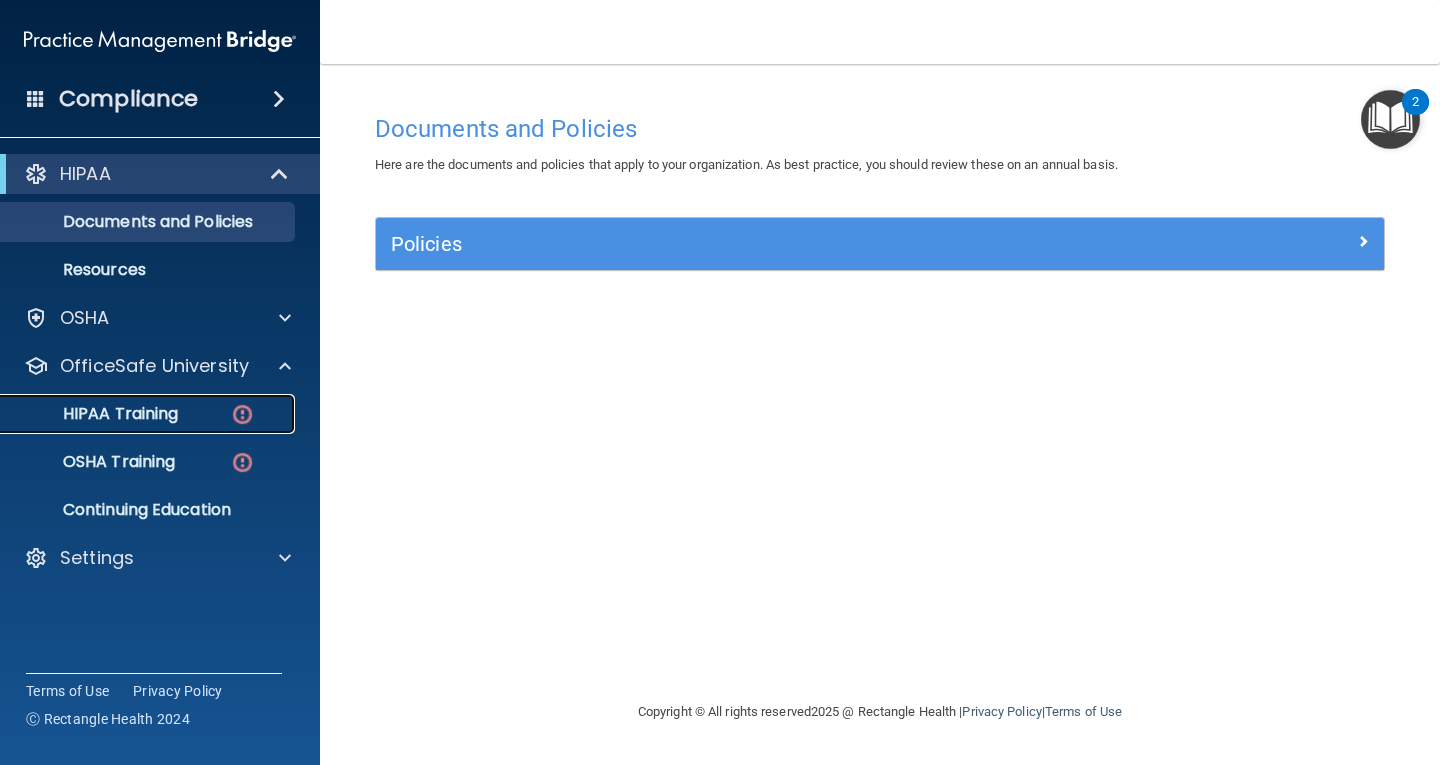 click on "HIPAA Training" at bounding box center (149, 414) 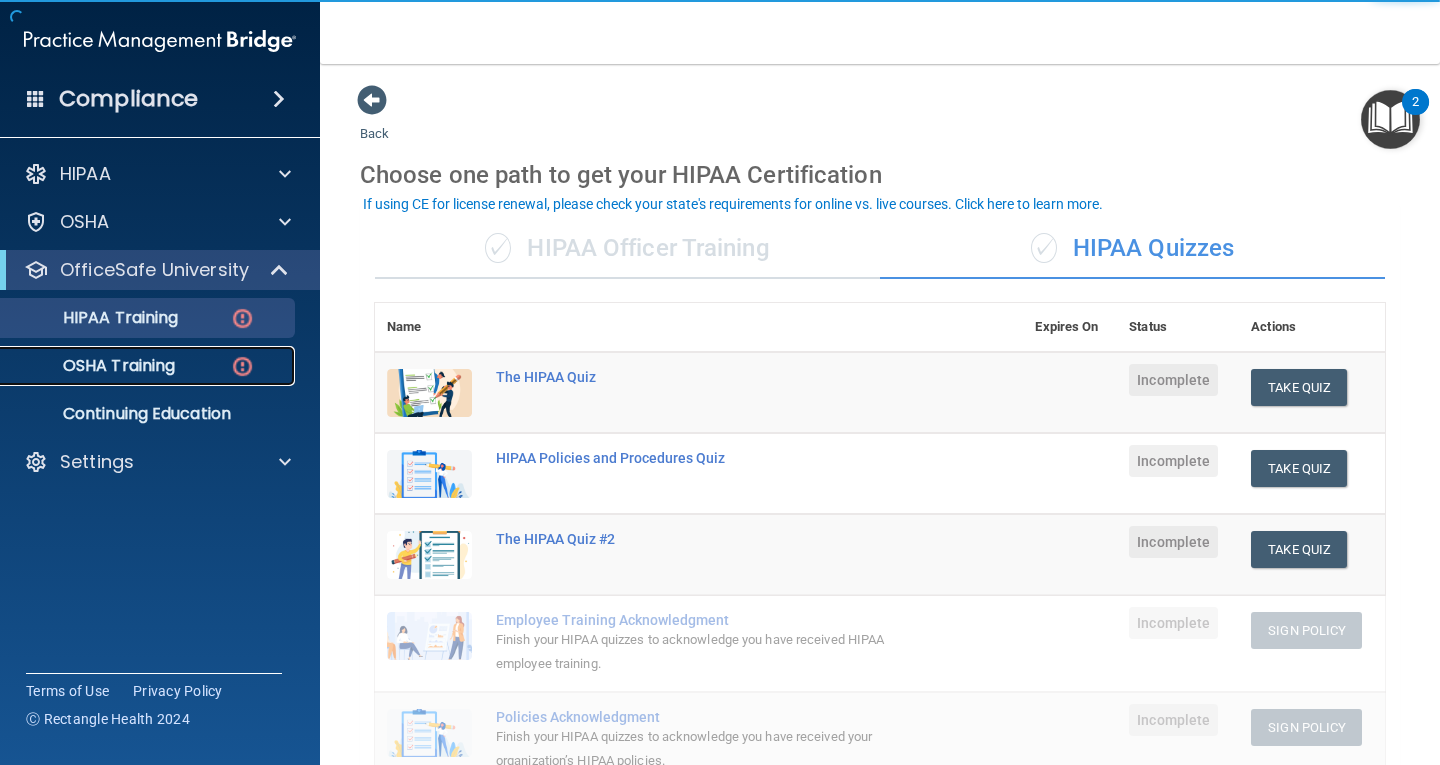 click on "OSHA Training" at bounding box center (149, 366) 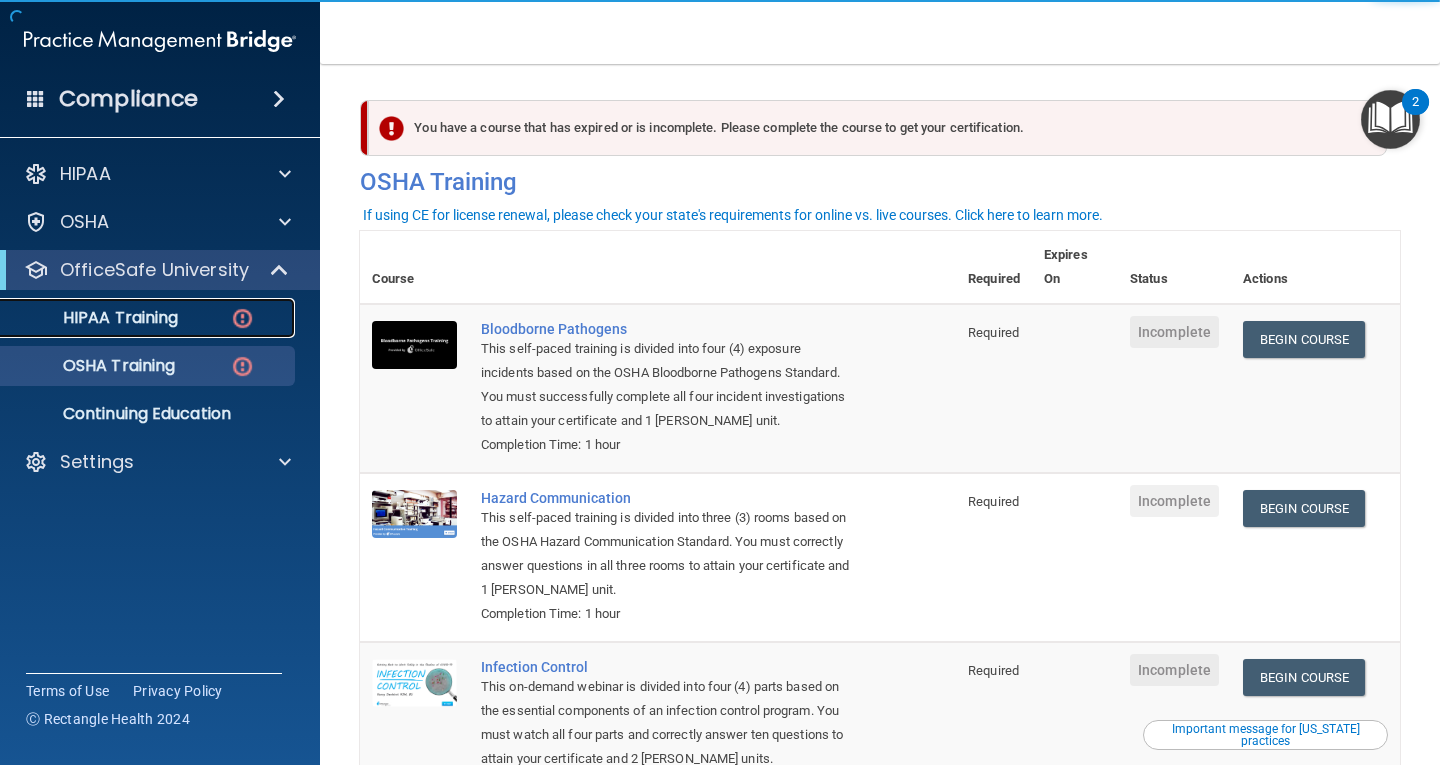 click on "HIPAA Training" at bounding box center [95, 318] 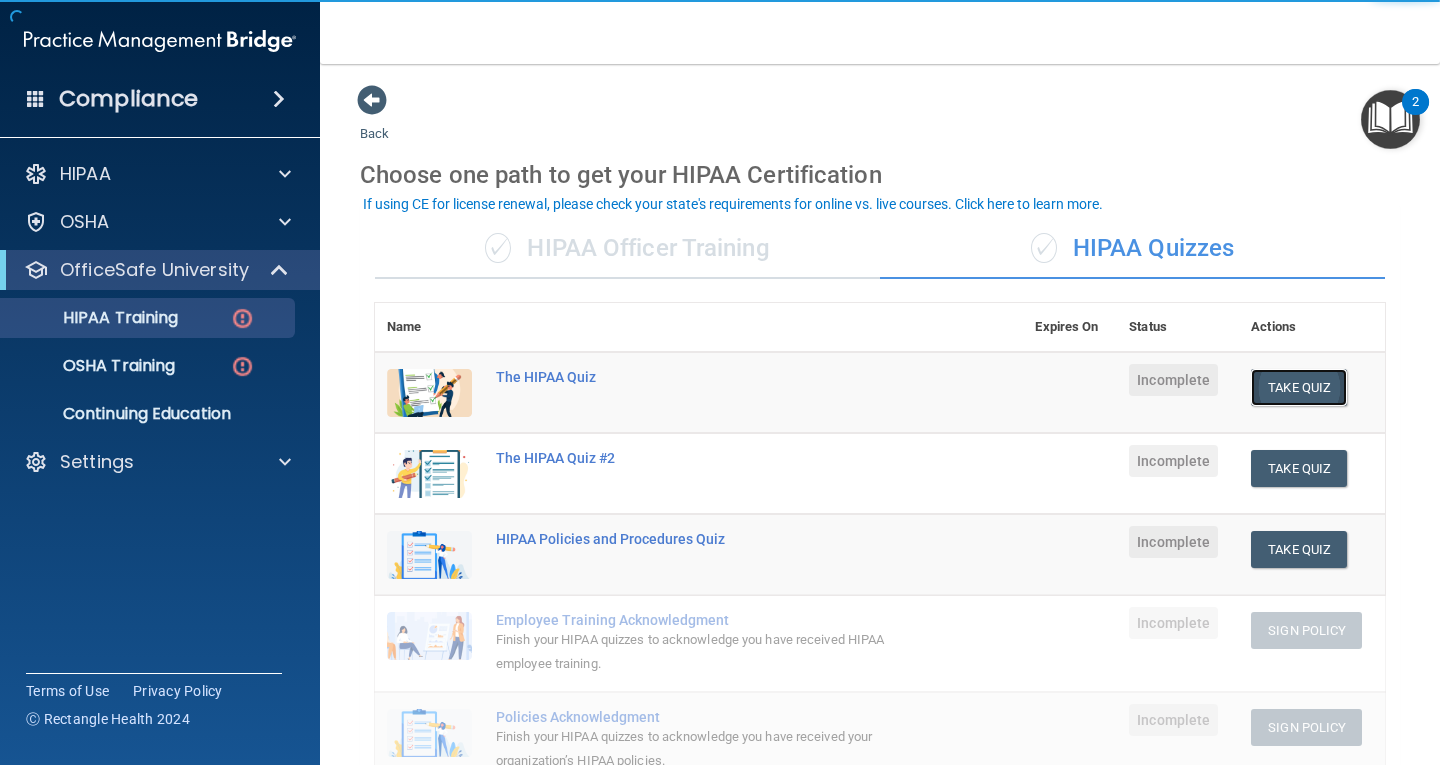 click on "Take Quiz" at bounding box center [1299, 387] 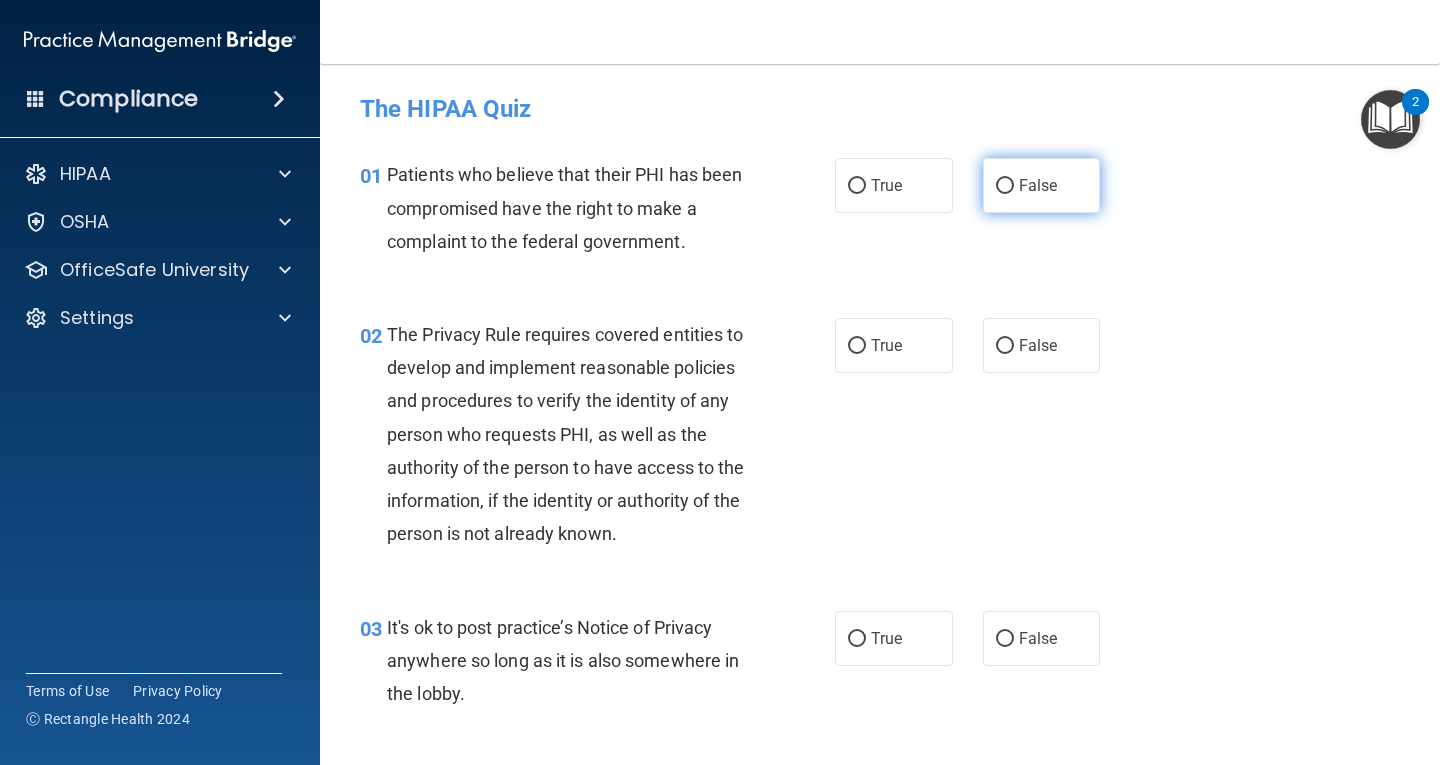 click on "False" at bounding box center [1042, 185] 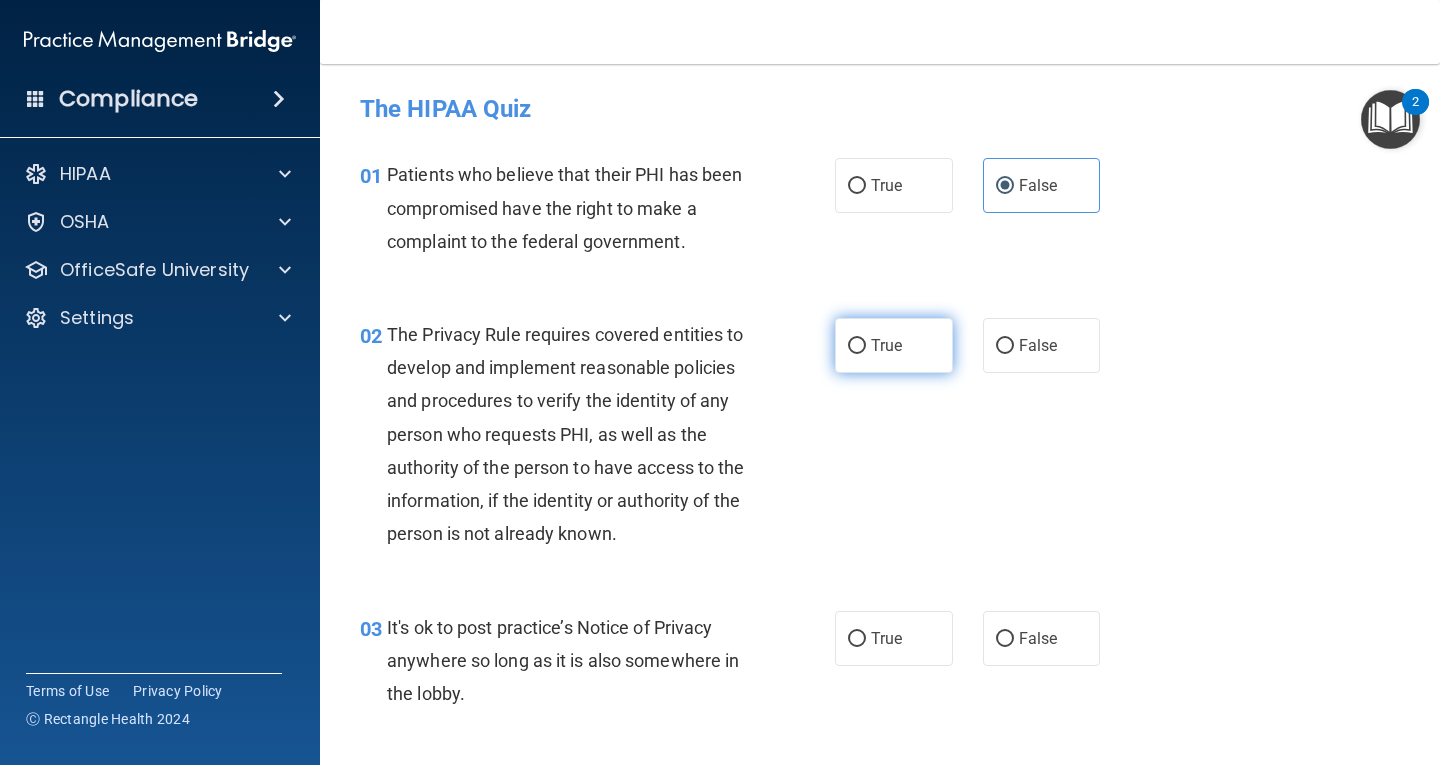 click on "True" at bounding box center [886, 345] 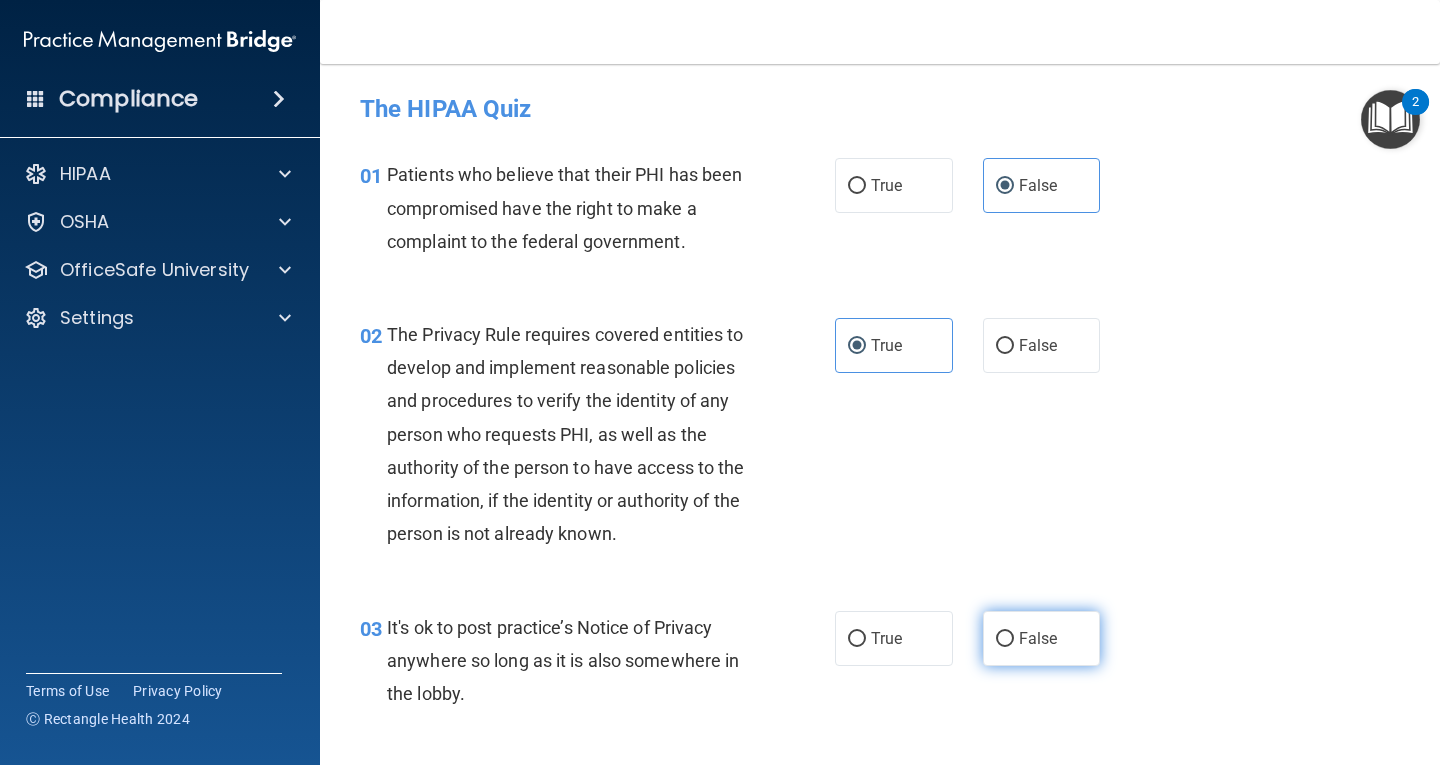 click on "False" at bounding box center (1042, 638) 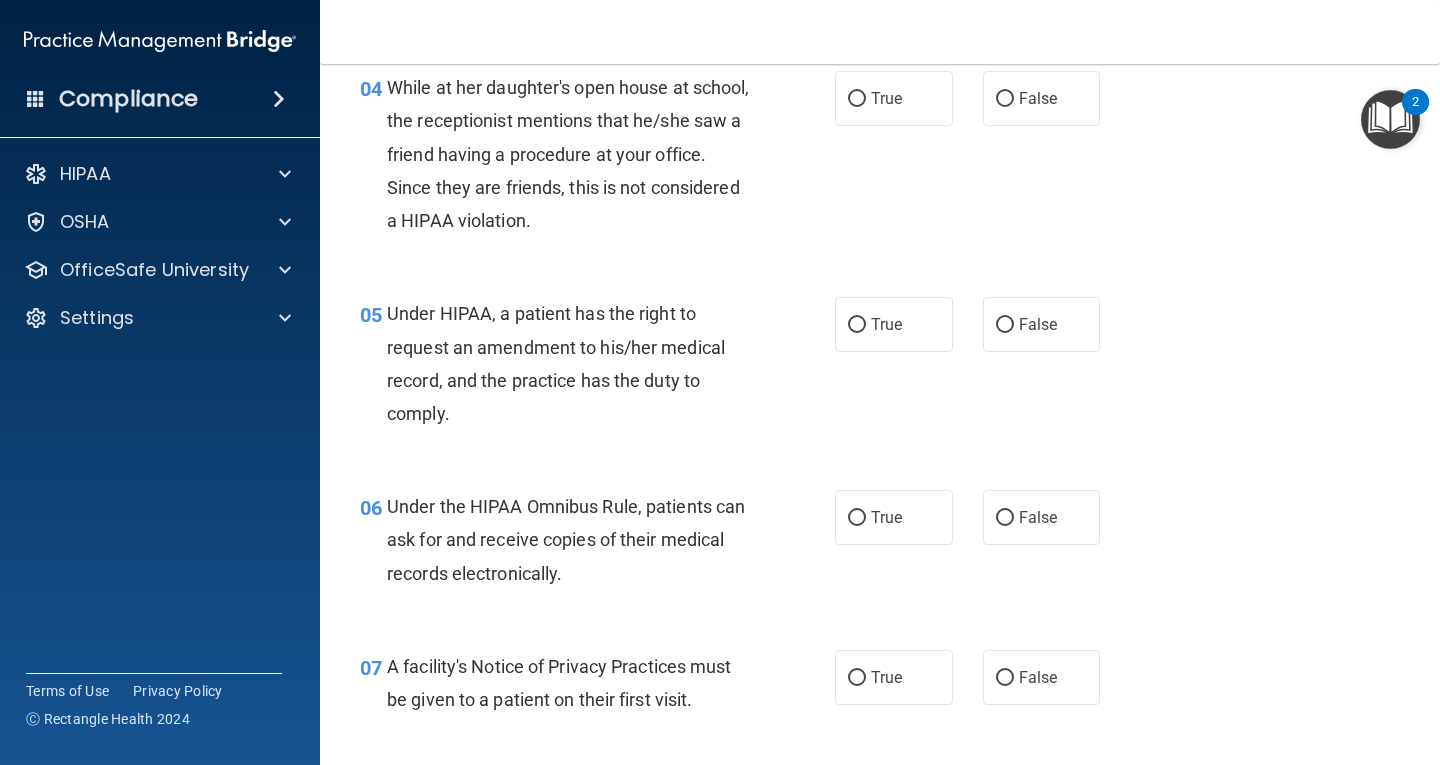 scroll, scrollTop: 700, scrollLeft: 0, axis: vertical 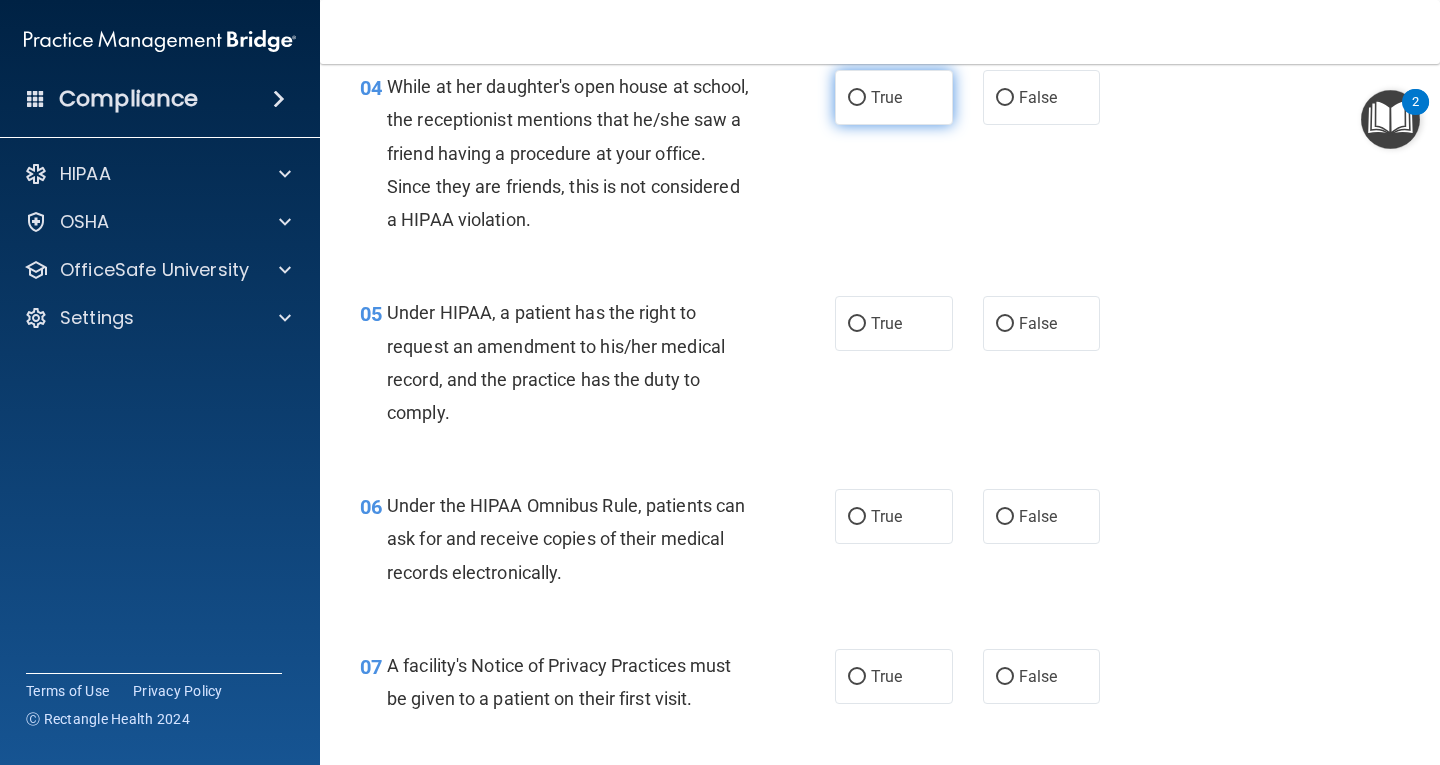 click on "True" at bounding box center (894, 97) 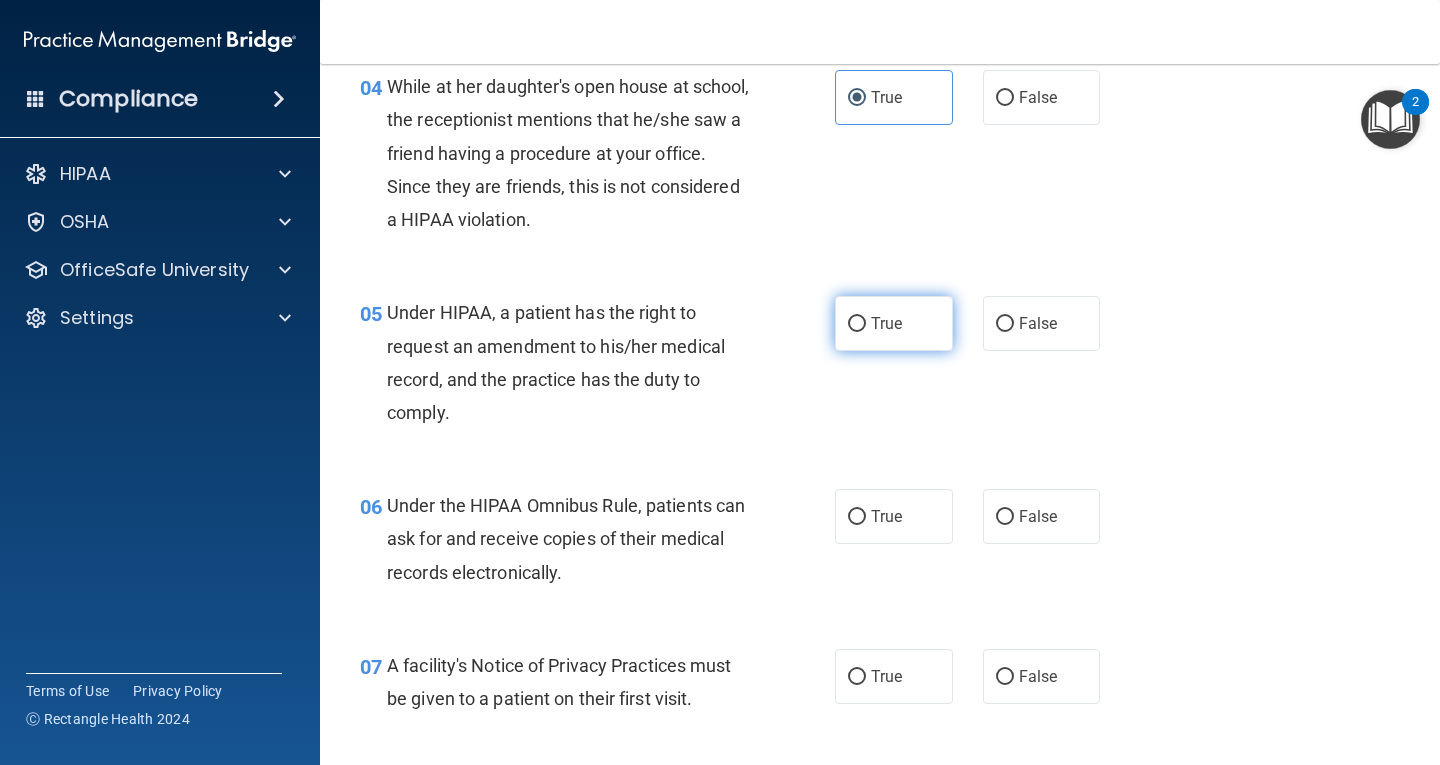 click on "True" at bounding box center (894, 323) 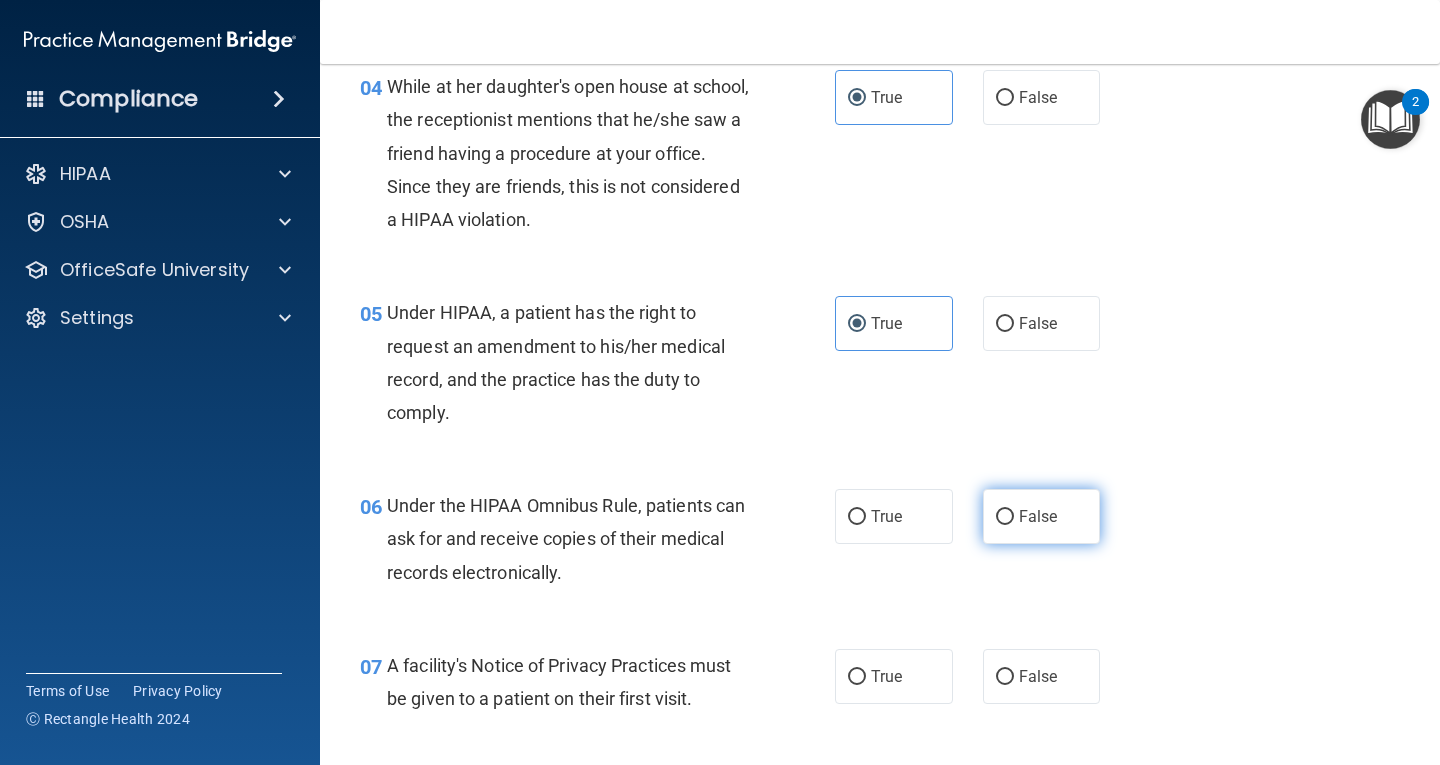 click on "False" at bounding box center [1042, 516] 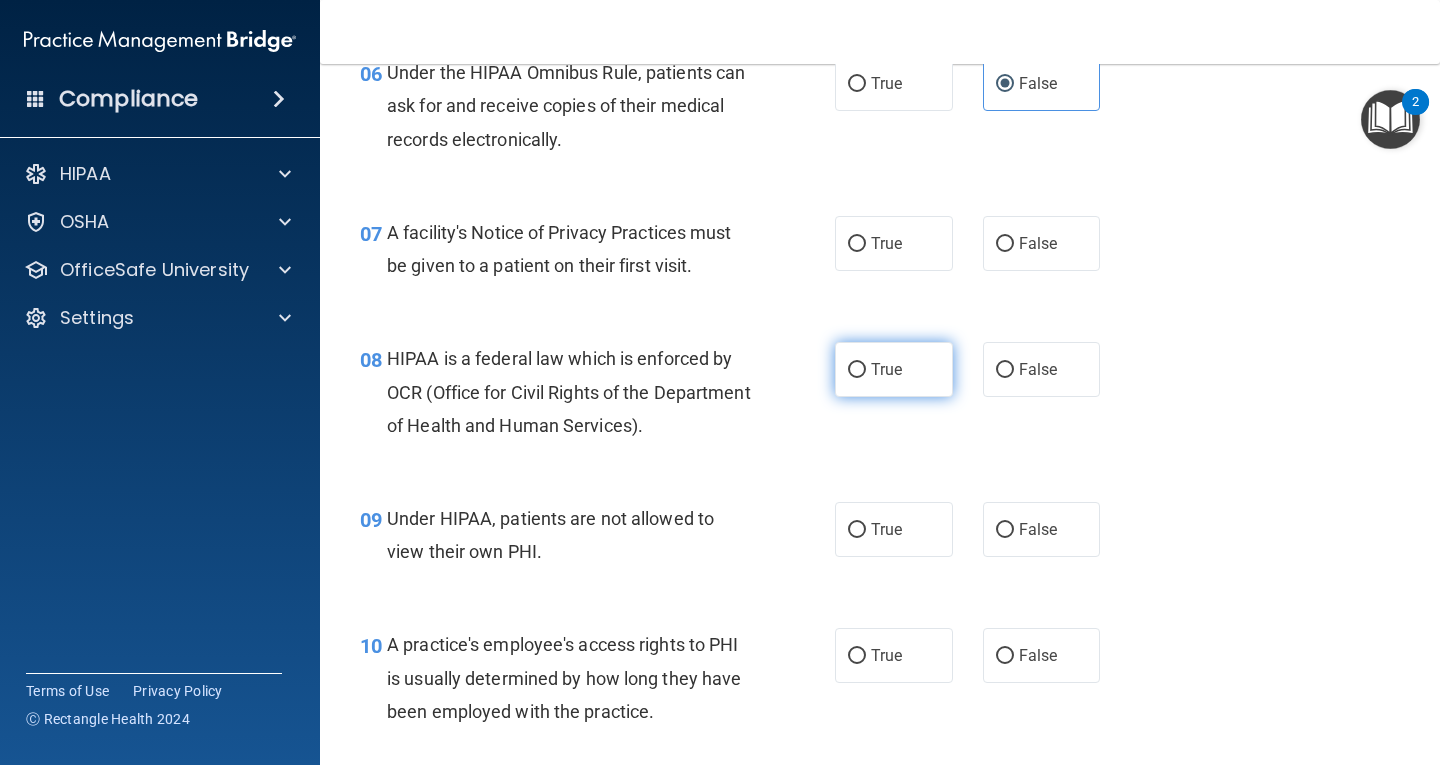 scroll, scrollTop: 1200, scrollLeft: 0, axis: vertical 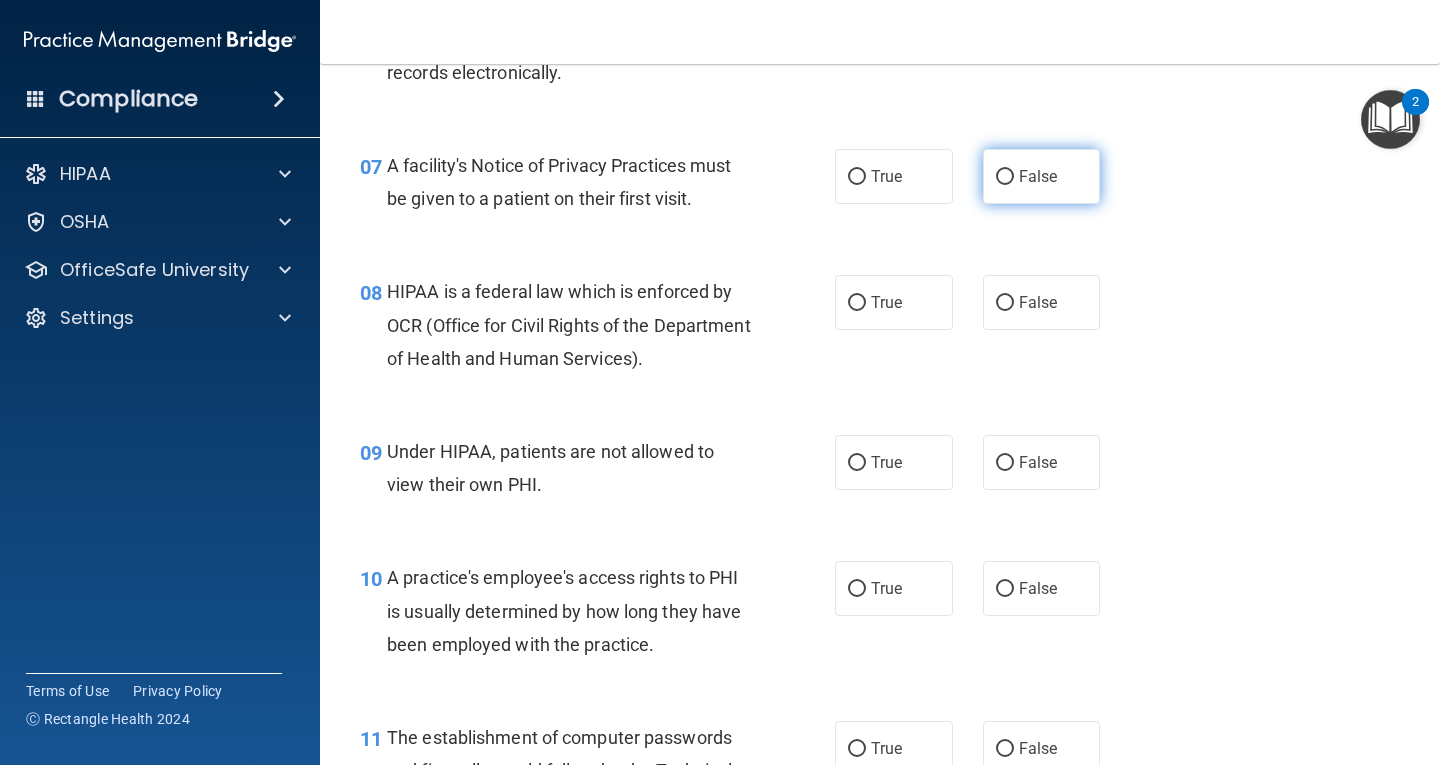 click on "False" at bounding box center [1042, 176] 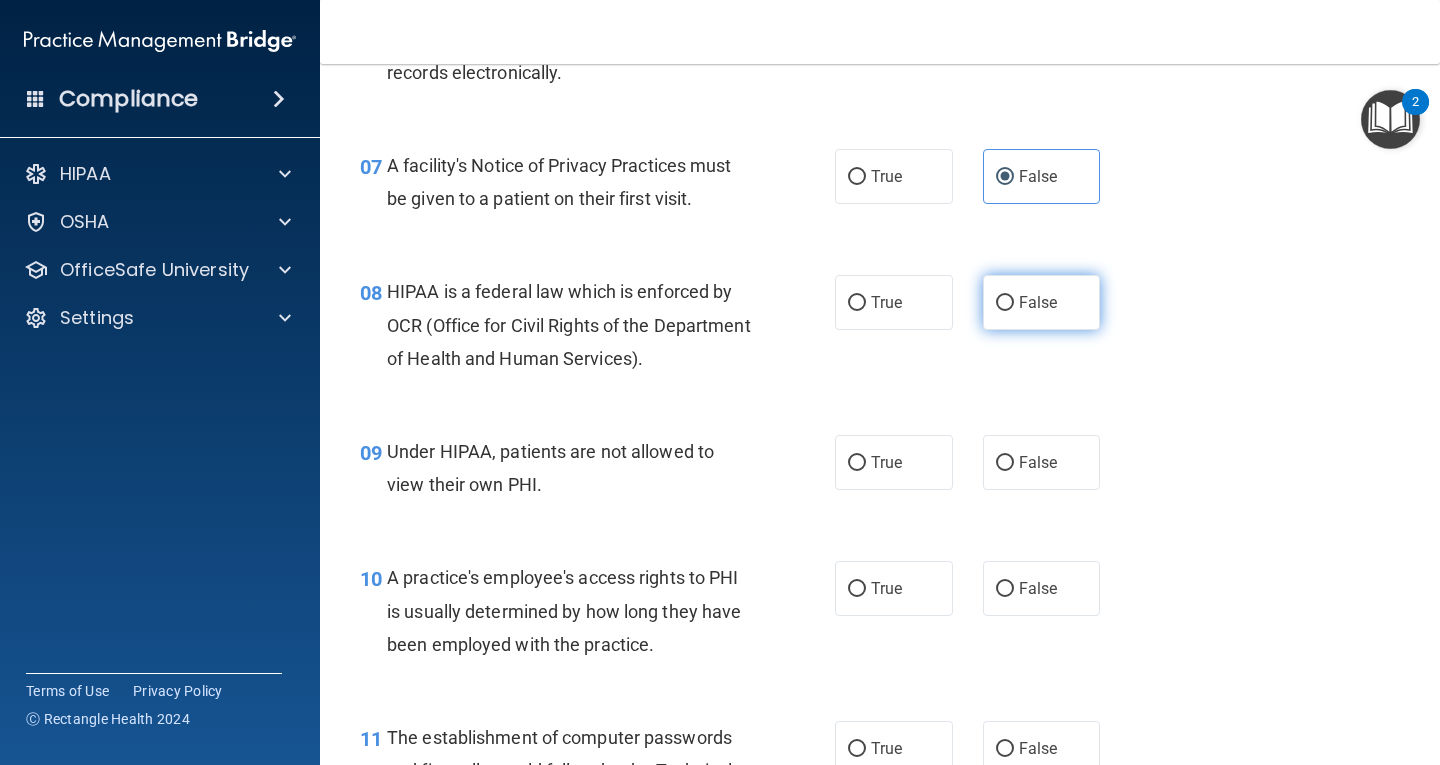 click on "False" at bounding box center [1038, 302] 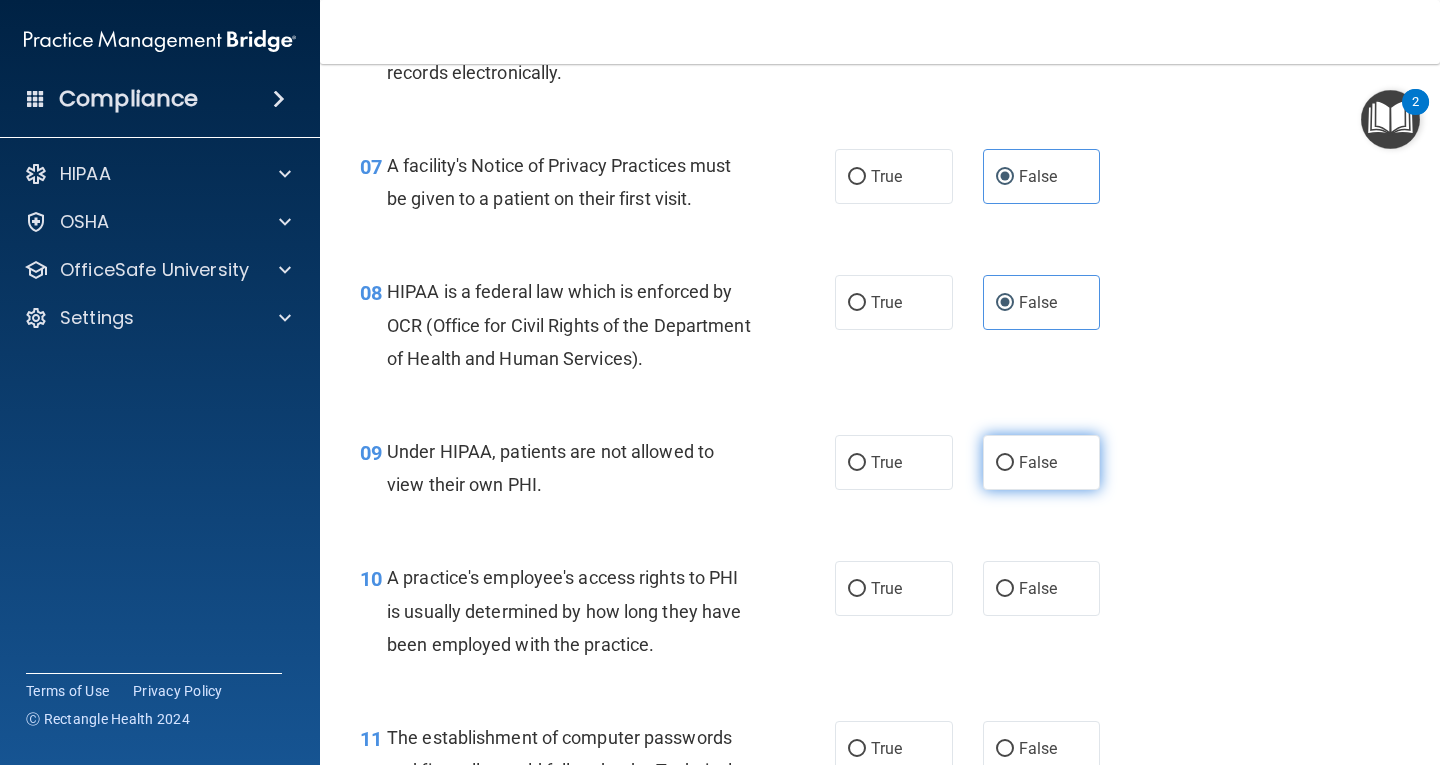 click on "False" at bounding box center (1038, 462) 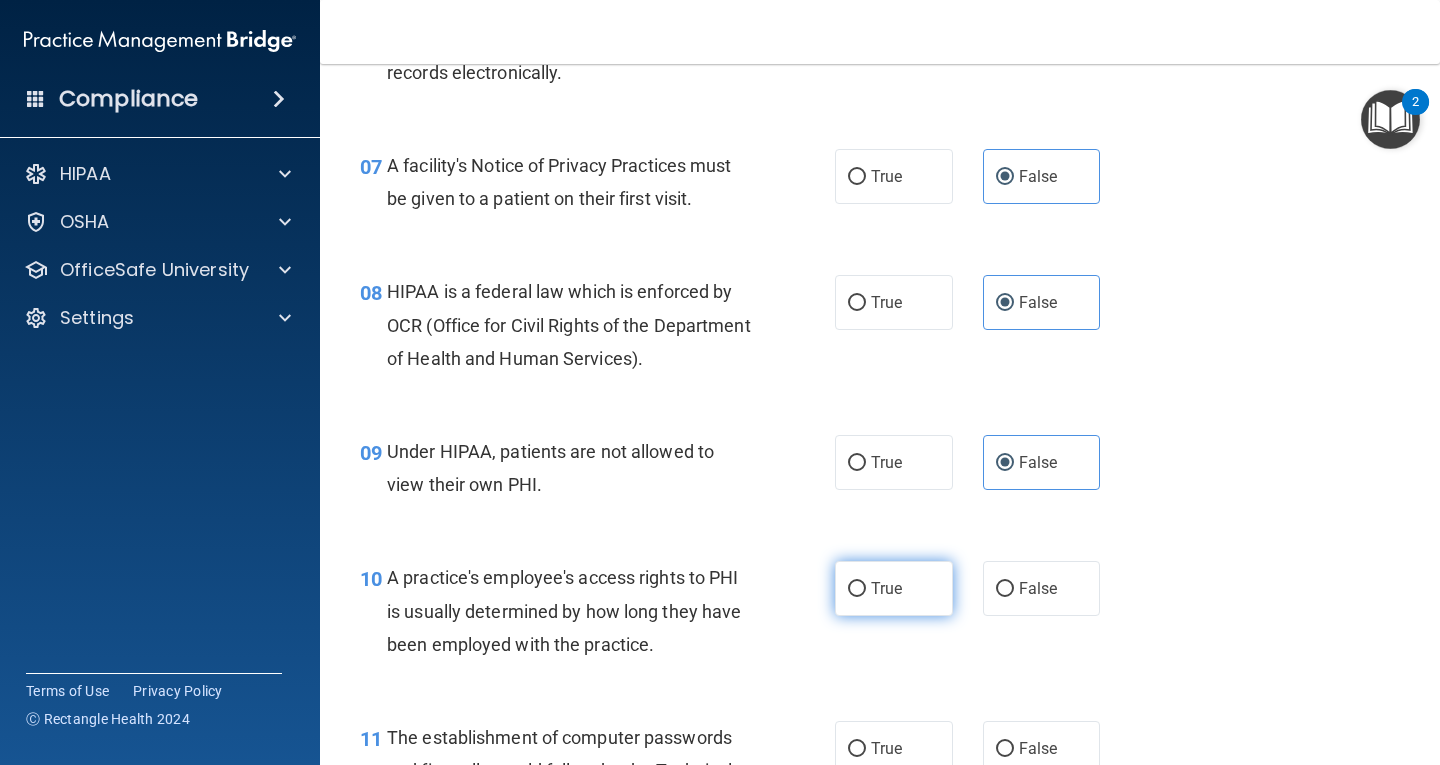 click on "True" at bounding box center (886, 588) 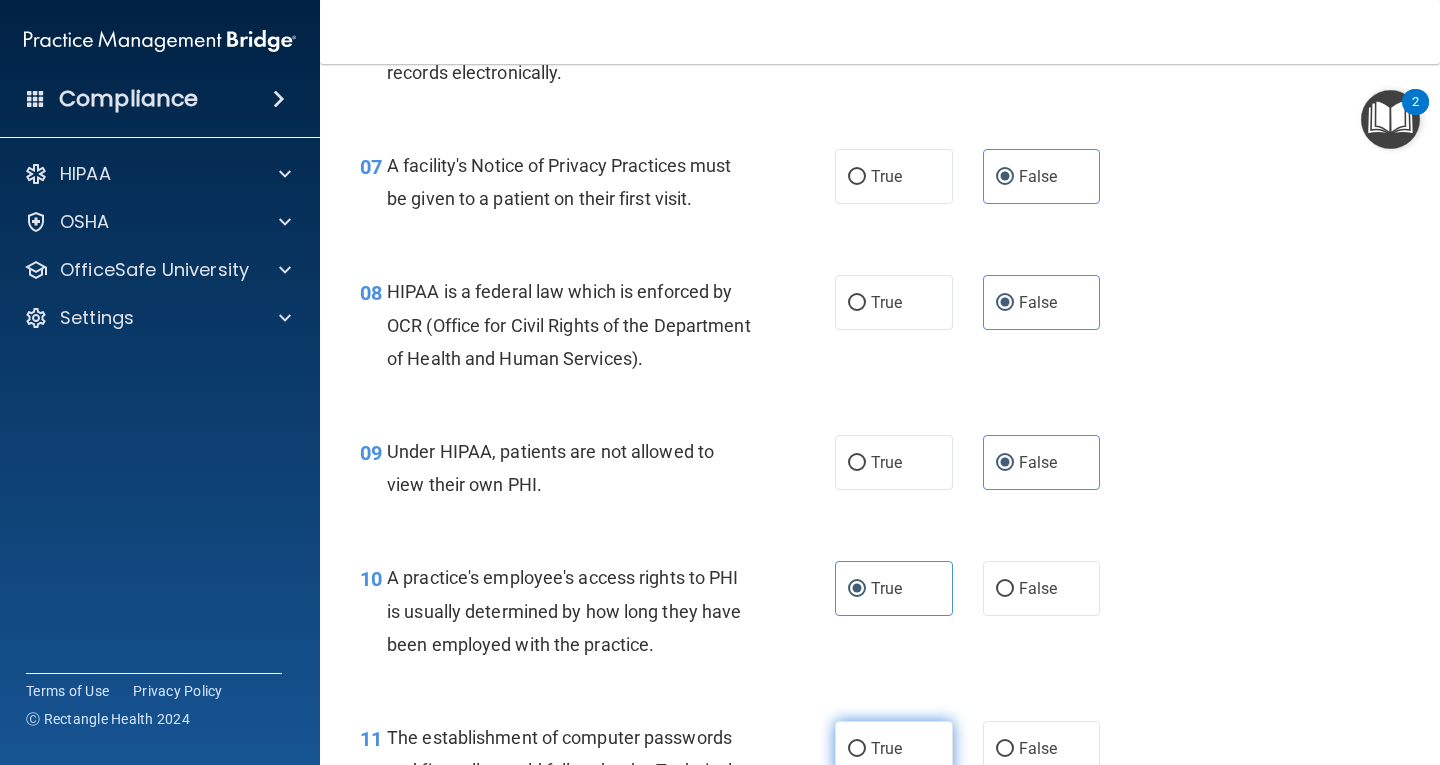 click on "True" at bounding box center [894, 748] 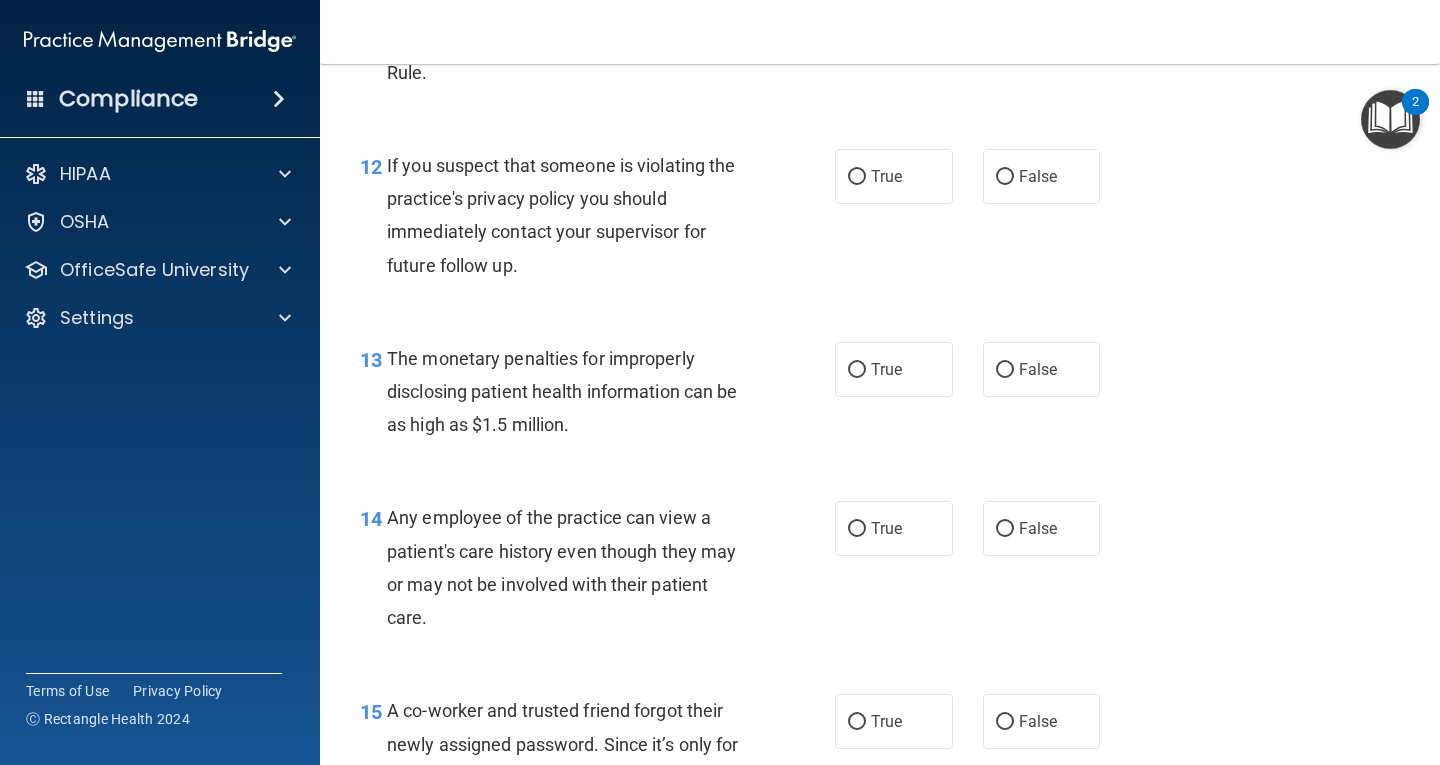 scroll, scrollTop: 2000, scrollLeft: 0, axis: vertical 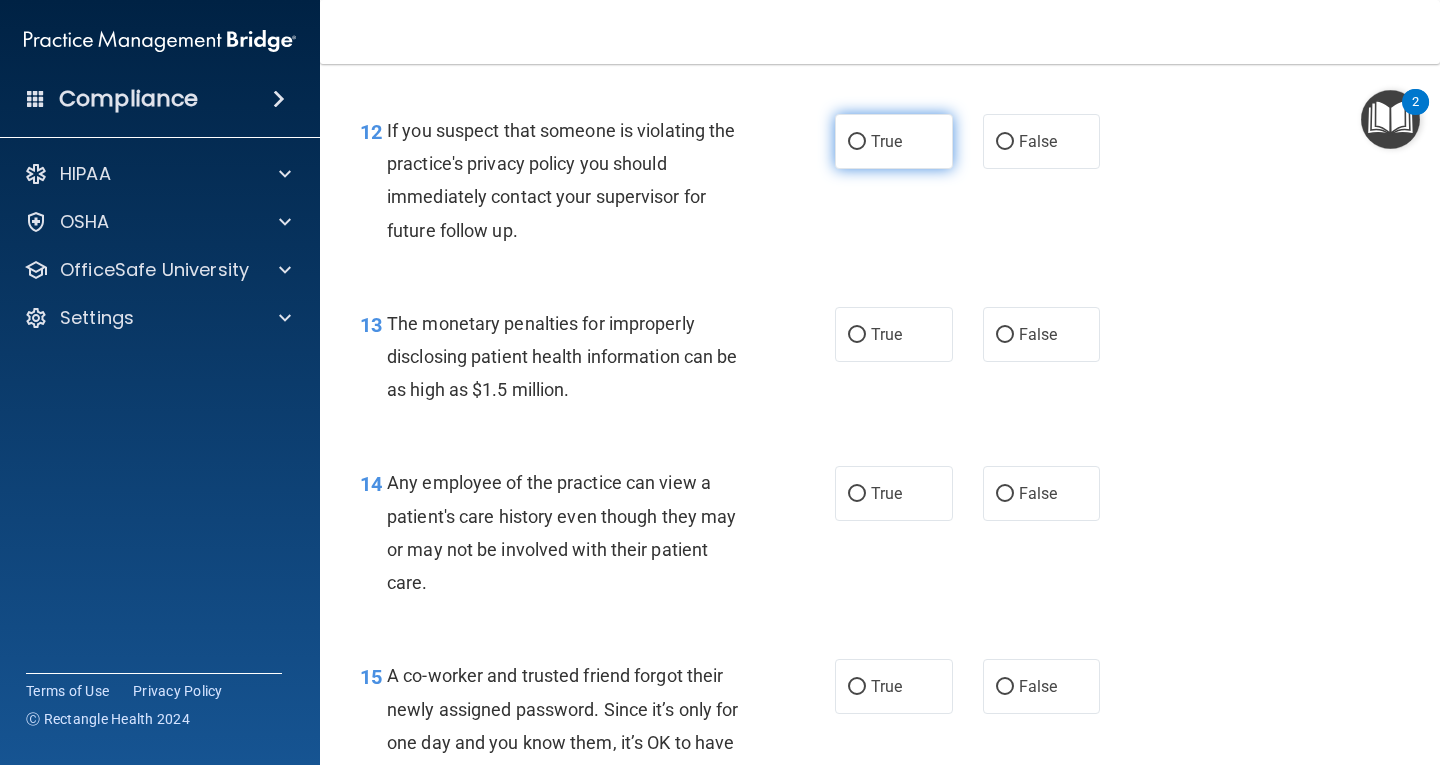click on "True" at bounding box center [886, 141] 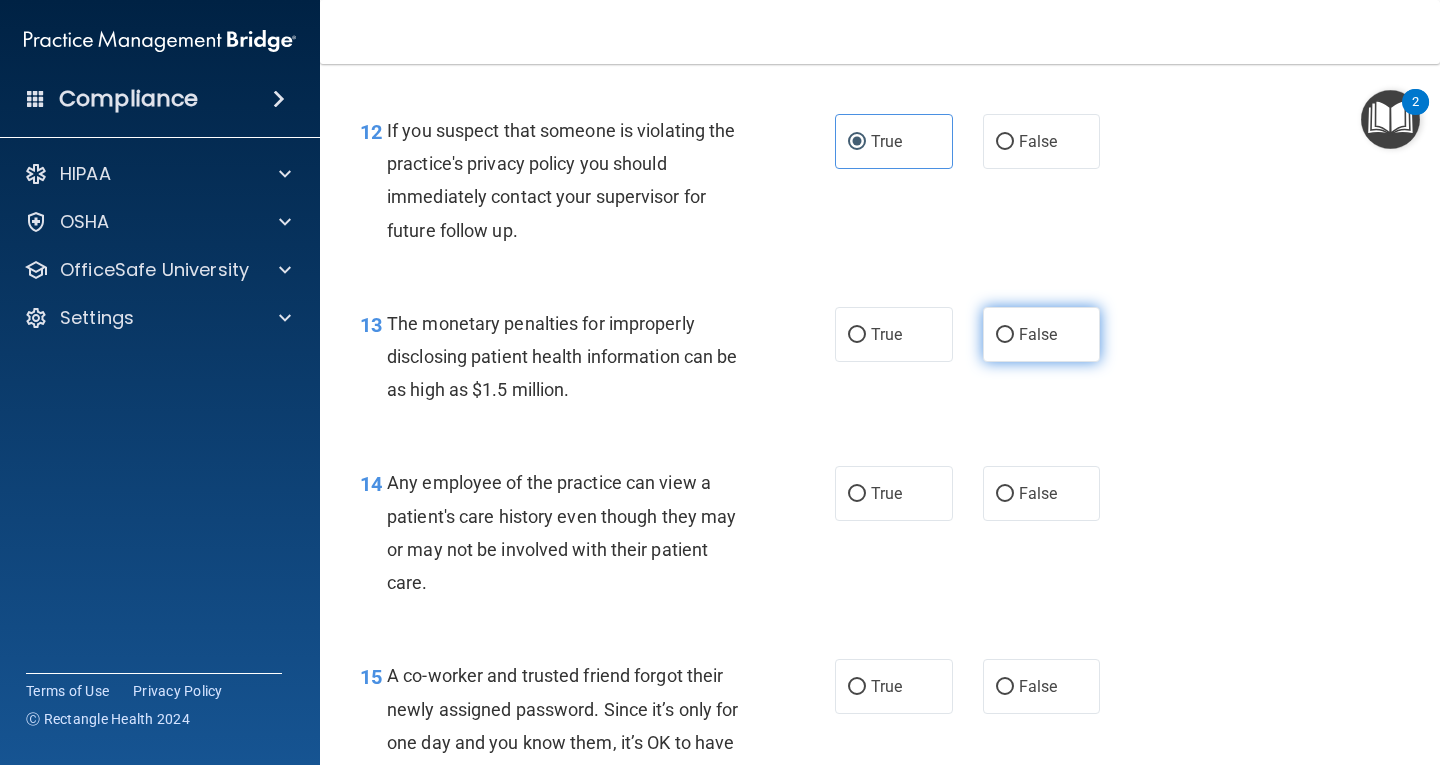 click on "False" at bounding box center [1005, 335] 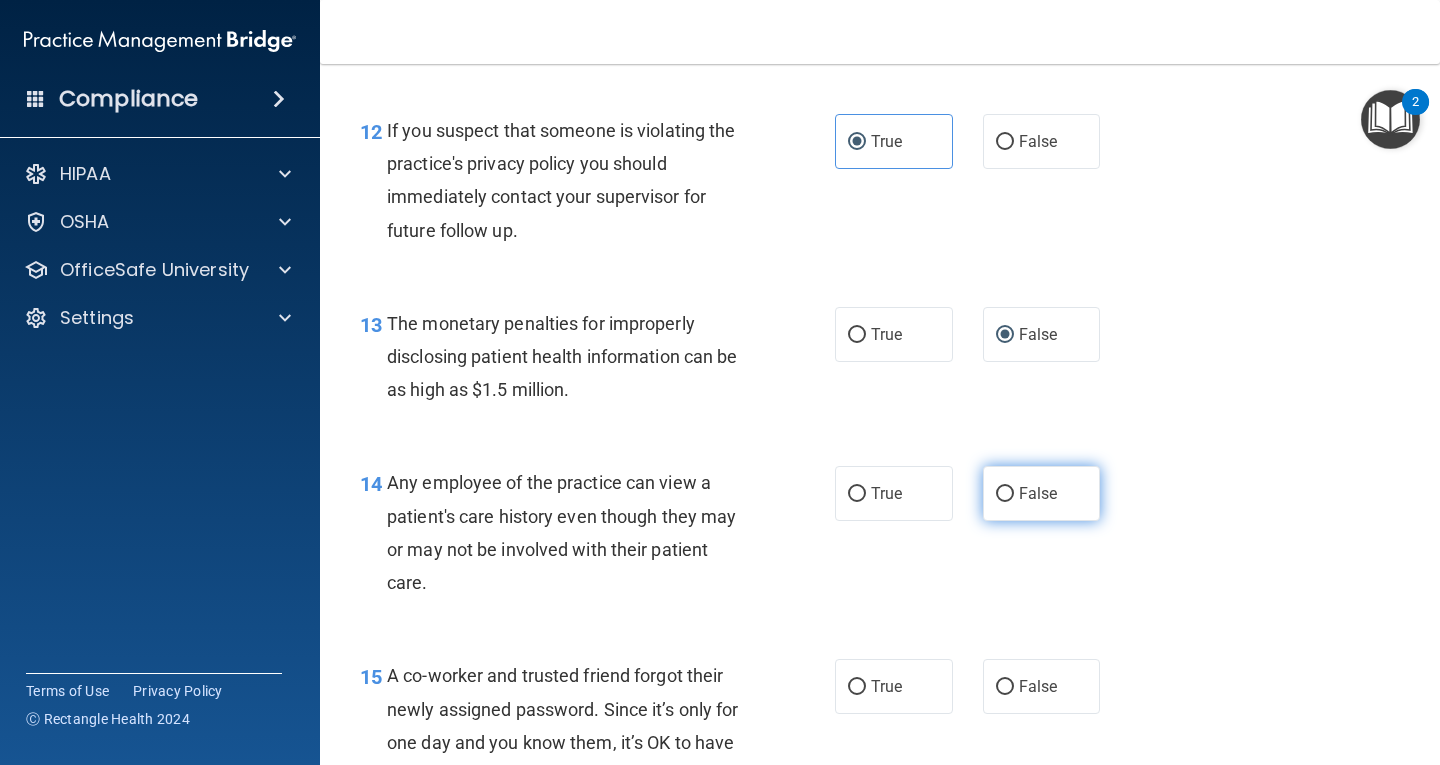 click on "False" at bounding box center (1042, 493) 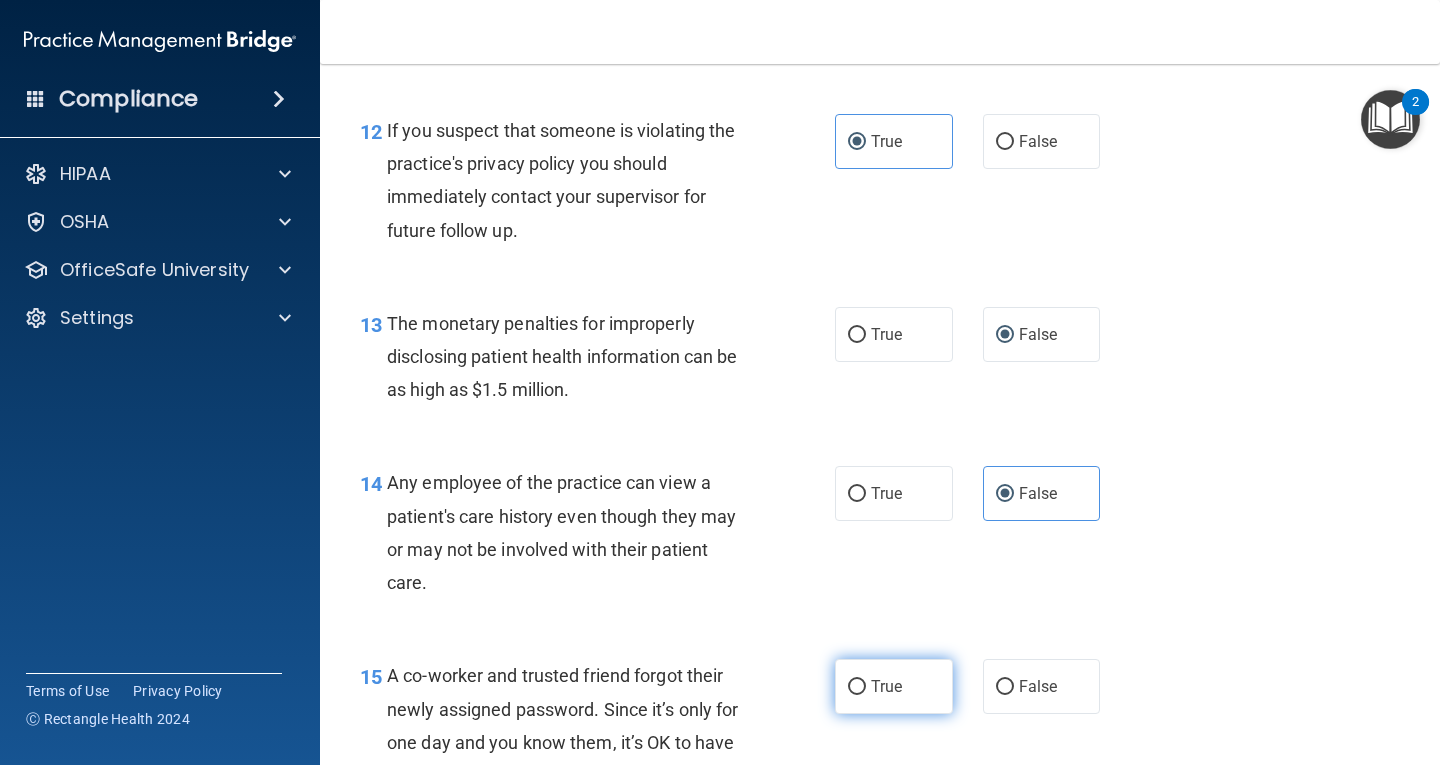 click on "True" at bounding box center [894, 686] 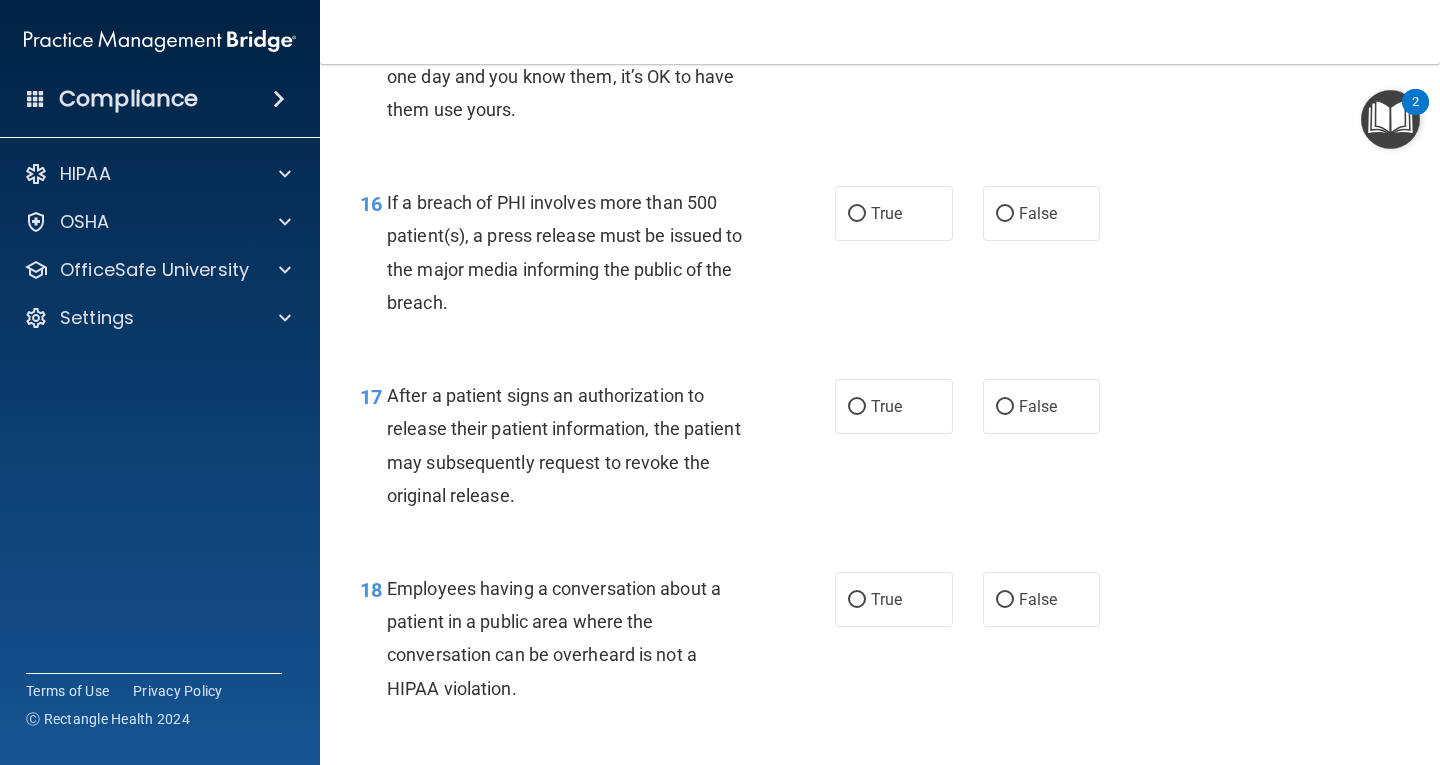 scroll, scrollTop: 2700, scrollLeft: 0, axis: vertical 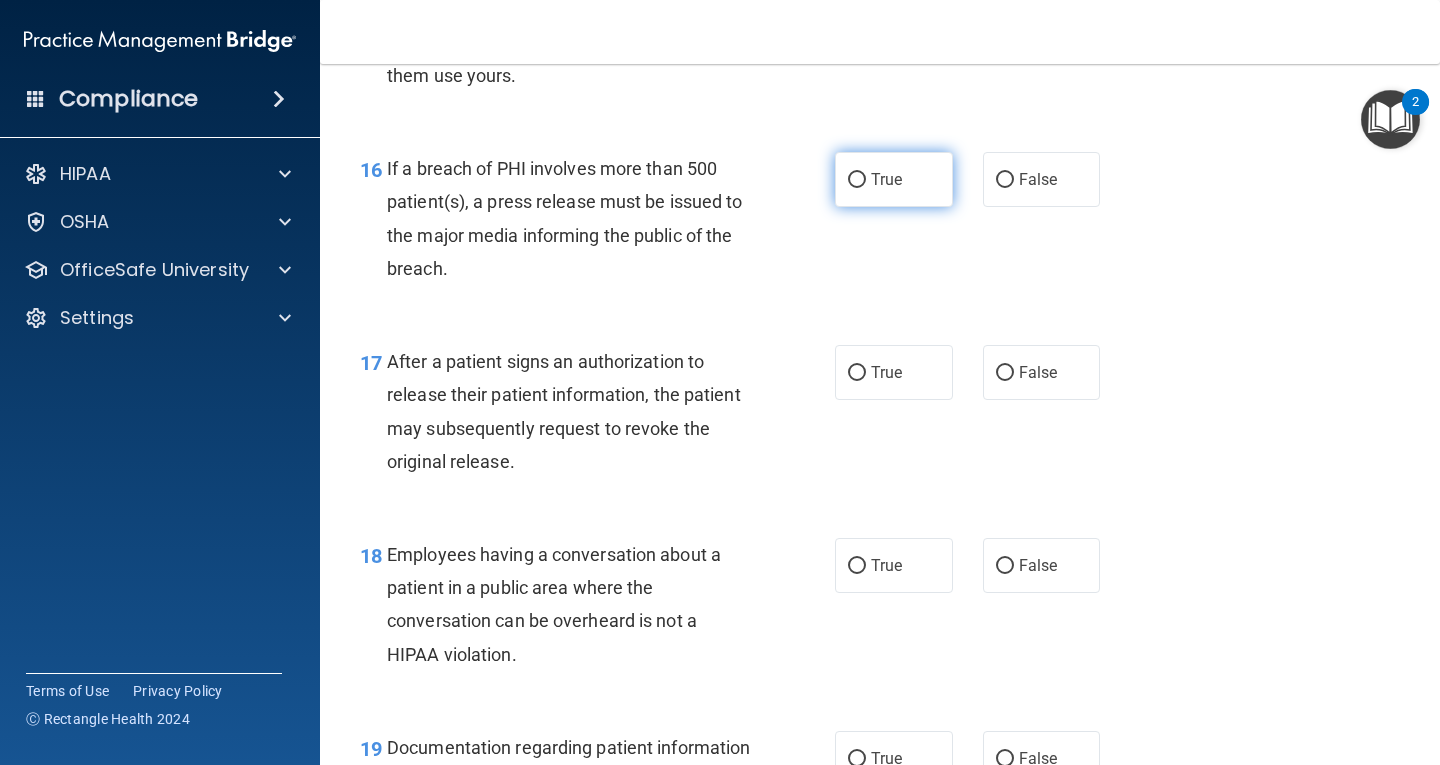 click on "True" at bounding box center (886, 179) 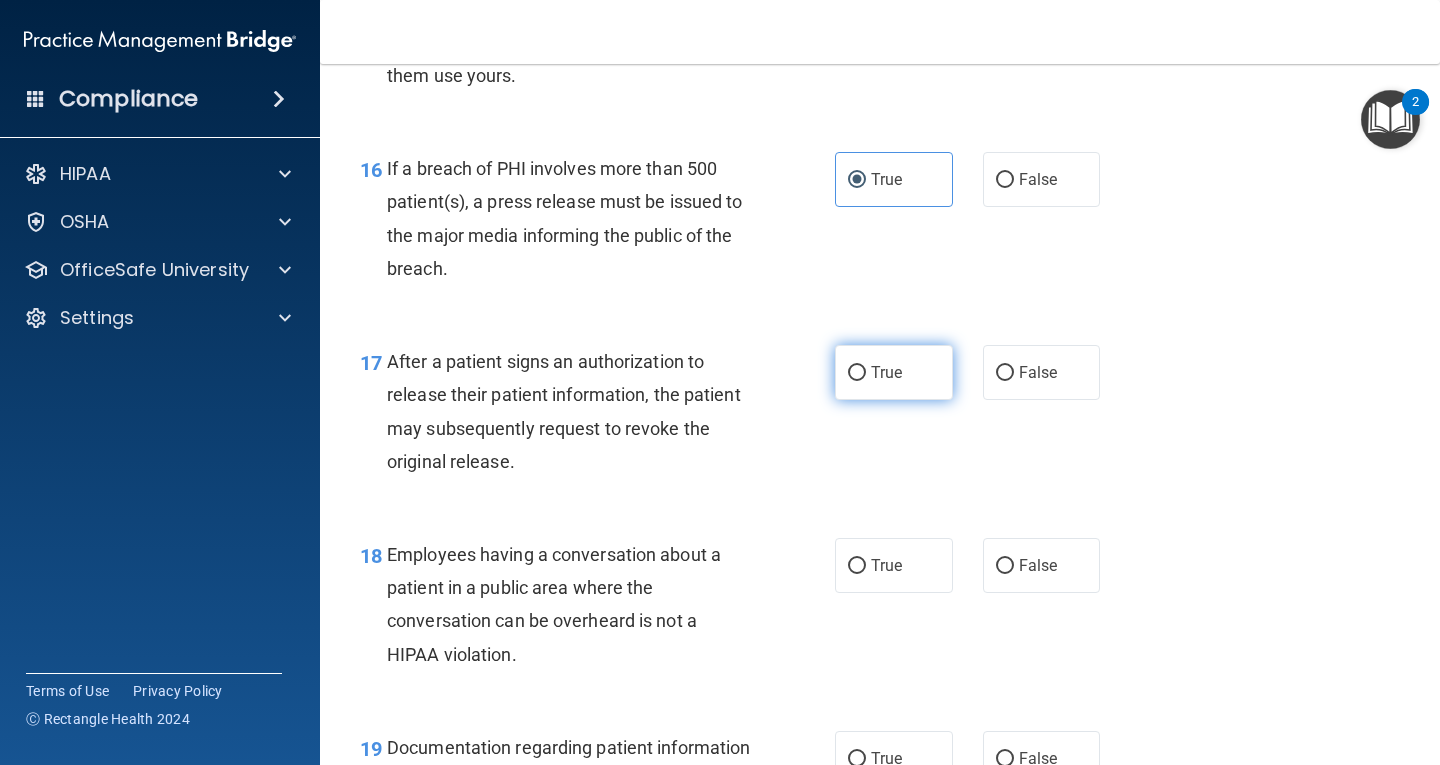 click on "True" at bounding box center (886, 372) 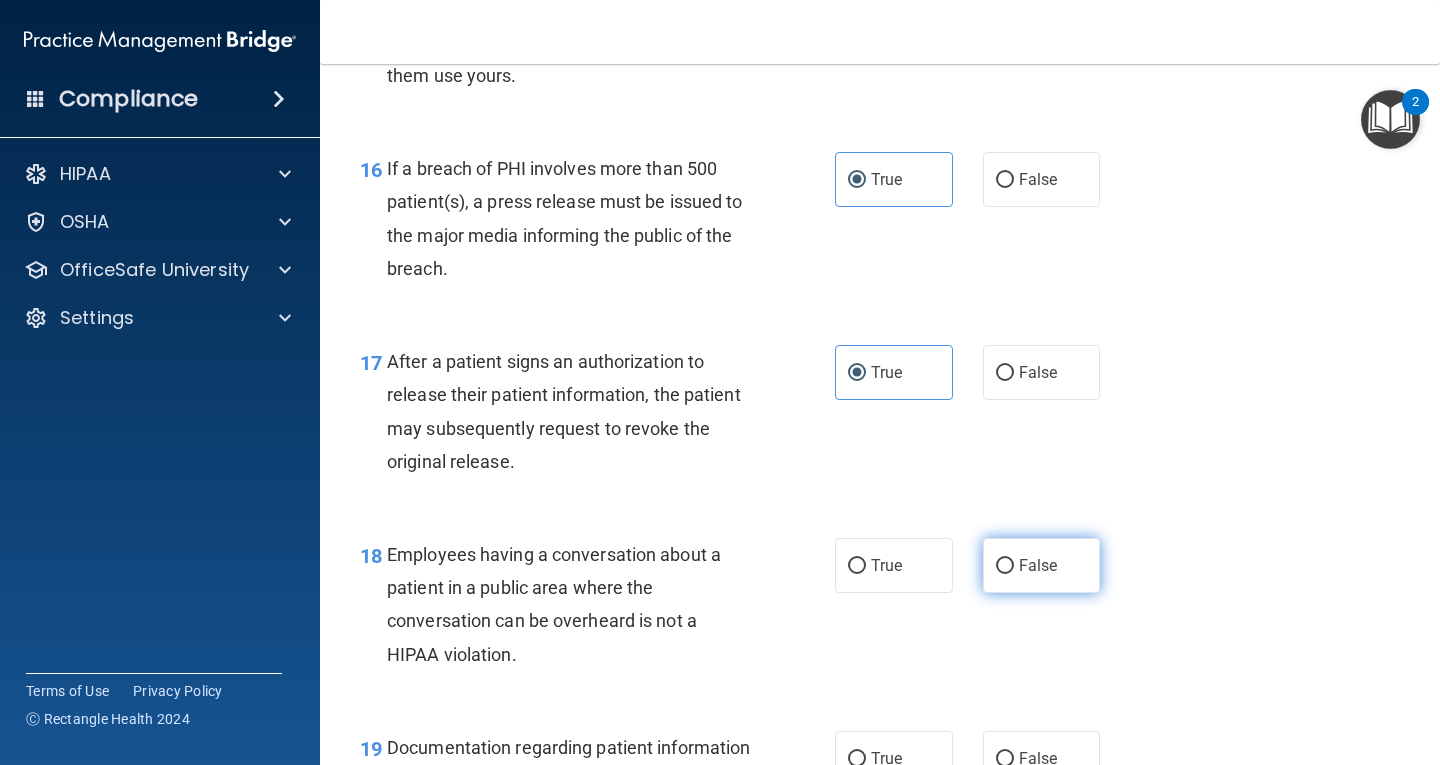 click on "False" at bounding box center (1005, 566) 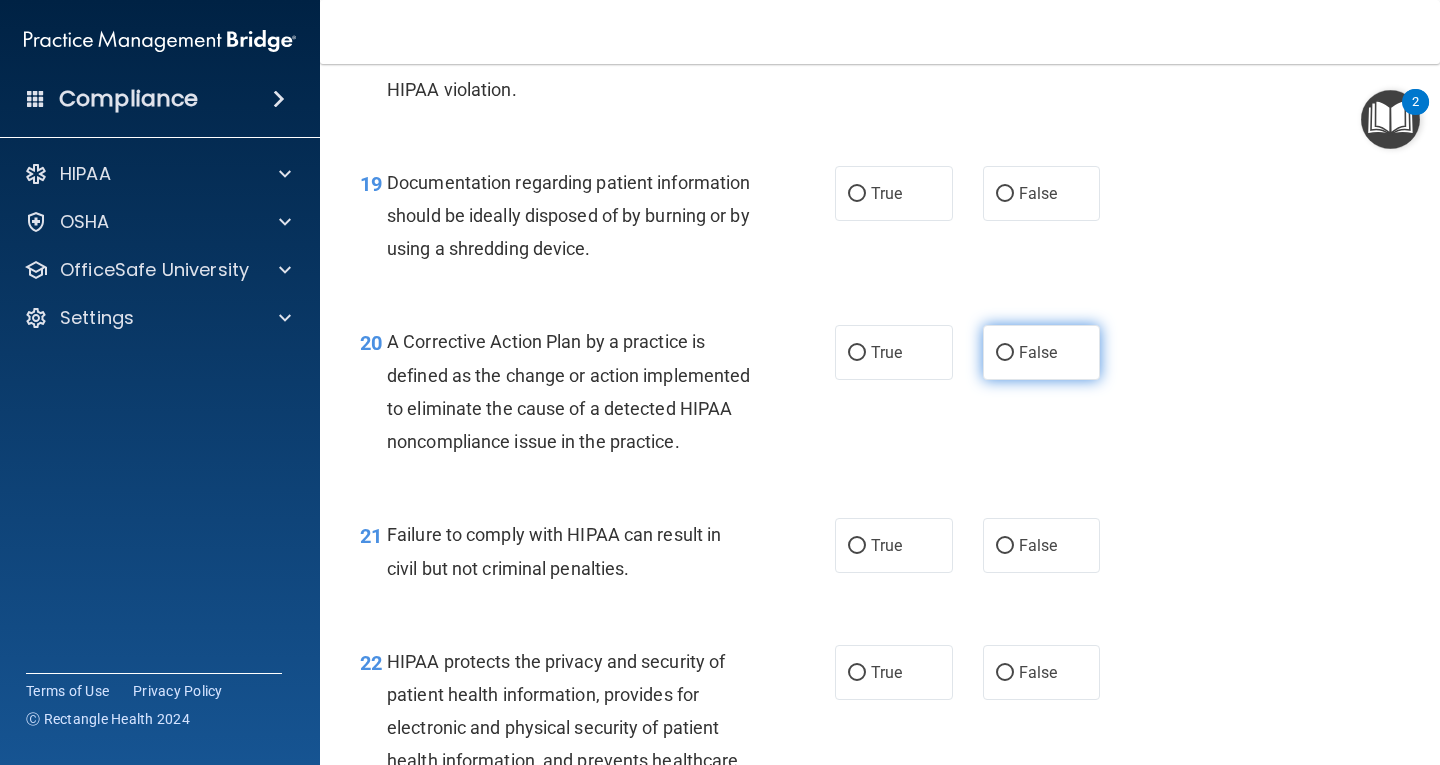 scroll, scrollTop: 3300, scrollLeft: 0, axis: vertical 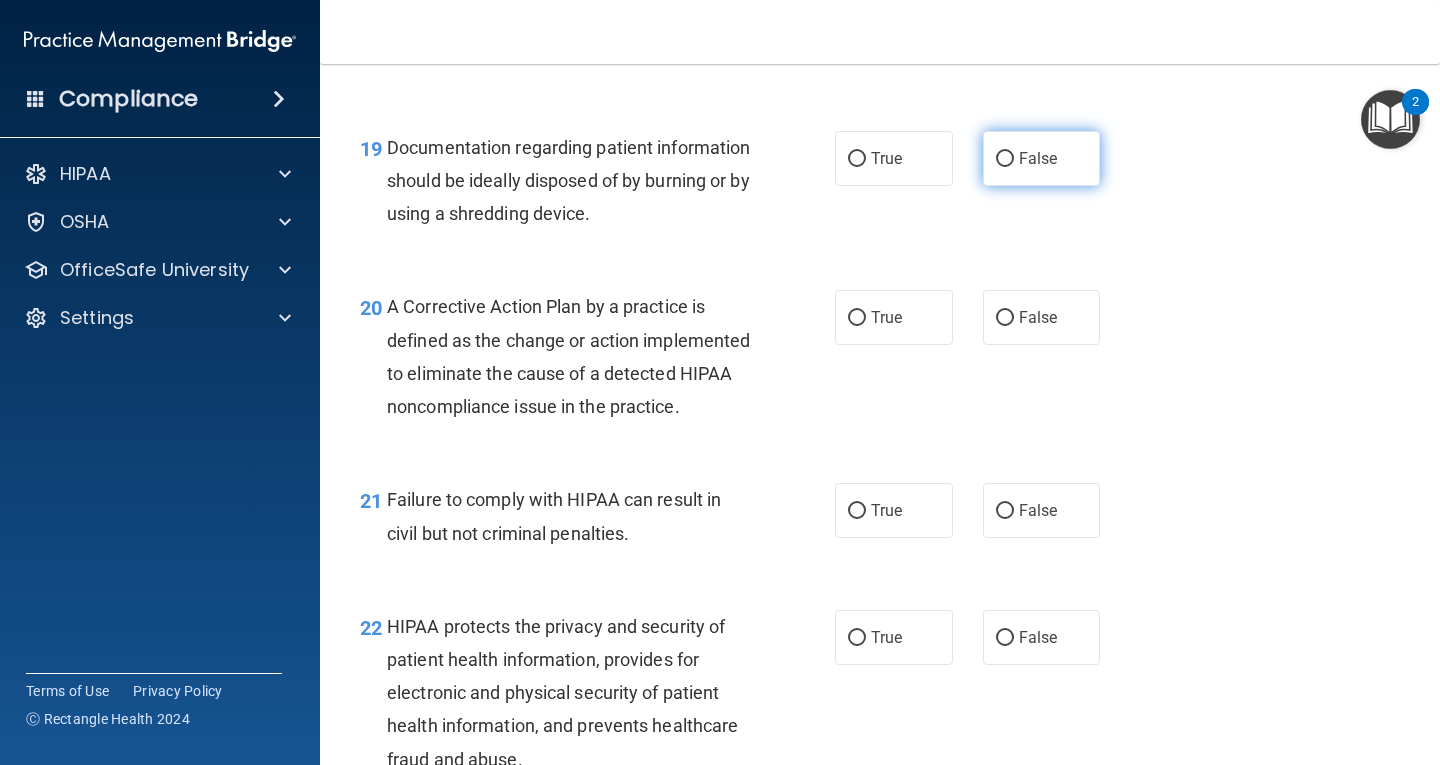 click on "False" at bounding box center [1038, 158] 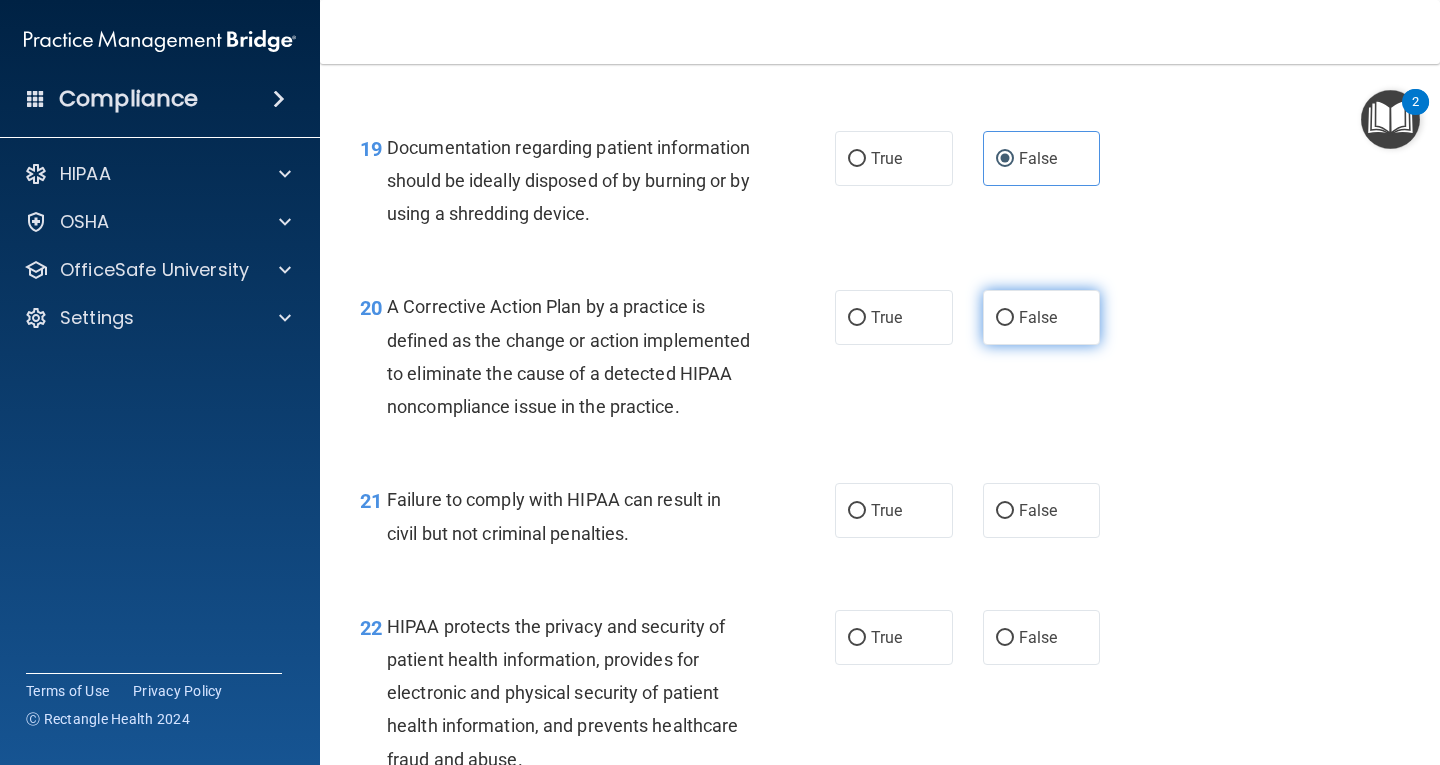 click on "False" at bounding box center (1042, 317) 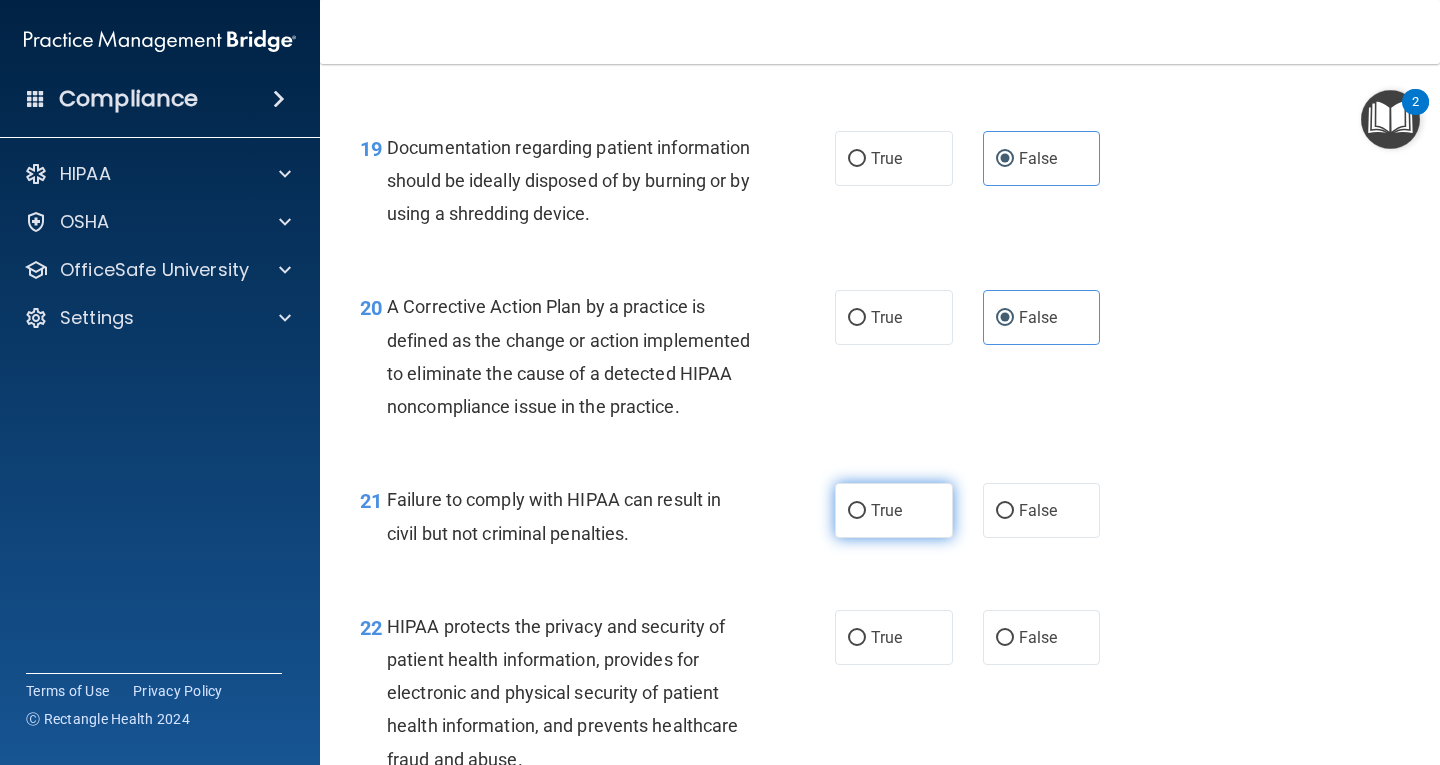 click on "True" at bounding box center [894, 510] 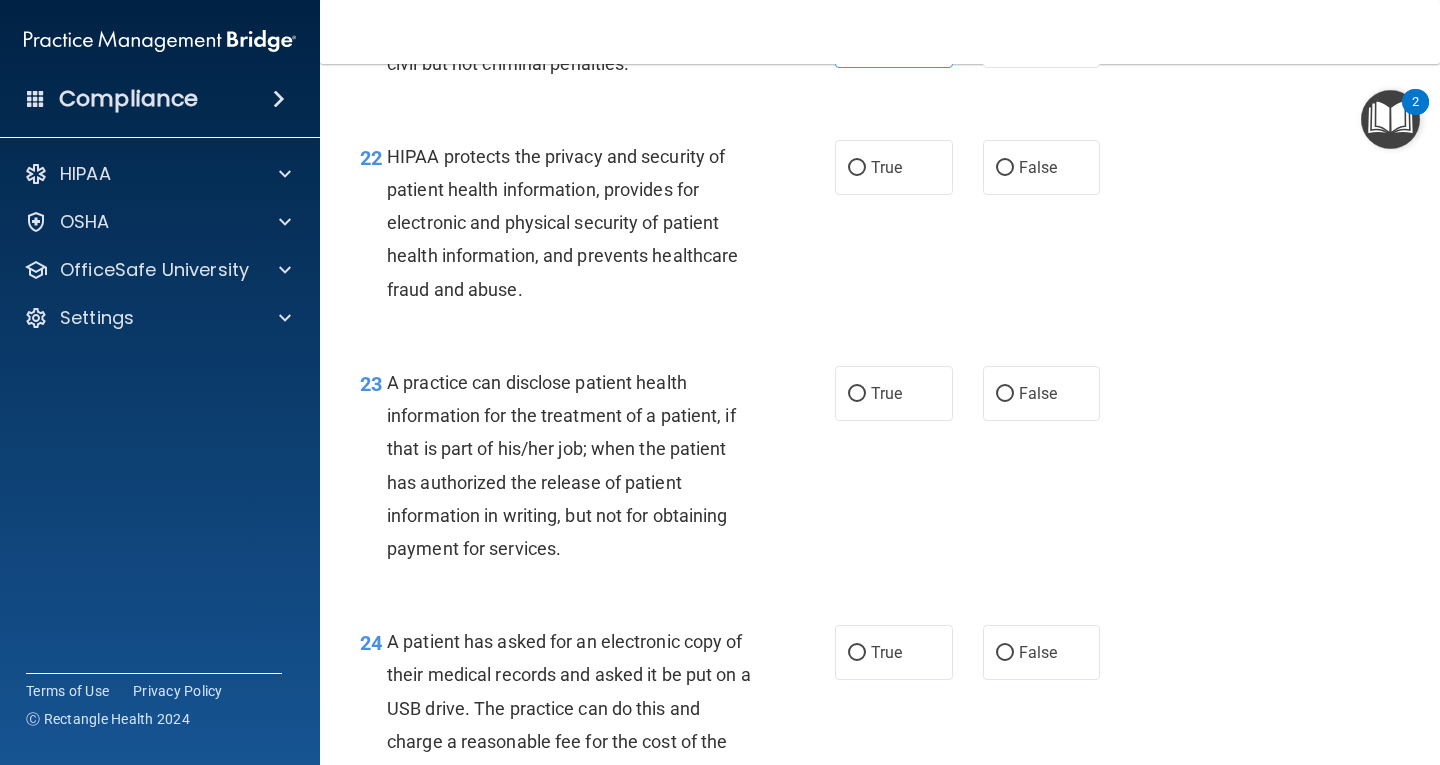 scroll, scrollTop: 3800, scrollLeft: 0, axis: vertical 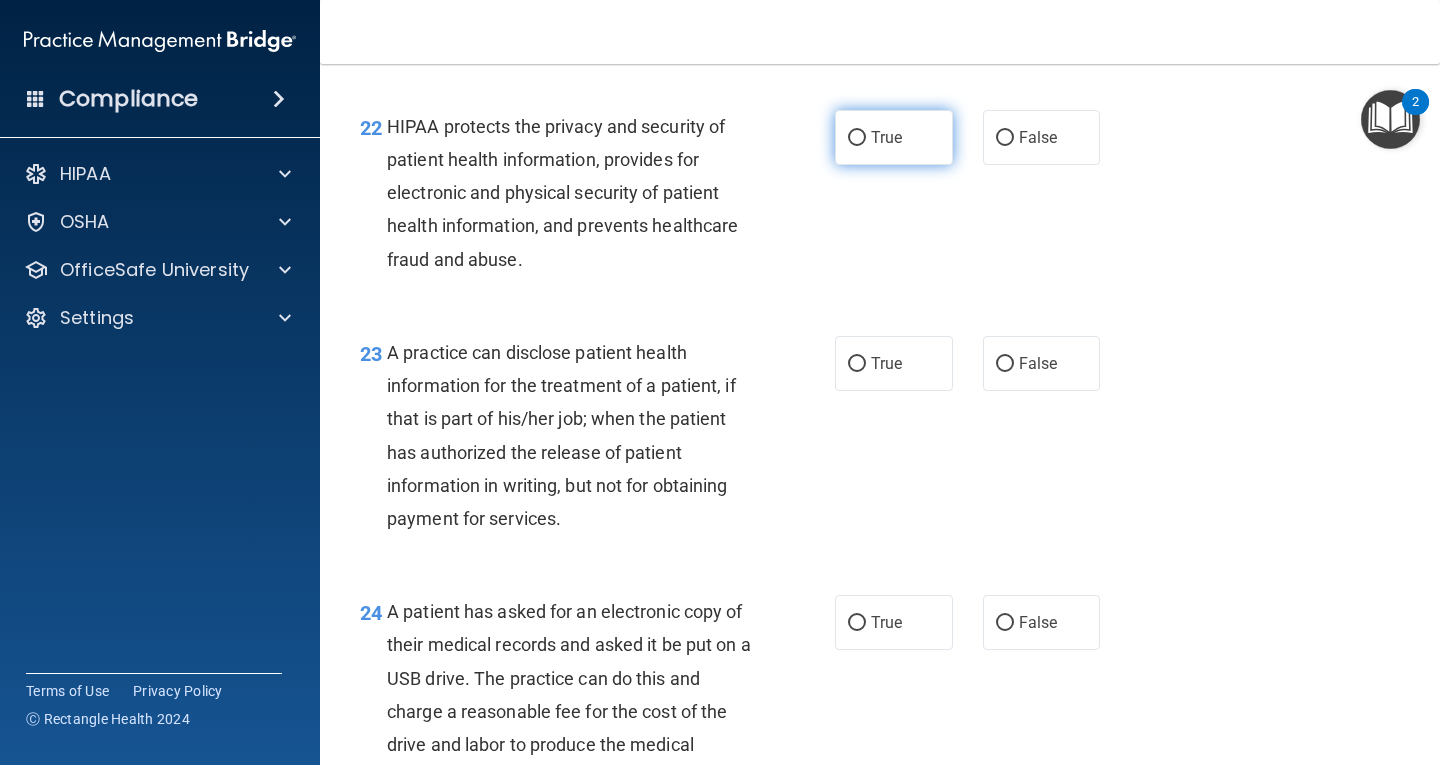 click on "True" at bounding box center [894, 137] 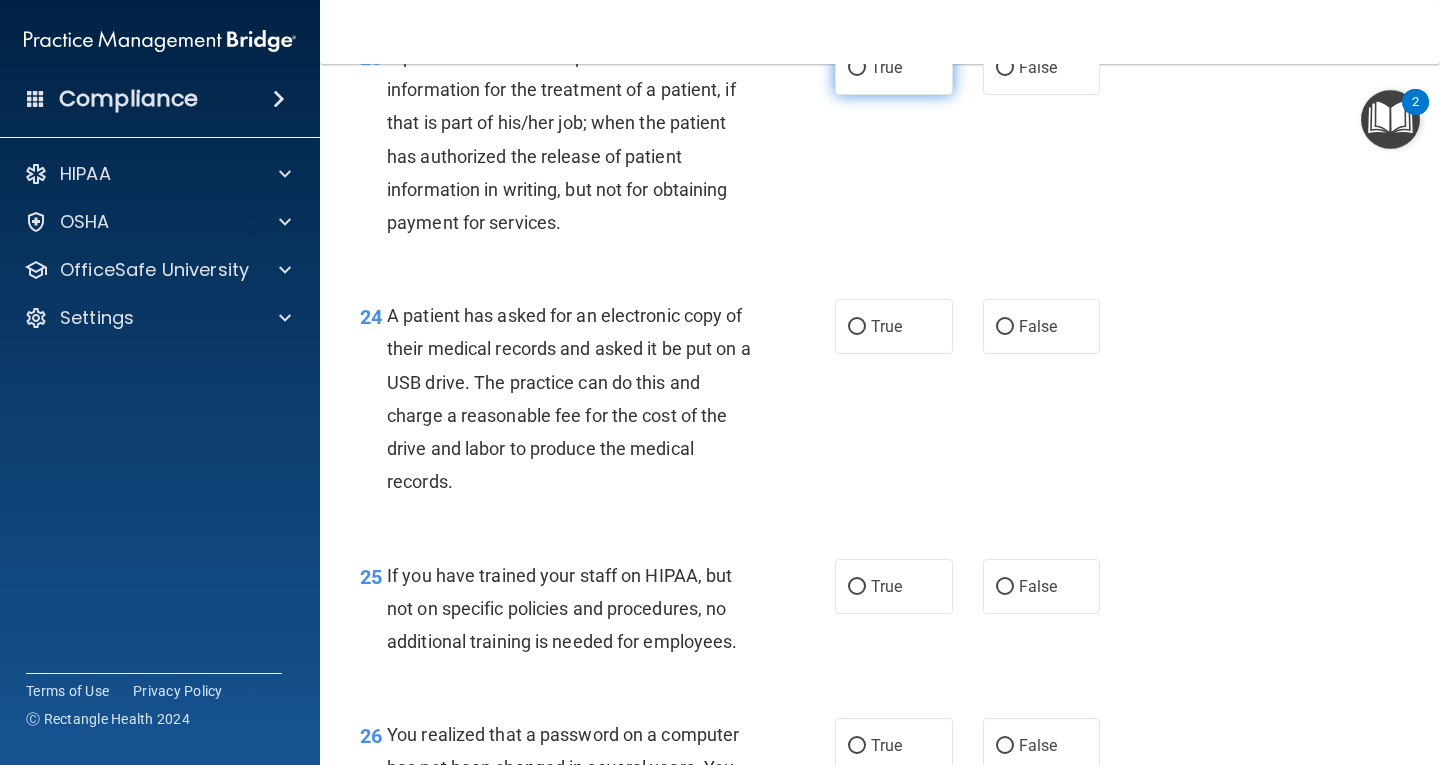 scroll, scrollTop: 4100, scrollLeft: 0, axis: vertical 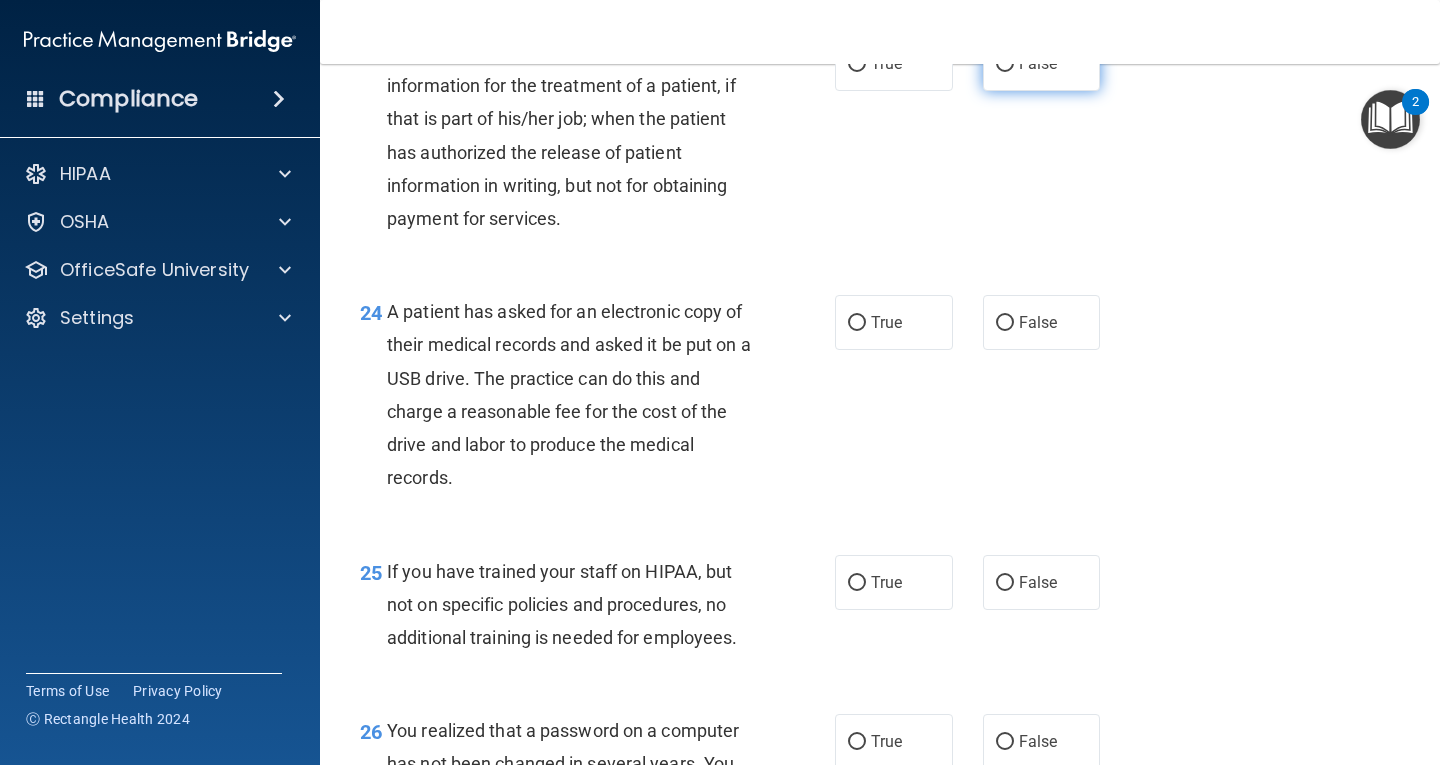 click on "False" at bounding box center (1038, 63) 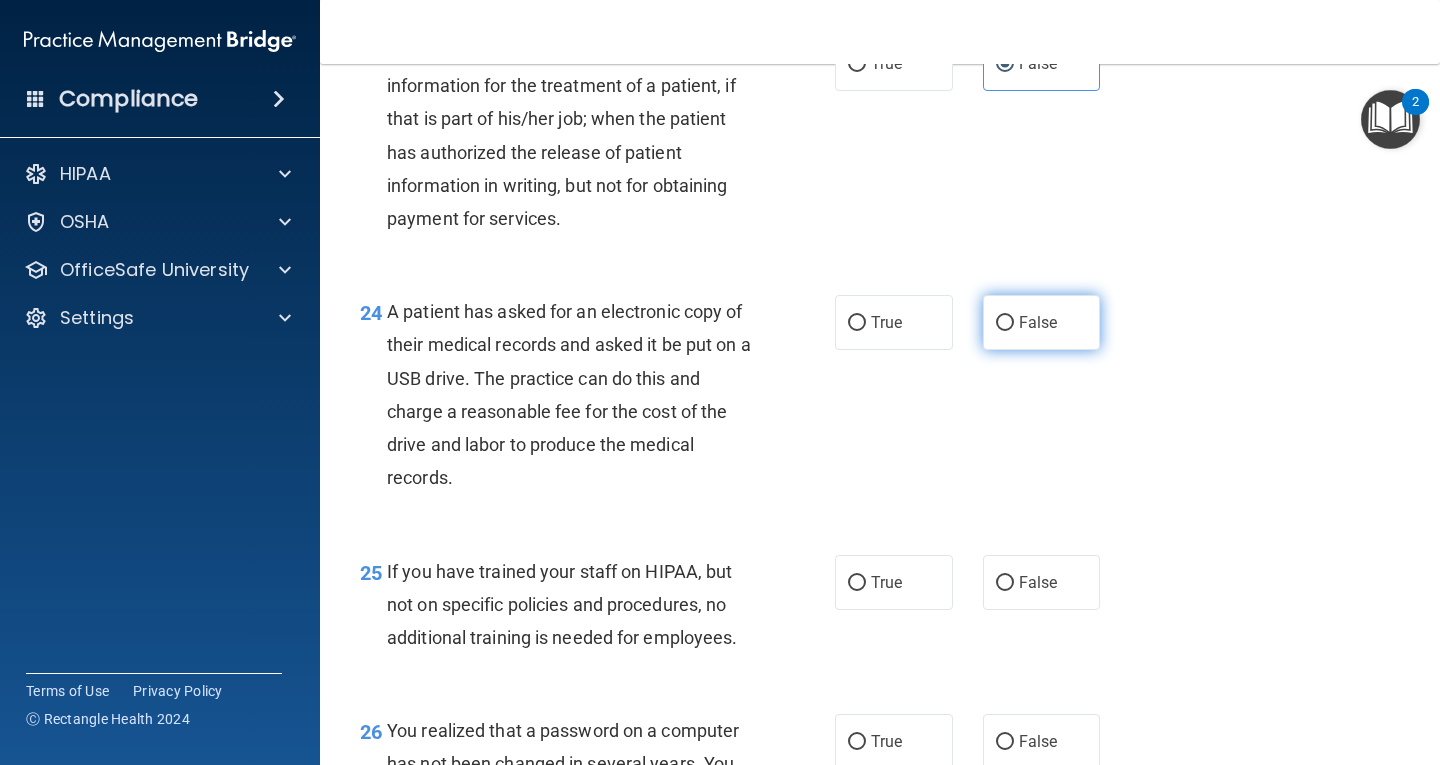 click on "False" at bounding box center [1038, 322] 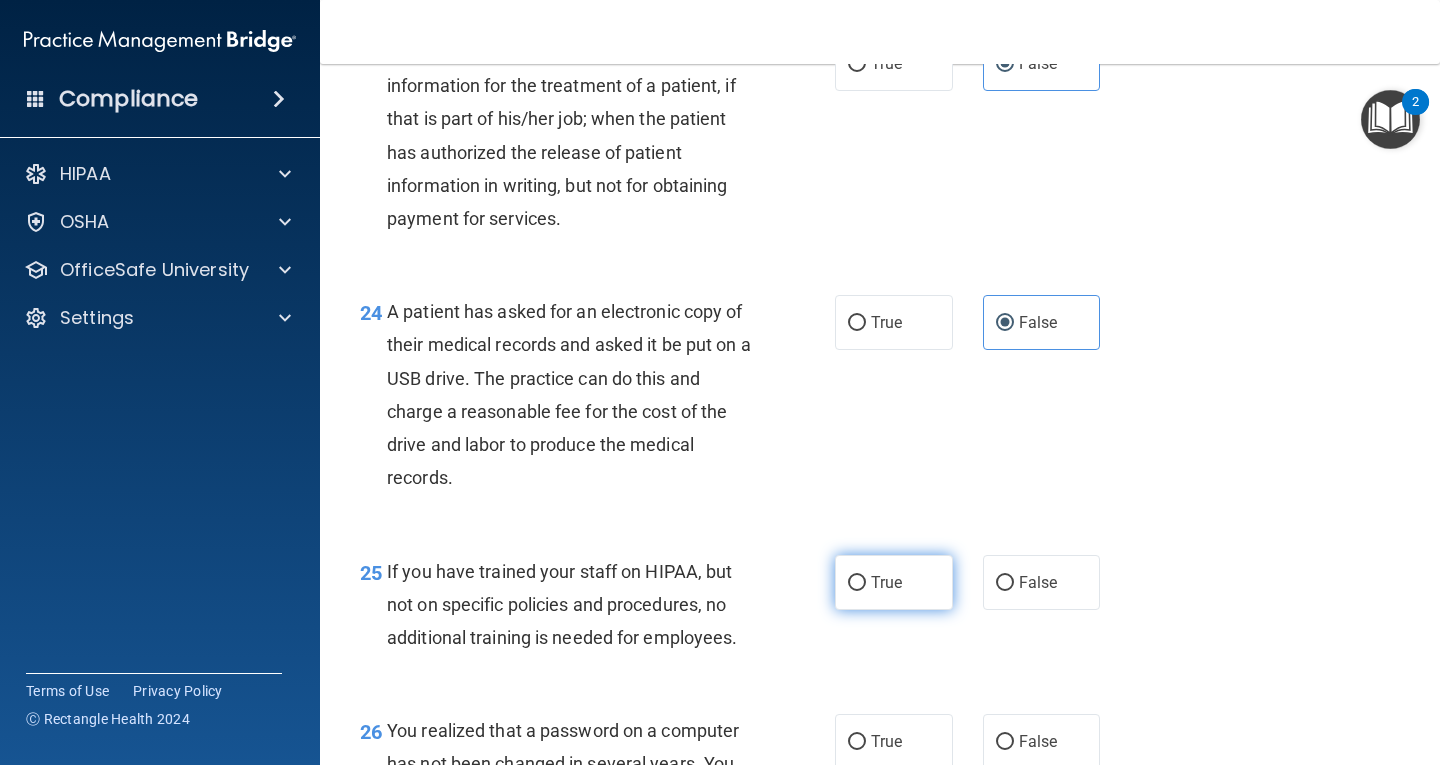 click on "True" at bounding box center (886, 582) 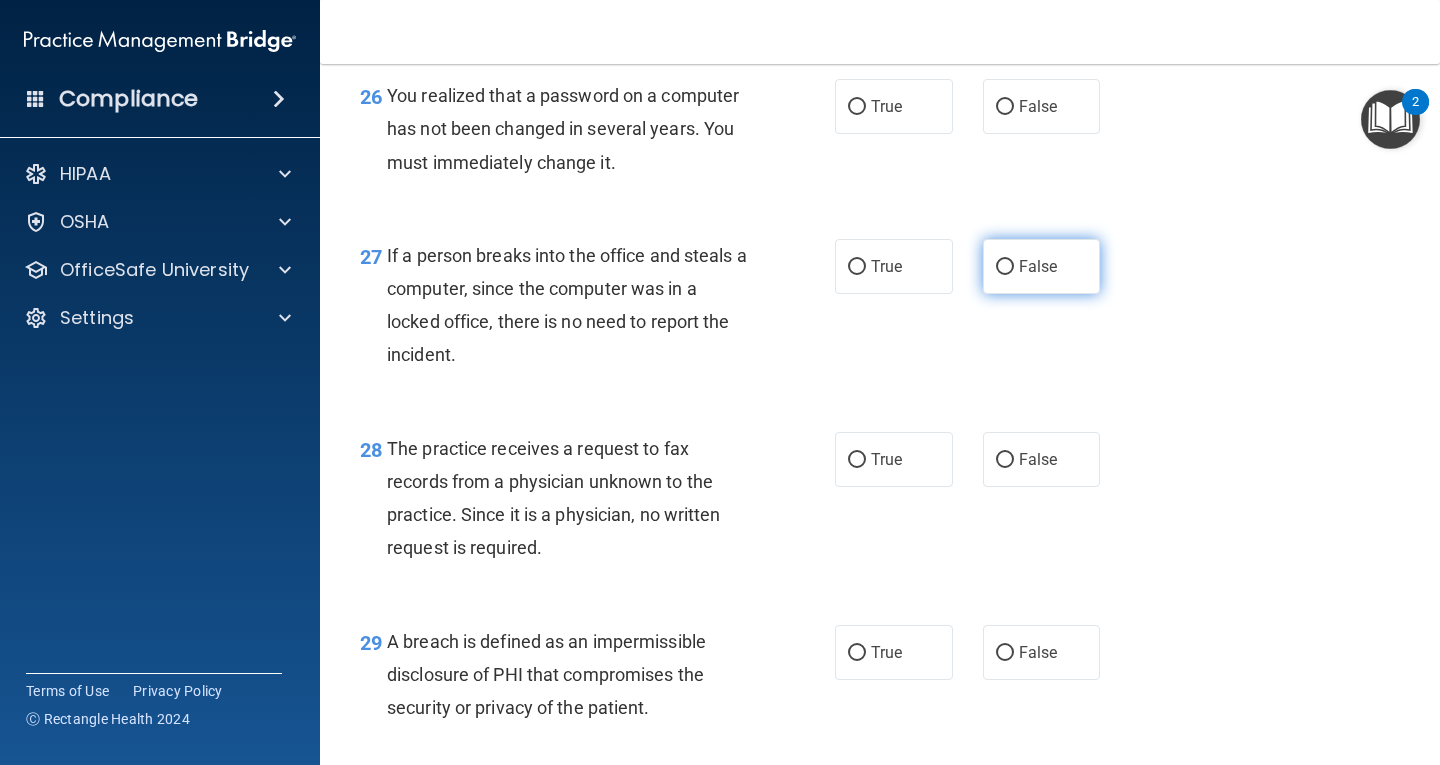 scroll, scrollTop: 4700, scrollLeft: 0, axis: vertical 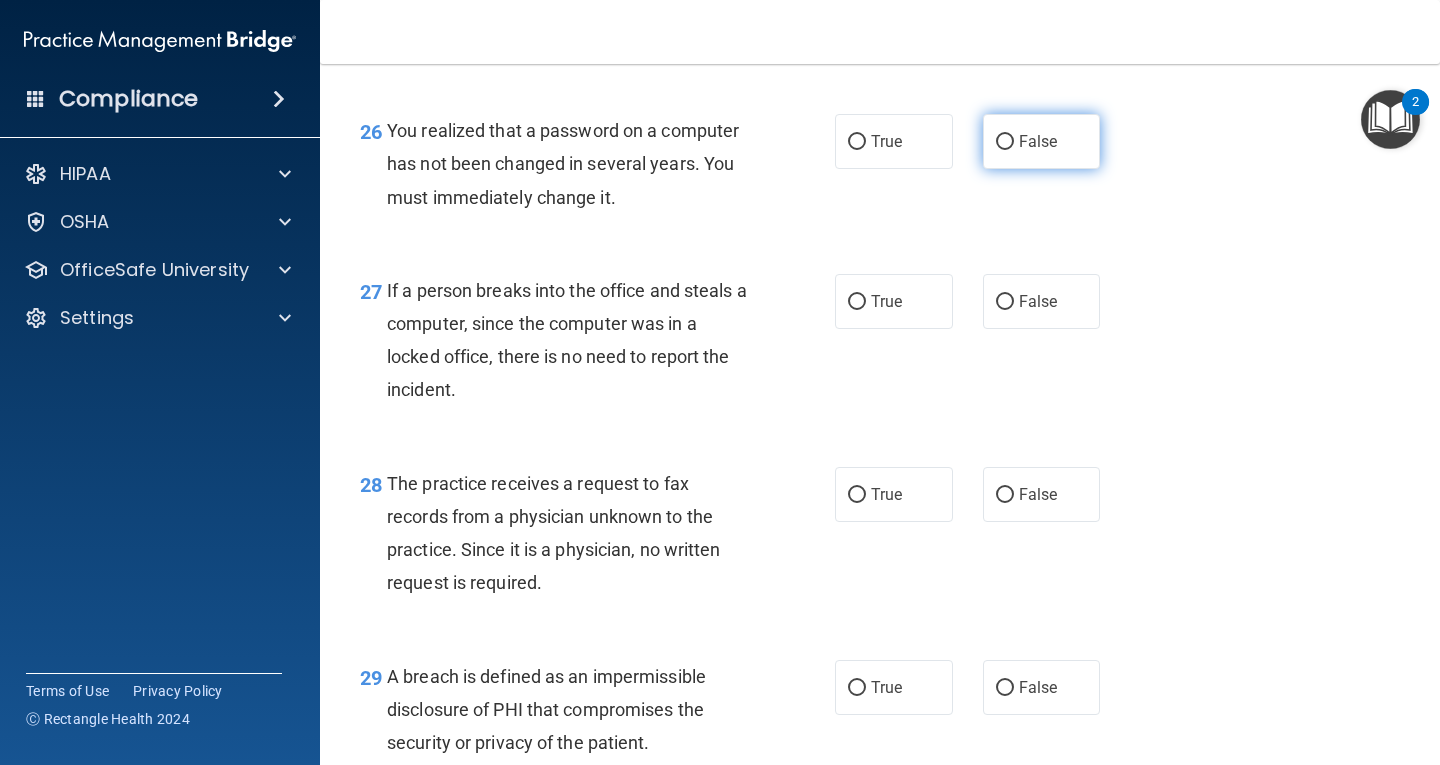 click on "False" at bounding box center [1038, 141] 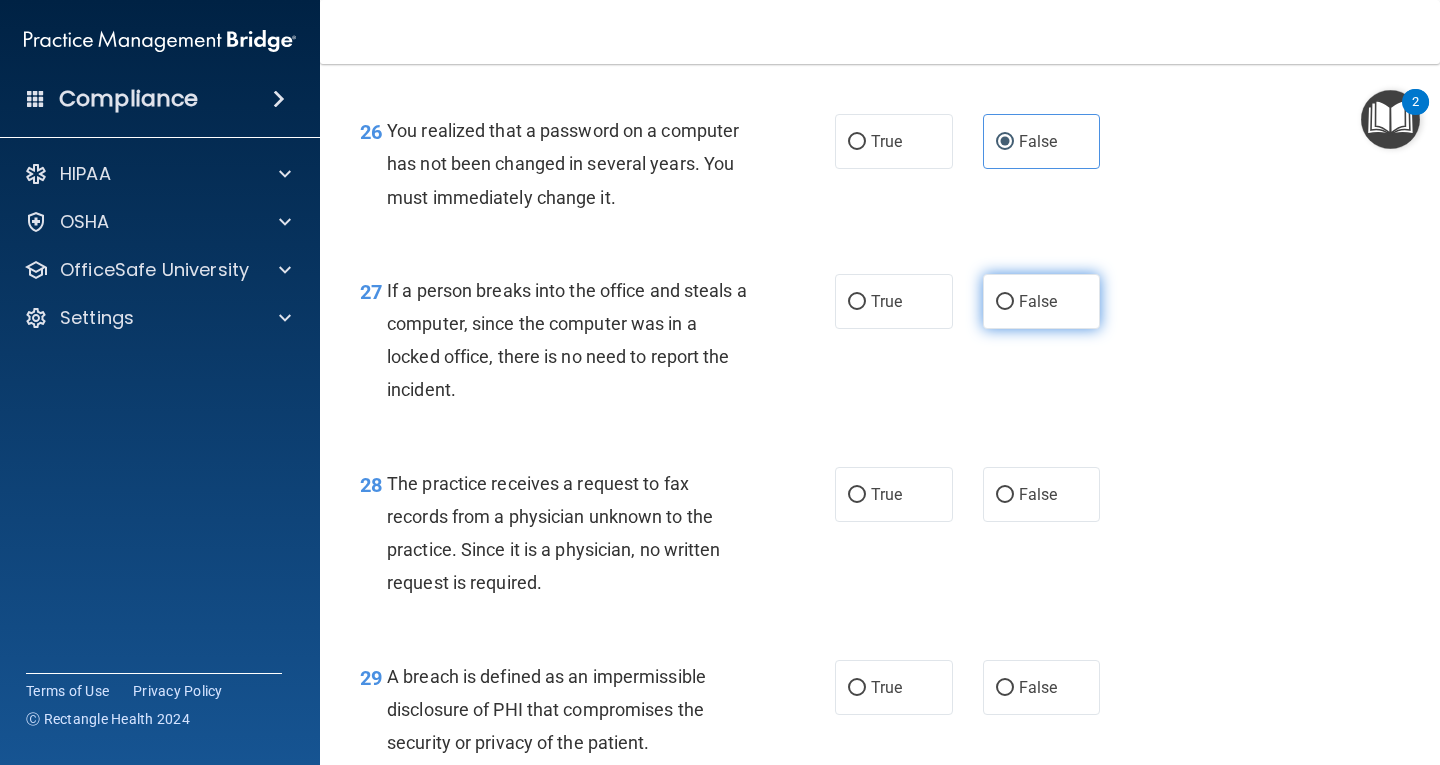 click on "False" at bounding box center [1042, 301] 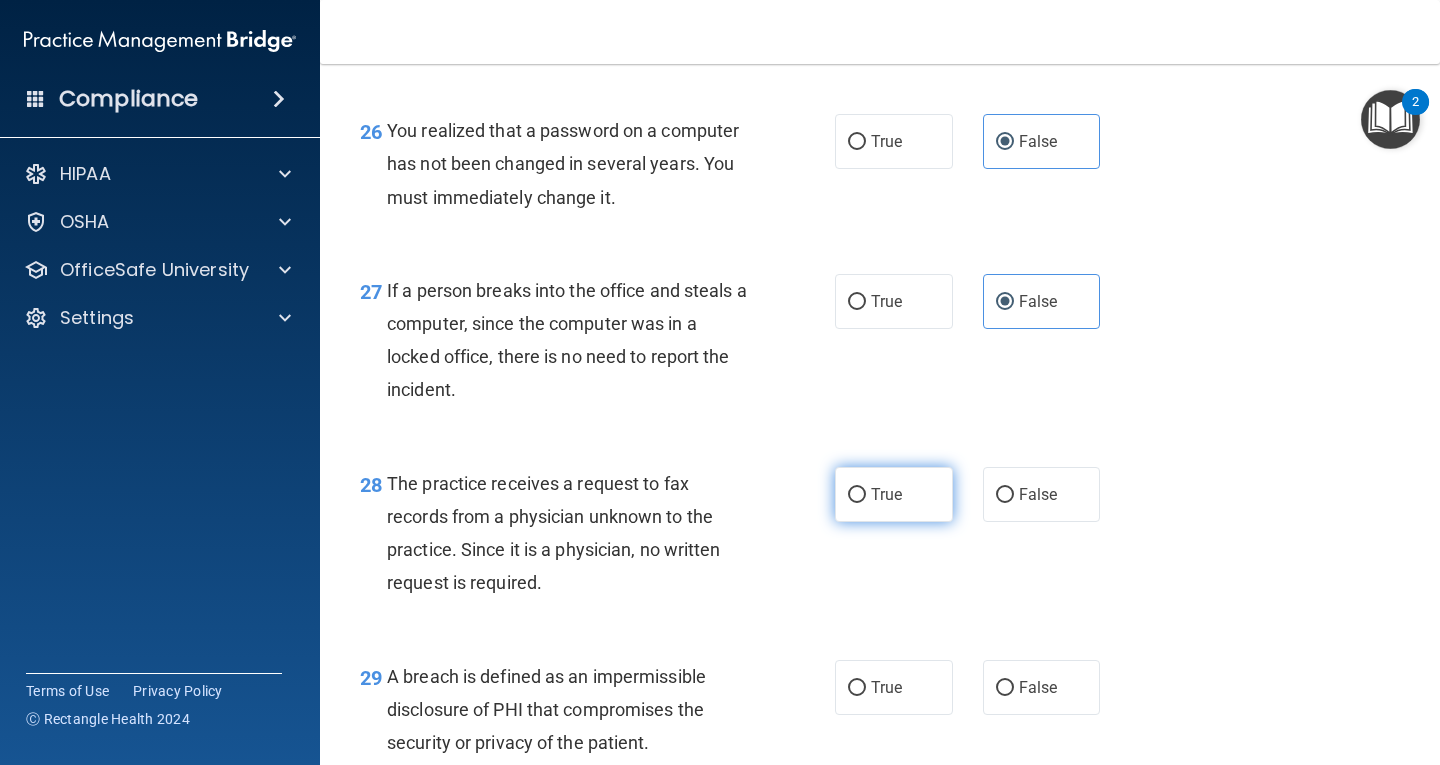 click on "True" at bounding box center [894, 494] 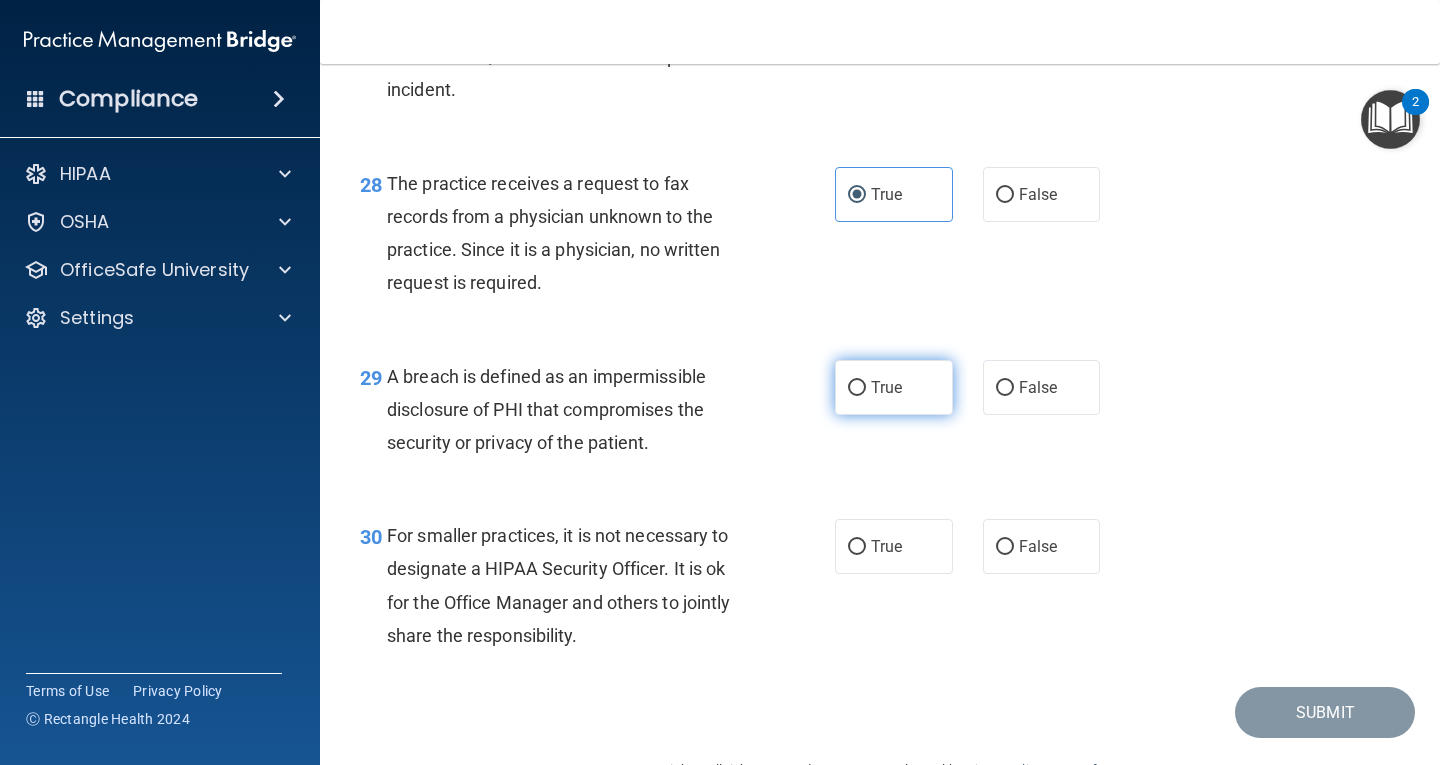 click on "True" at bounding box center (894, 387) 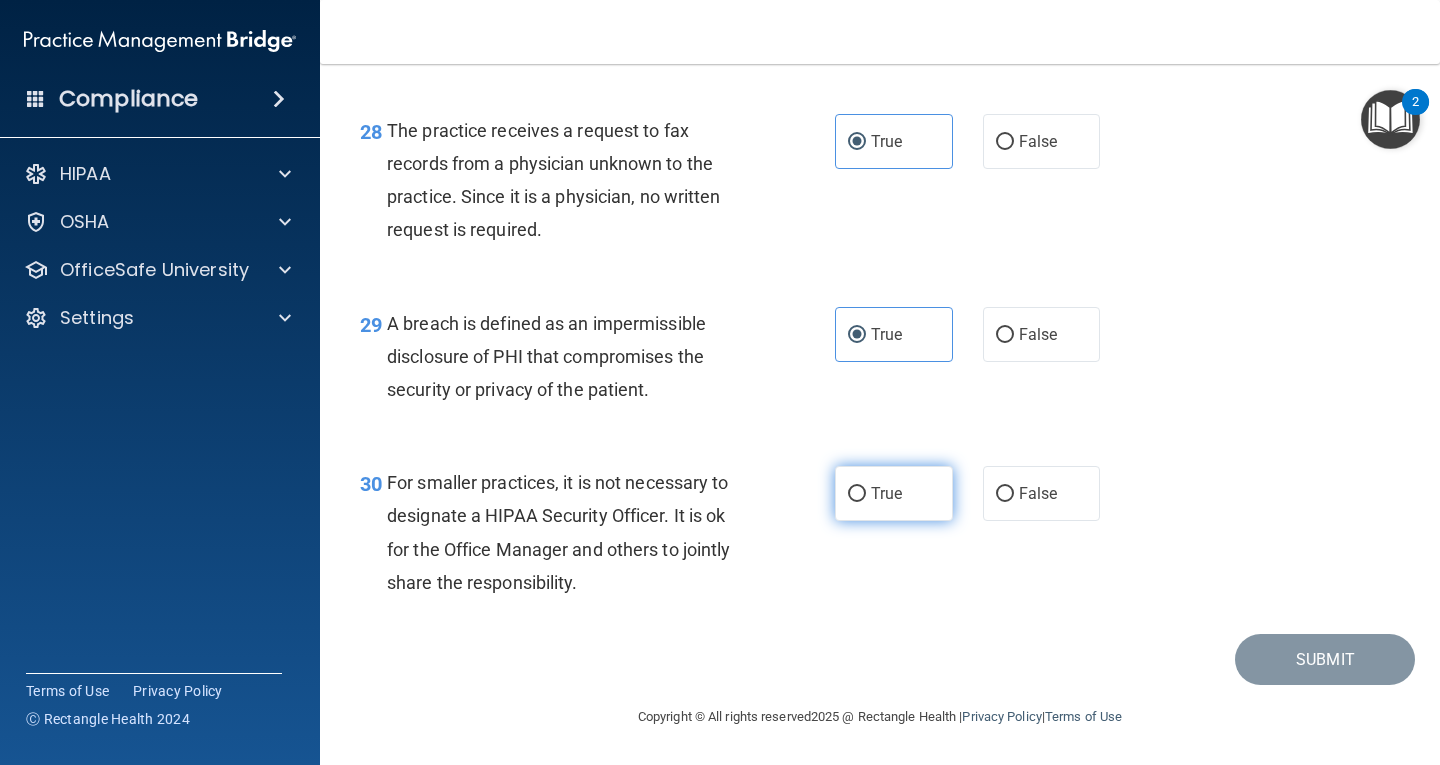 scroll, scrollTop: 5086, scrollLeft: 0, axis: vertical 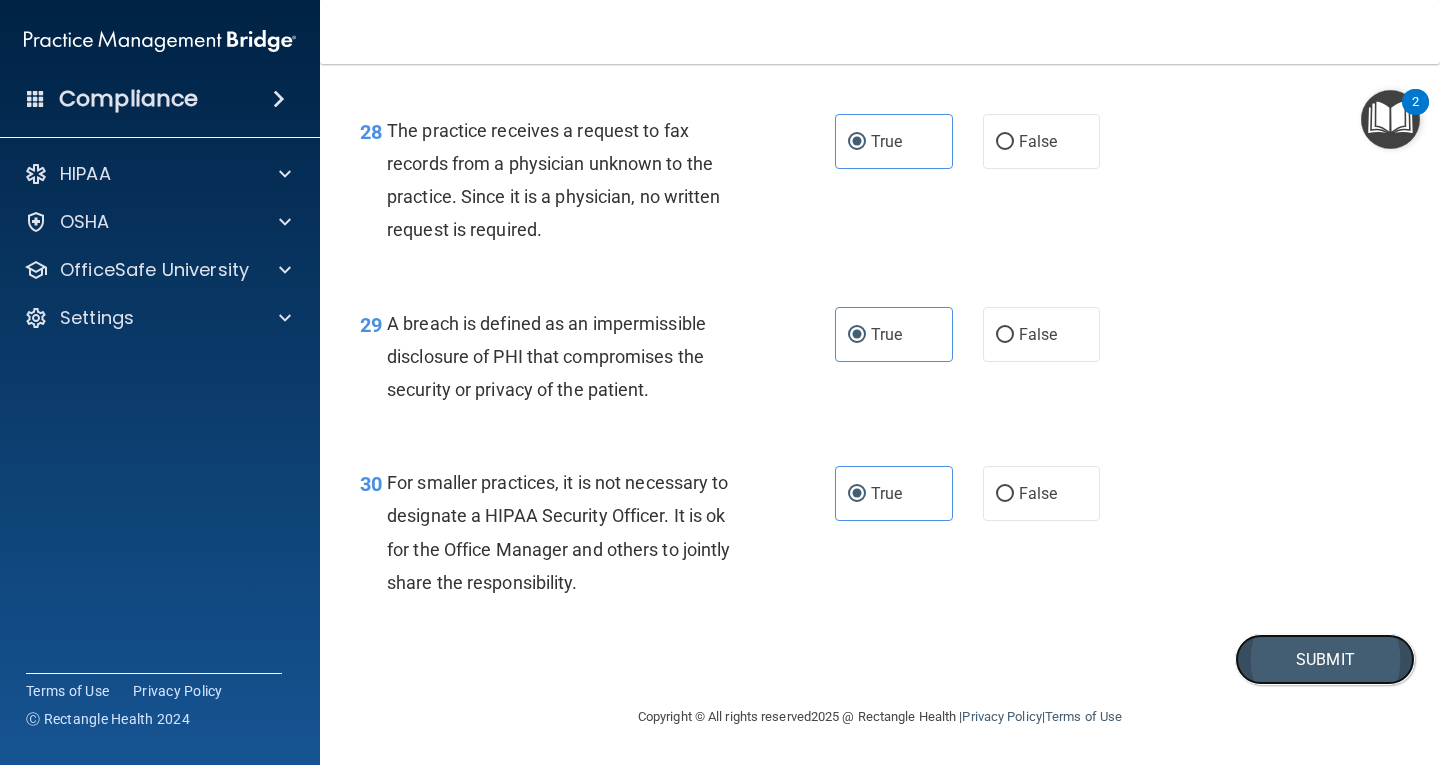 click on "Submit" at bounding box center (1325, 659) 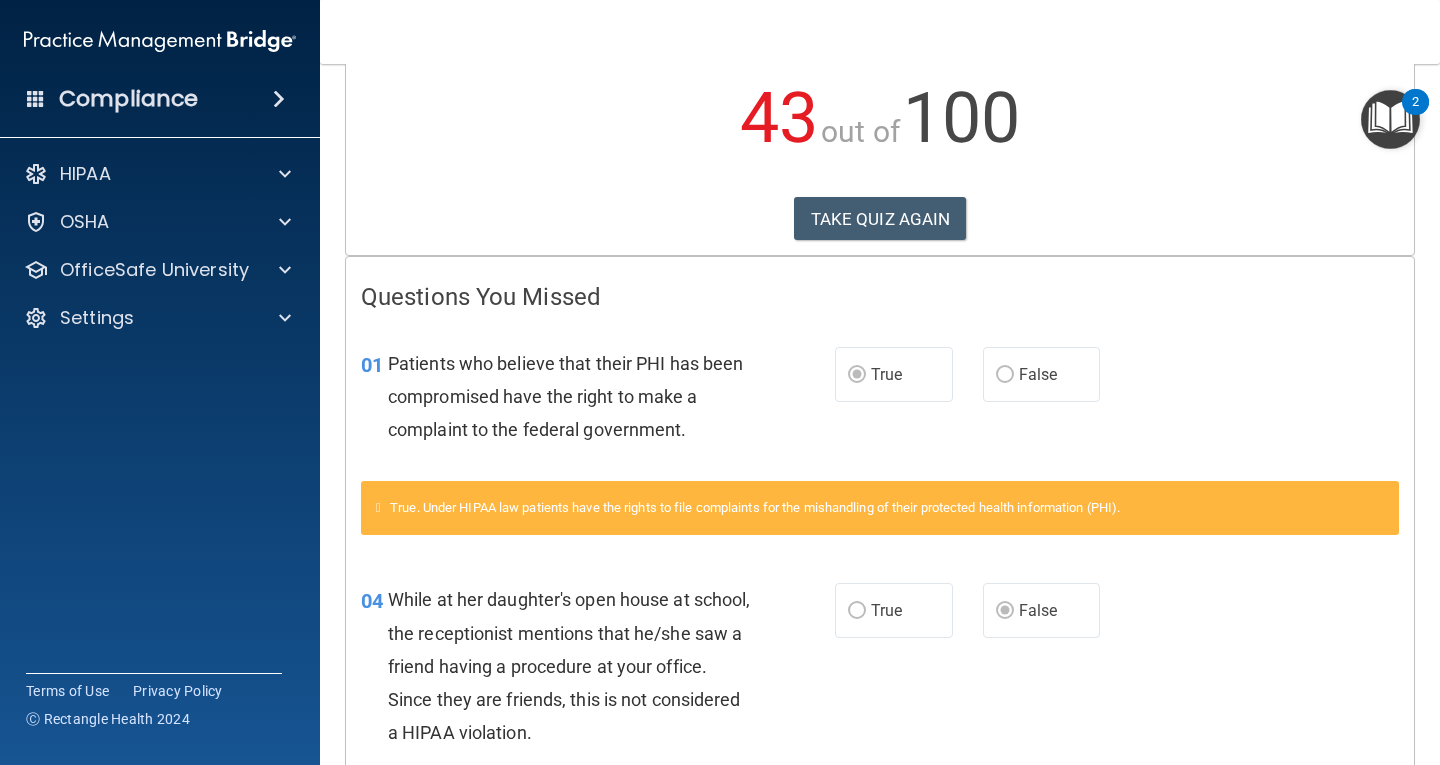 scroll, scrollTop: 0, scrollLeft: 0, axis: both 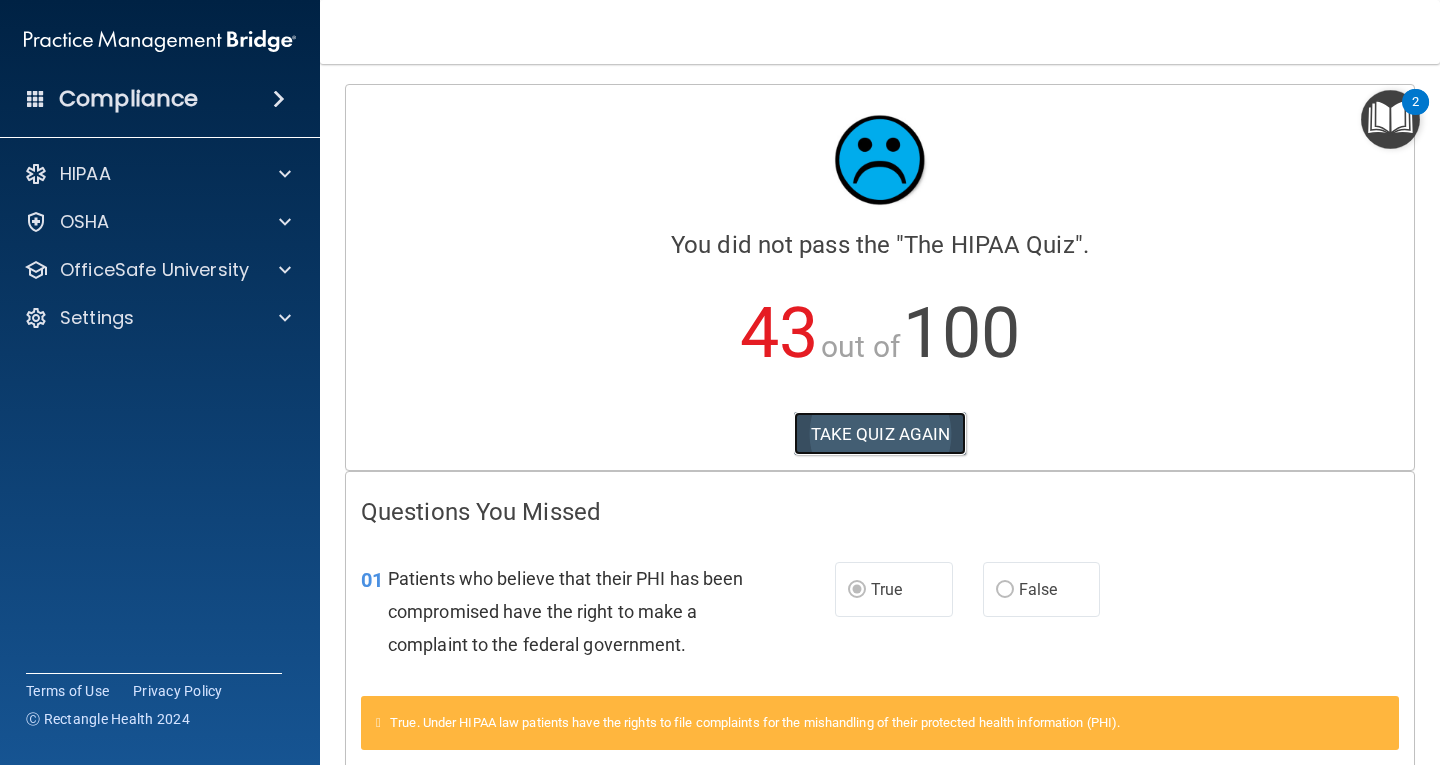 click on "TAKE QUIZ AGAIN" at bounding box center [880, 434] 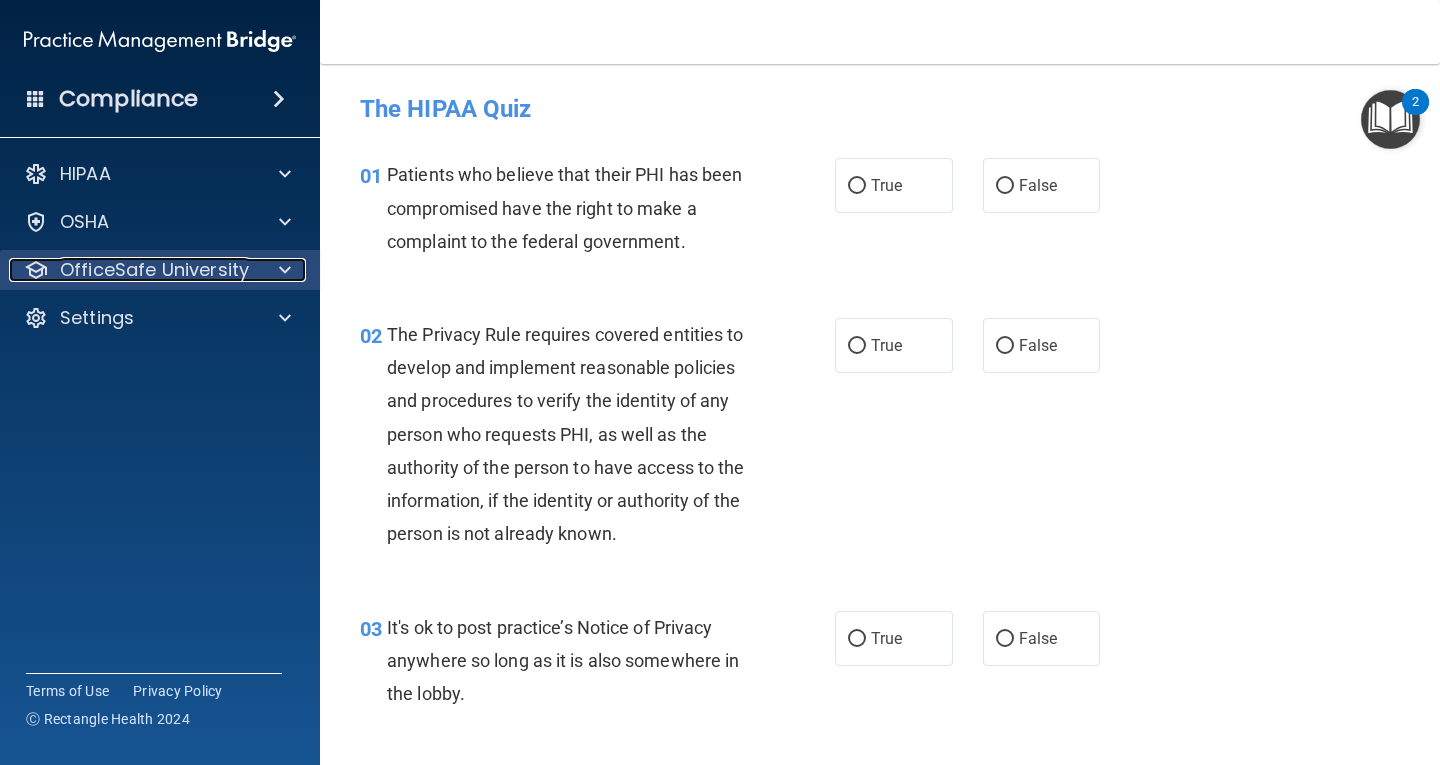 click at bounding box center (282, 270) 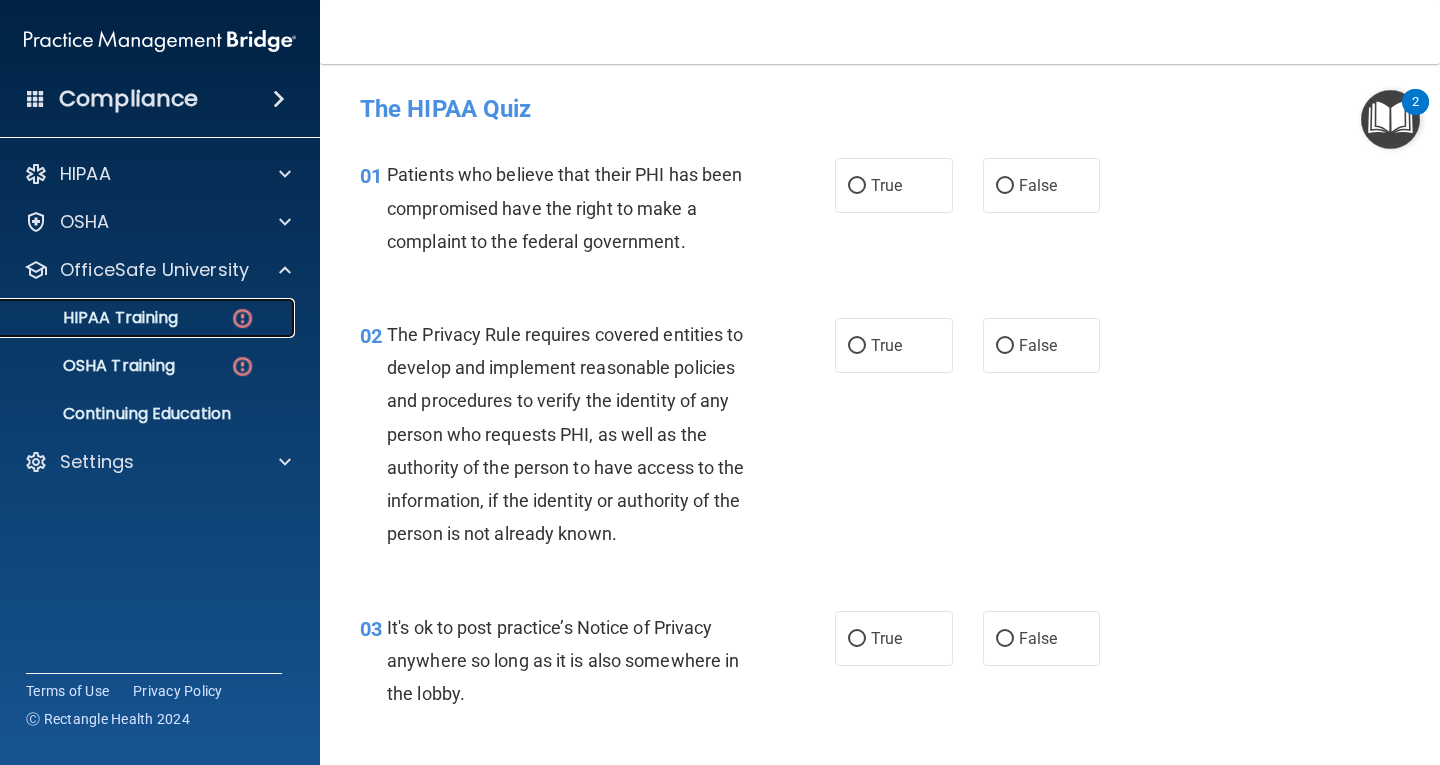 click on "HIPAA Training" at bounding box center [149, 318] 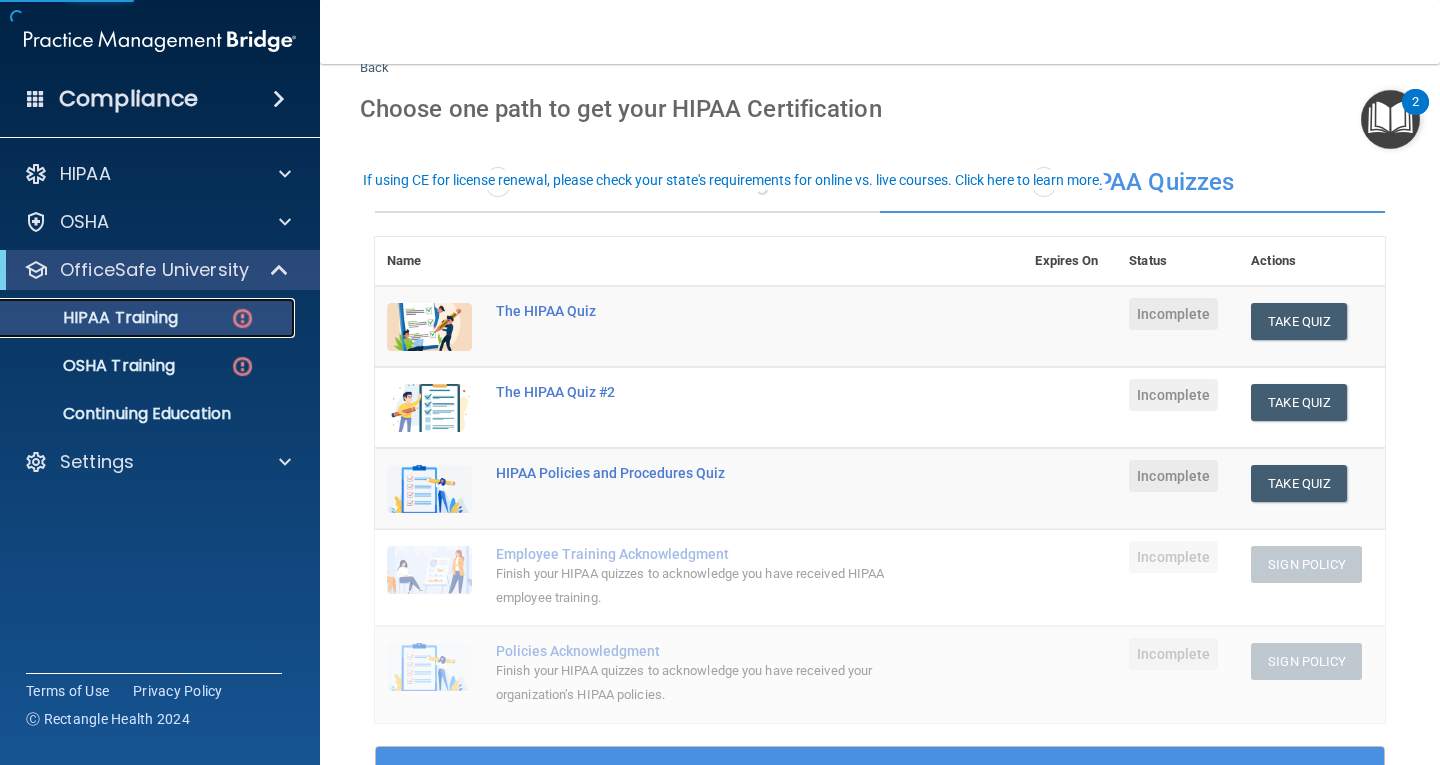 scroll, scrollTop: 100, scrollLeft: 0, axis: vertical 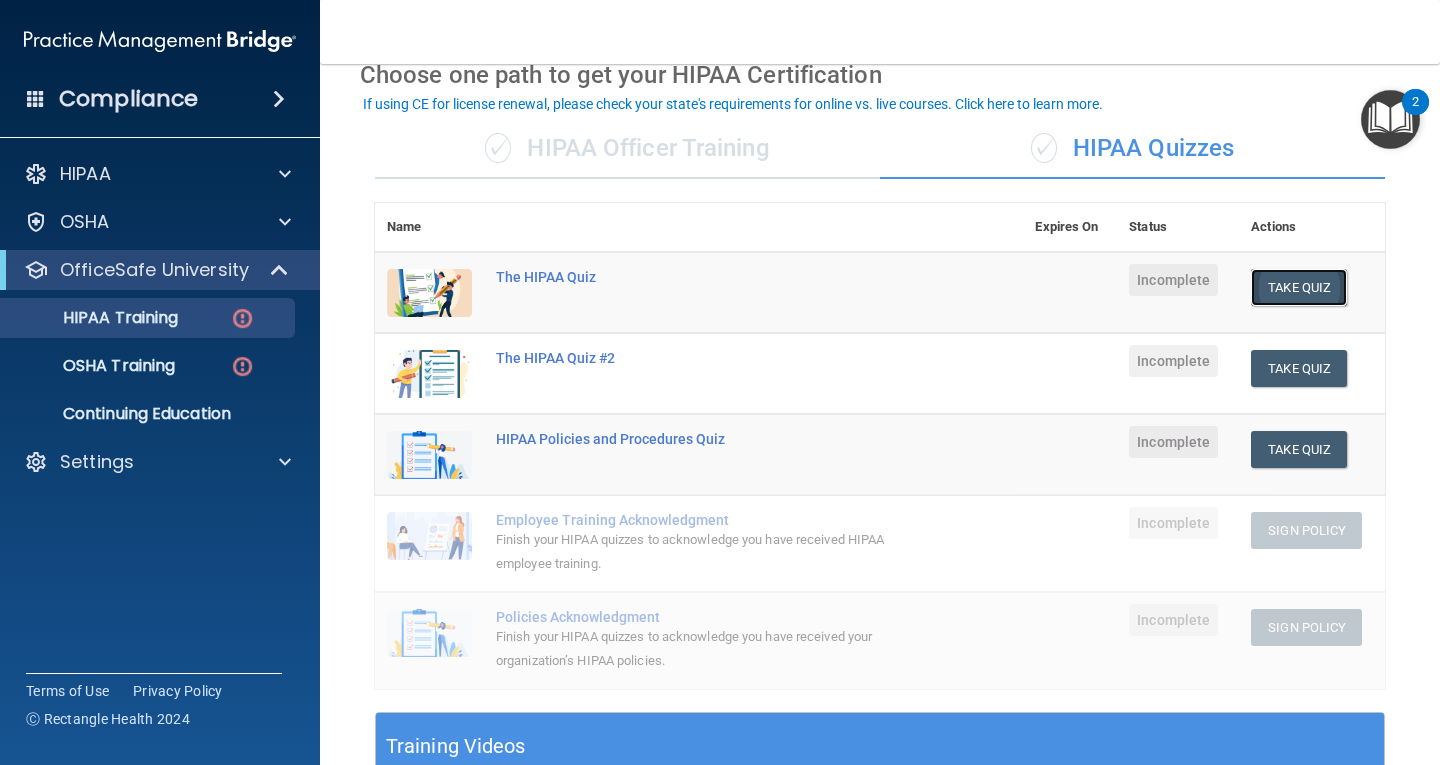 click on "Take Quiz" at bounding box center [1299, 287] 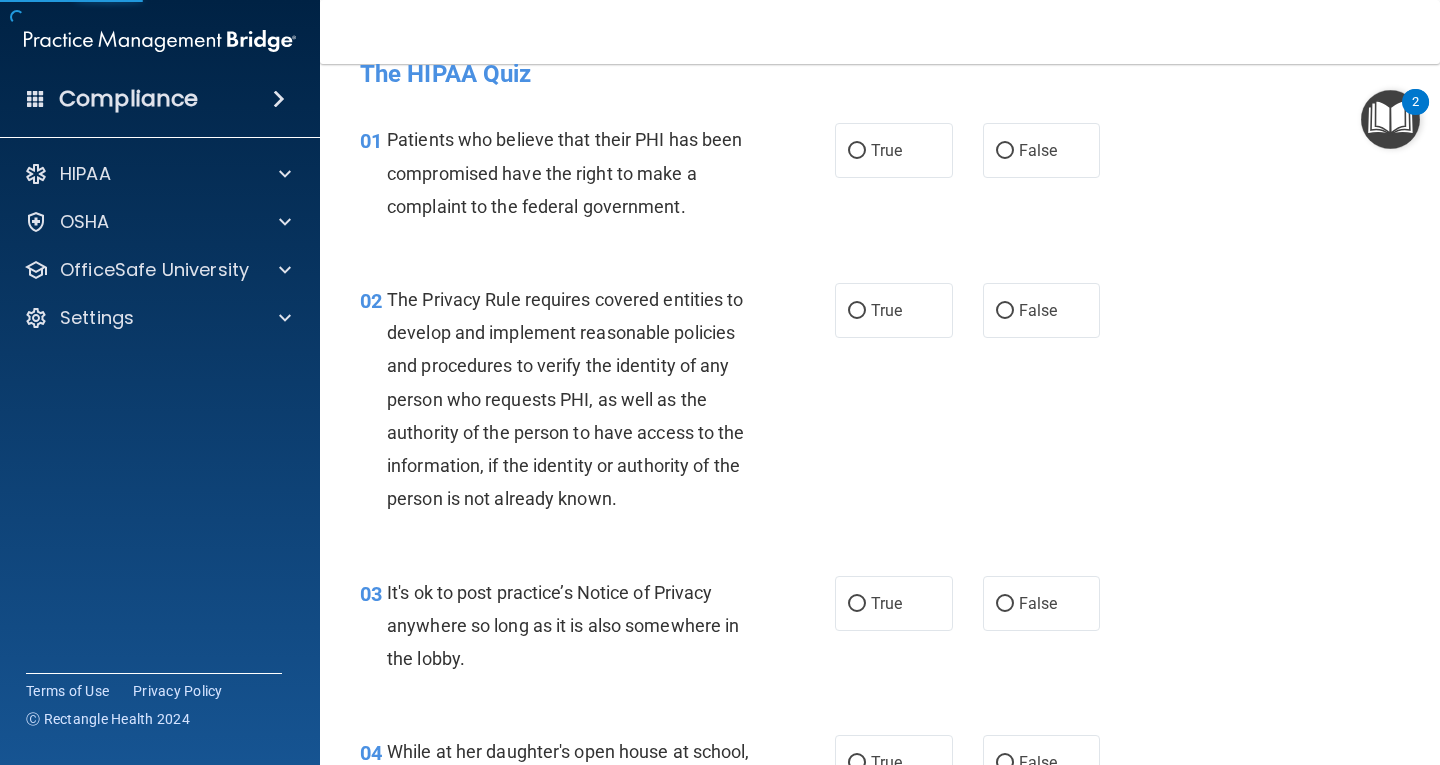 scroll, scrollTop: 0, scrollLeft: 0, axis: both 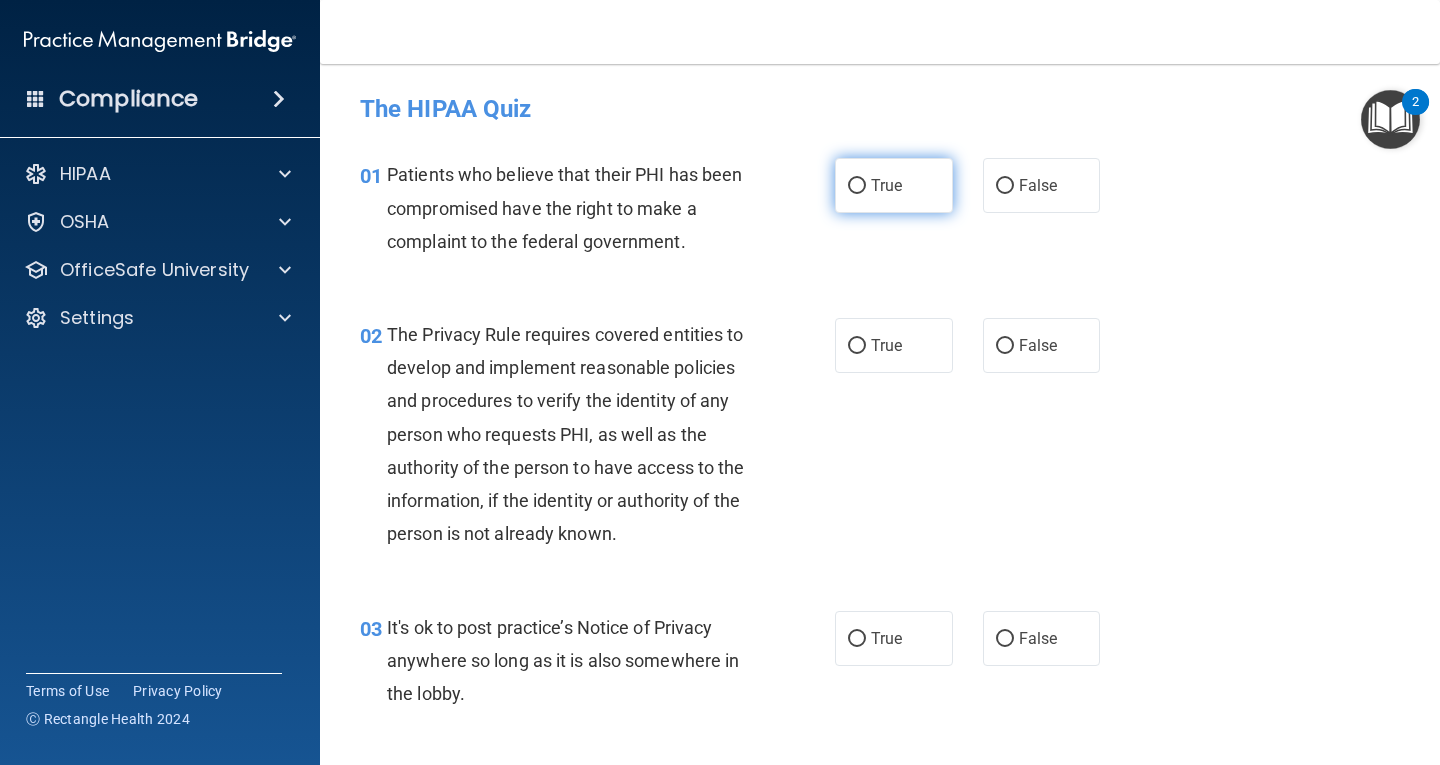 click on "True" at bounding box center (894, 185) 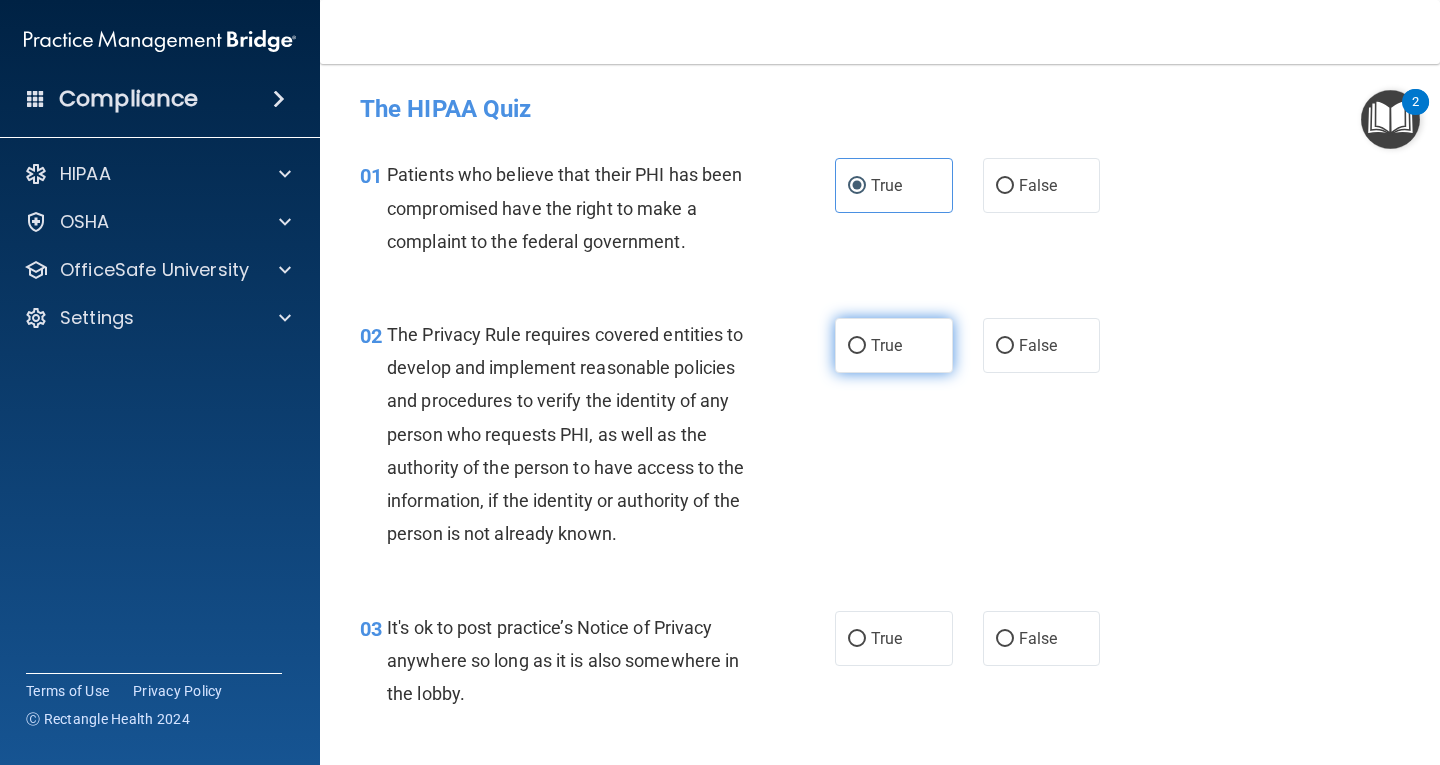 click on "True" at bounding box center [894, 345] 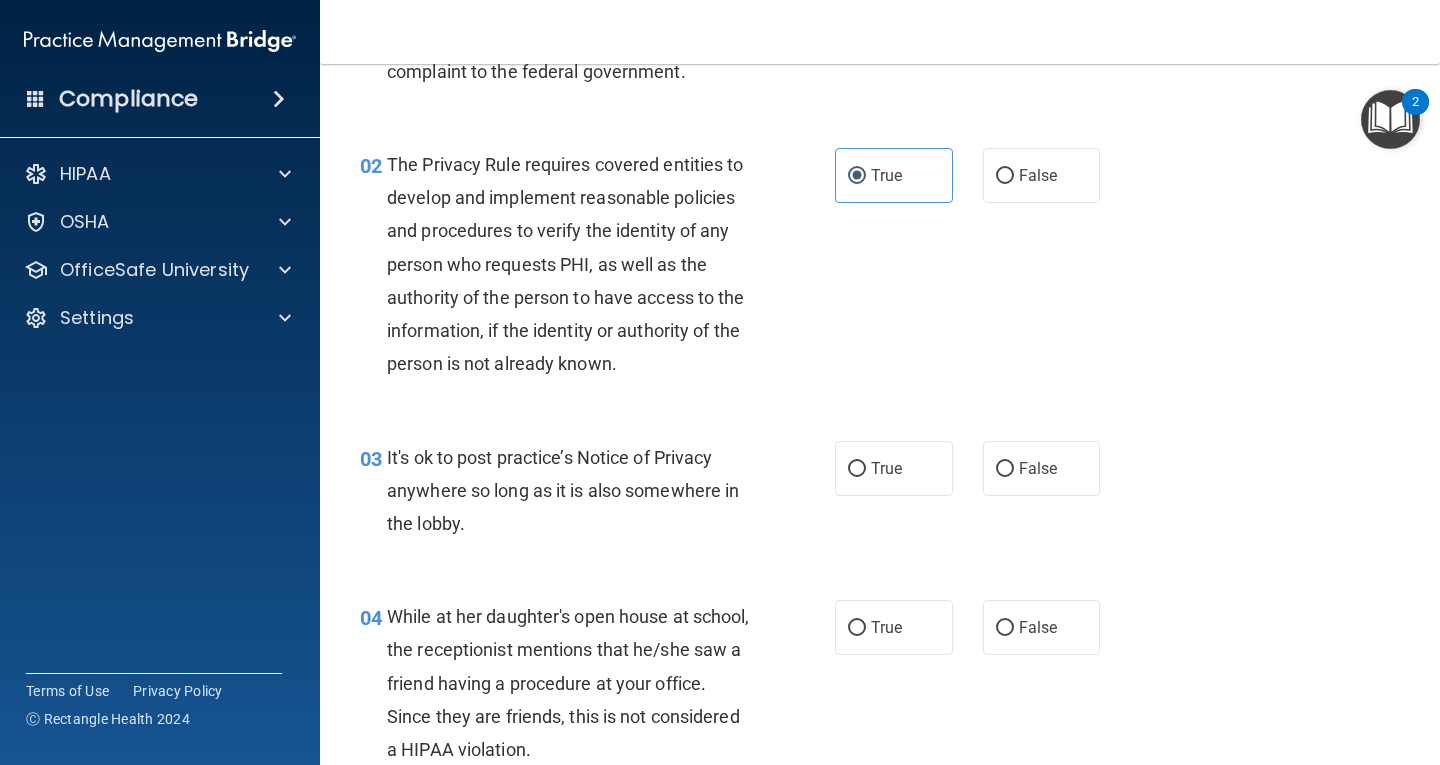 scroll, scrollTop: 200, scrollLeft: 0, axis: vertical 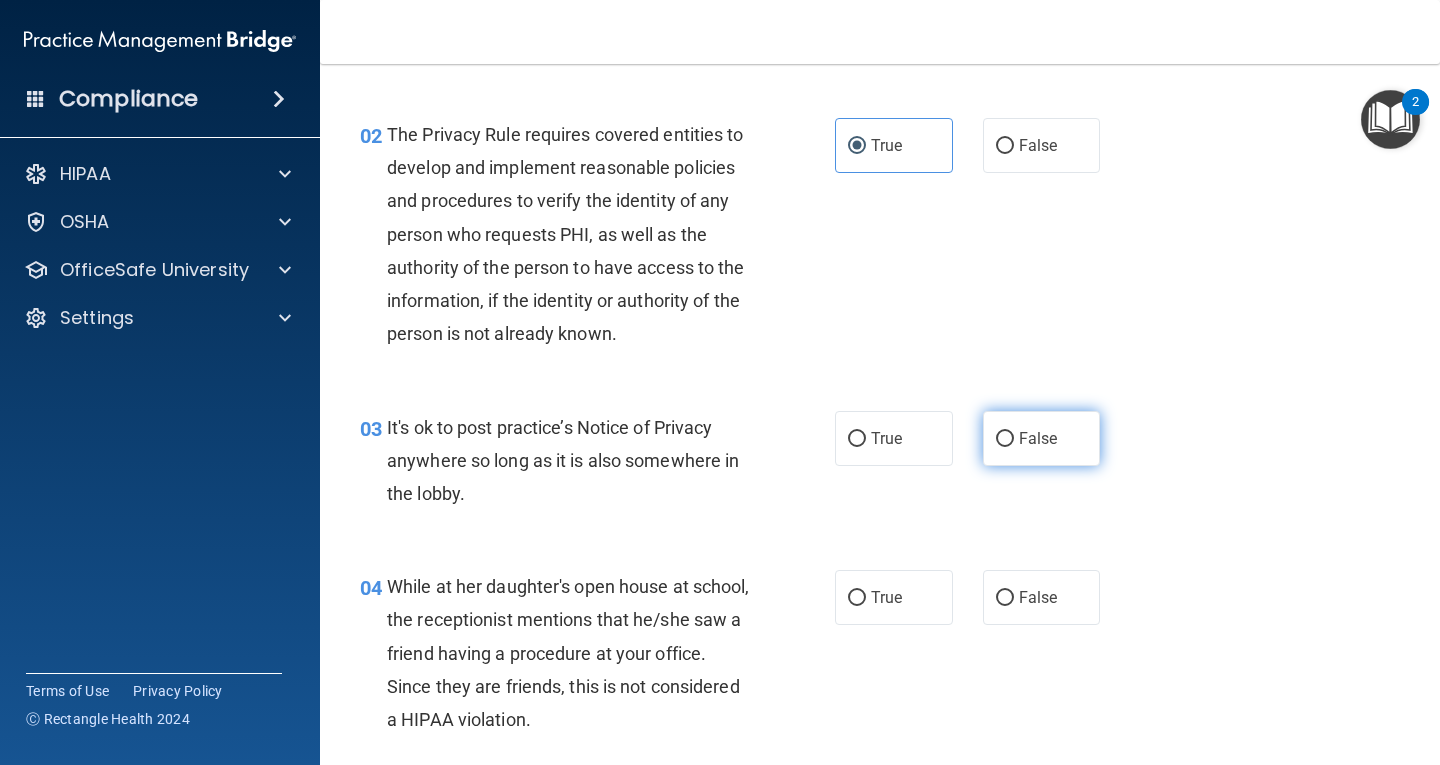 click on "False" at bounding box center [1042, 438] 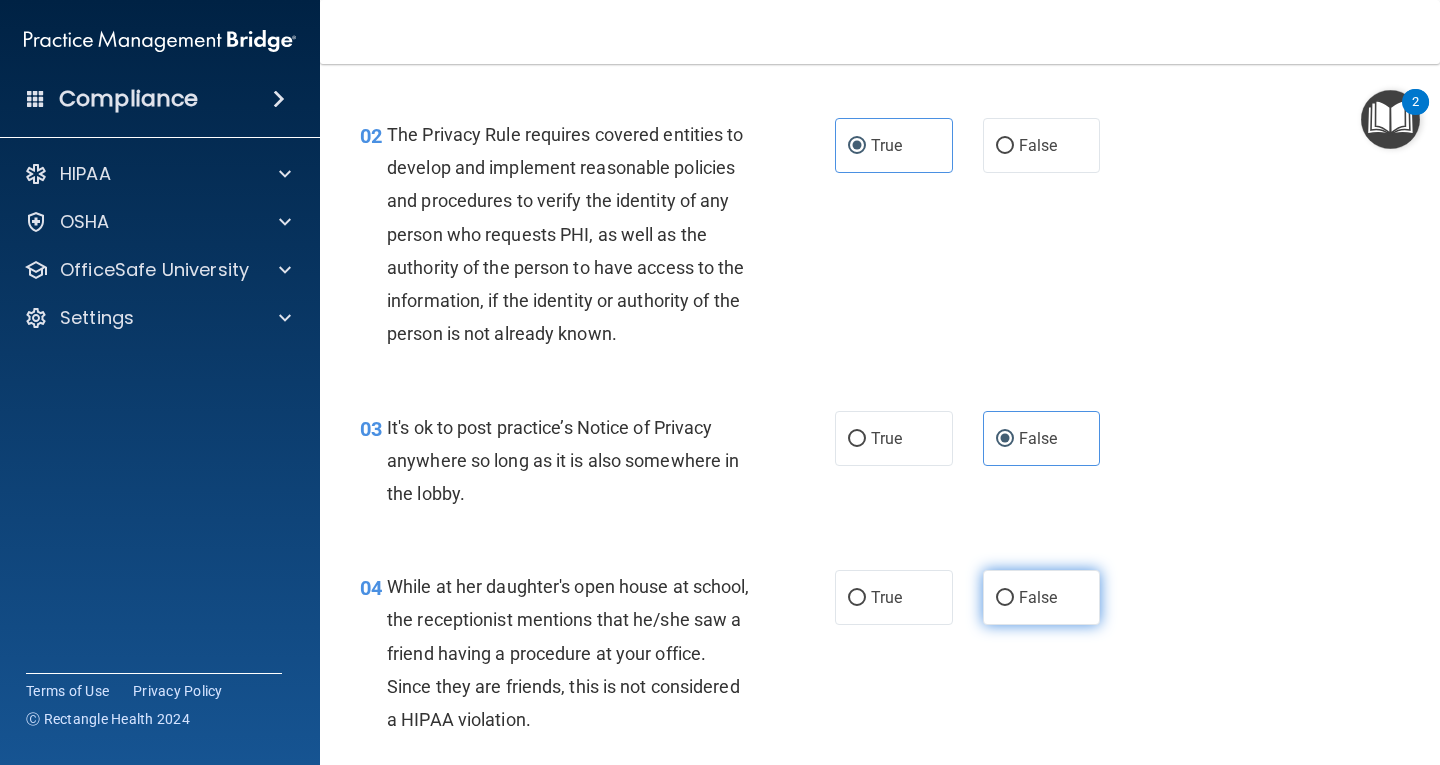 click on "False" at bounding box center [1038, 597] 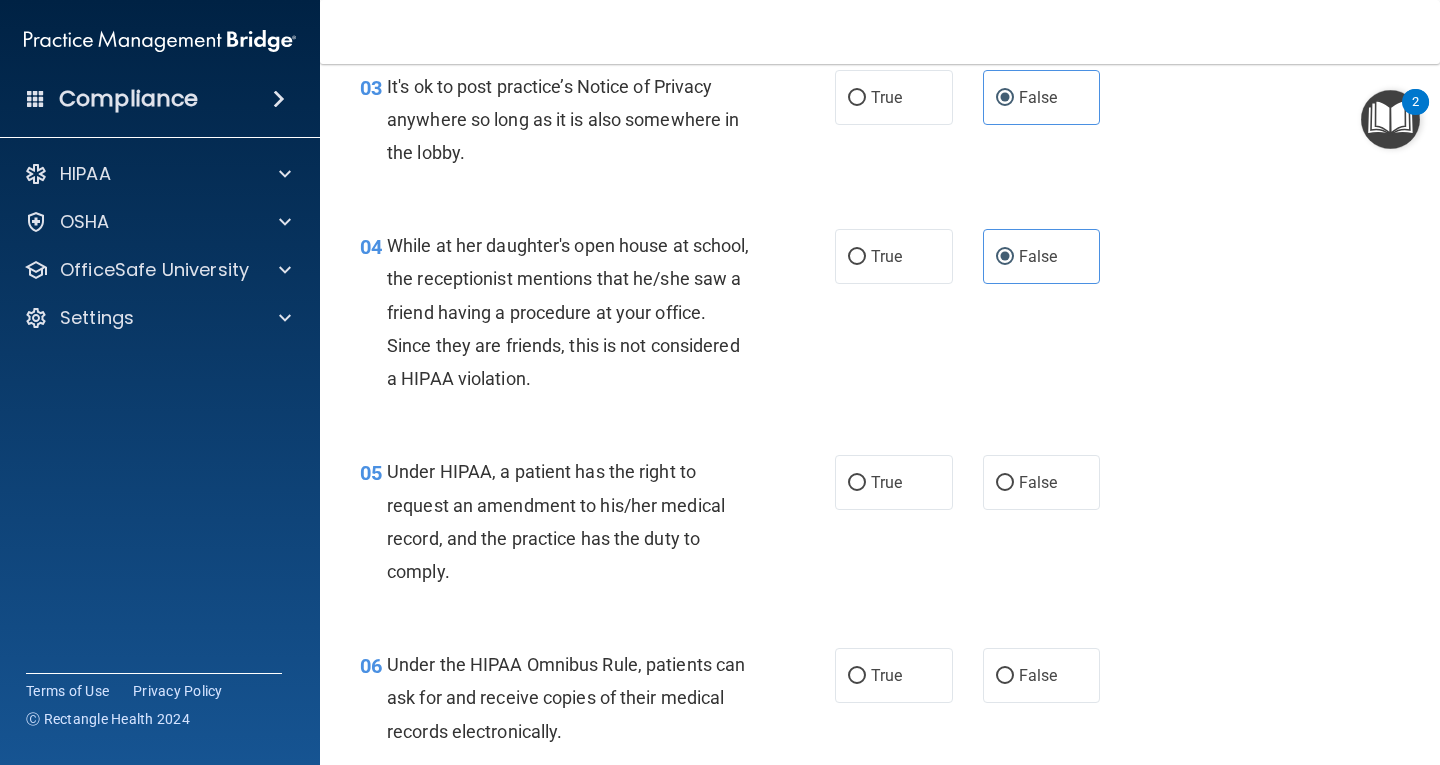 scroll, scrollTop: 600, scrollLeft: 0, axis: vertical 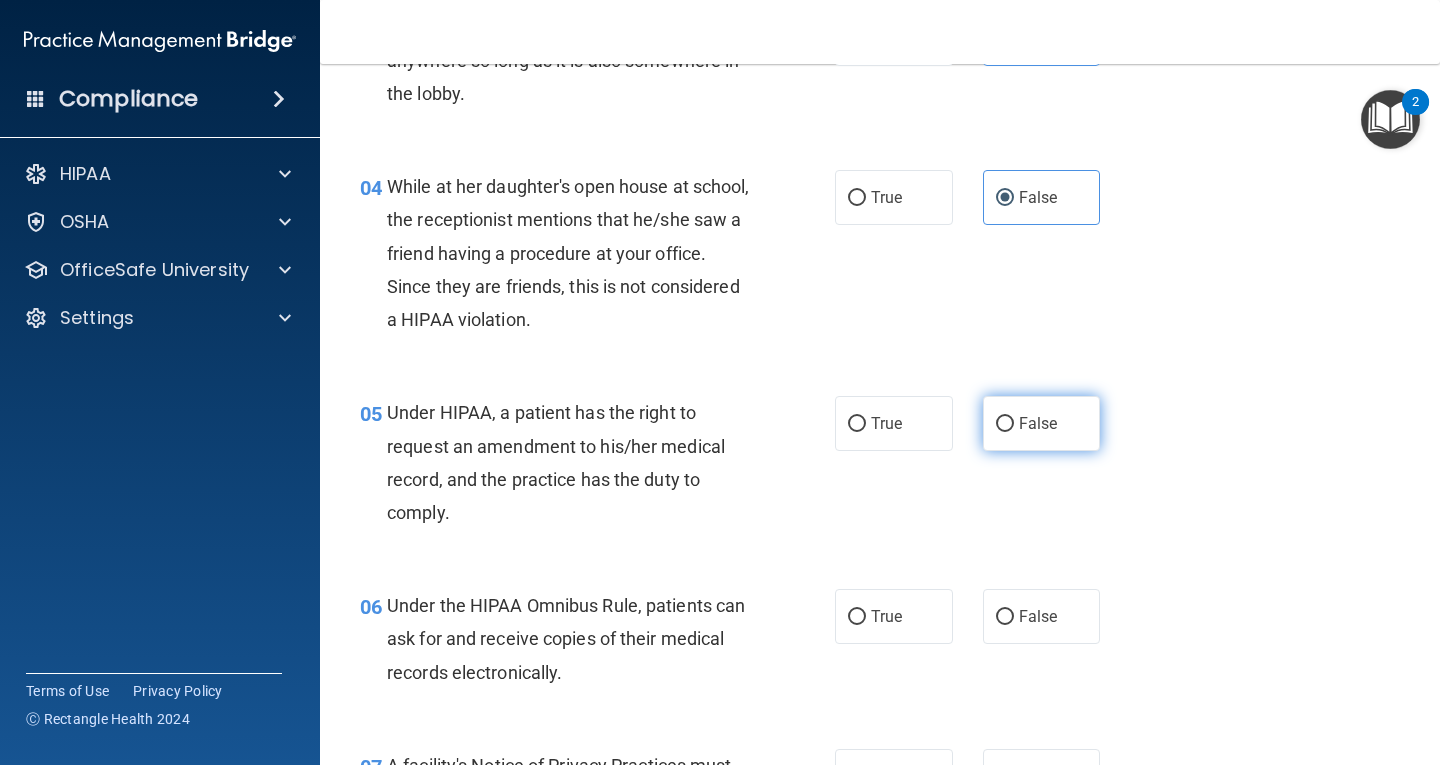 click on "False" at bounding box center (1038, 423) 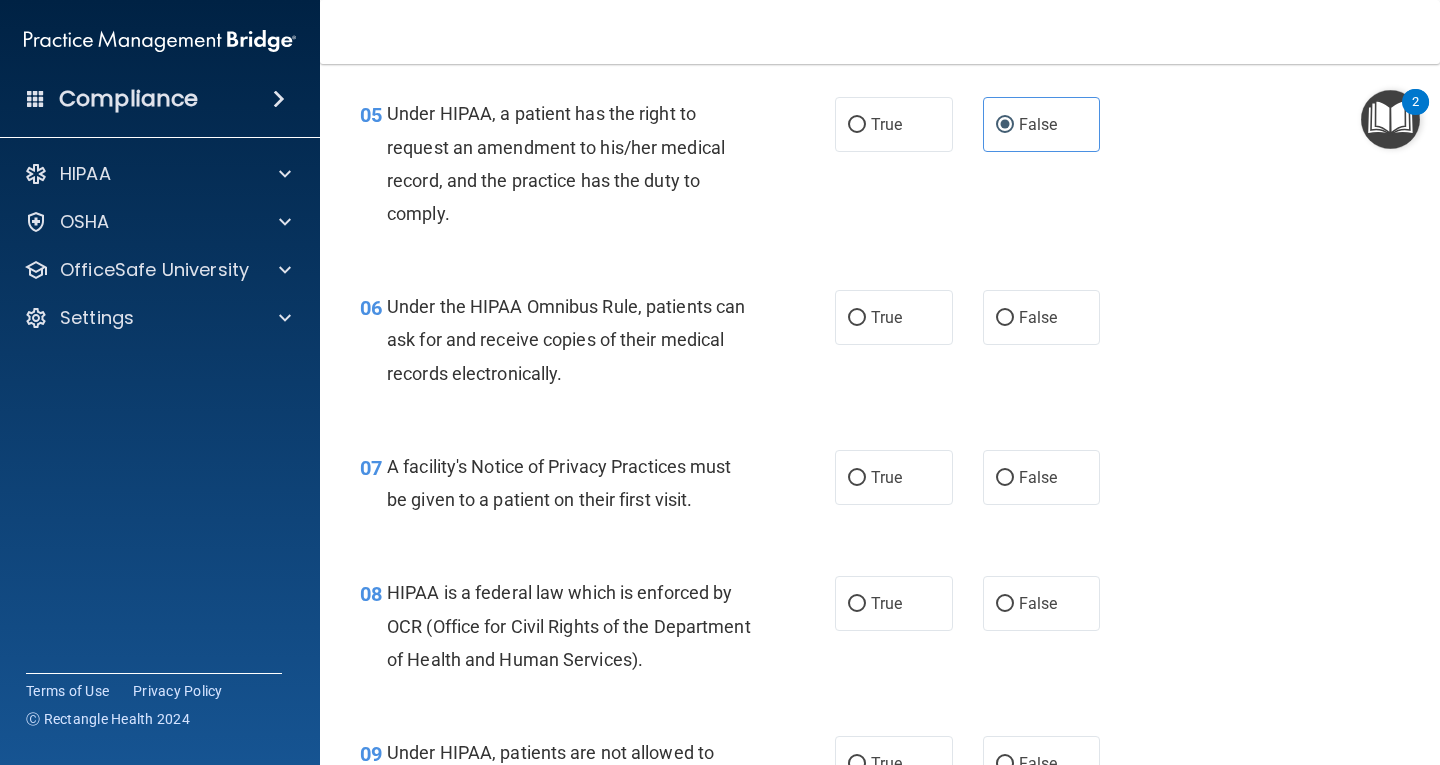 scroll, scrollTop: 900, scrollLeft: 0, axis: vertical 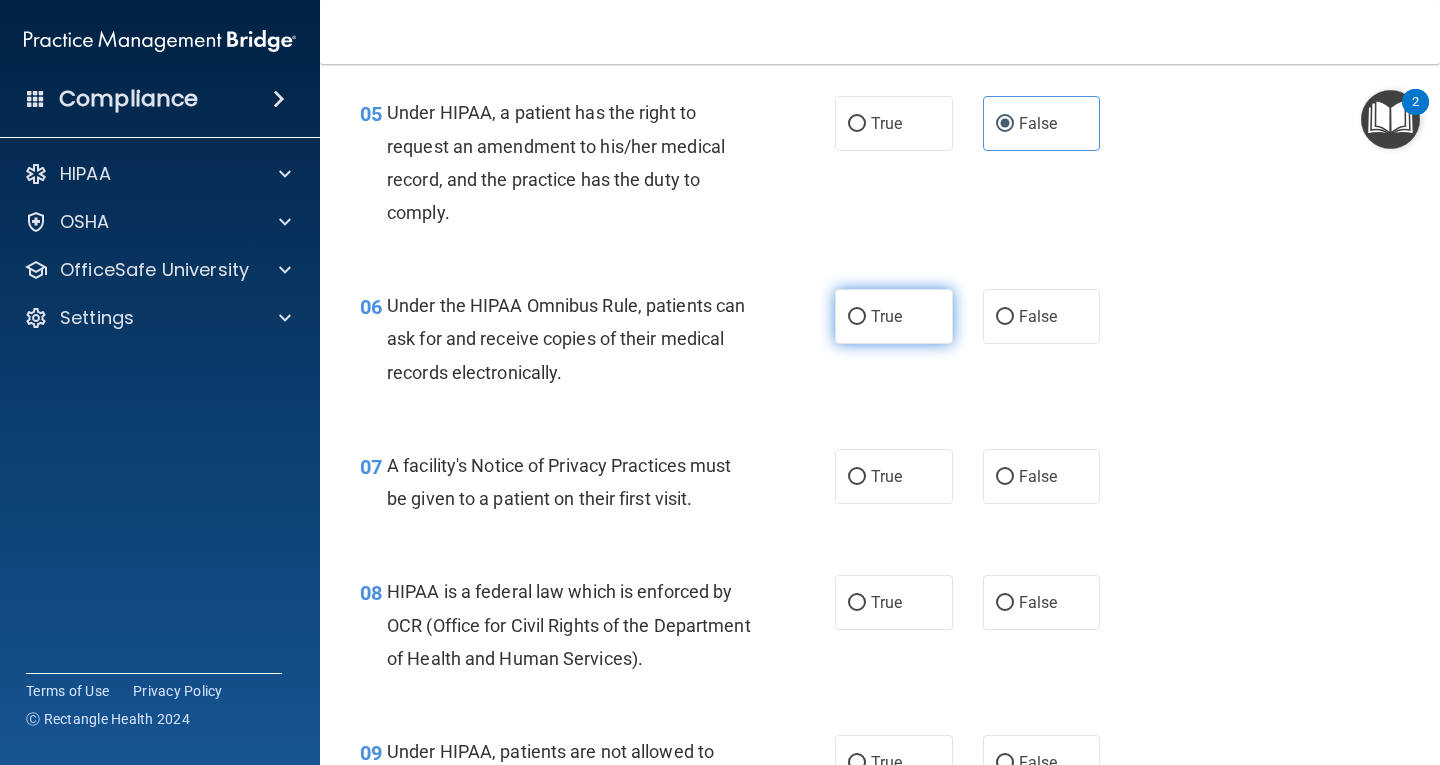 click on "True" at bounding box center [894, 316] 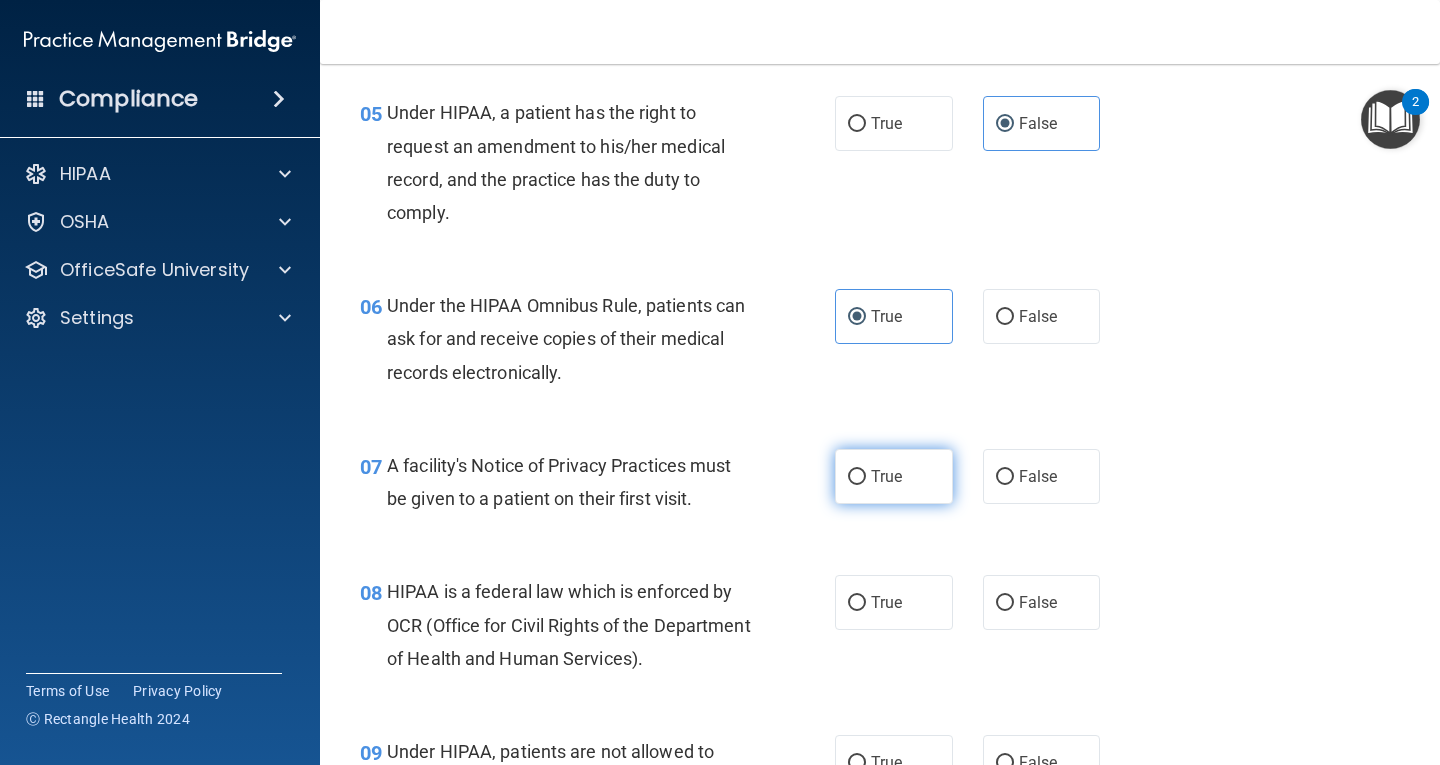 click on "True" at bounding box center [894, 476] 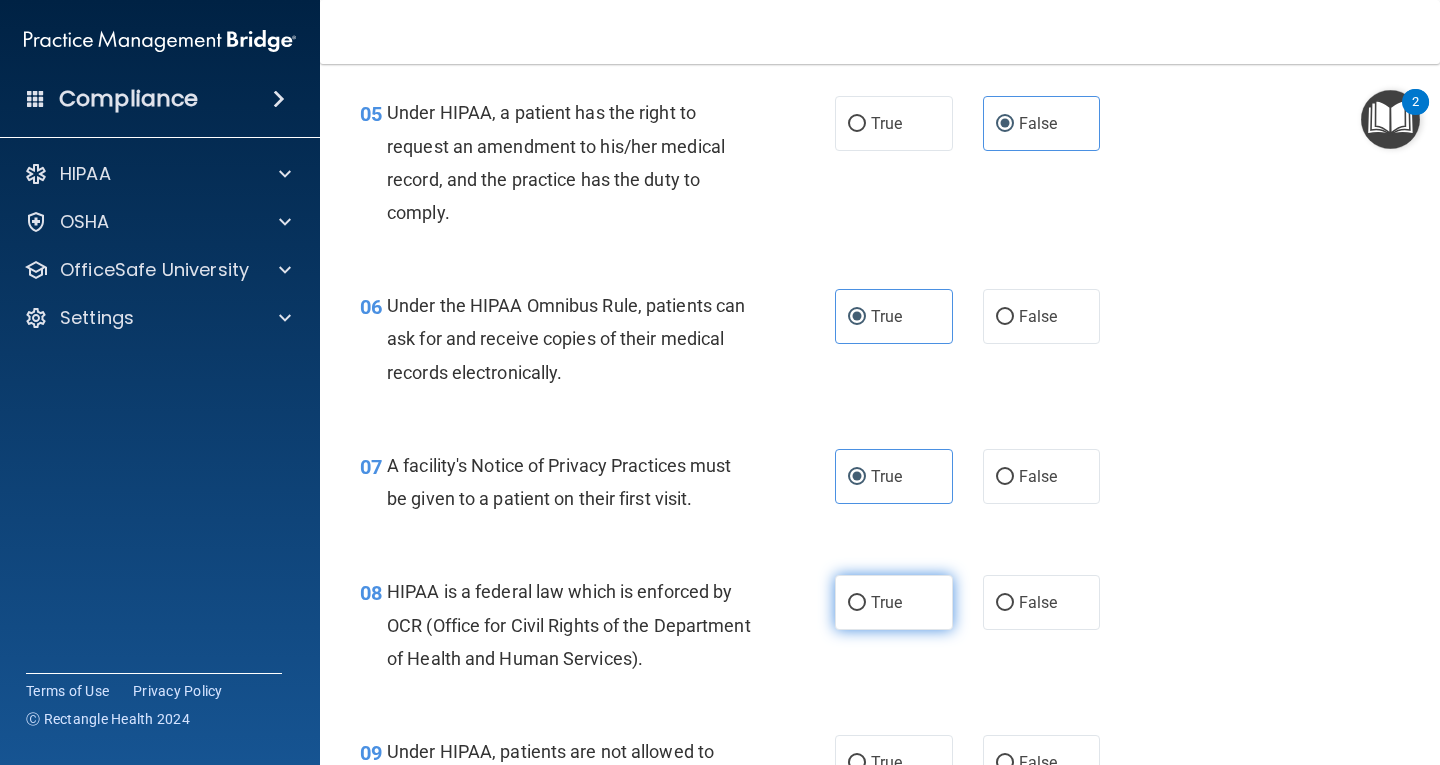 click on "True" at bounding box center [886, 602] 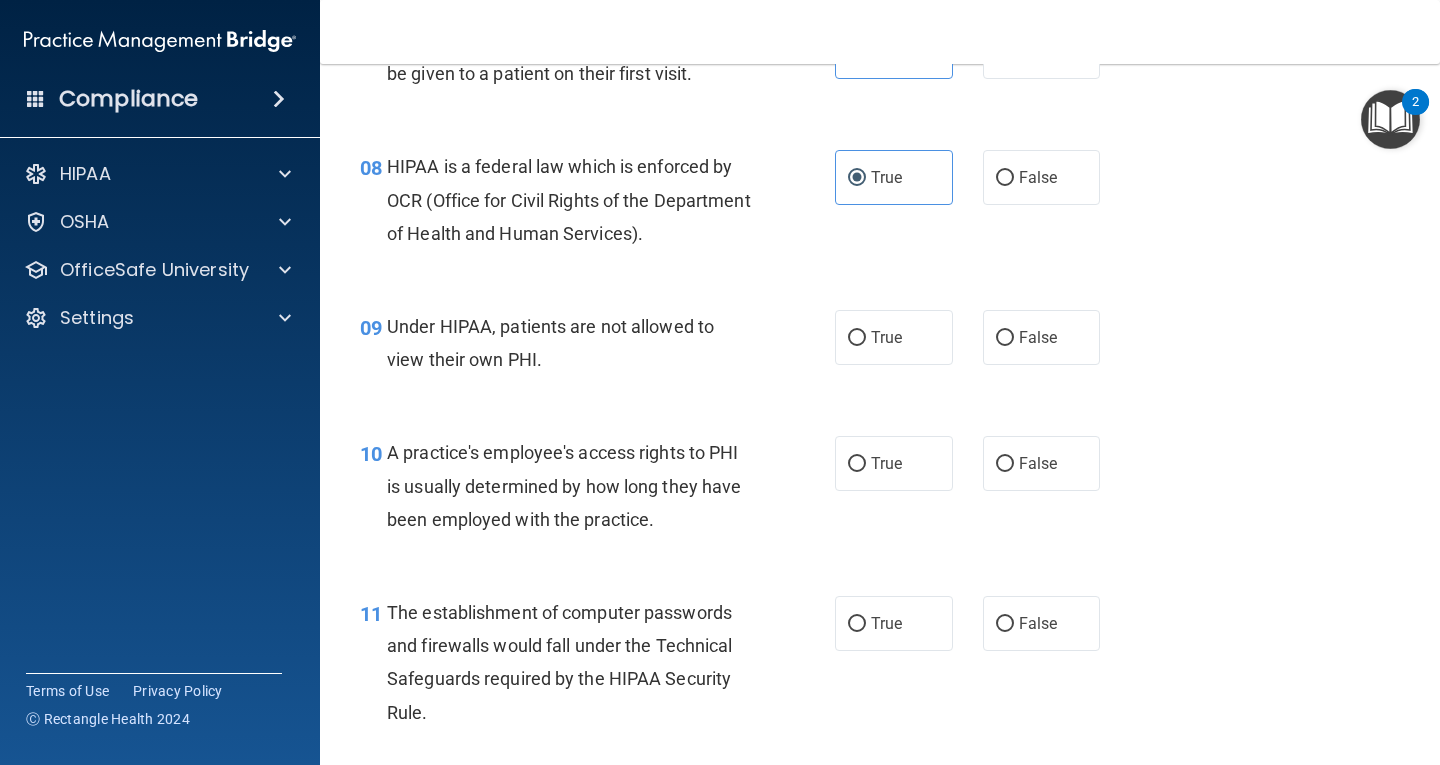 scroll, scrollTop: 1400, scrollLeft: 0, axis: vertical 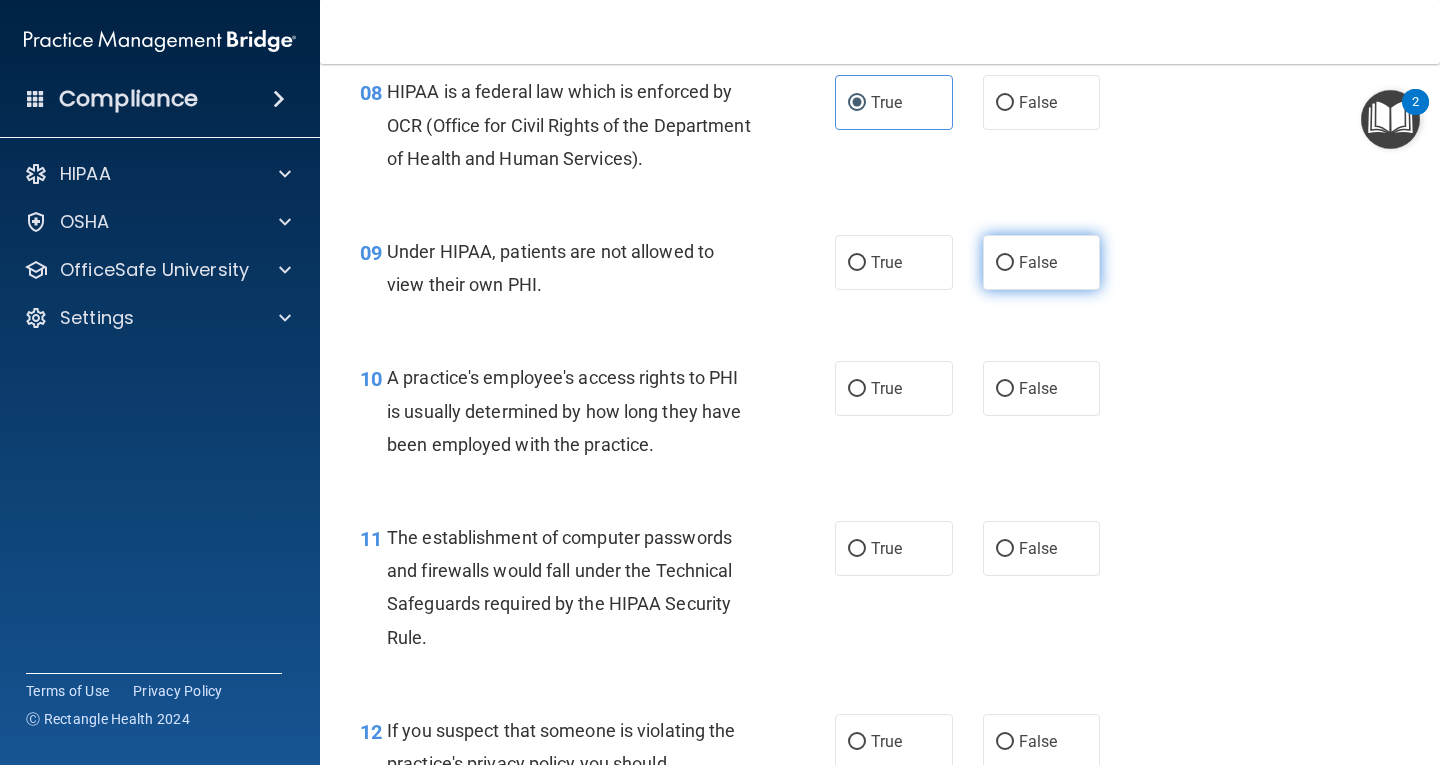 click on "False" at bounding box center (1038, 262) 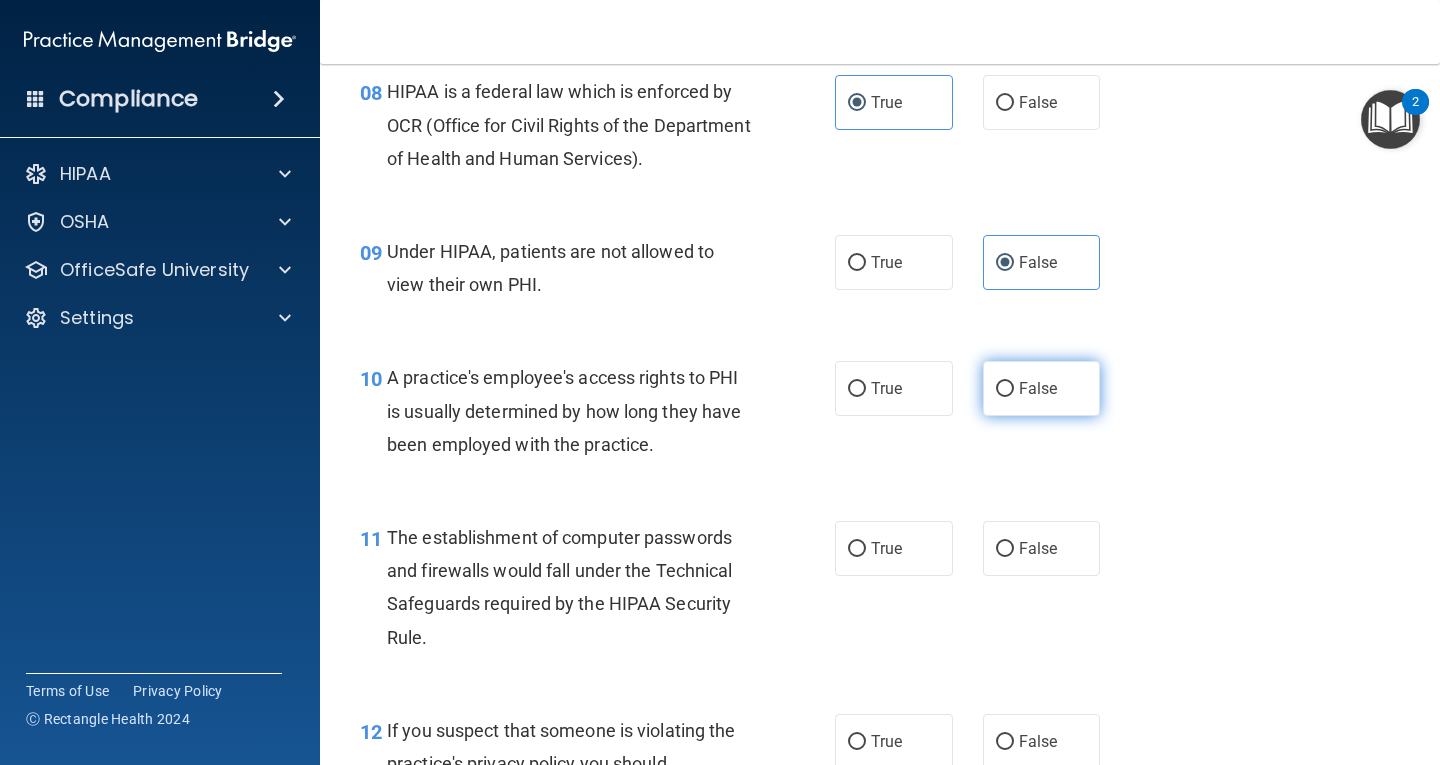 click on "False" at bounding box center [1038, 388] 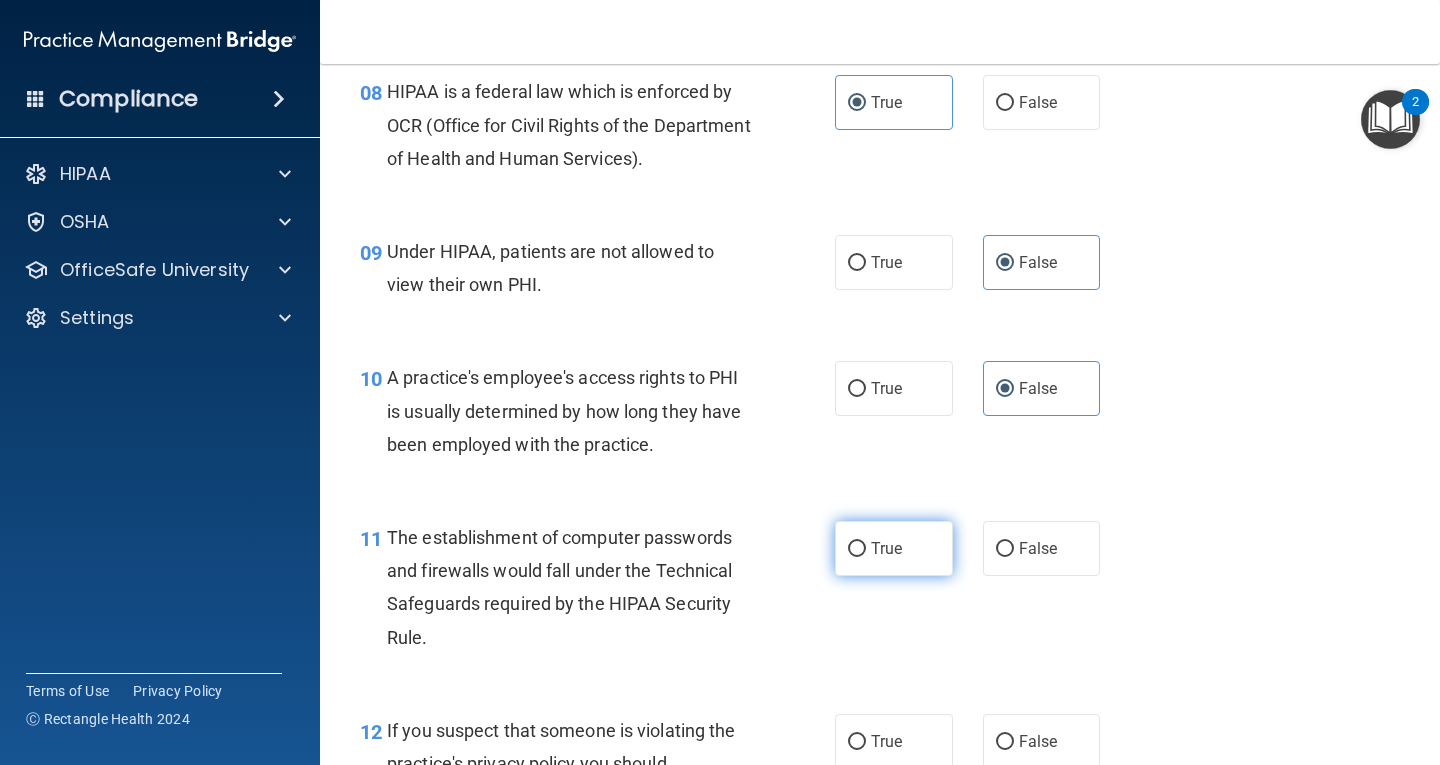 click on "True" at bounding box center (886, 548) 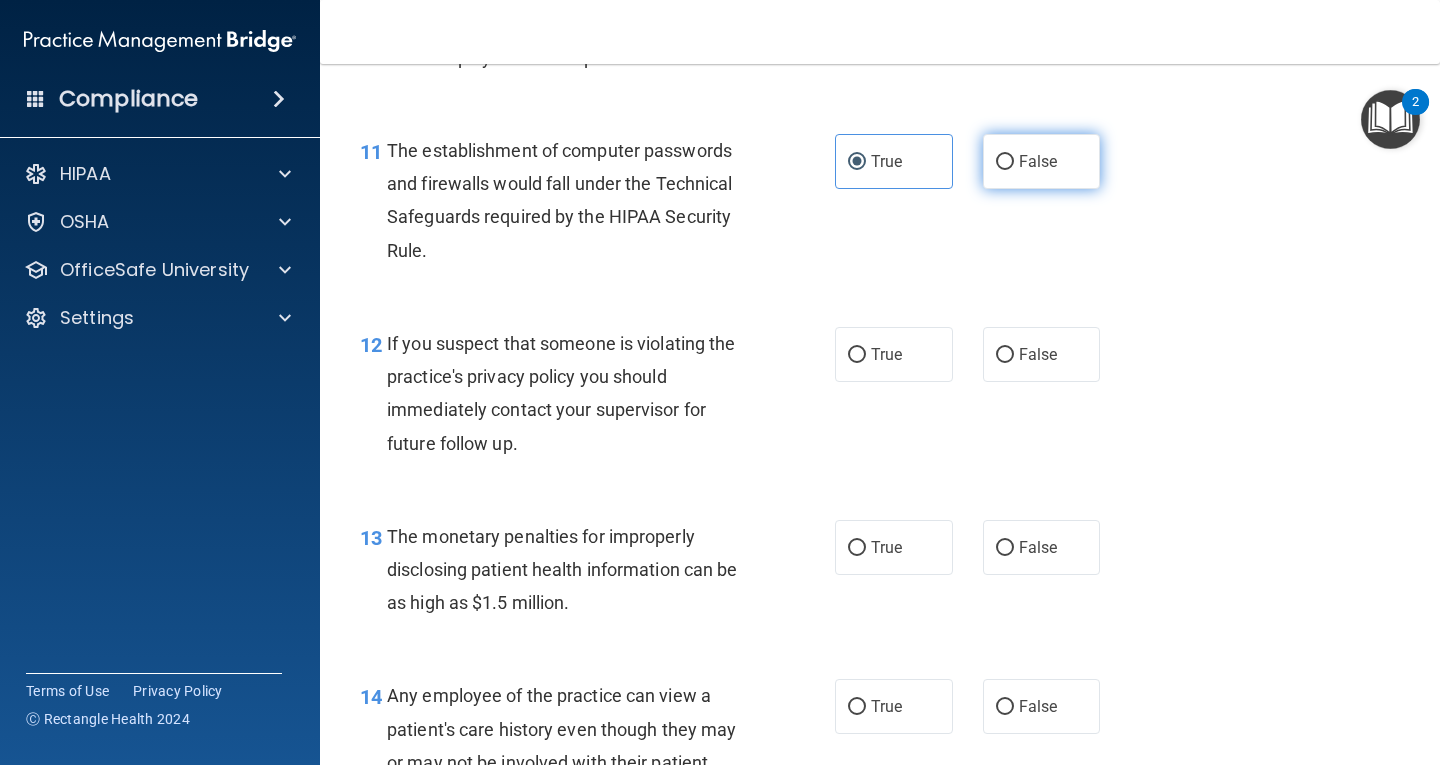 scroll, scrollTop: 1800, scrollLeft: 0, axis: vertical 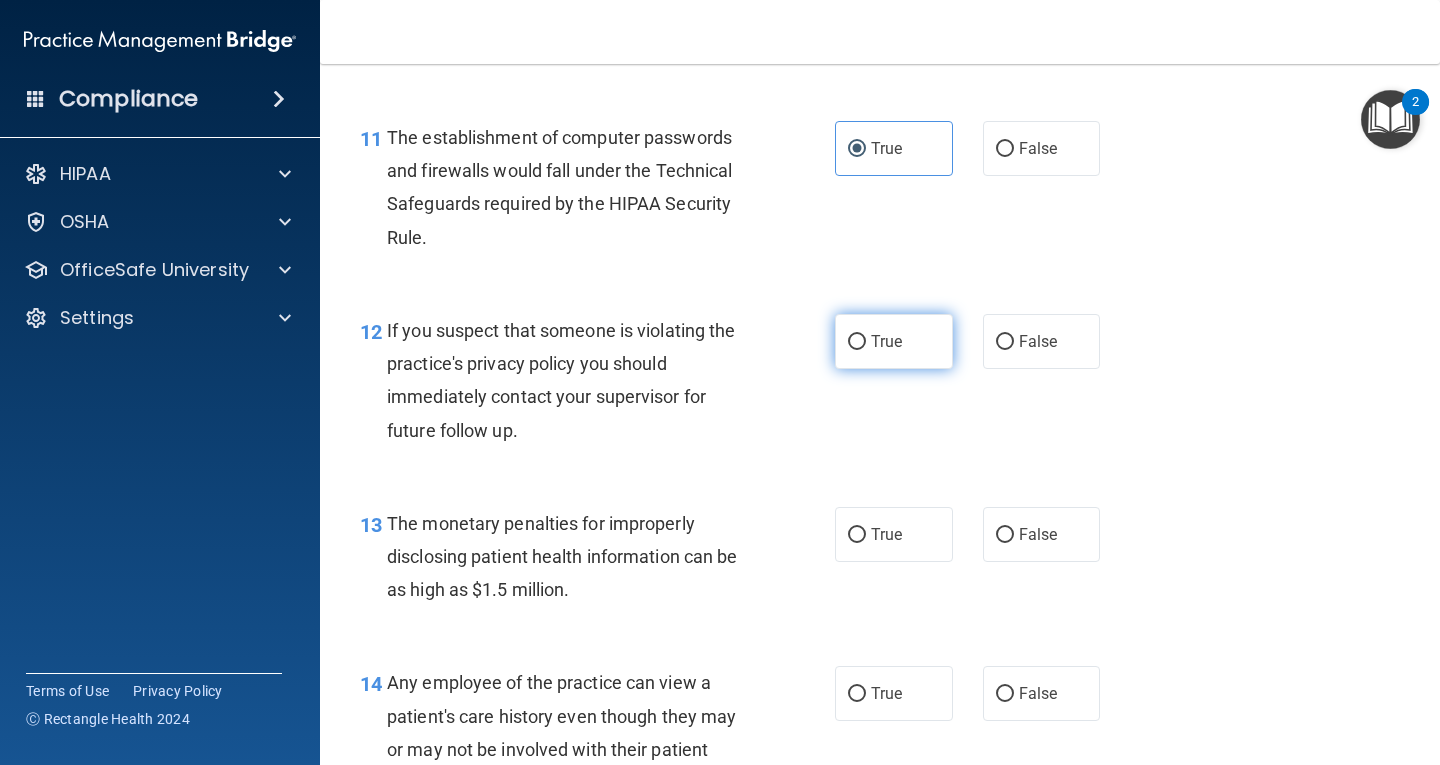 click on "True" at bounding box center [894, 341] 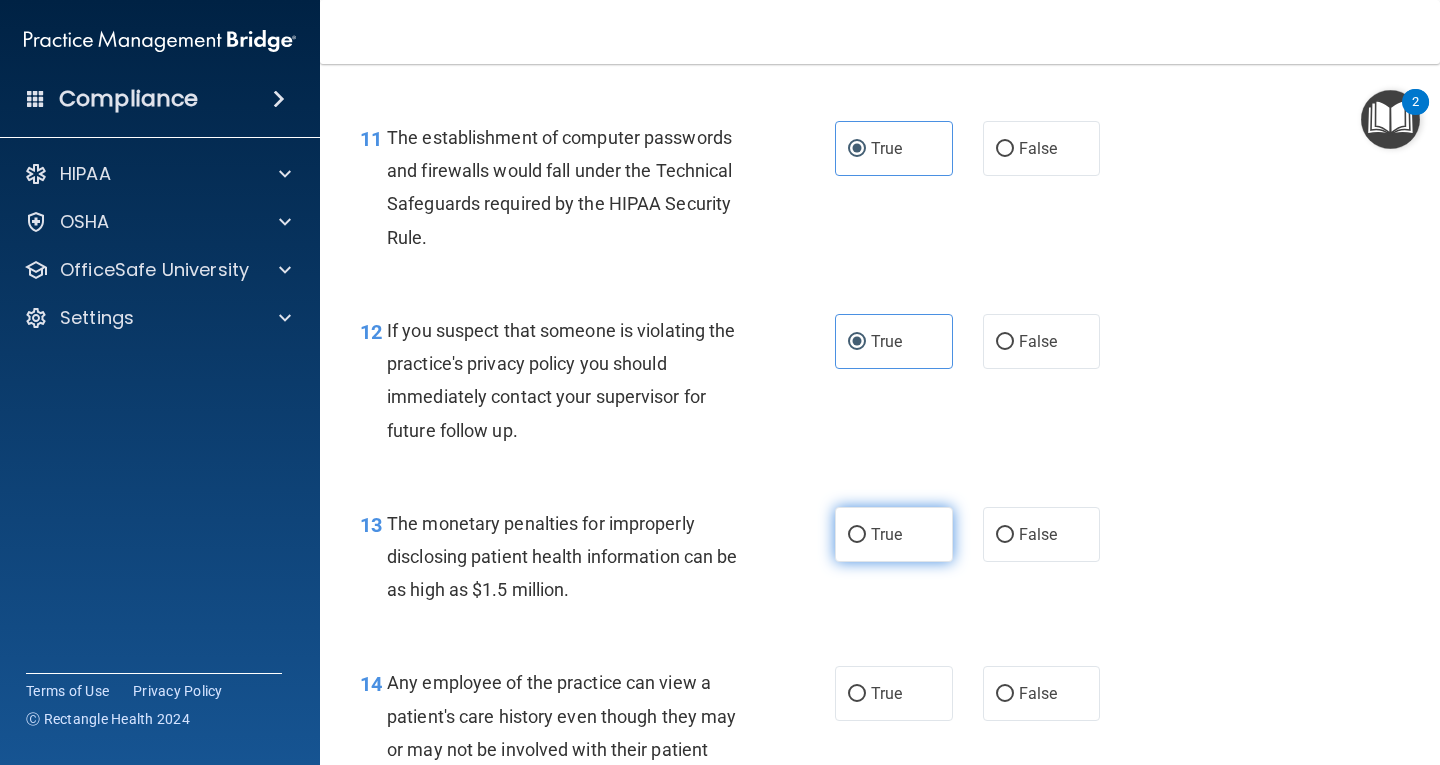 click on "True" at bounding box center [886, 534] 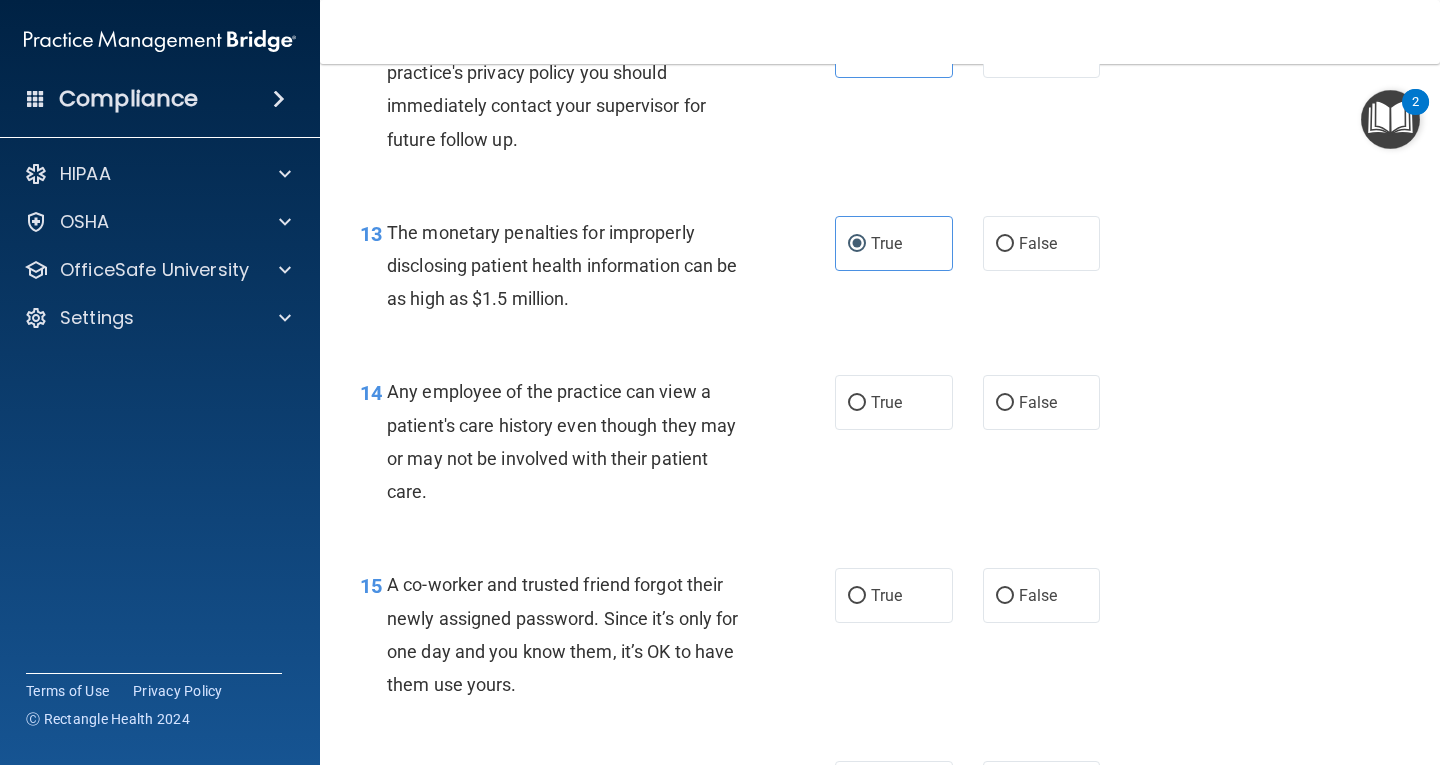 scroll, scrollTop: 2200, scrollLeft: 0, axis: vertical 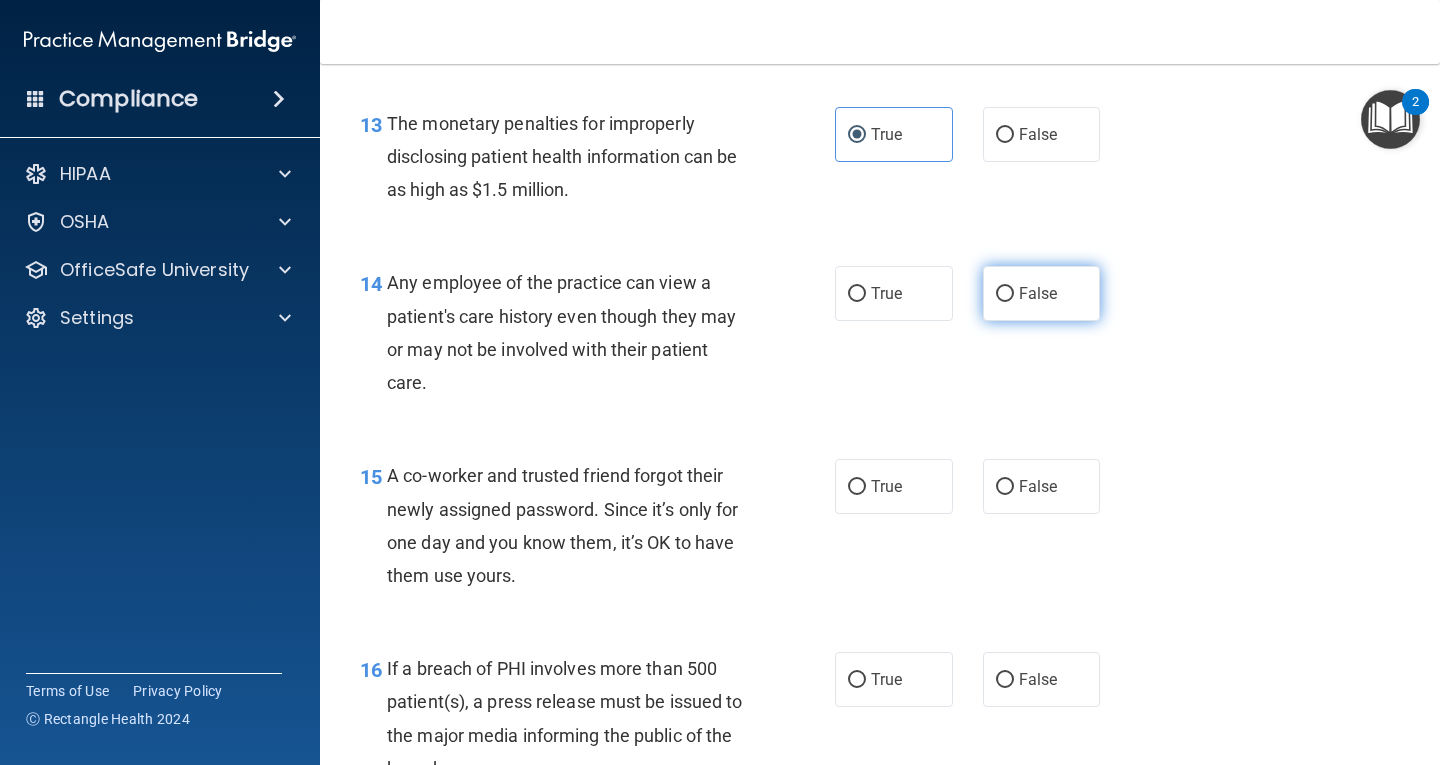 click on "False" at bounding box center (1042, 293) 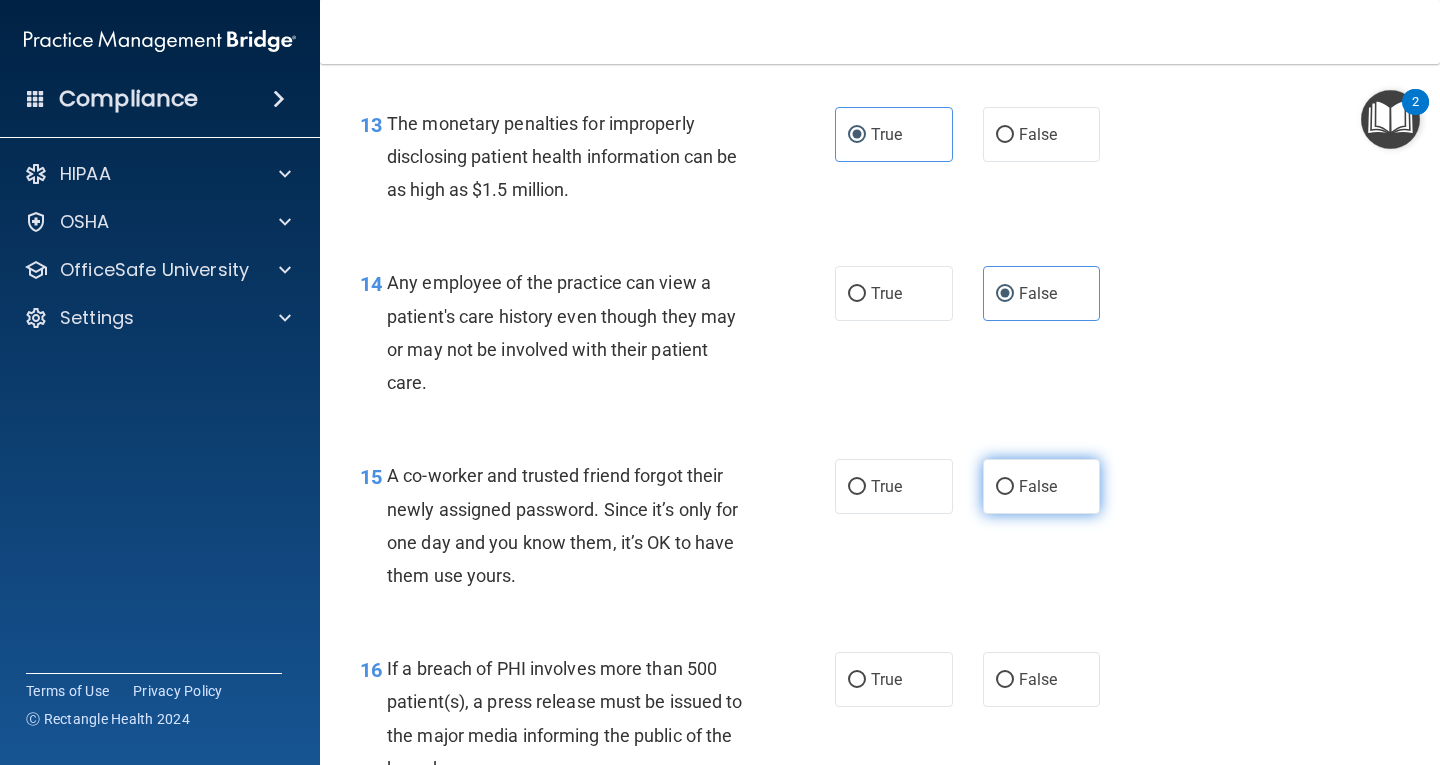 click on "False" at bounding box center [1042, 486] 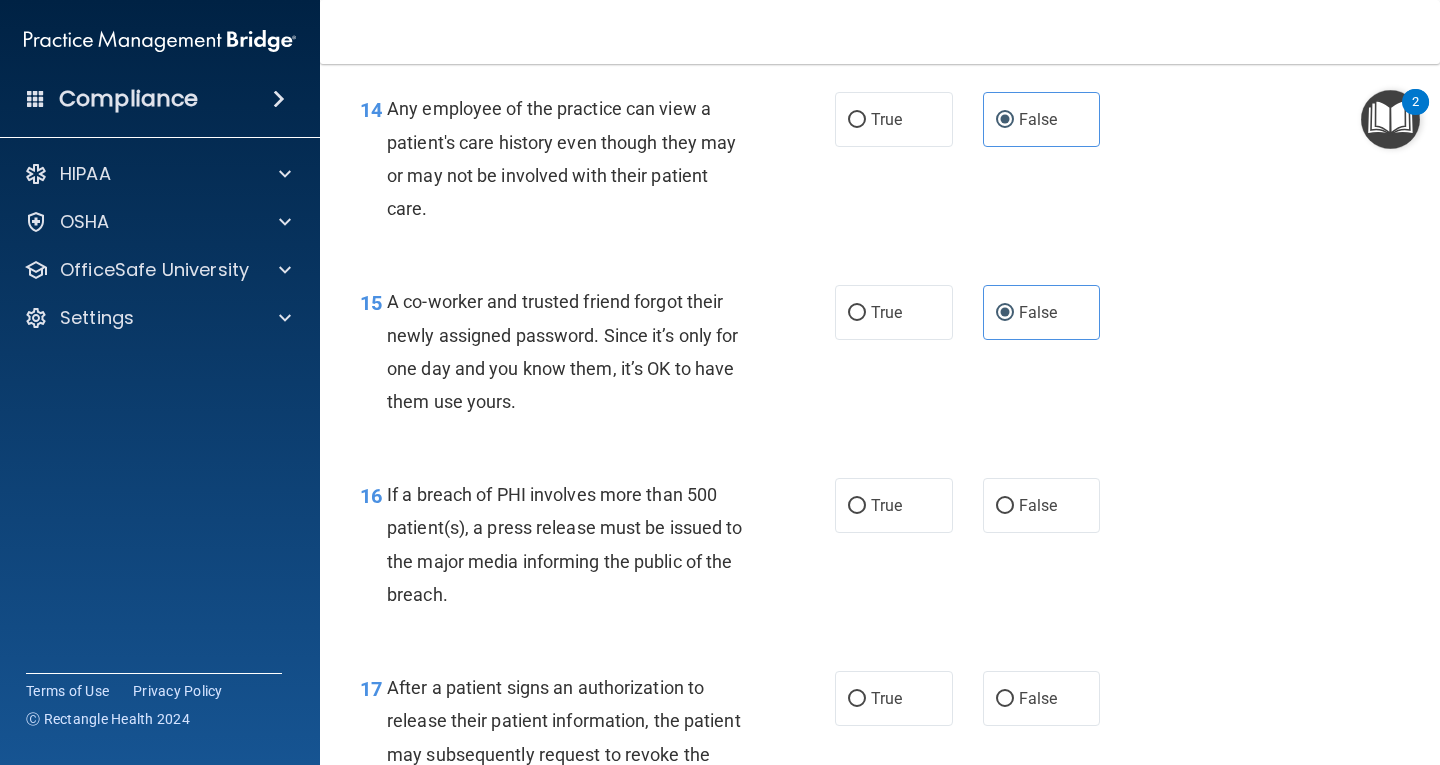 scroll, scrollTop: 2400, scrollLeft: 0, axis: vertical 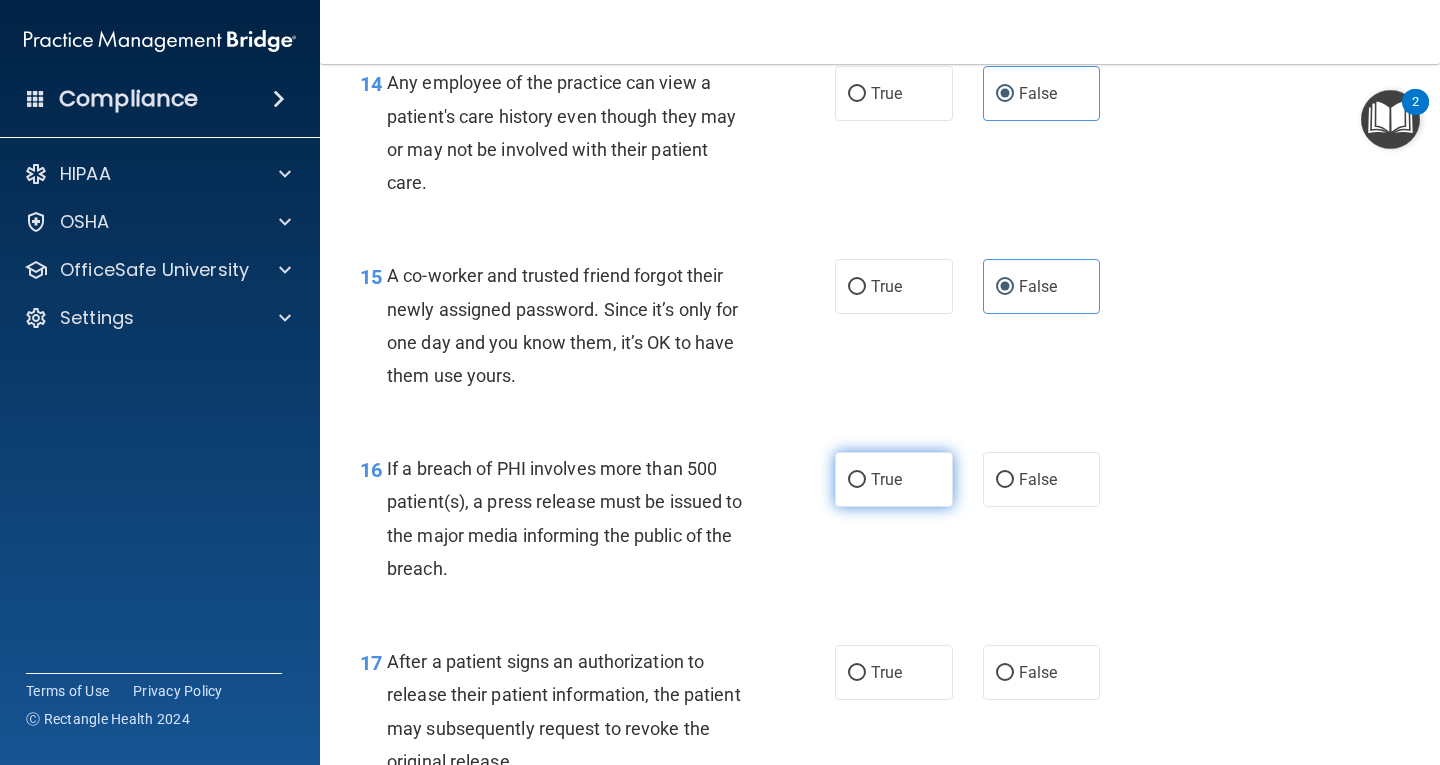 click on "True" at bounding box center [894, 479] 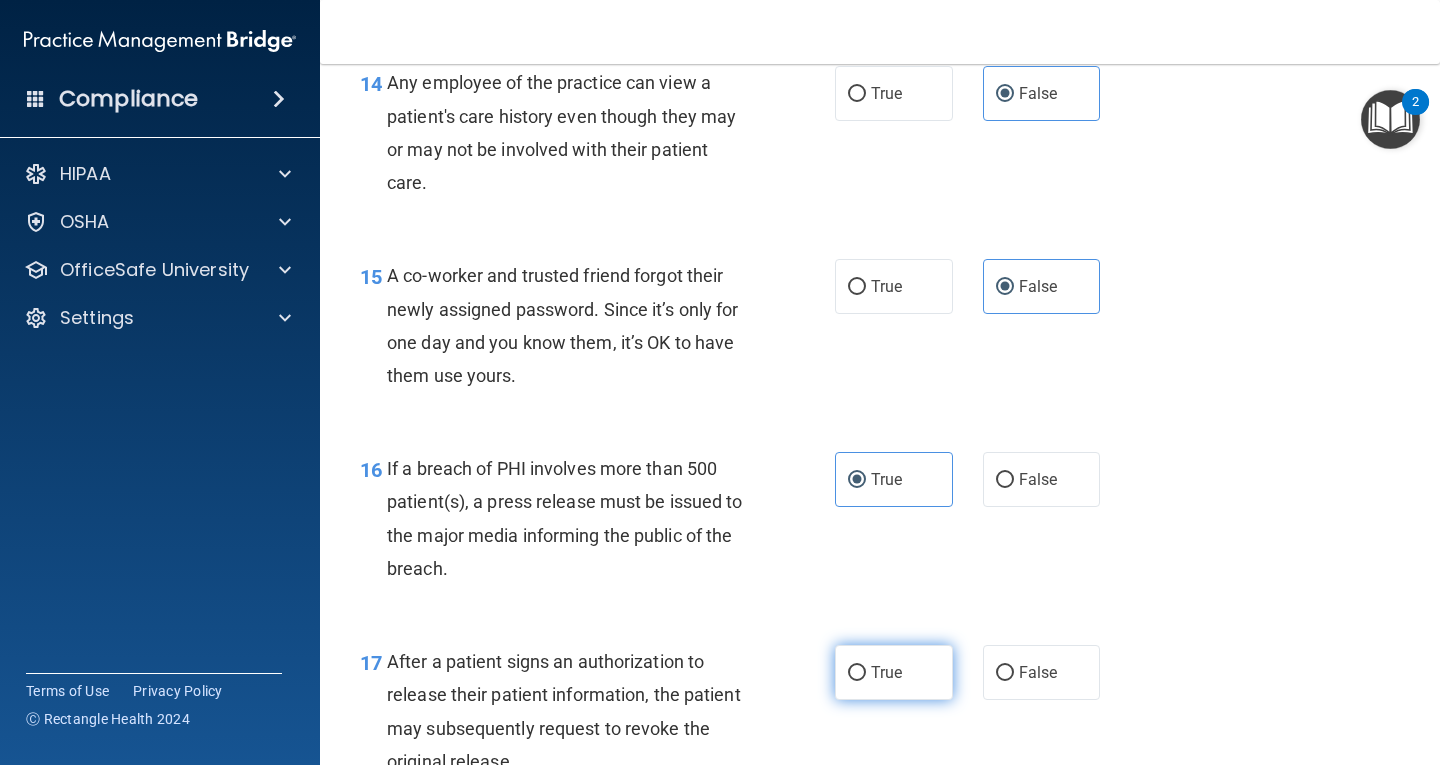 click on "True" at bounding box center (857, 673) 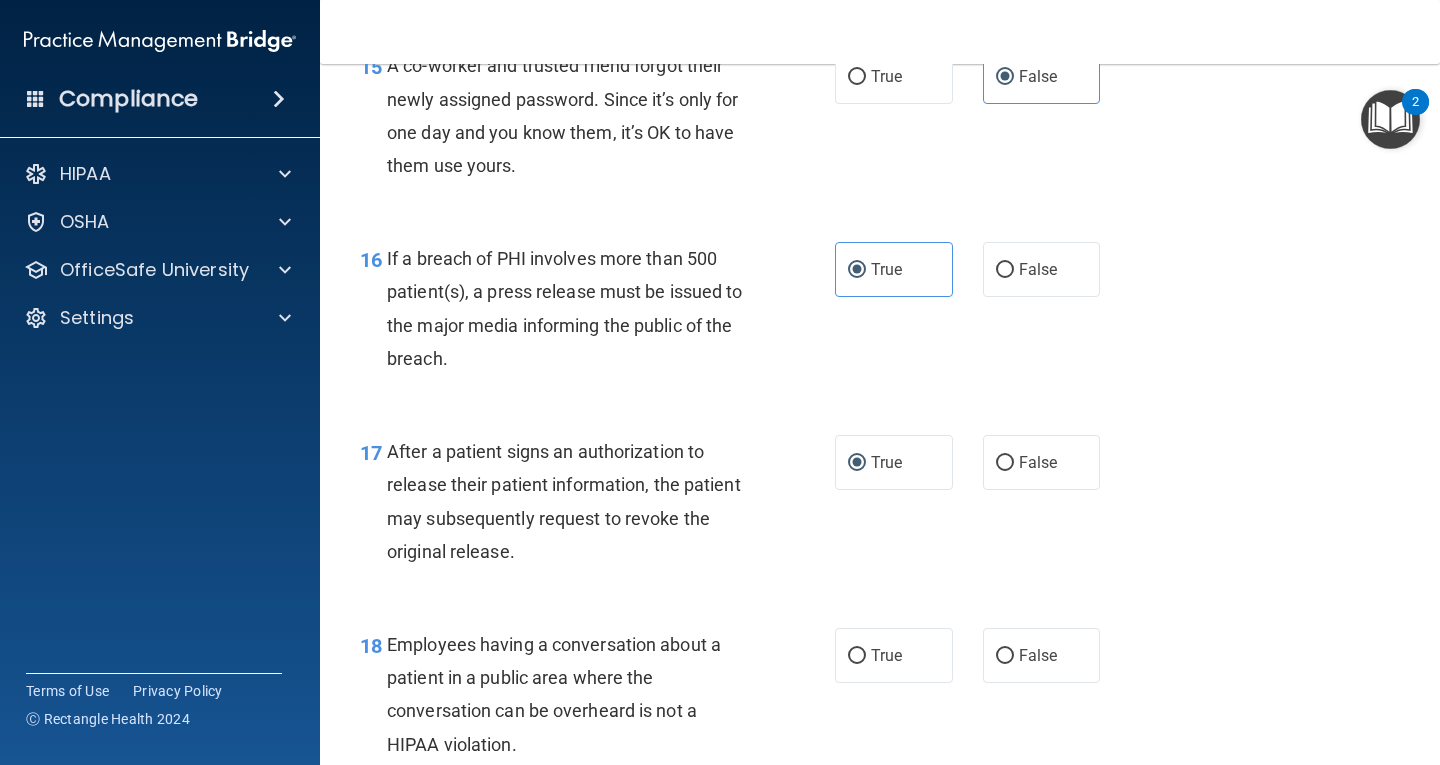 scroll, scrollTop: 2800, scrollLeft: 0, axis: vertical 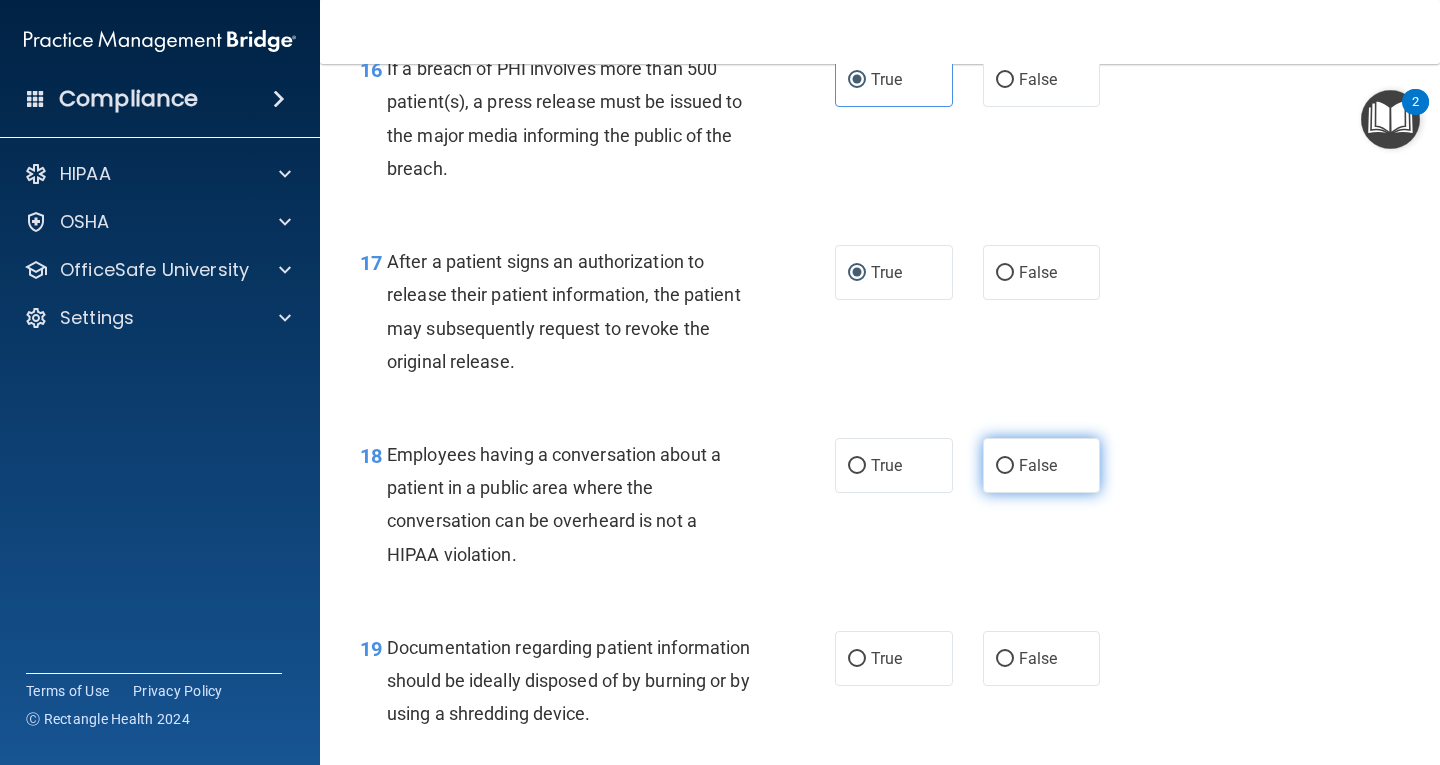 click on "False" at bounding box center [1042, 465] 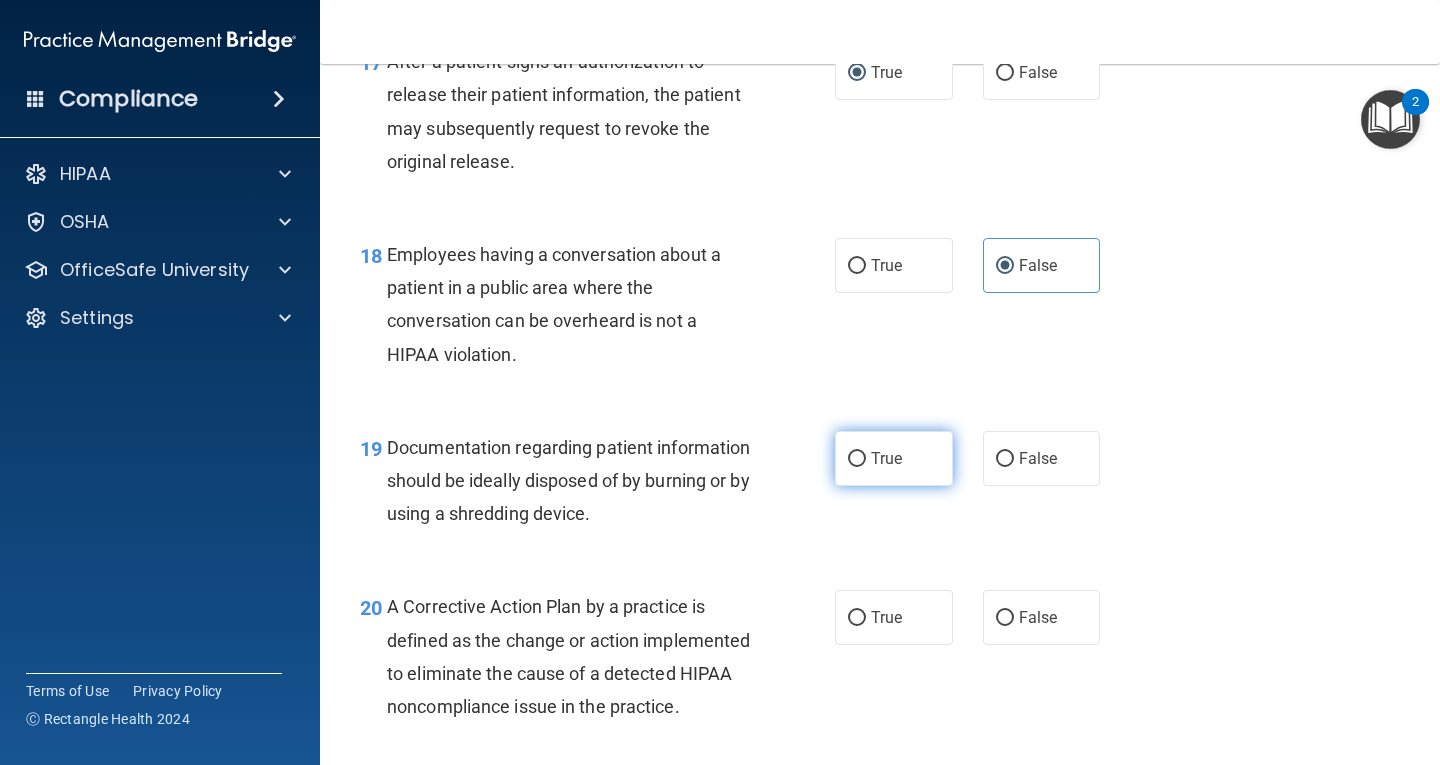 click on "True" at bounding box center [886, 458] 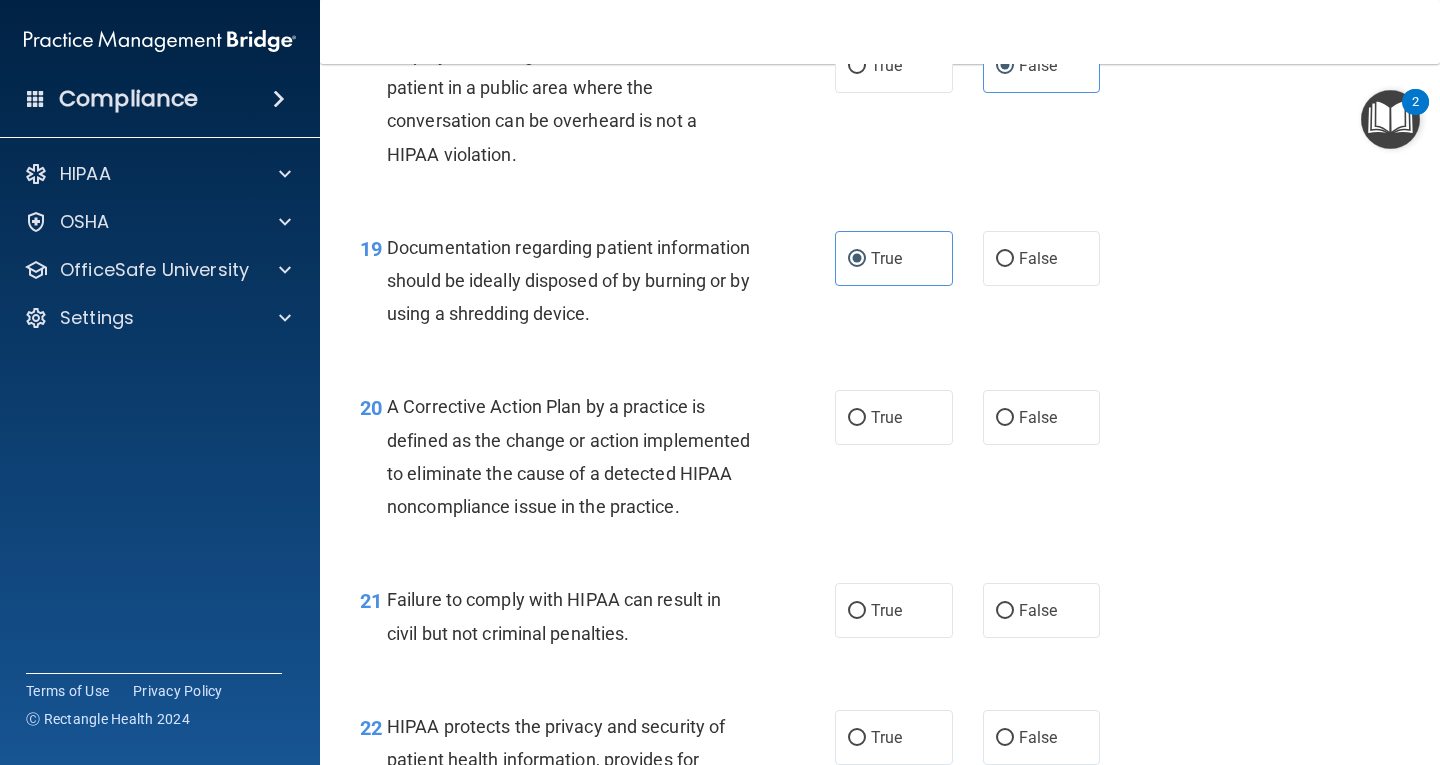 scroll, scrollTop: 3300, scrollLeft: 0, axis: vertical 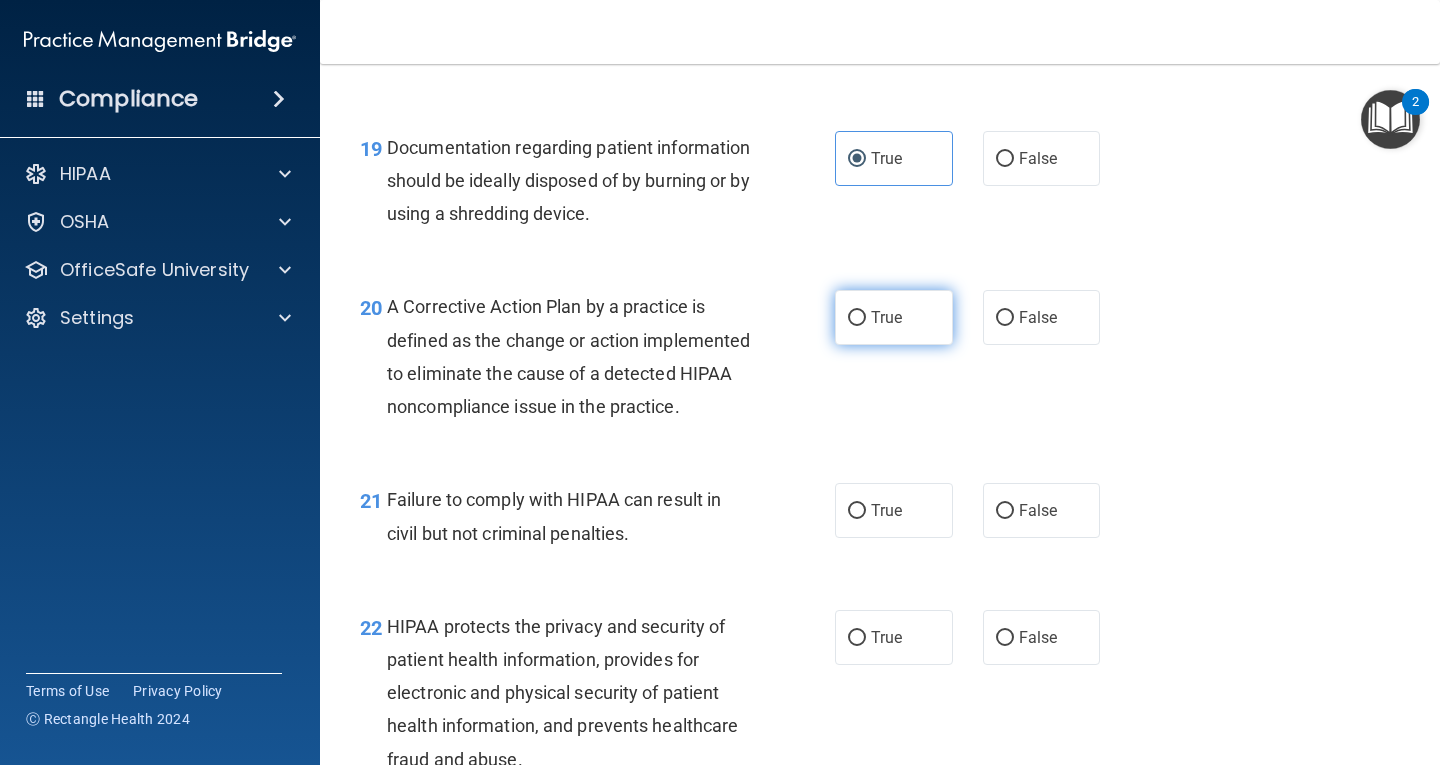 click on "True" at bounding box center [894, 317] 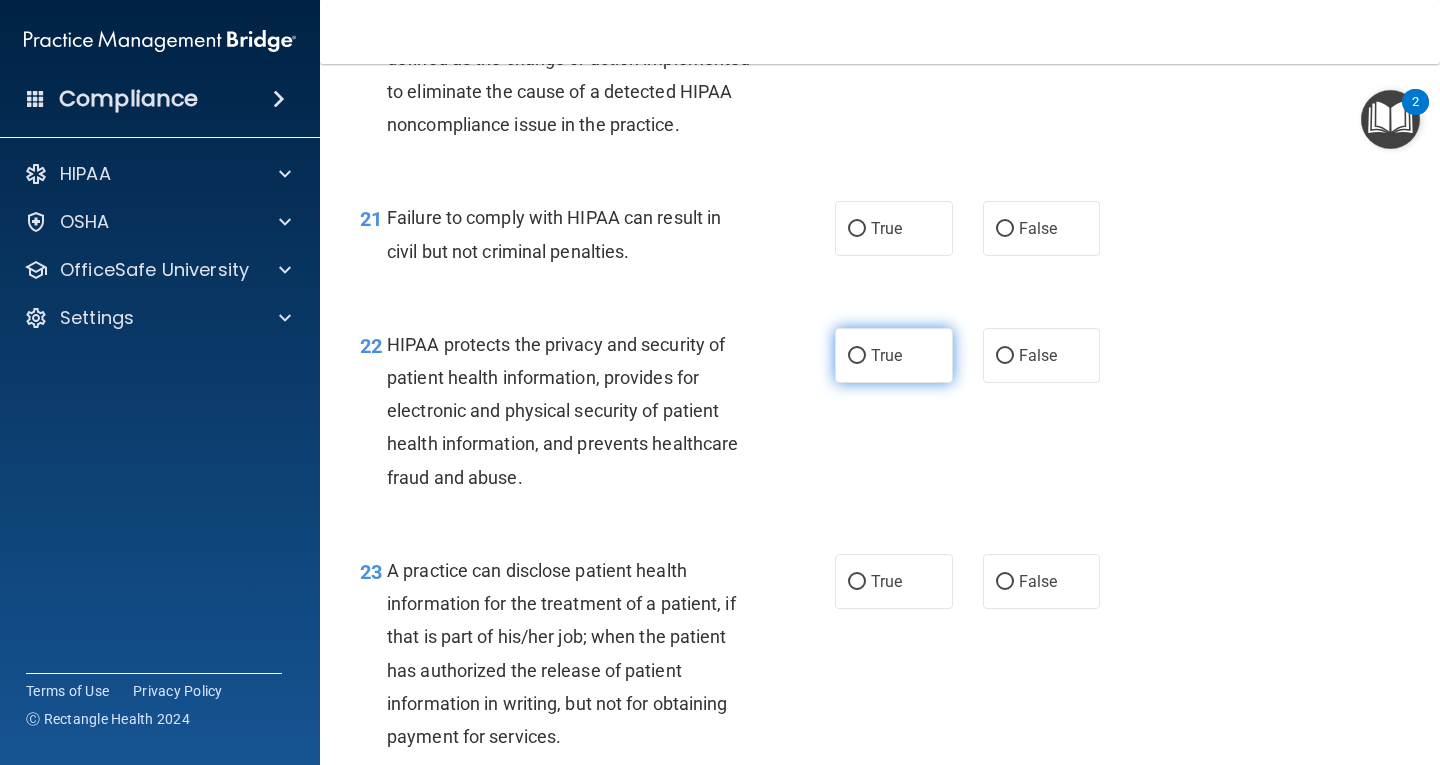 scroll, scrollTop: 3600, scrollLeft: 0, axis: vertical 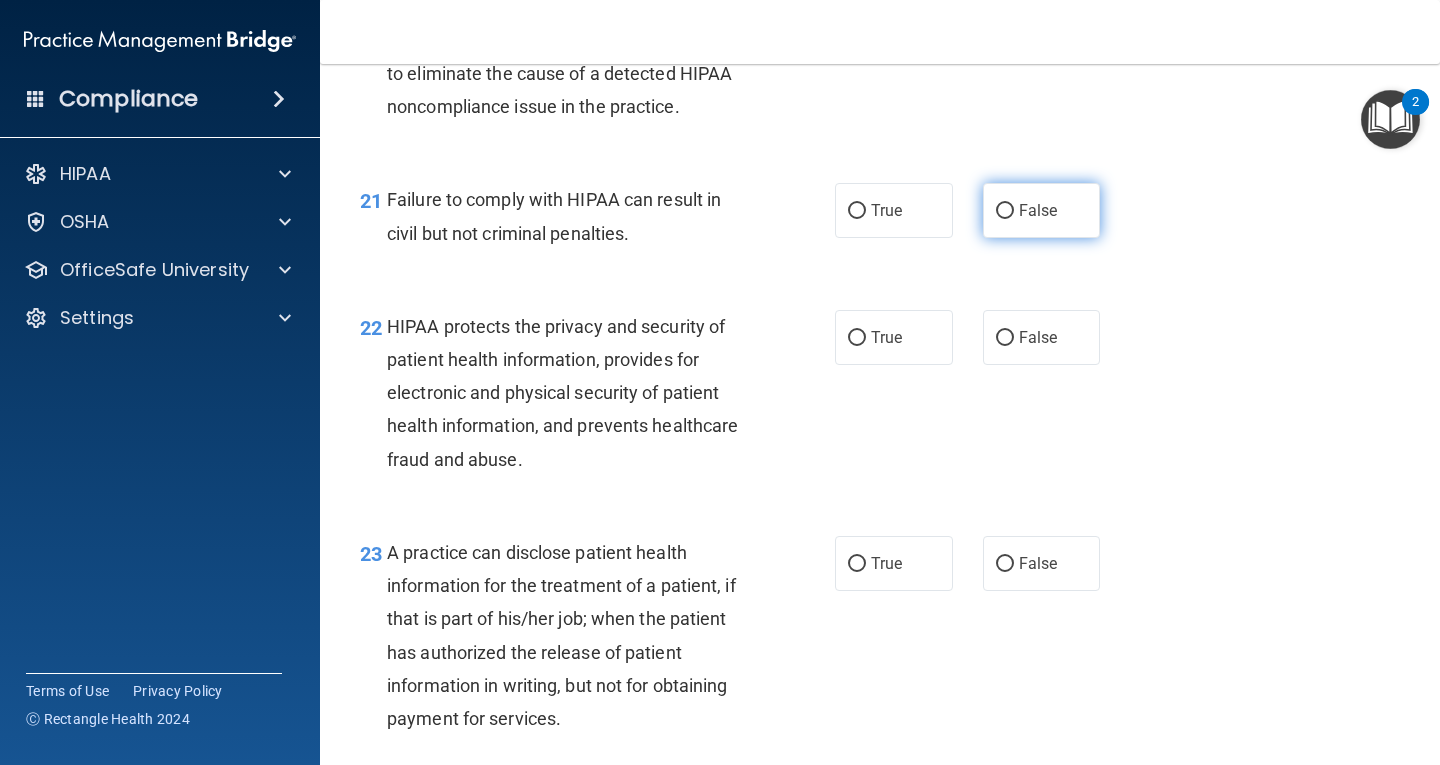click on "False" at bounding box center [1038, 210] 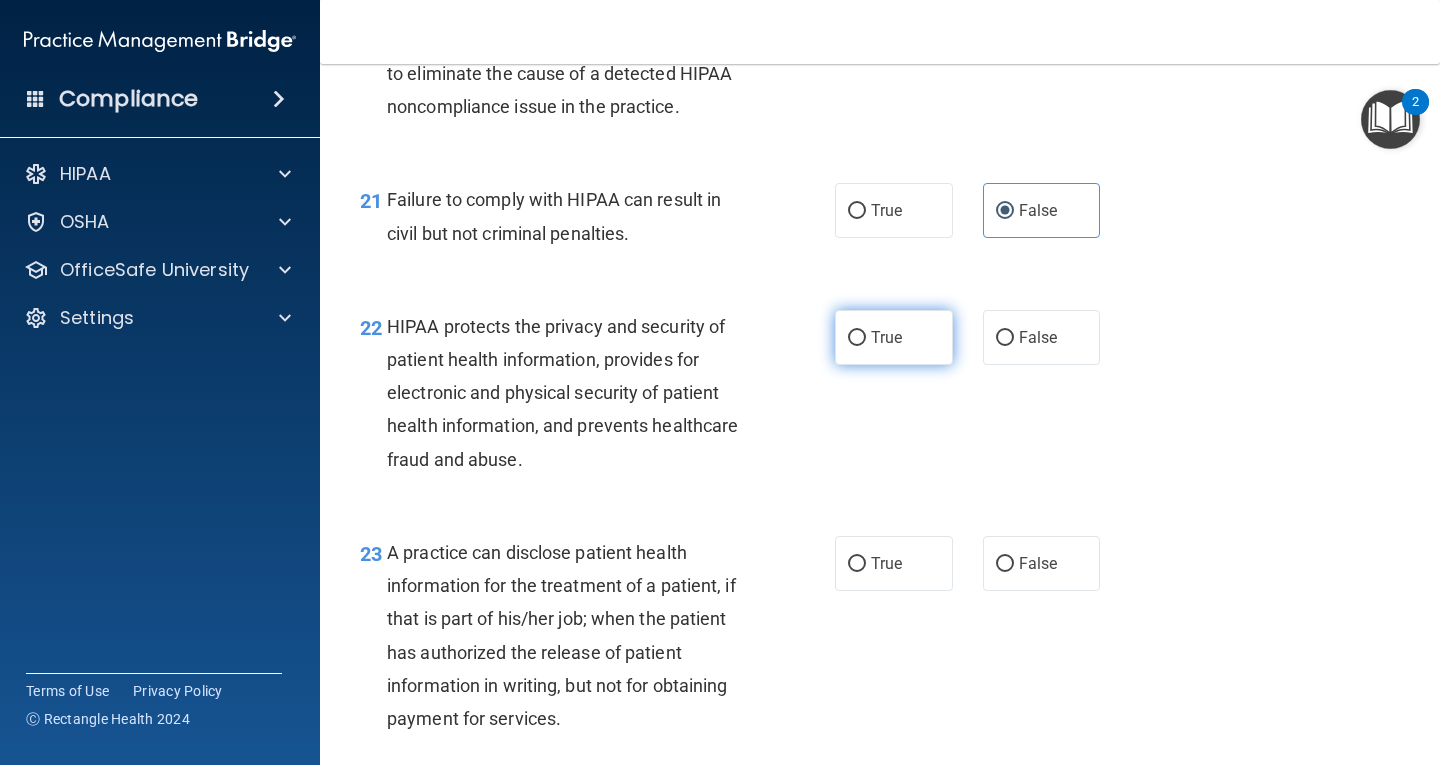 click on "True" at bounding box center (886, 337) 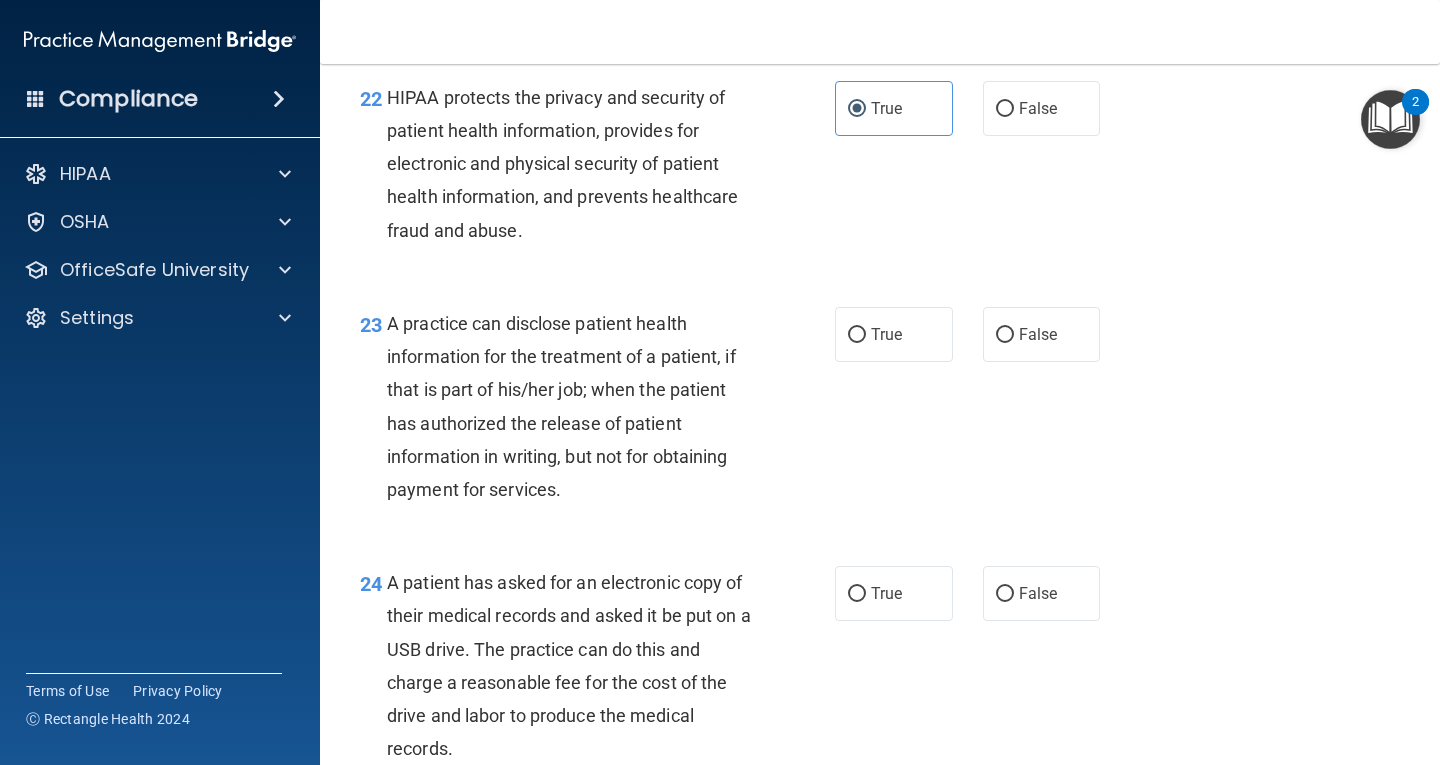 scroll, scrollTop: 3800, scrollLeft: 0, axis: vertical 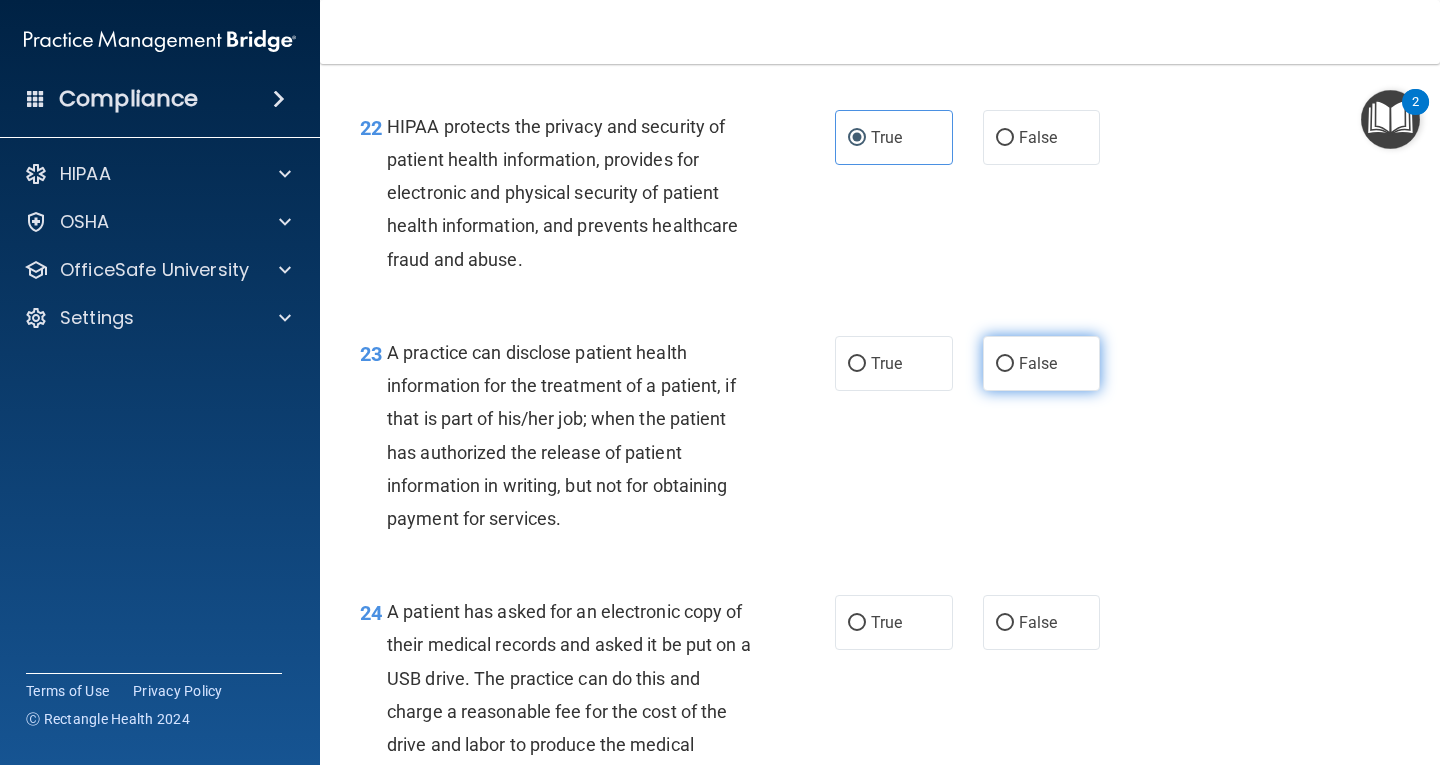 click on "False" at bounding box center (1038, 363) 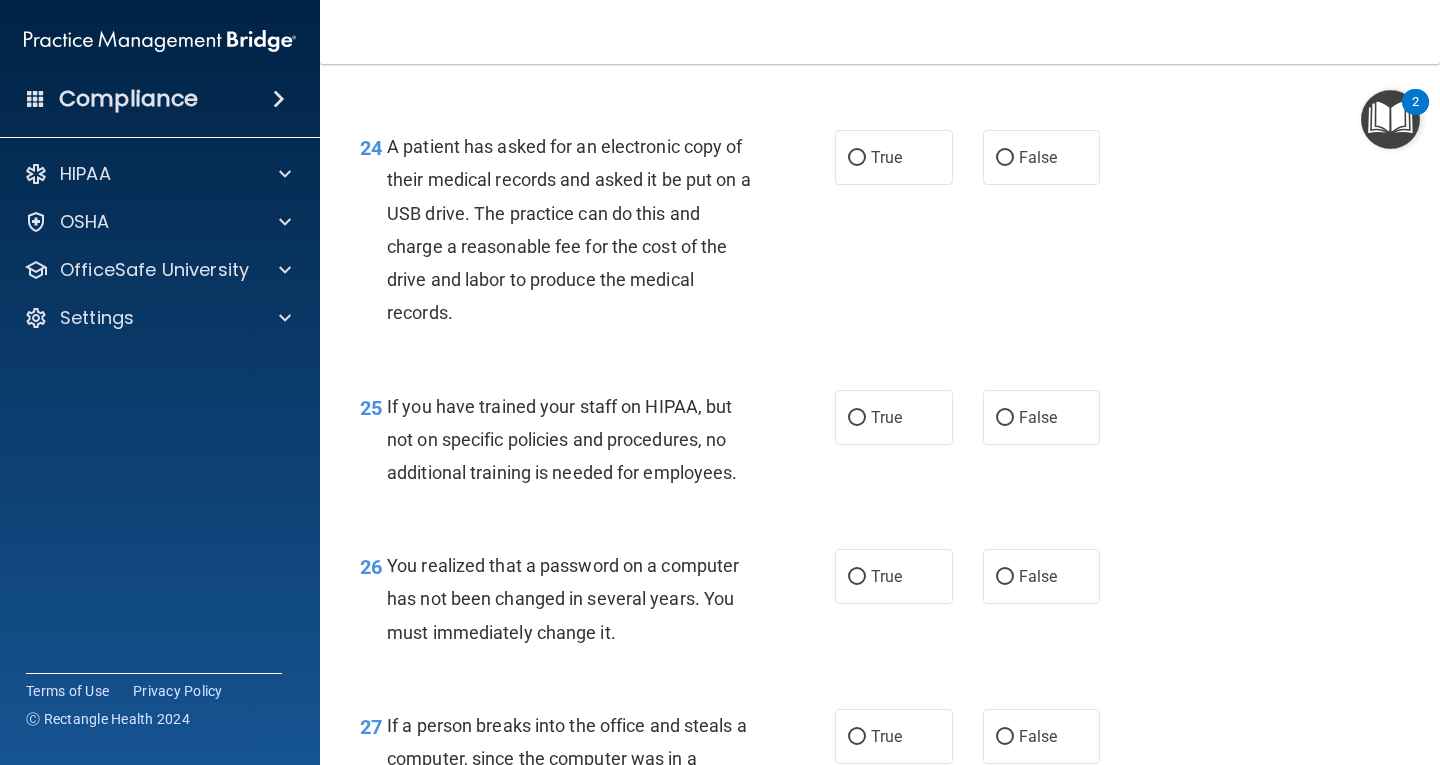 scroll, scrollTop: 4300, scrollLeft: 0, axis: vertical 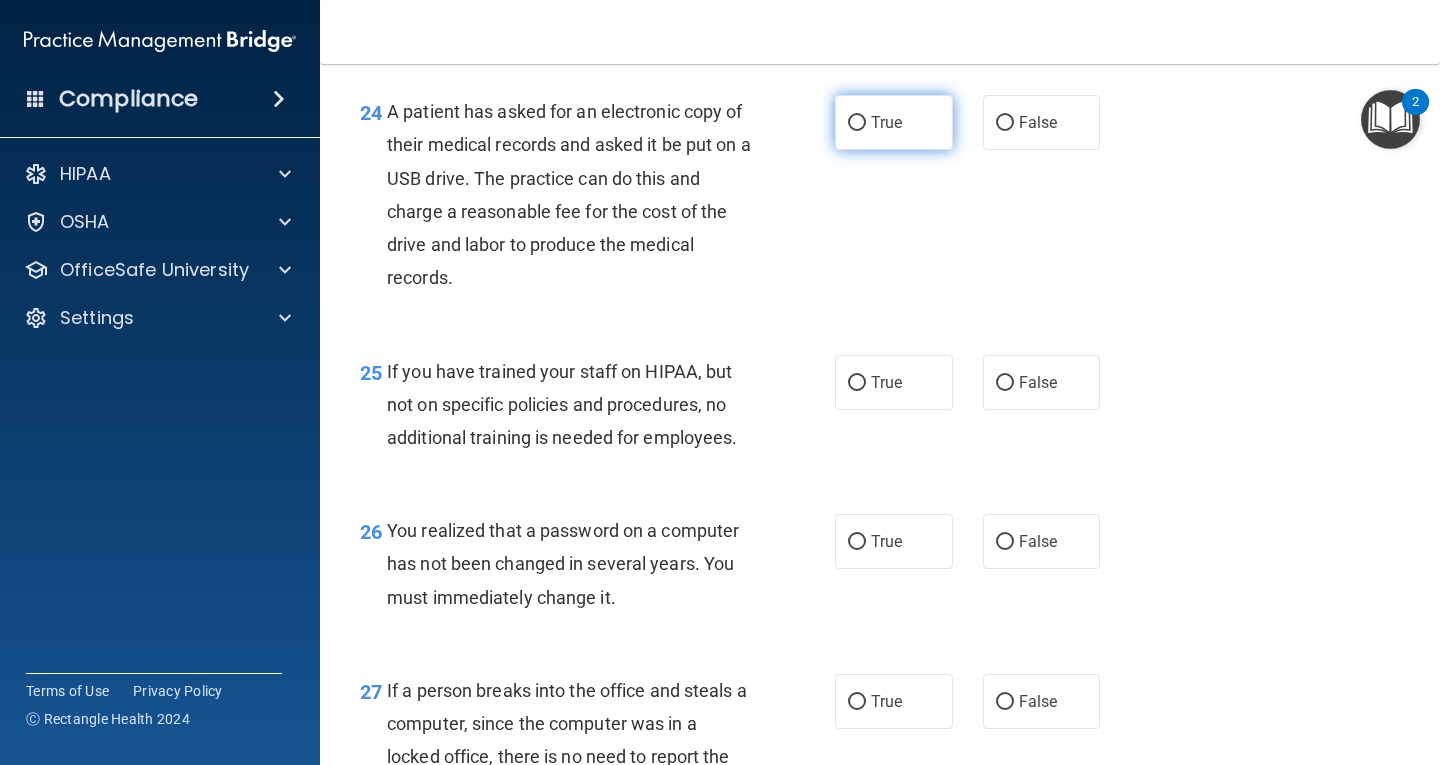 click on "True" at bounding box center [894, 122] 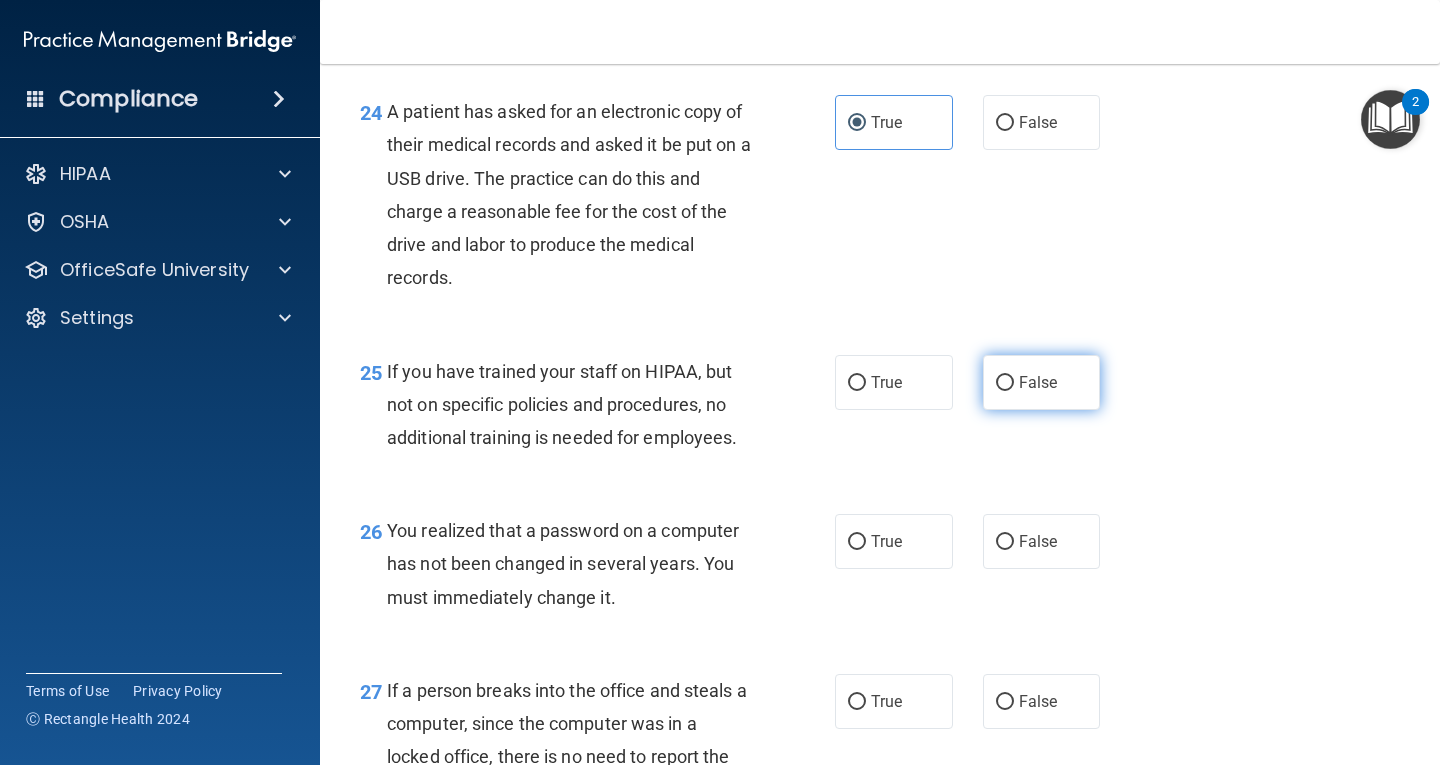 click on "False" at bounding box center [1005, 383] 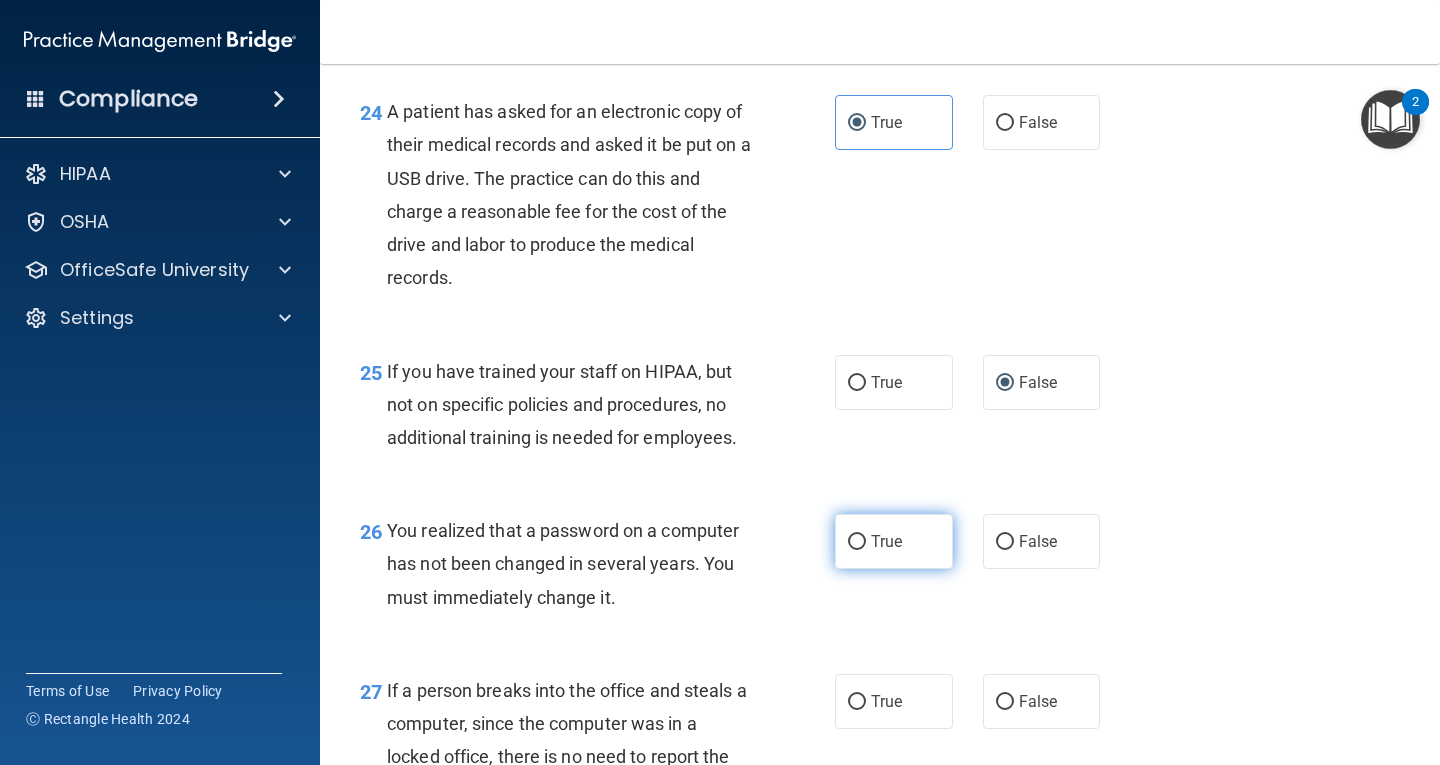 click on "True" at bounding box center [886, 541] 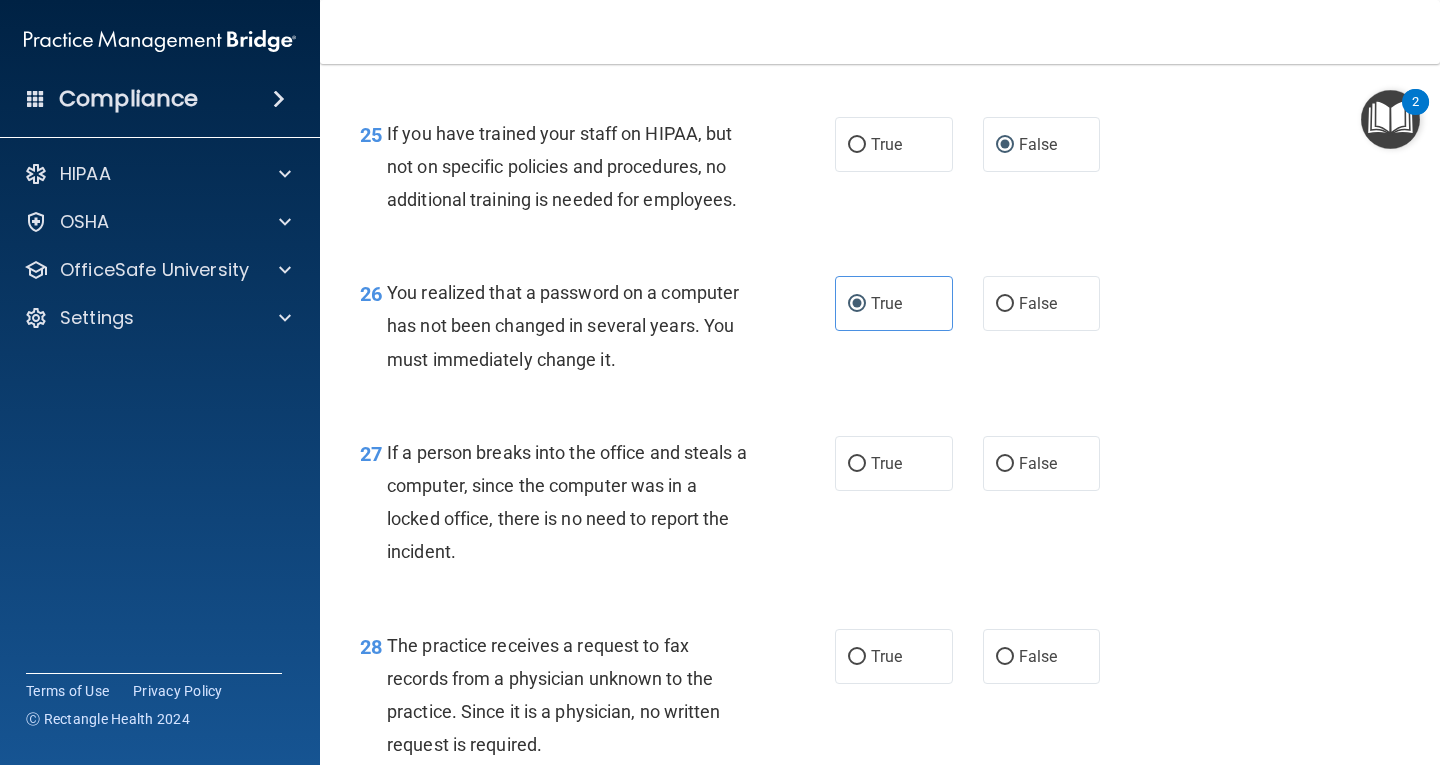 scroll, scrollTop: 4600, scrollLeft: 0, axis: vertical 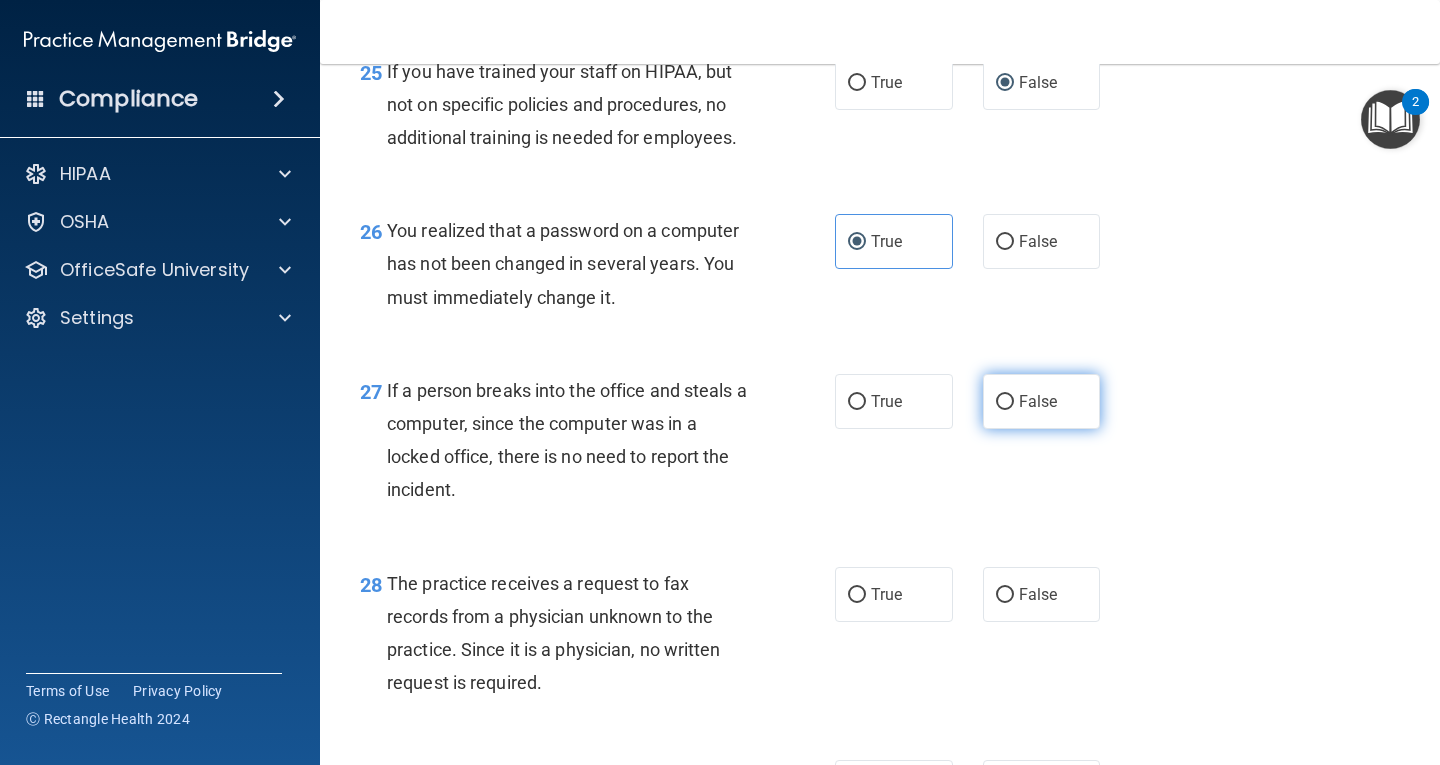 click on "False" at bounding box center (1038, 401) 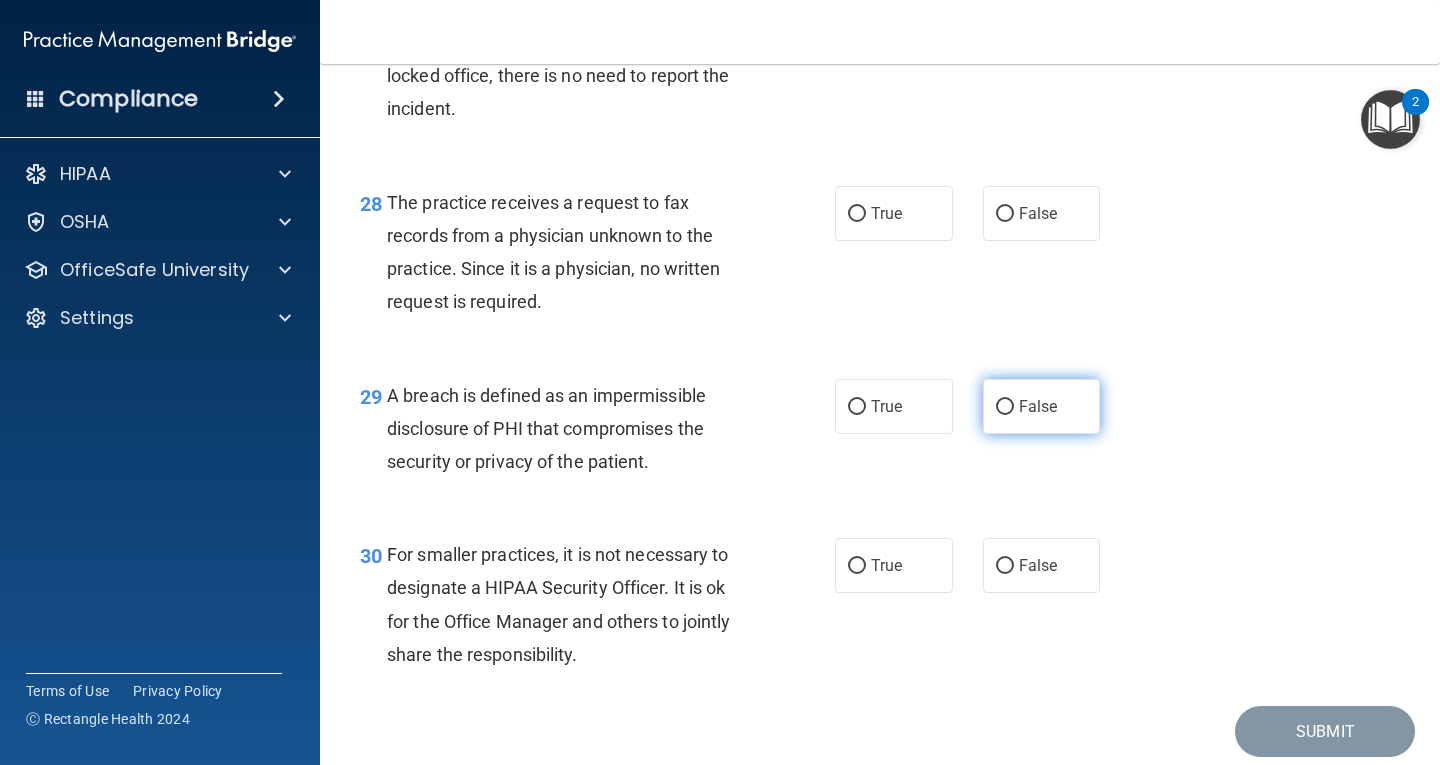 scroll, scrollTop: 5000, scrollLeft: 0, axis: vertical 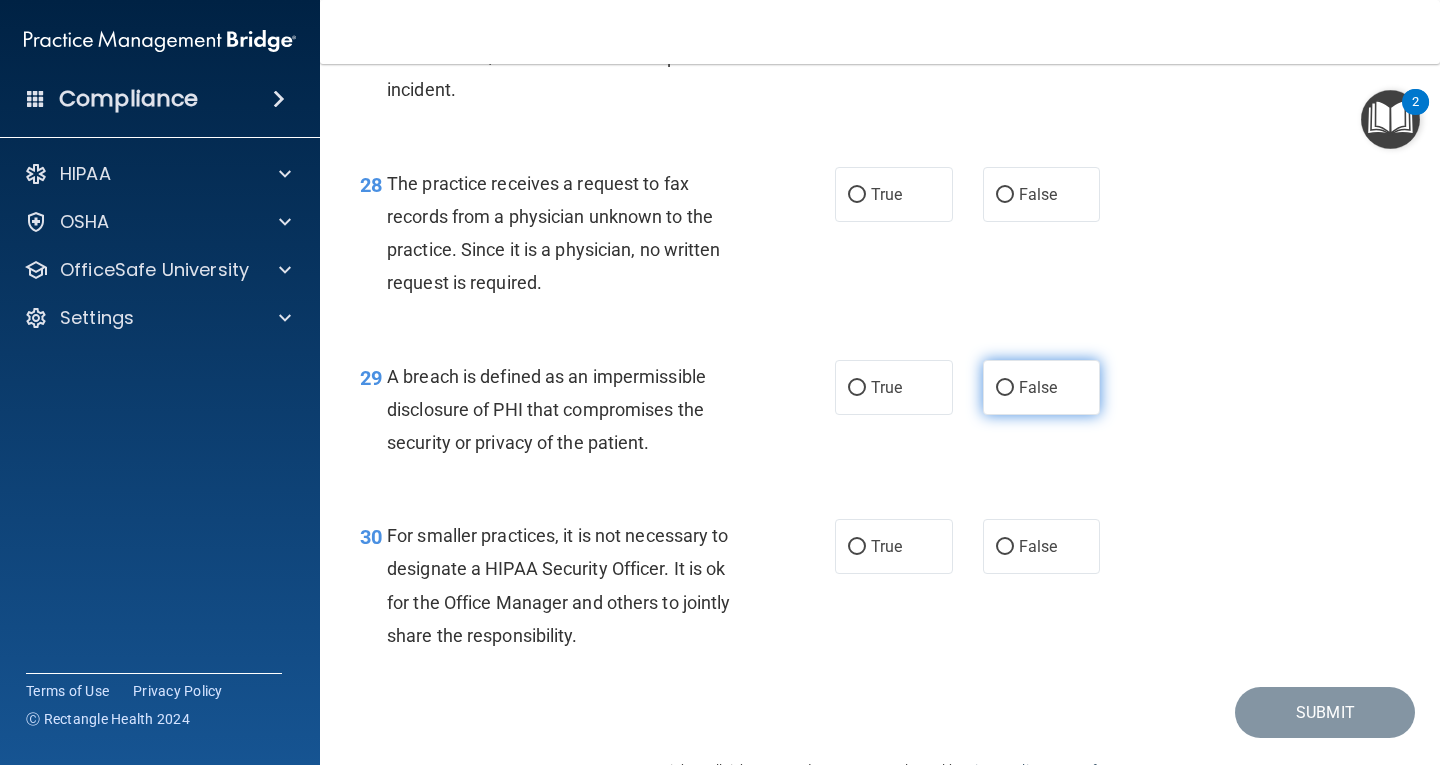 click on "False" at bounding box center (1038, 387) 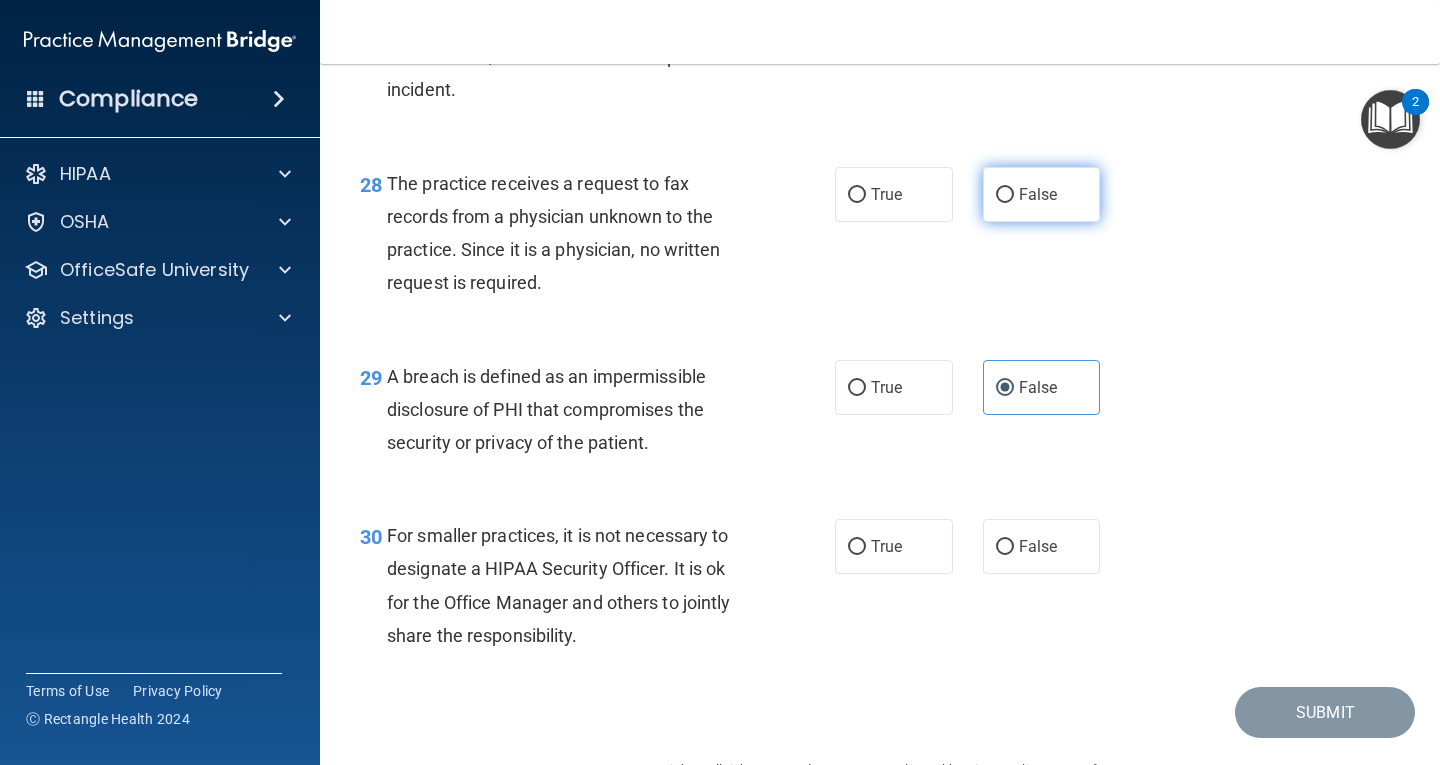 click on "False" at bounding box center (1042, 194) 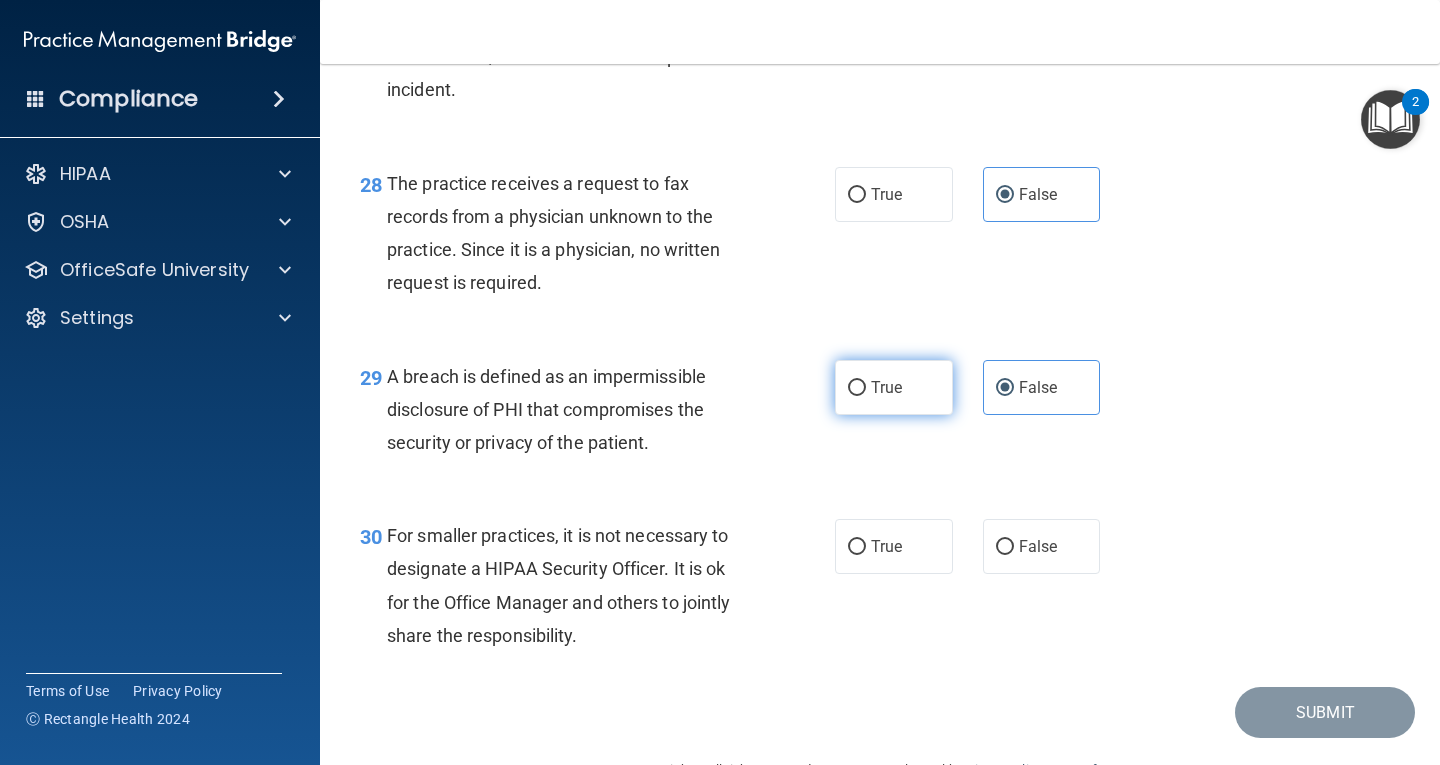 click on "True" at bounding box center (894, 387) 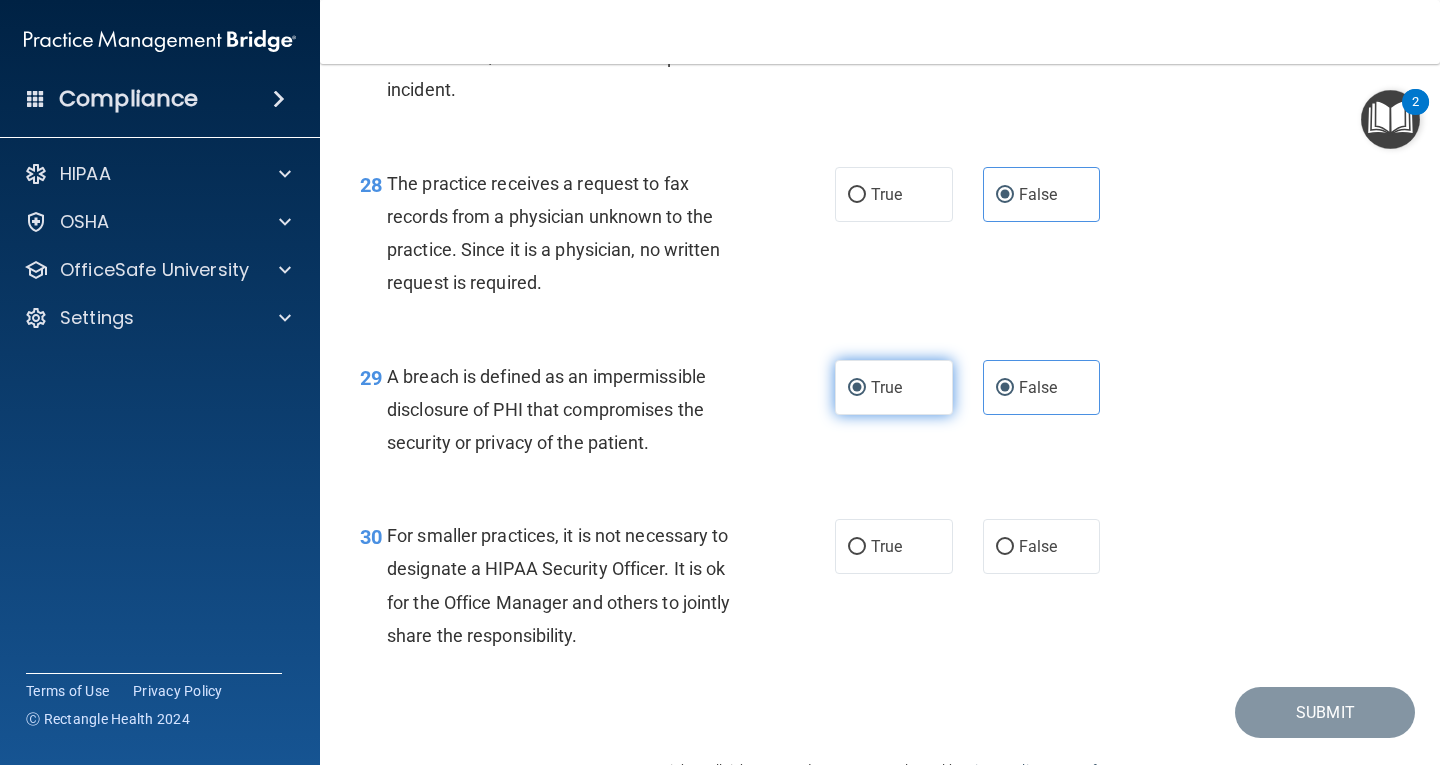 radio on "false" 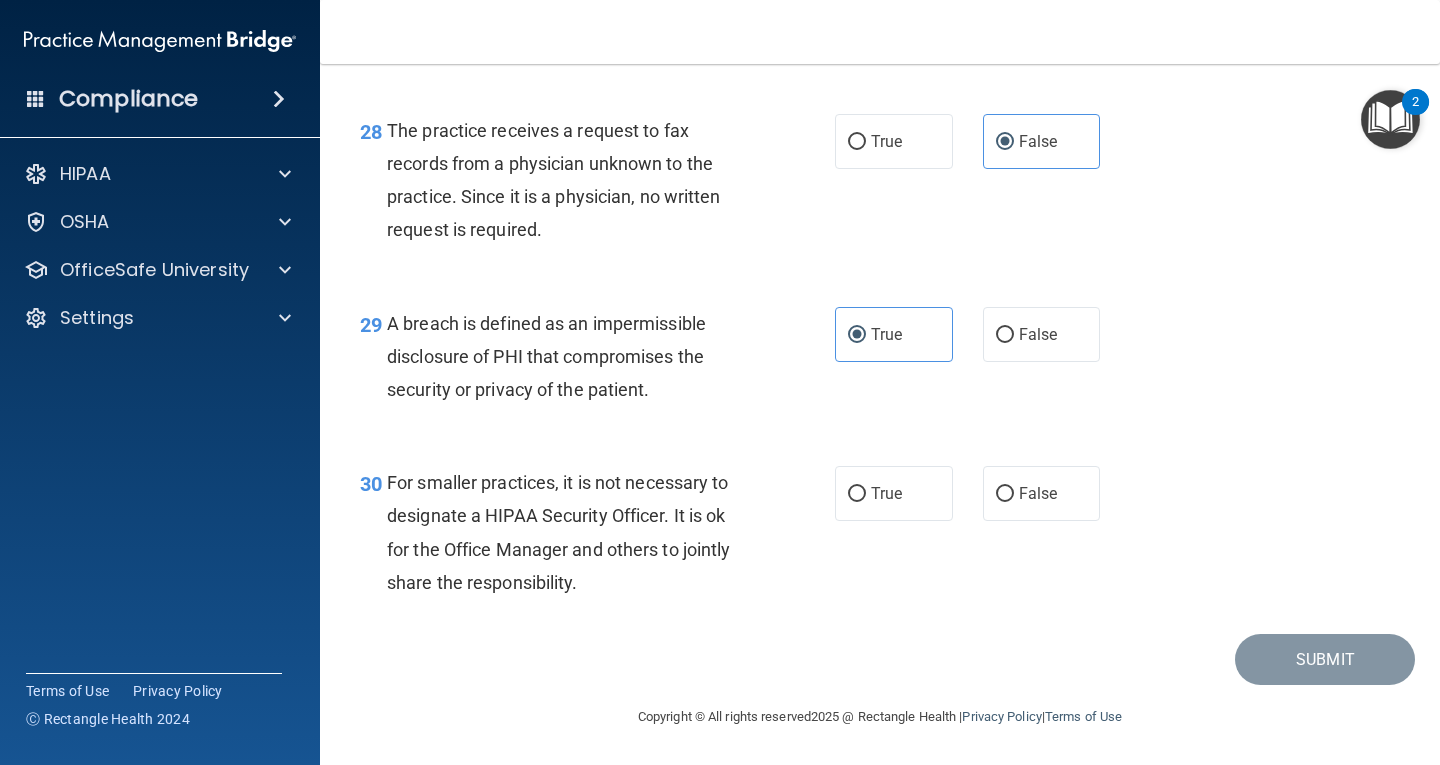 scroll, scrollTop: 5086, scrollLeft: 0, axis: vertical 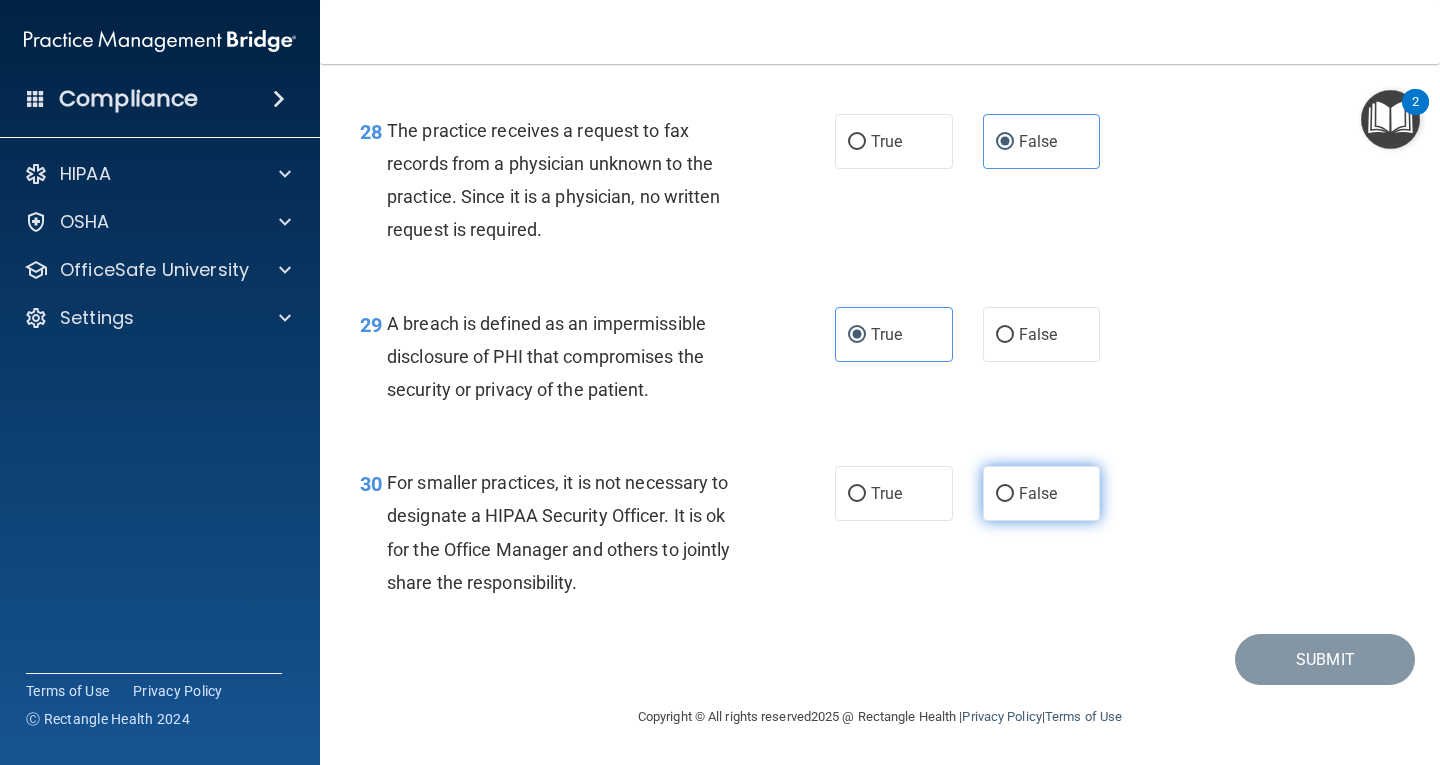 click on "False" at bounding box center [1042, 493] 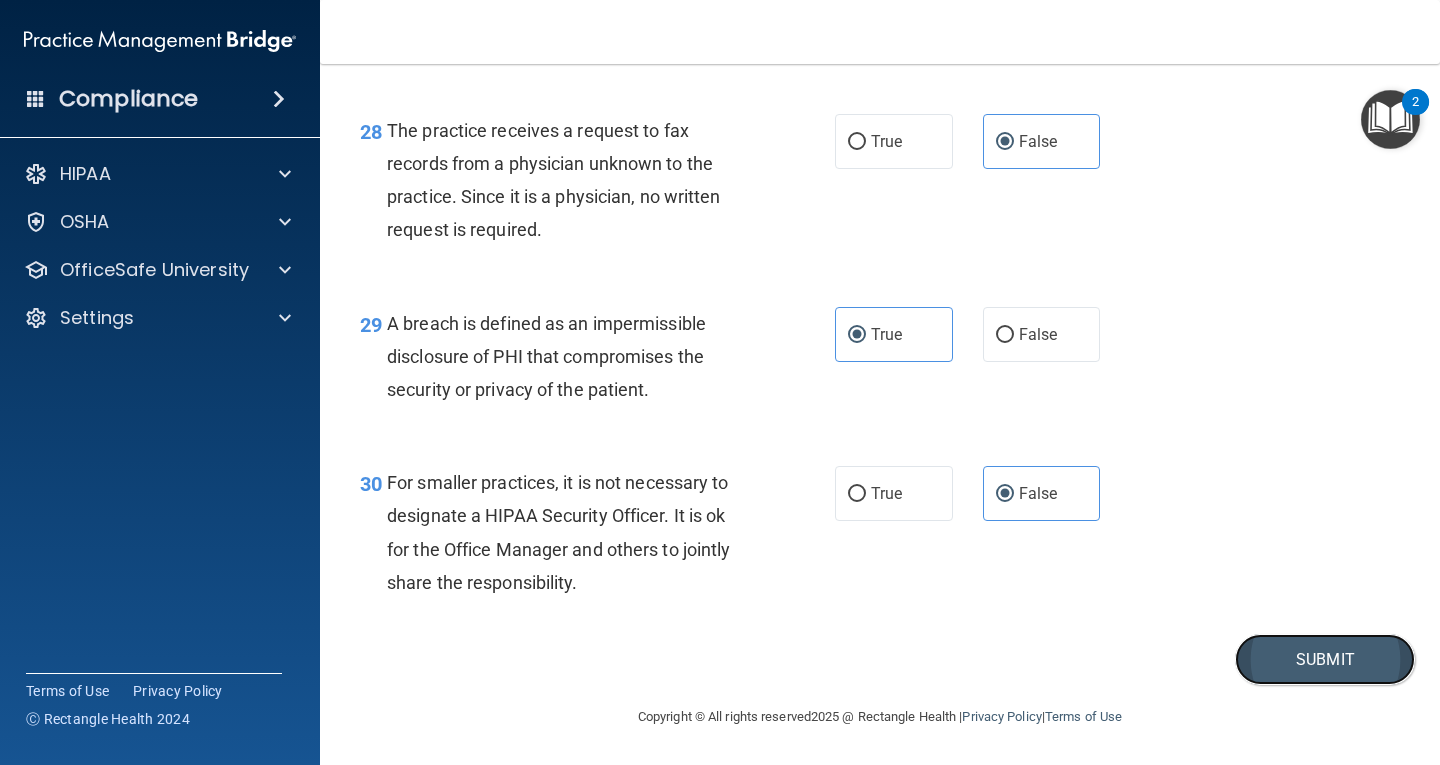 click on "Submit" at bounding box center [1325, 659] 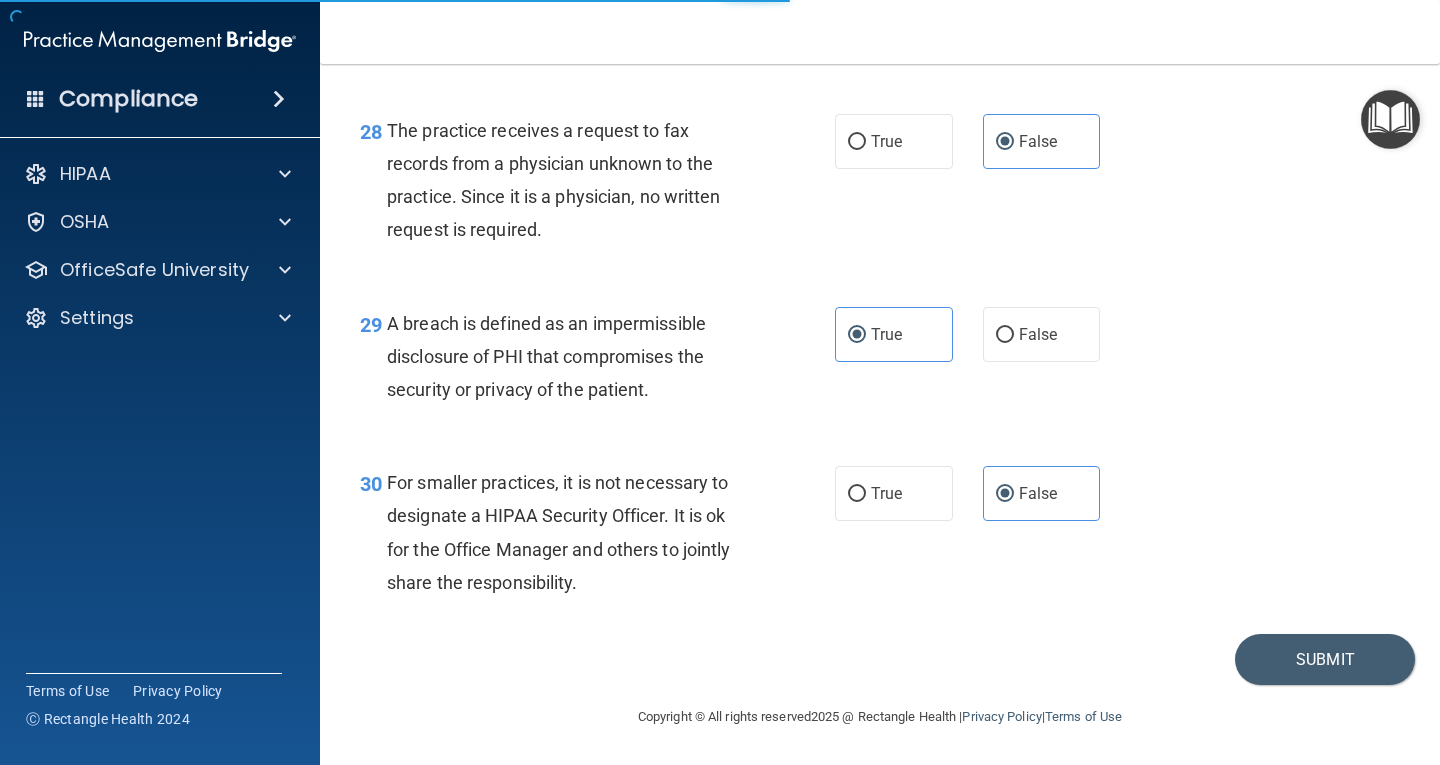 scroll, scrollTop: 0, scrollLeft: 0, axis: both 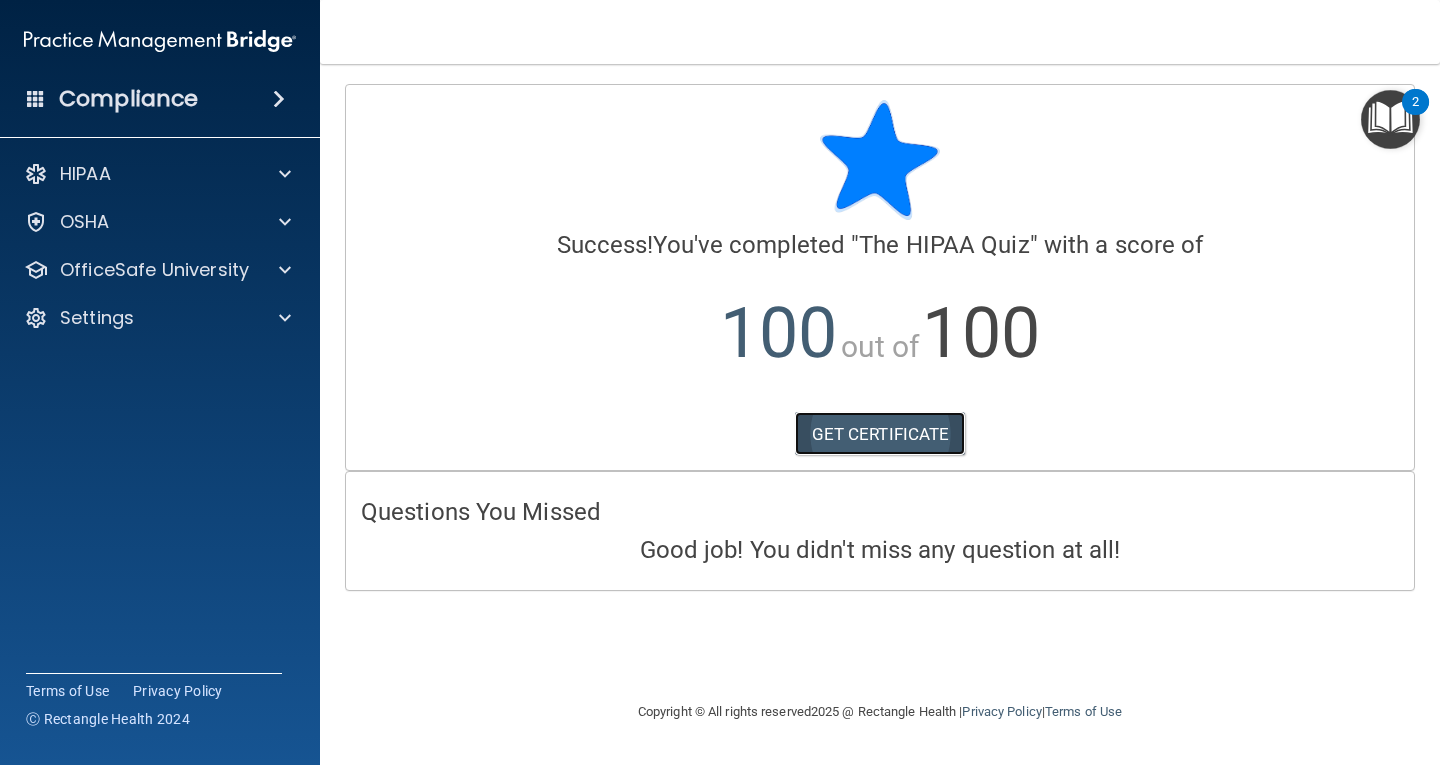 click on "GET CERTIFICATE" at bounding box center [880, 434] 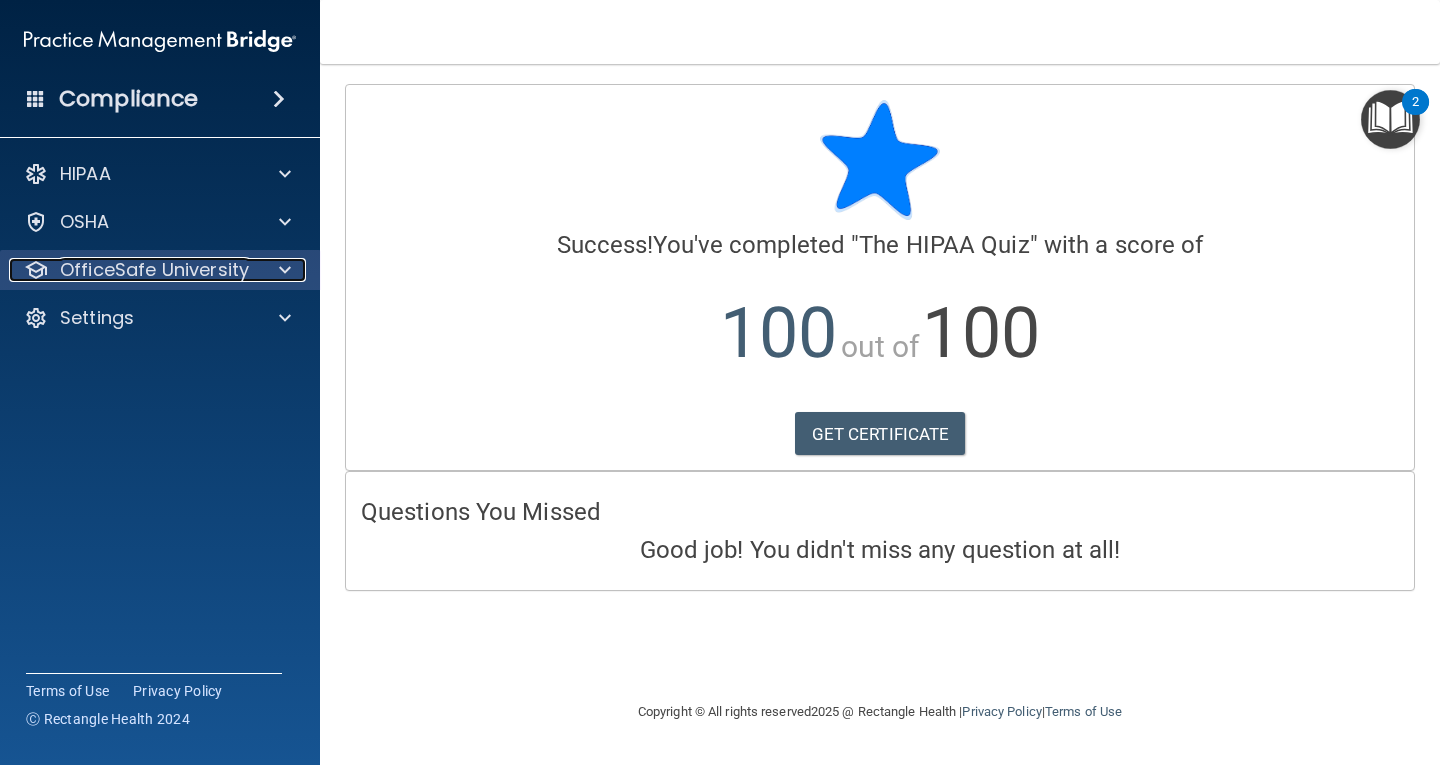 click on "OfficeSafe University" at bounding box center [133, 270] 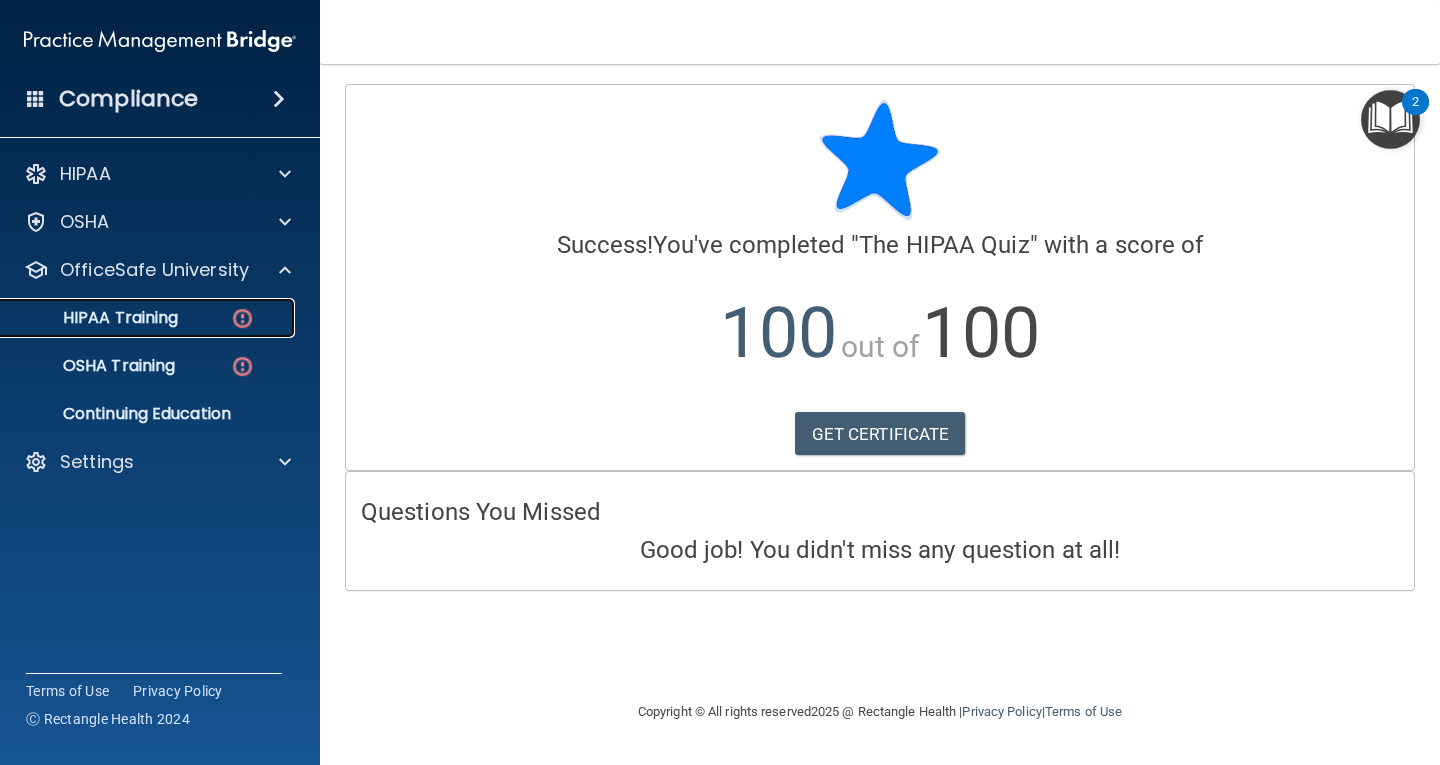 click at bounding box center [242, 318] 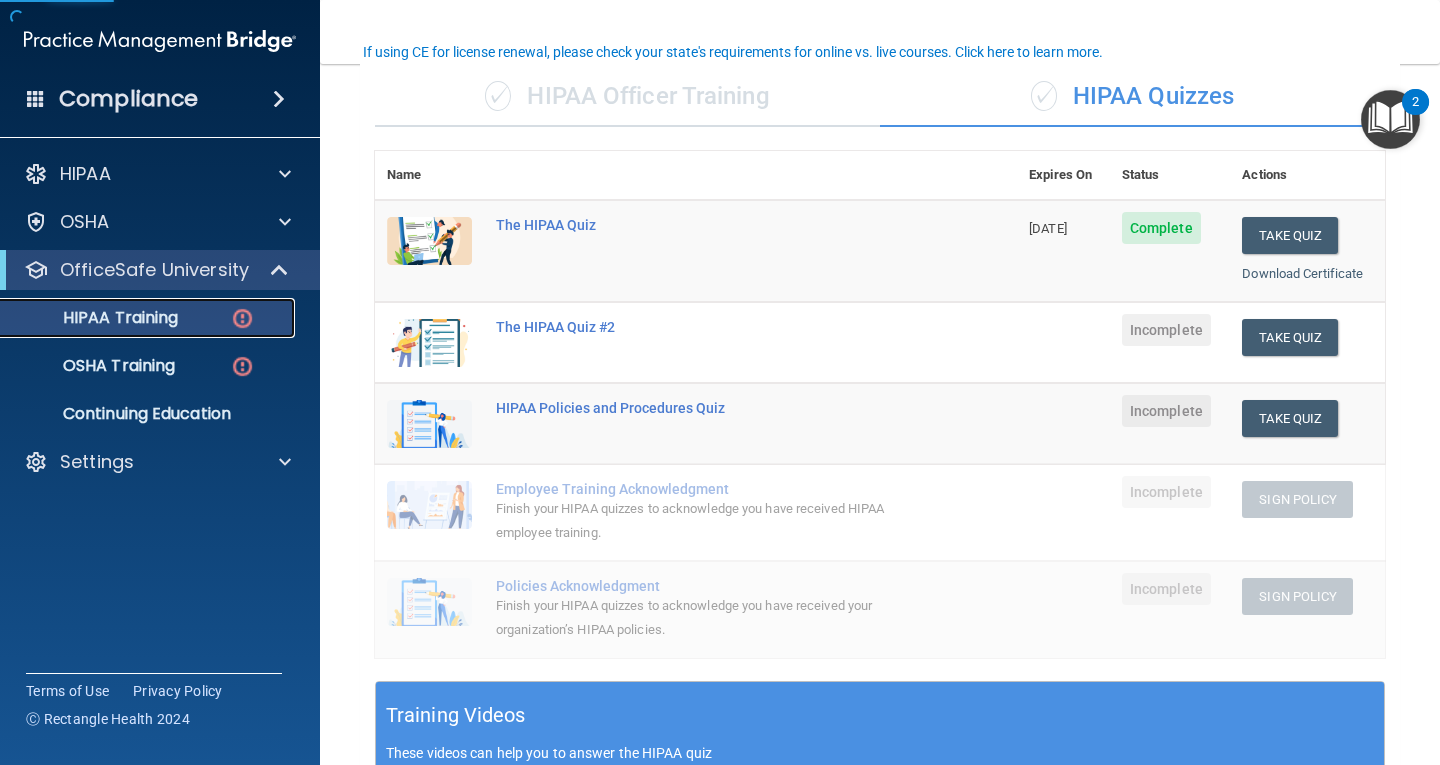 scroll, scrollTop: 200, scrollLeft: 0, axis: vertical 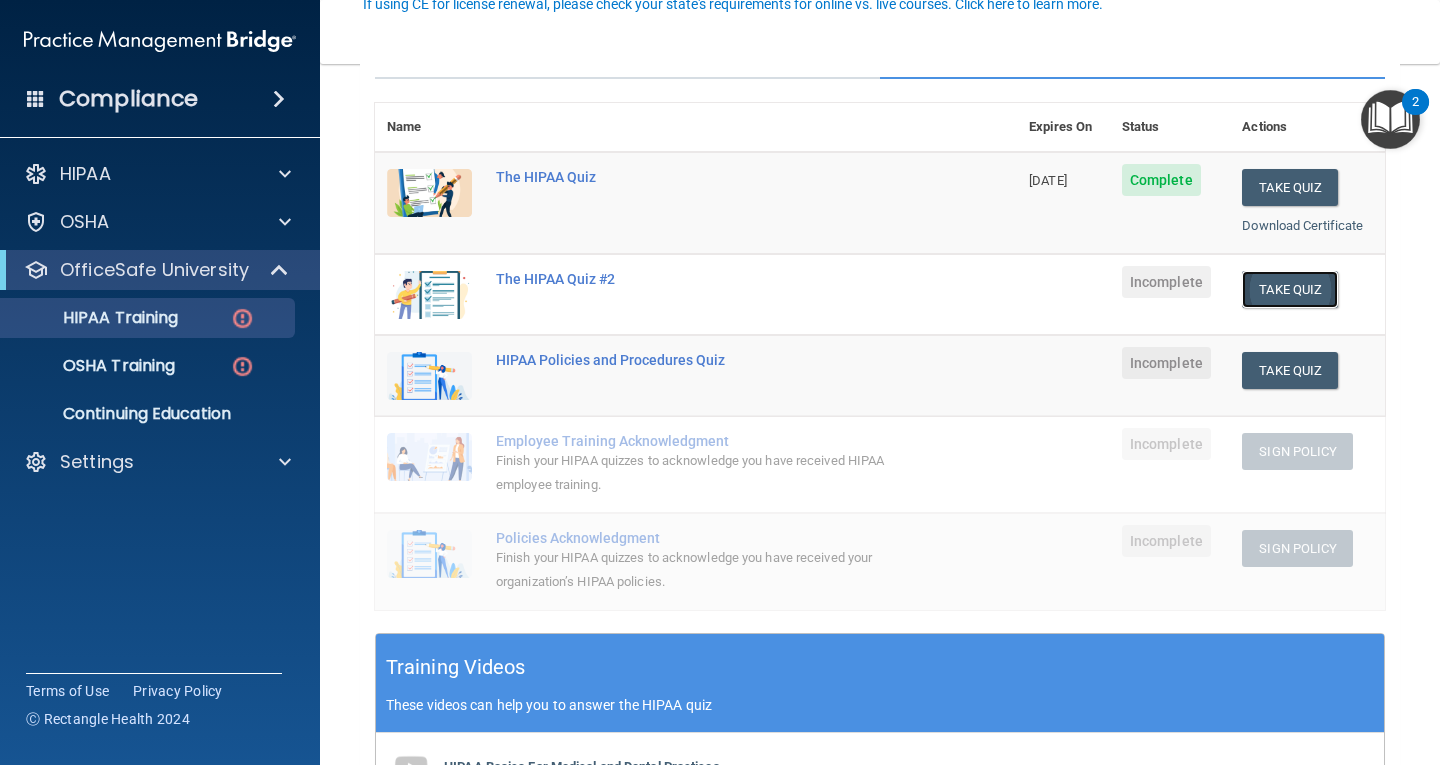 click on "Take Quiz" at bounding box center (1290, 289) 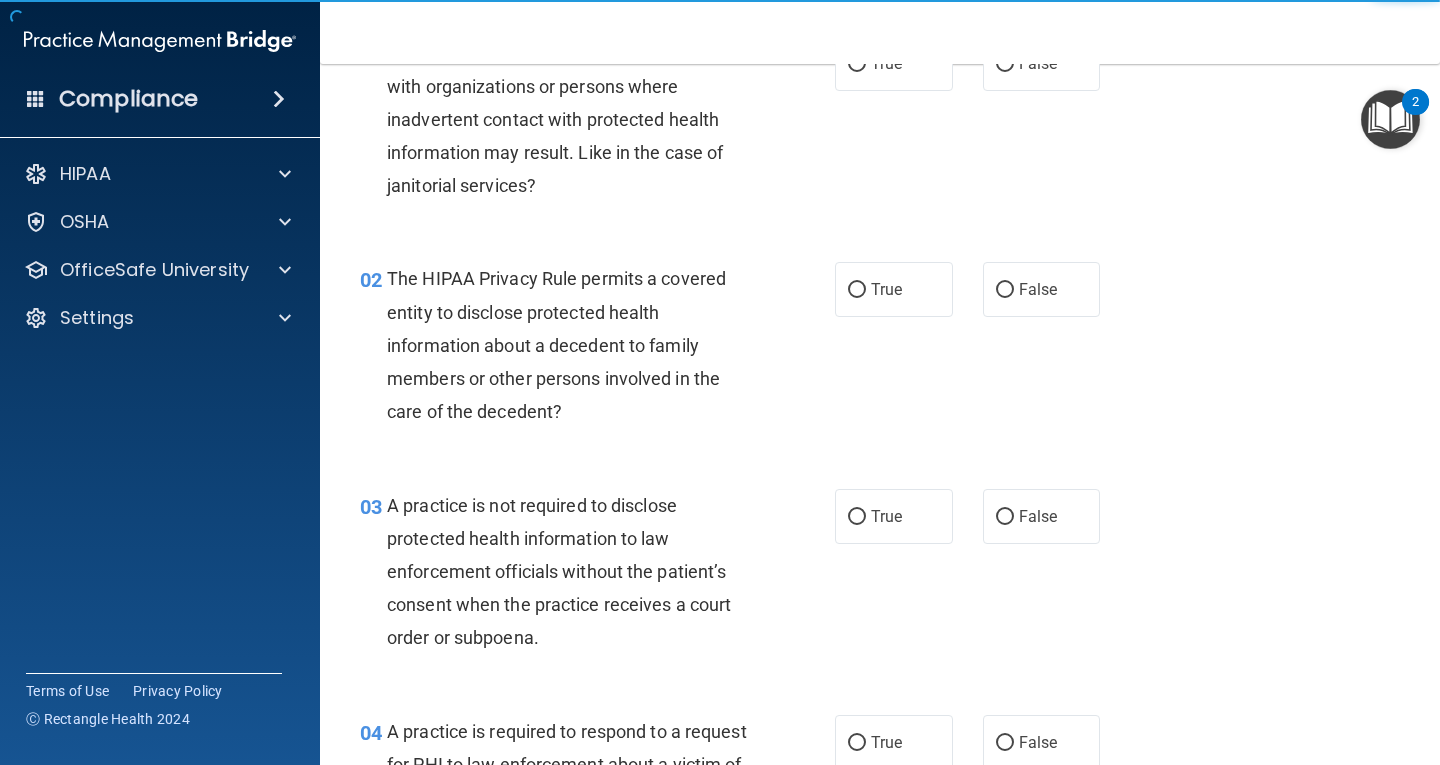 scroll, scrollTop: 0, scrollLeft: 0, axis: both 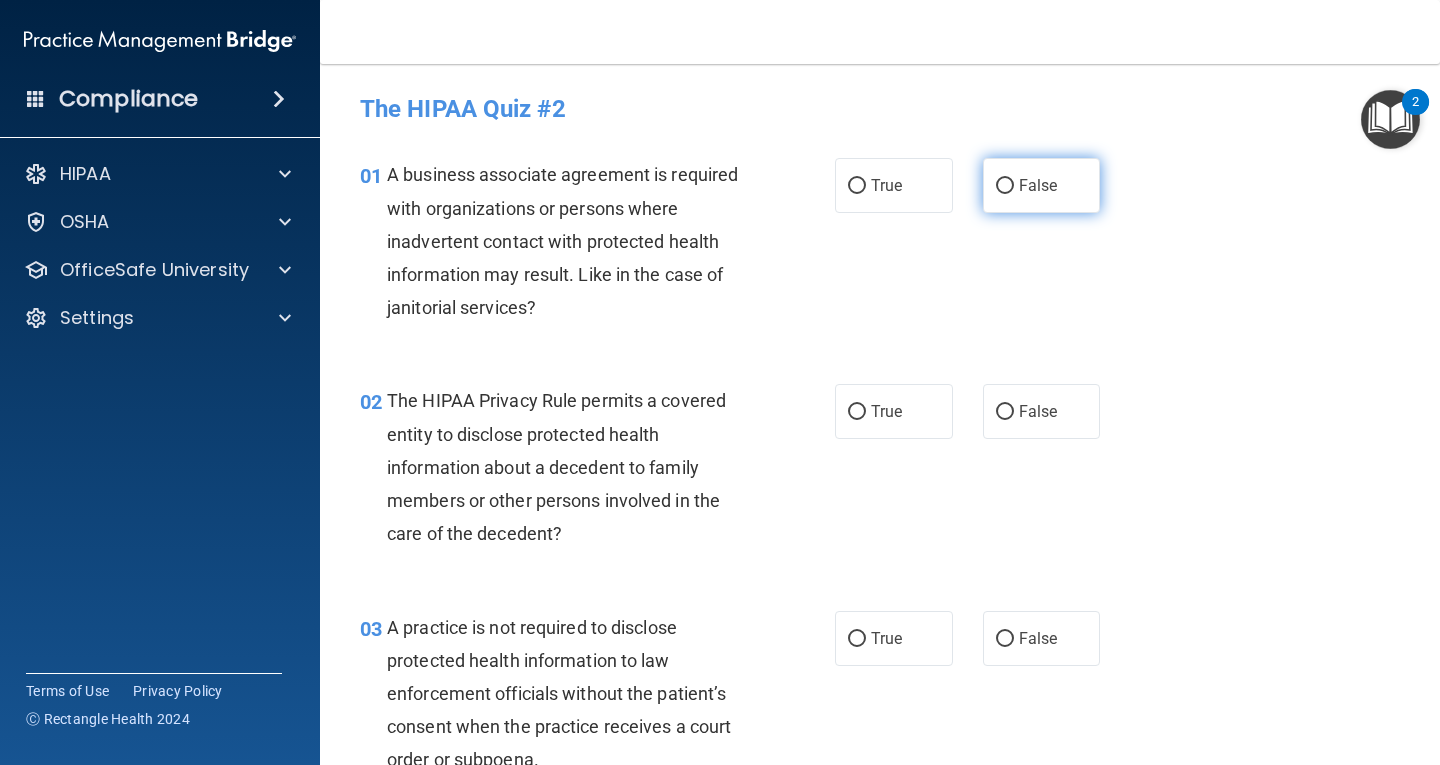 click on "False" at bounding box center [1038, 185] 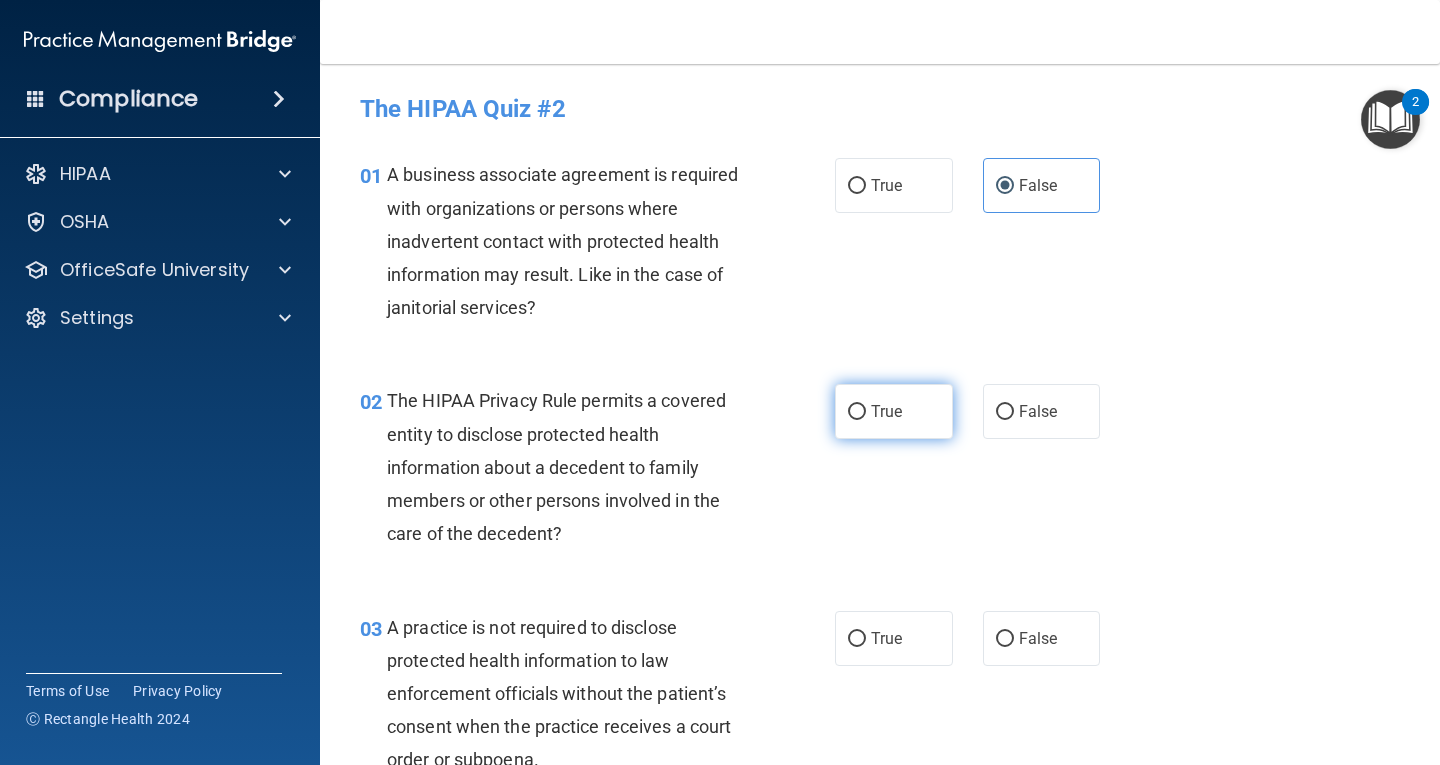click on "True" at bounding box center (894, 411) 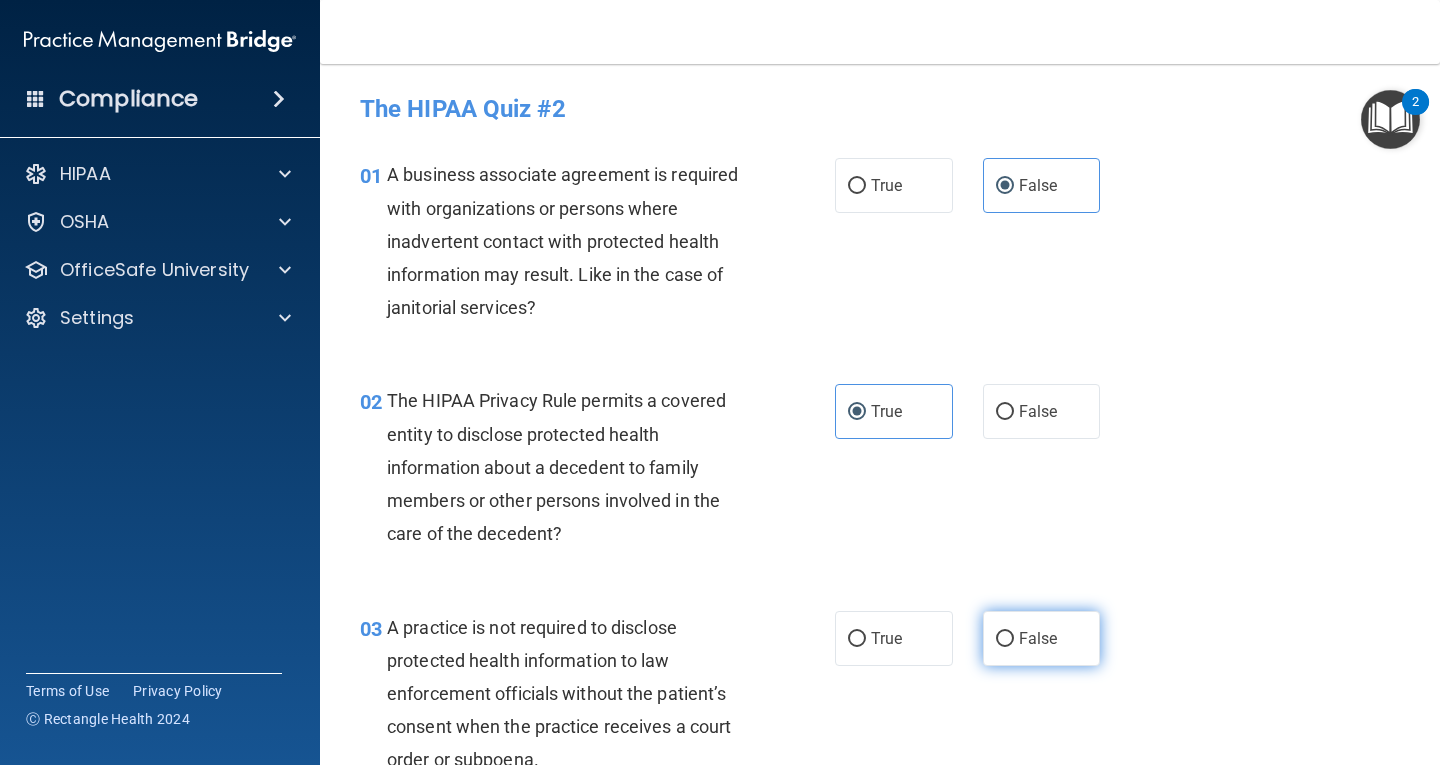 click on "False" at bounding box center (1038, 638) 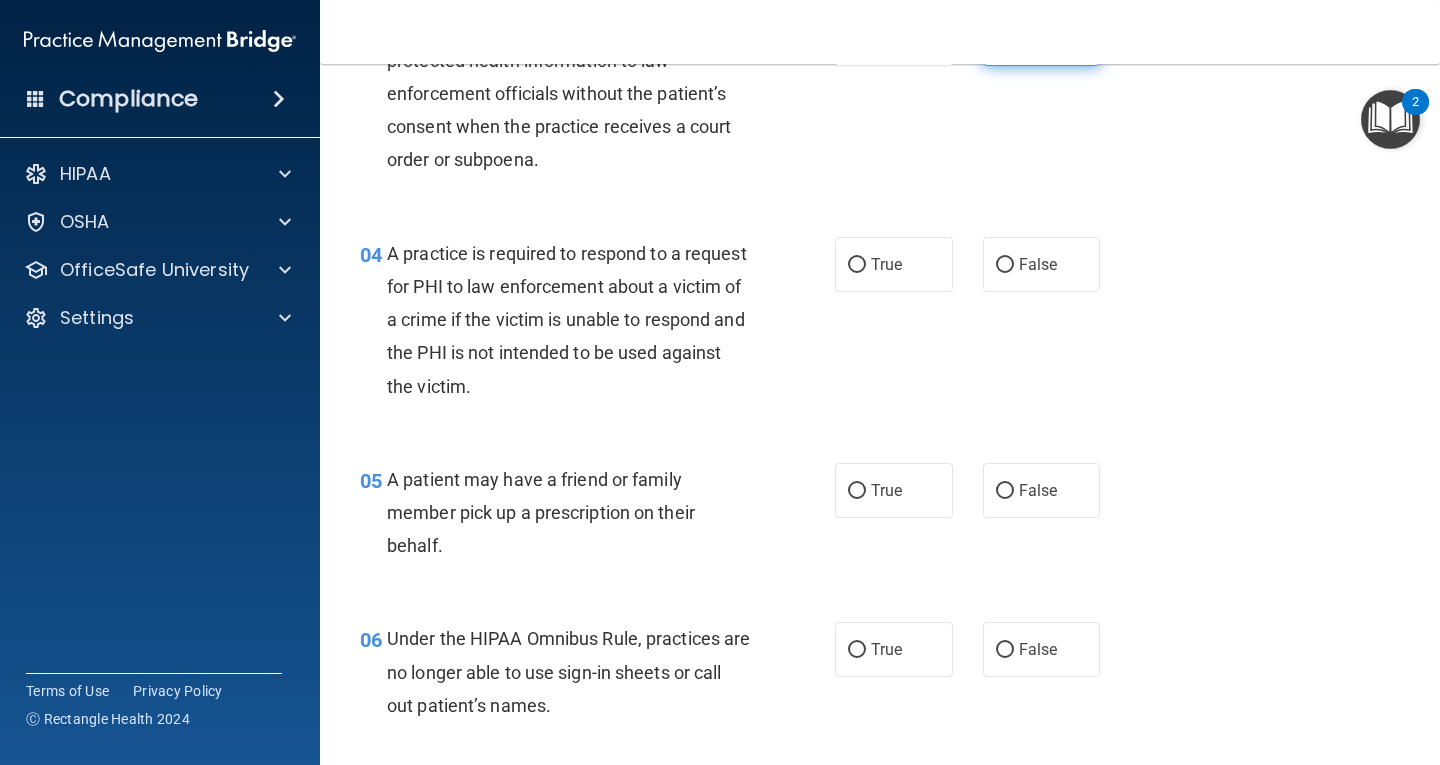 scroll, scrollTop: 700, scrollLeft: 0, axis: vertical 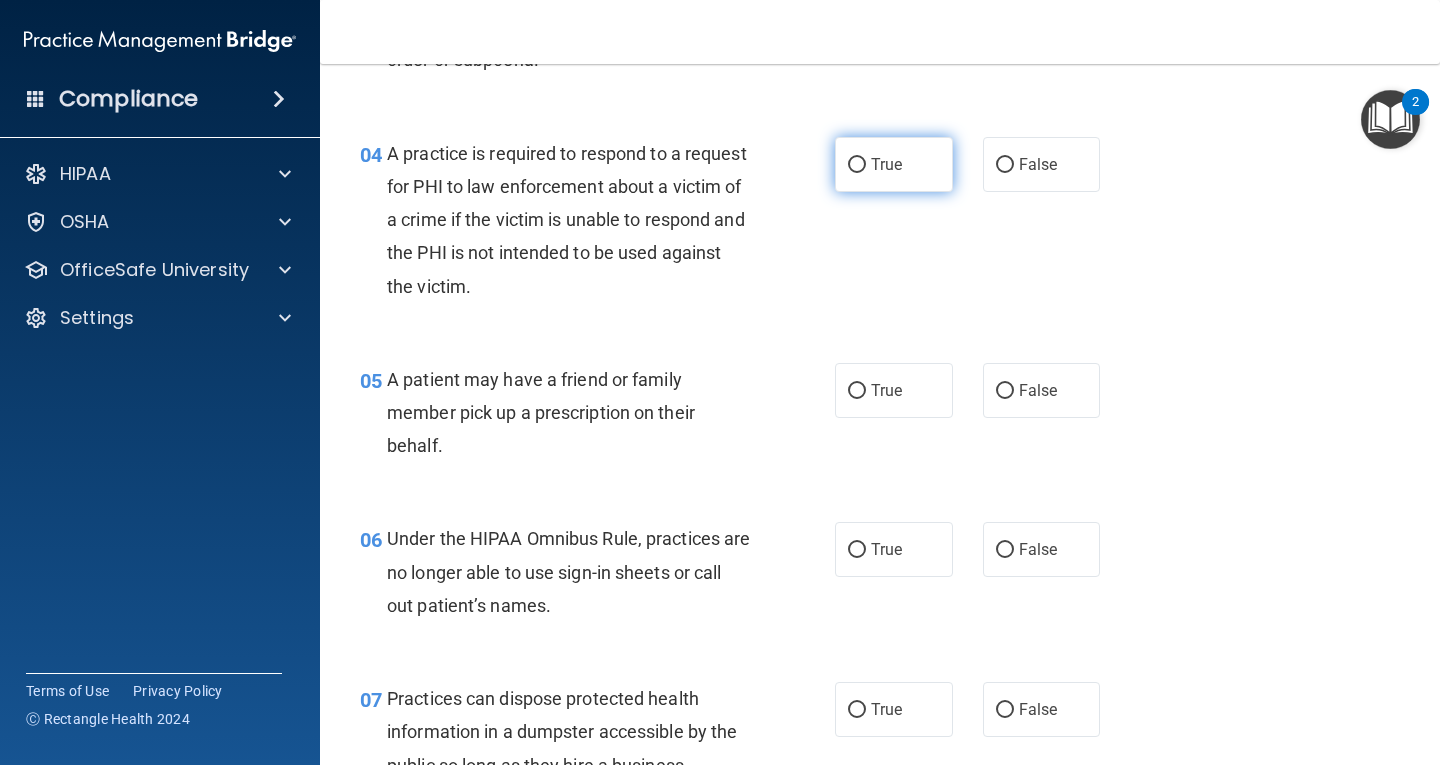 click on "True" at bounding box center (886, 164) 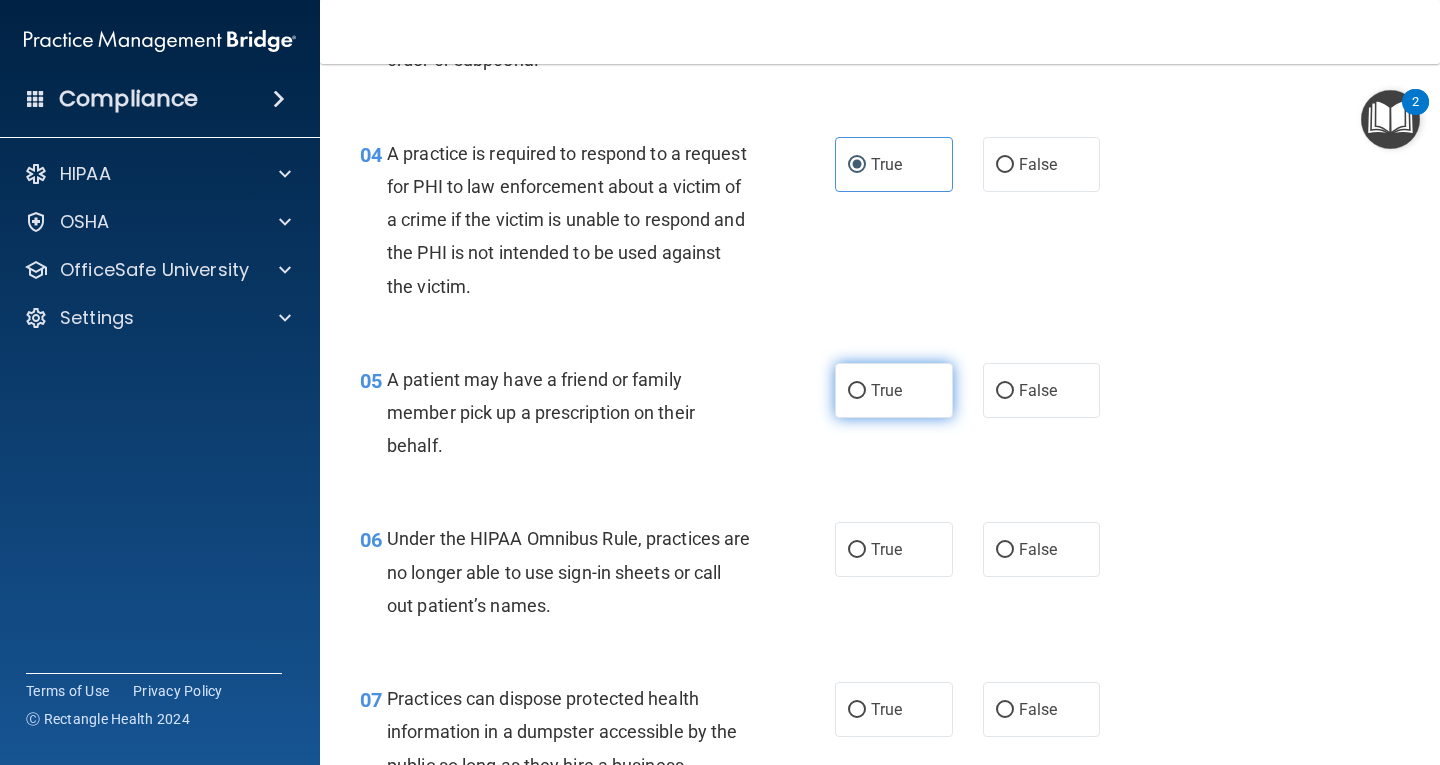 click on "True" at bounding box center (894, 390) 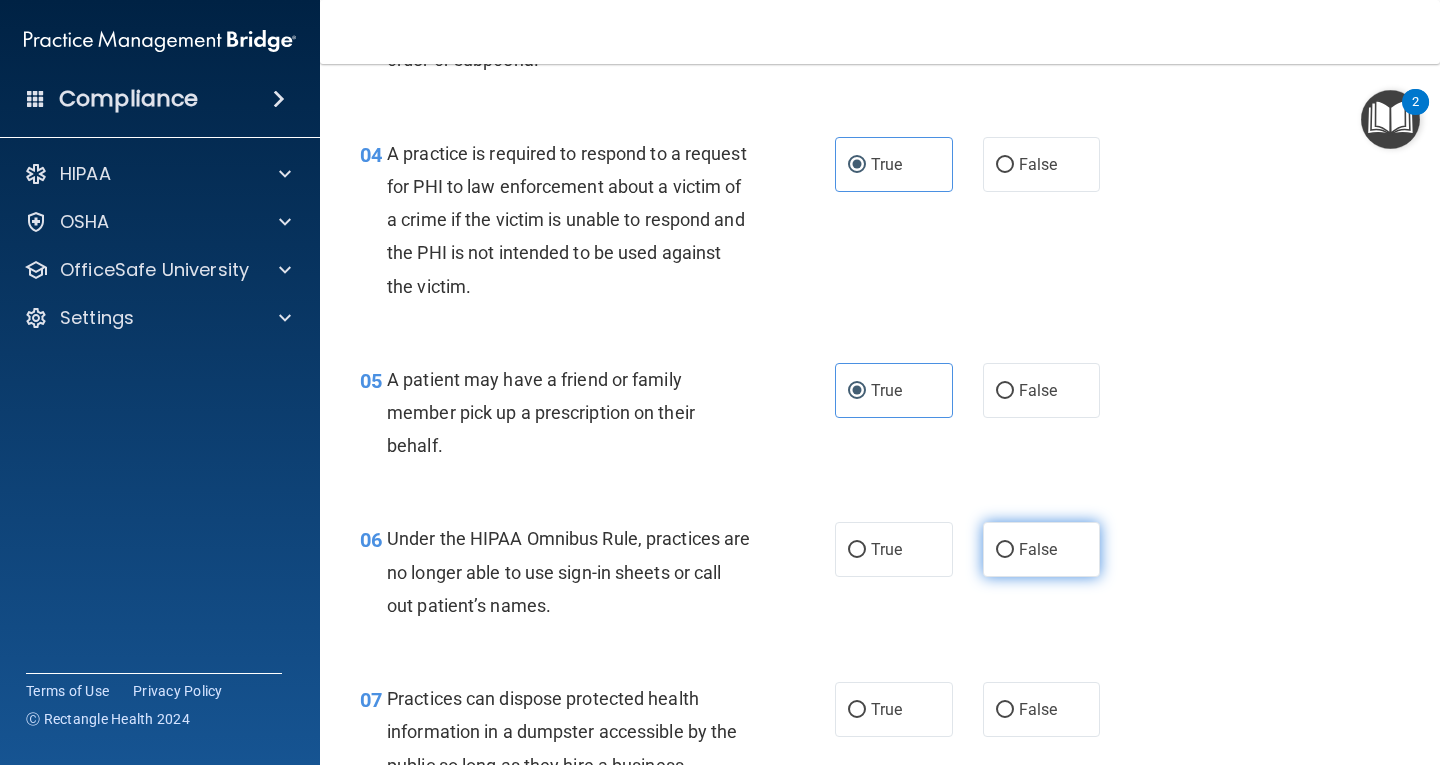 click on "False" at bounding box center [1005, 550] 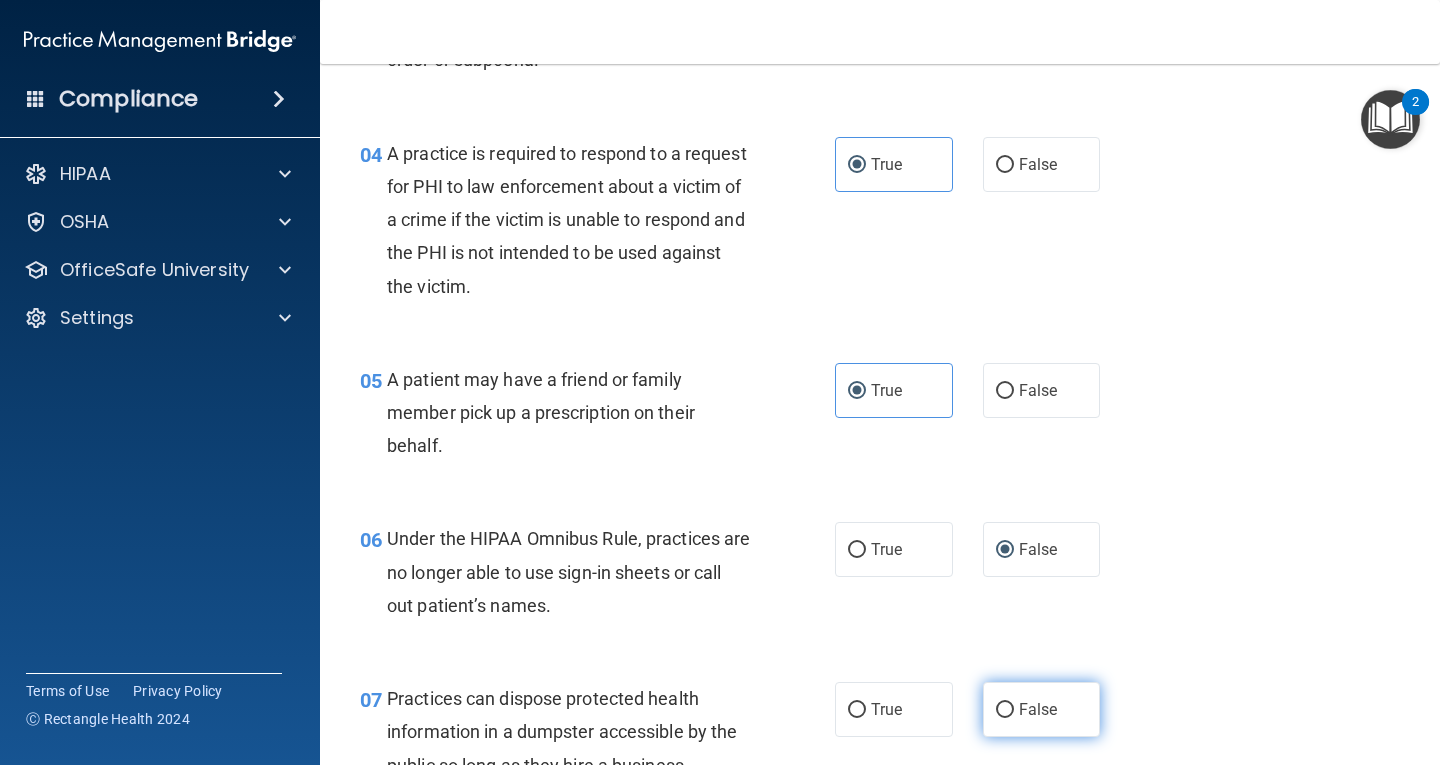 click on "False" at bounding box center [1042, 709] 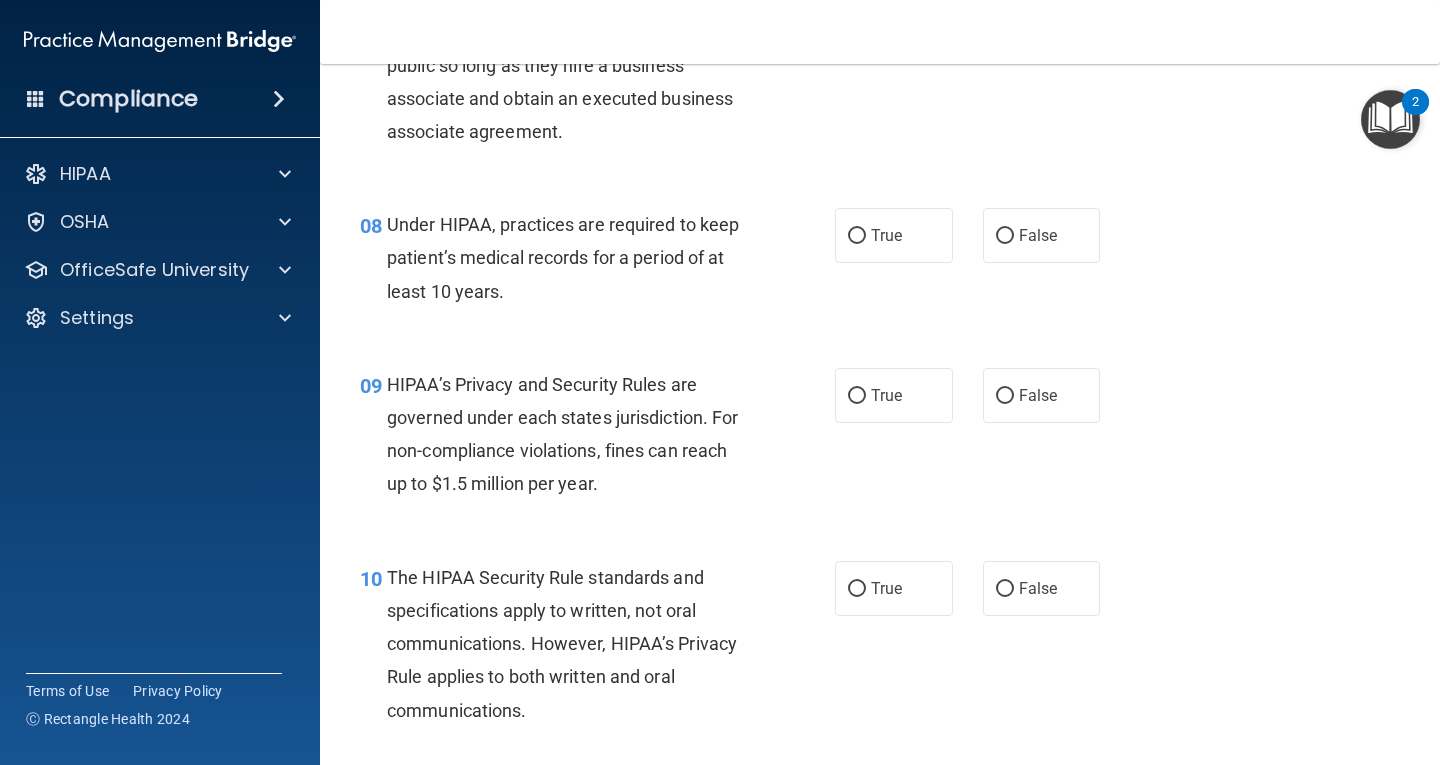 scroll, scrollTop: 1500, scrollLeft: 0, axis: vertical 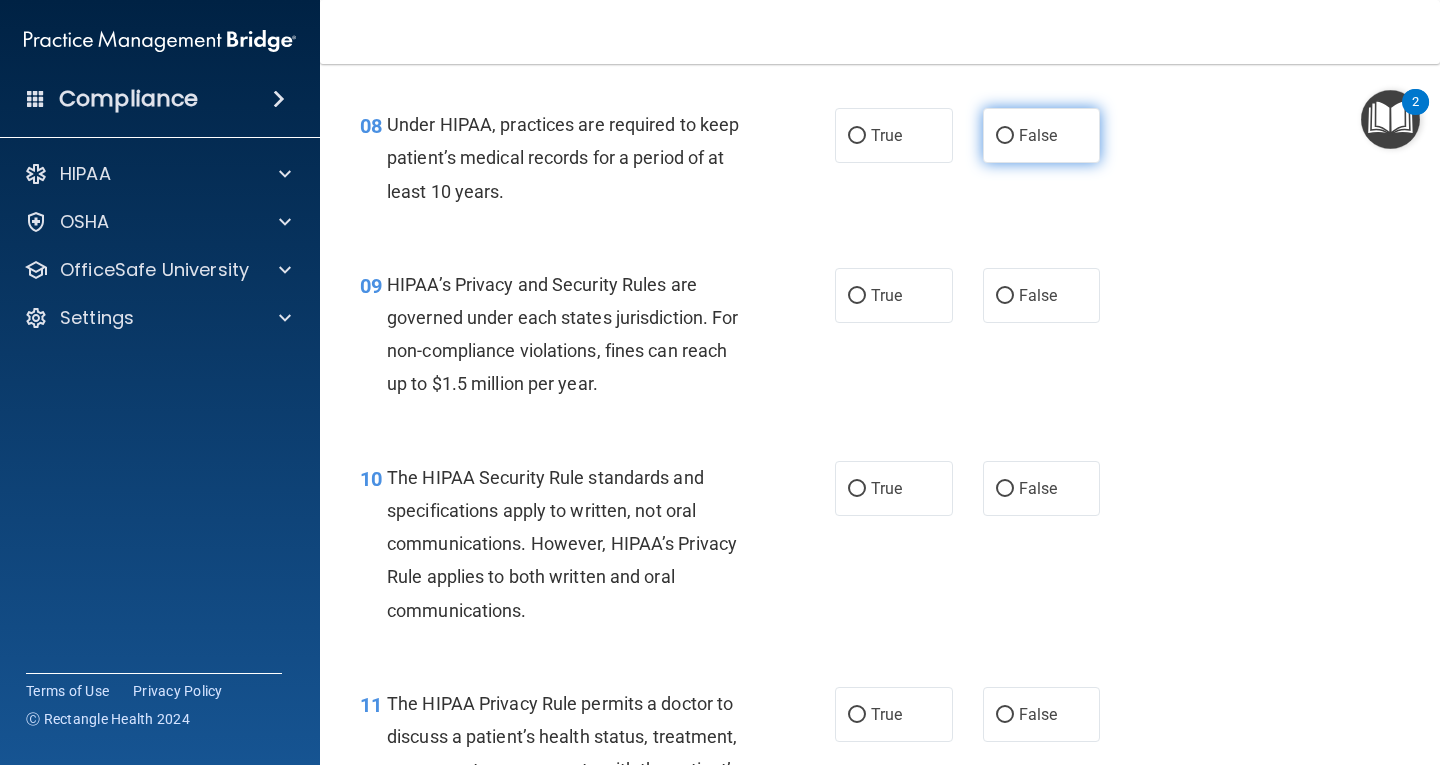 click on "False" at bounding box center [1042, 135] 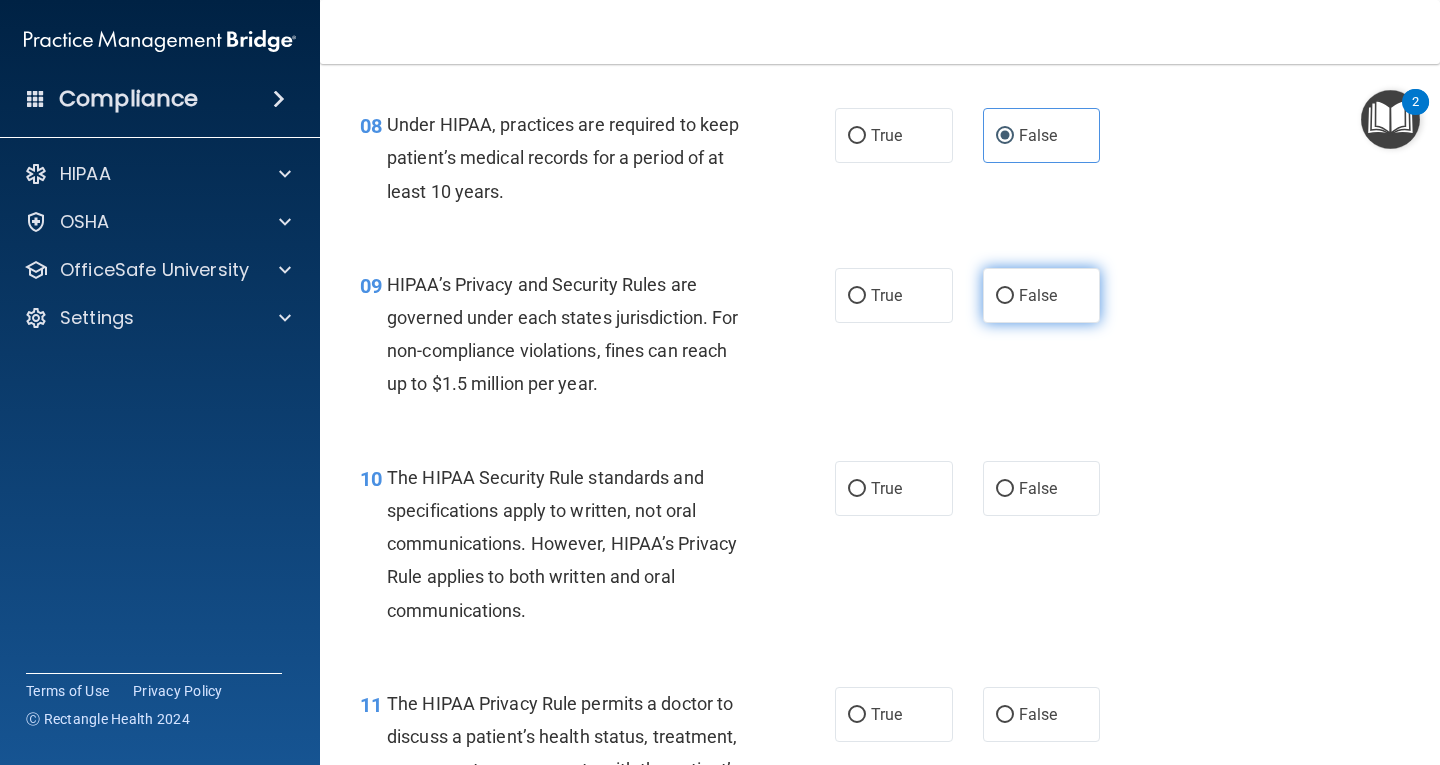 click on "False" at bounding box center [1038, 295] 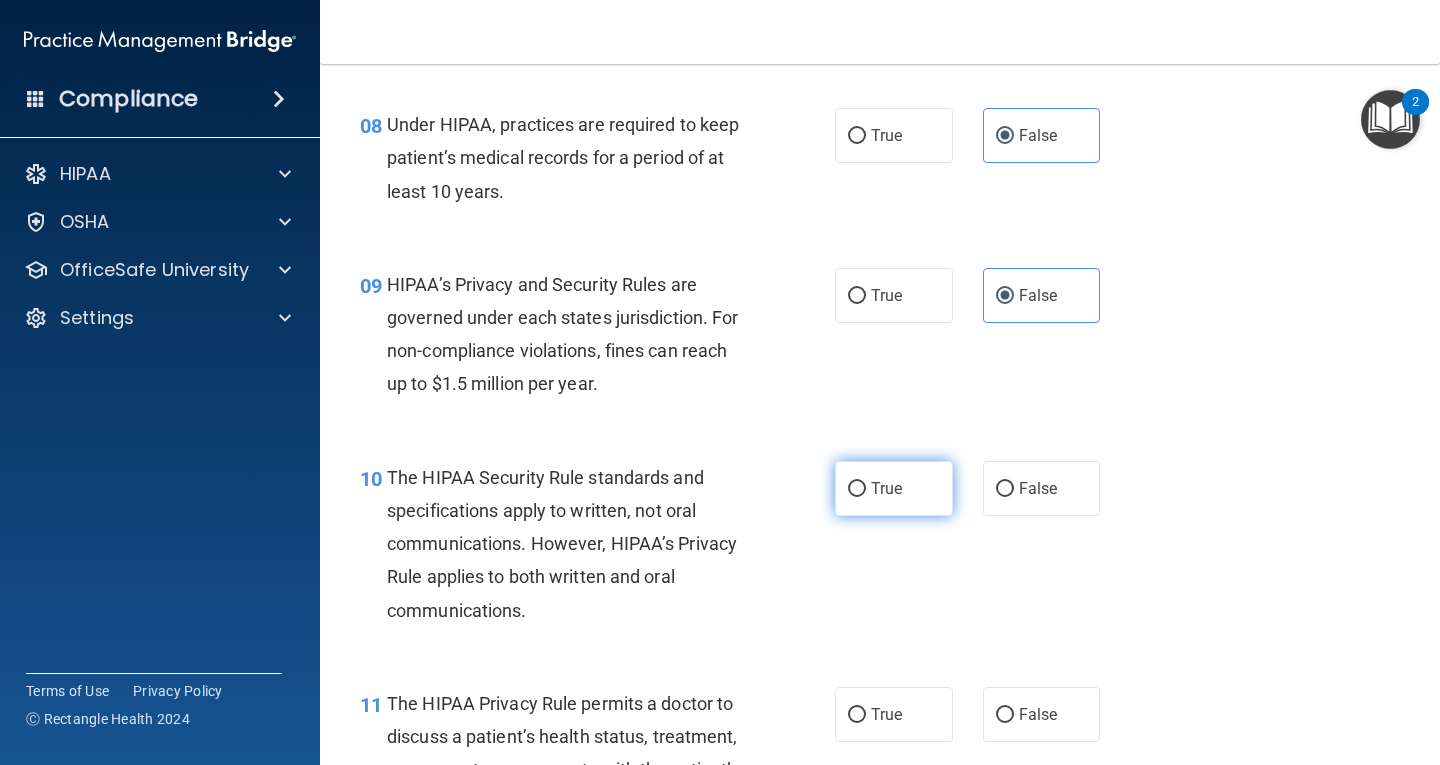 click on "True" at bounding box center [894, 488] 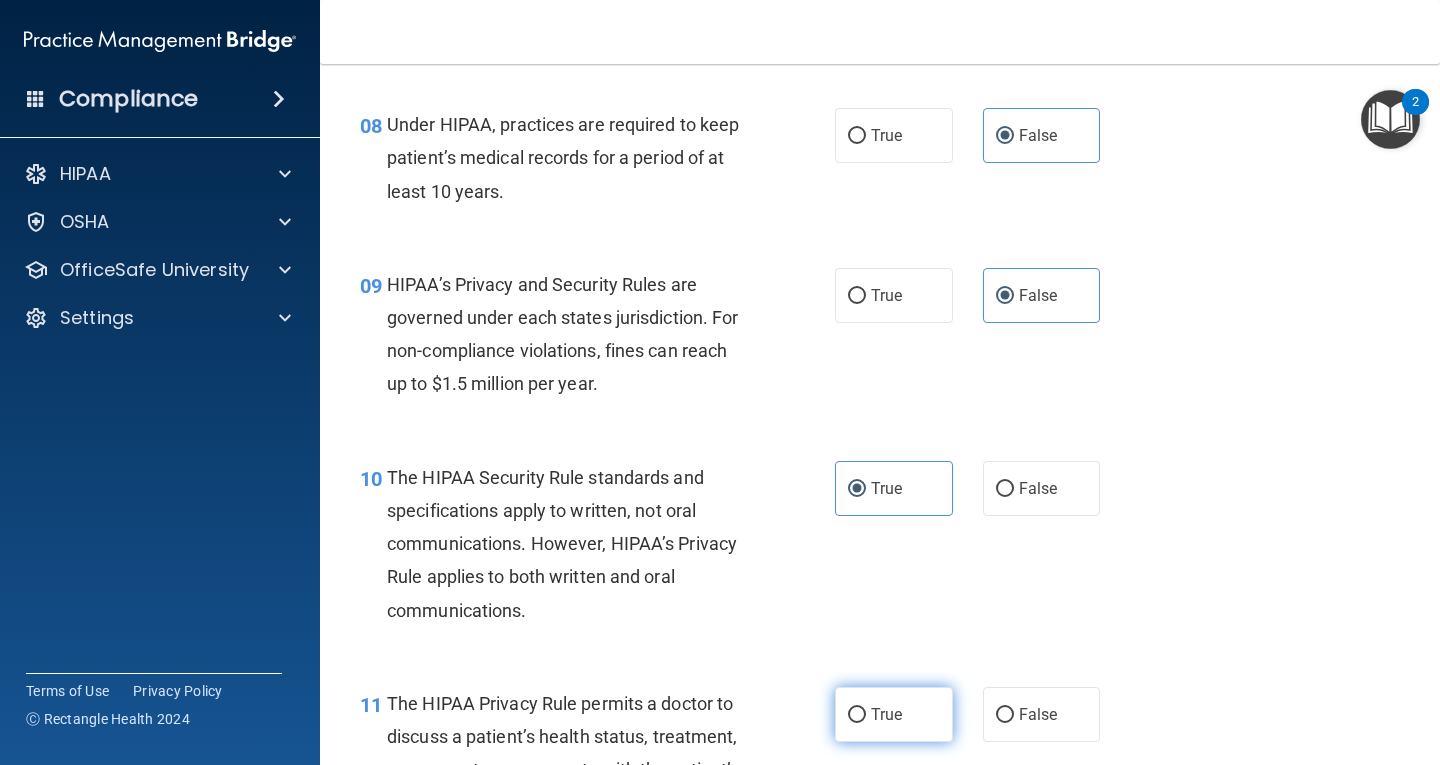click on "True" at bounding box center [857, 715] 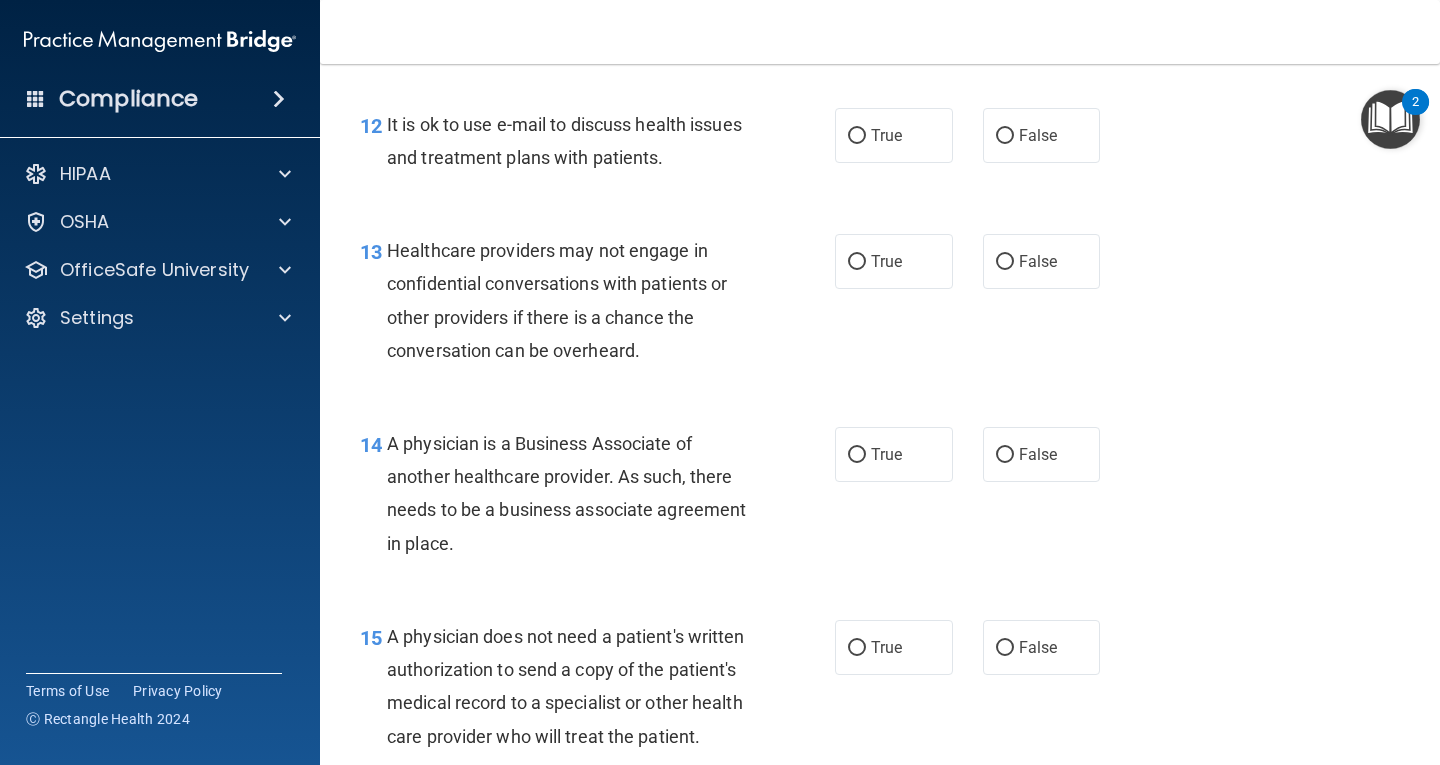 scroll, scrollTop: 2300, scrollLeft: 0, axis: vertical 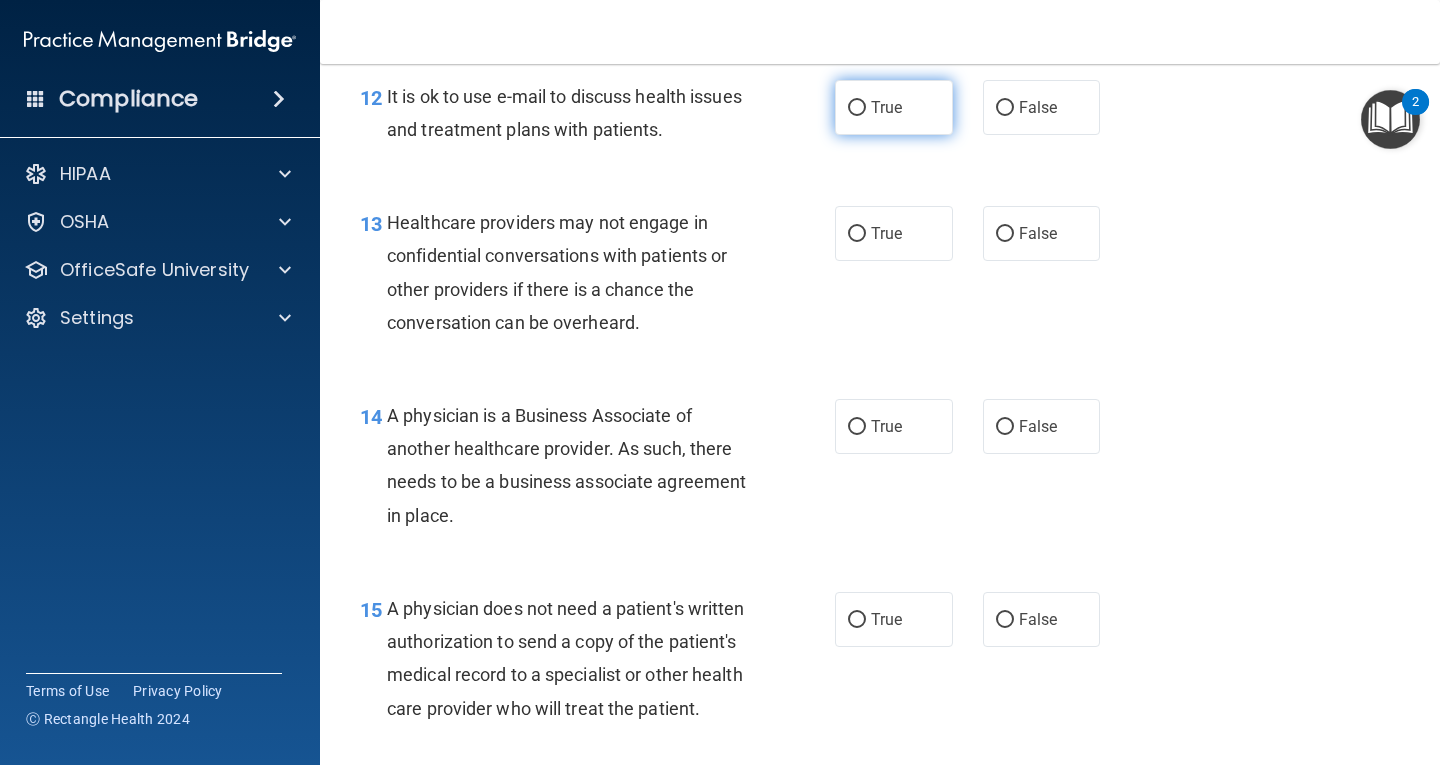 click on "True" at bounding box center (894, 107) 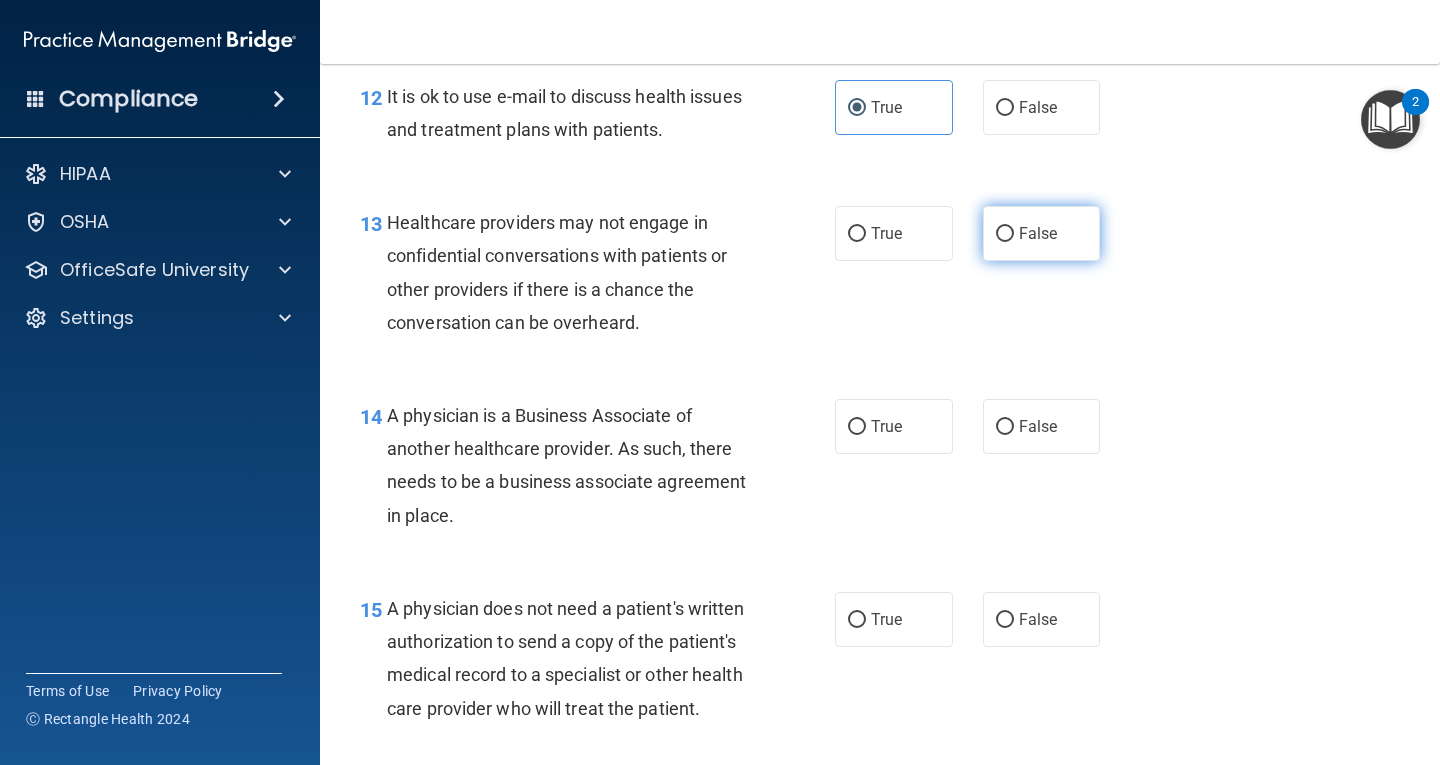 click on "False" at bounding box center [1042, 233] 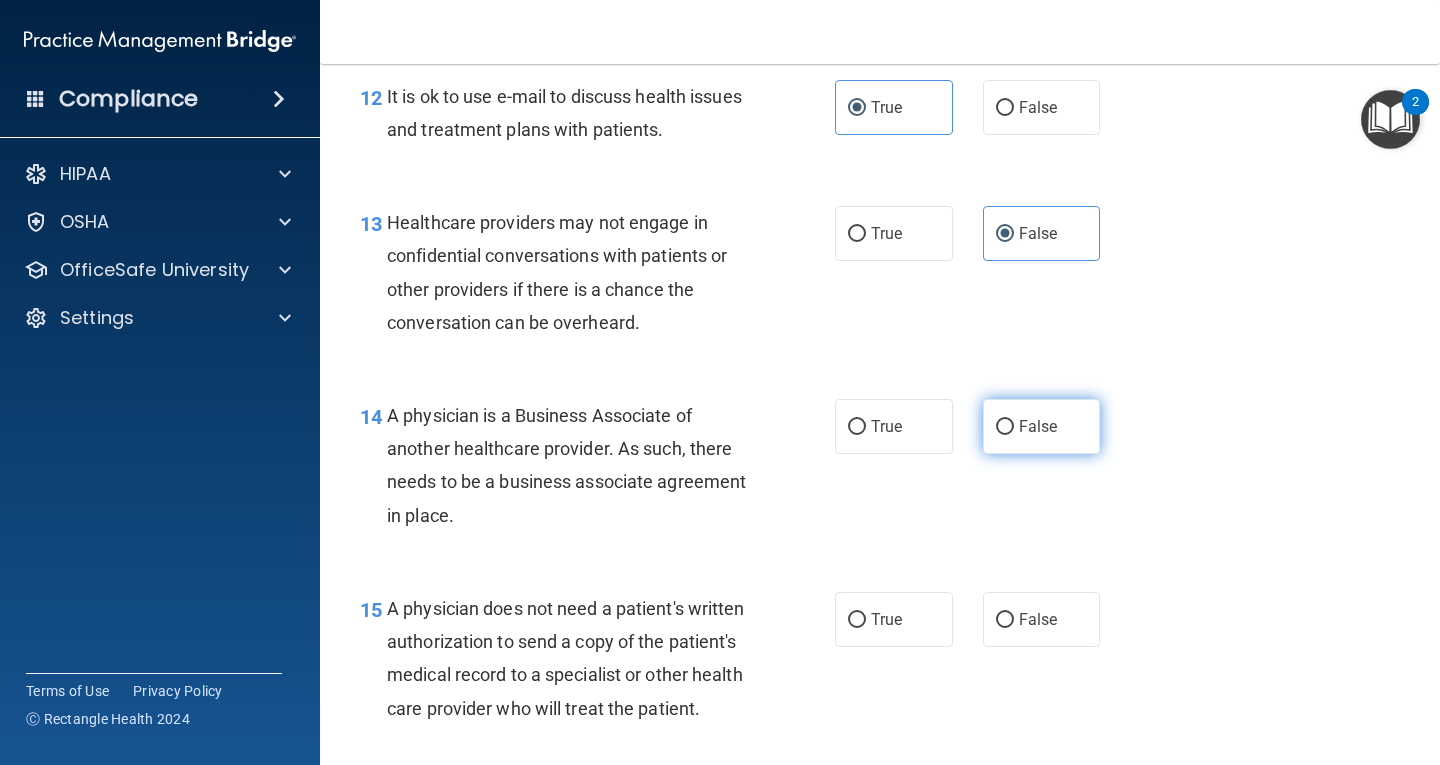 click on "False" at bounding box center (1038, 426) 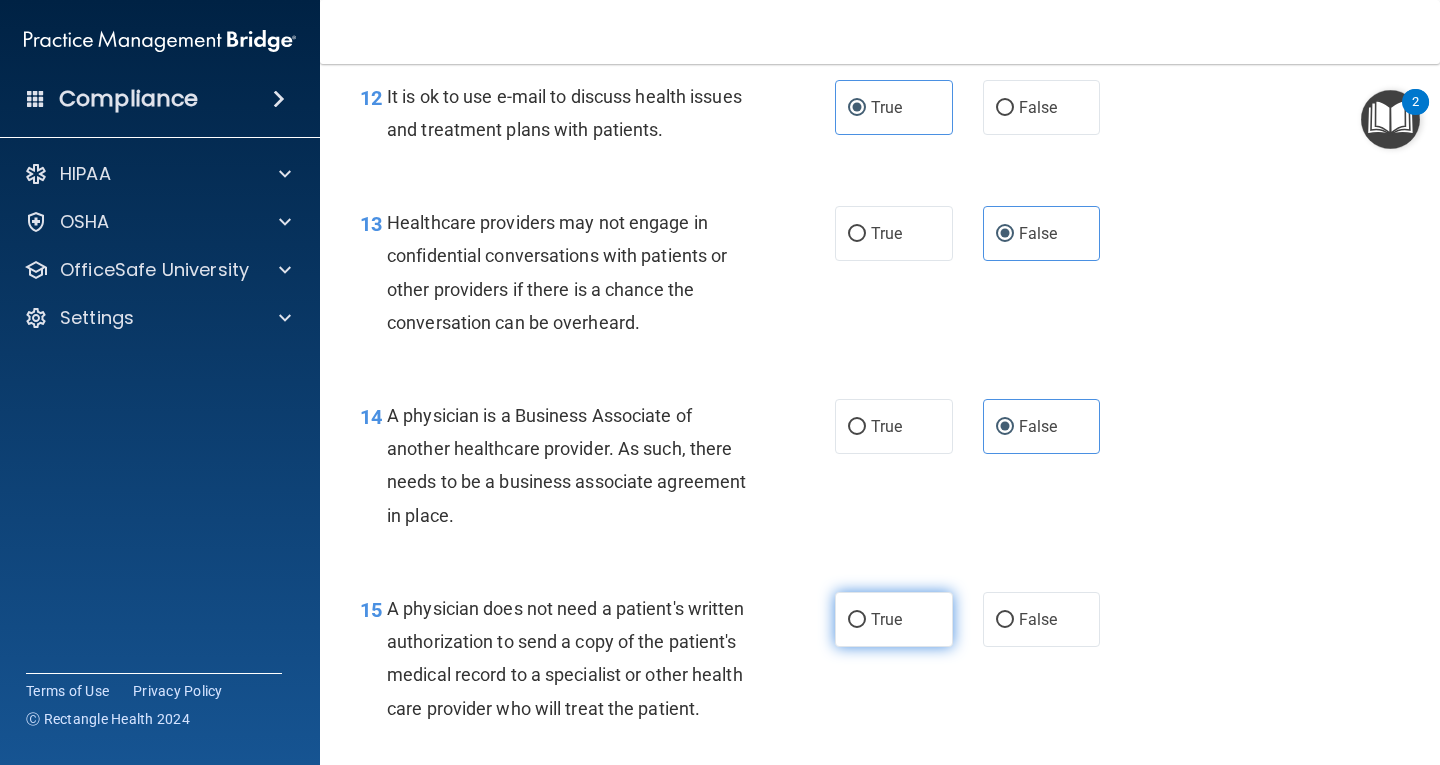 click on "True" at bounding box center [894, 619] 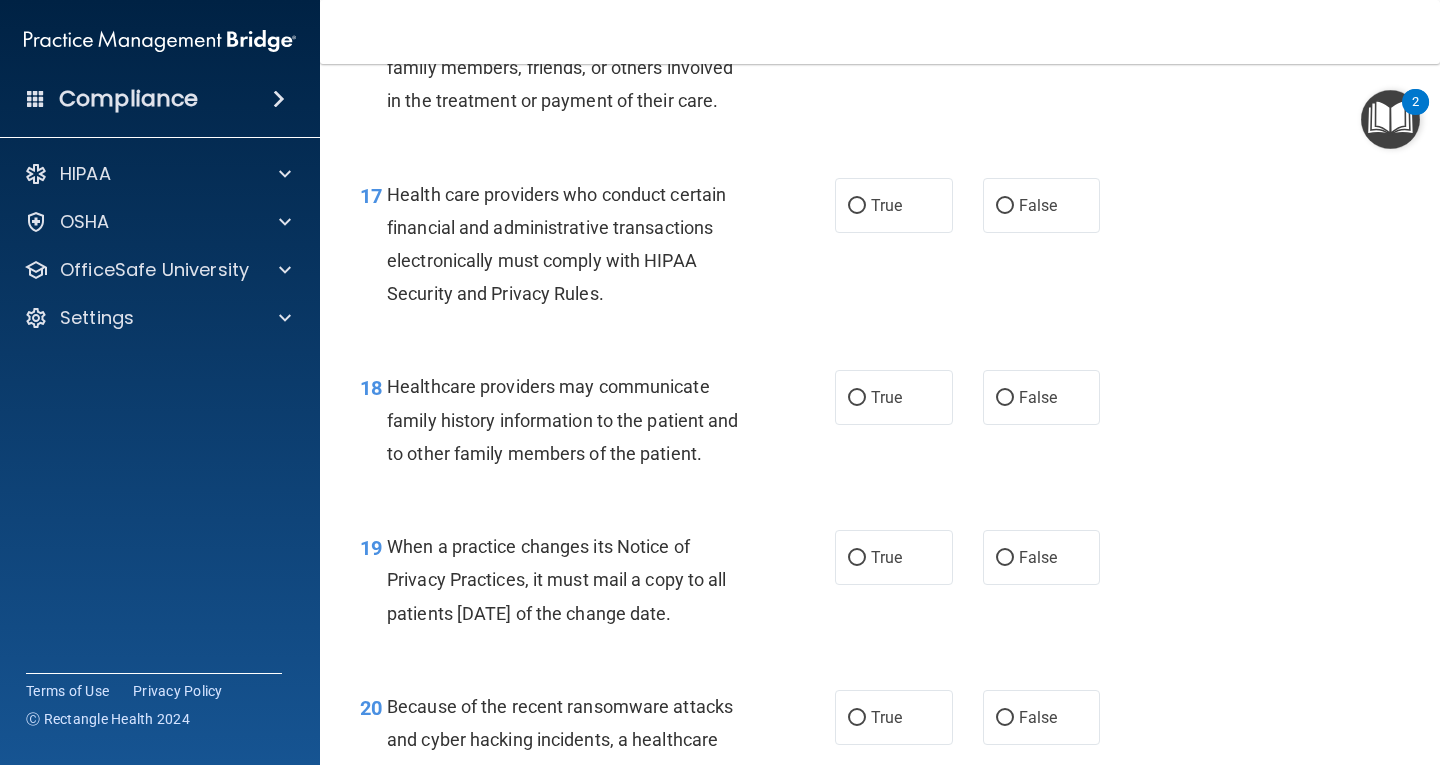 scroll, scrollTop: 3000, scrollLeft: 0, axis: vertical 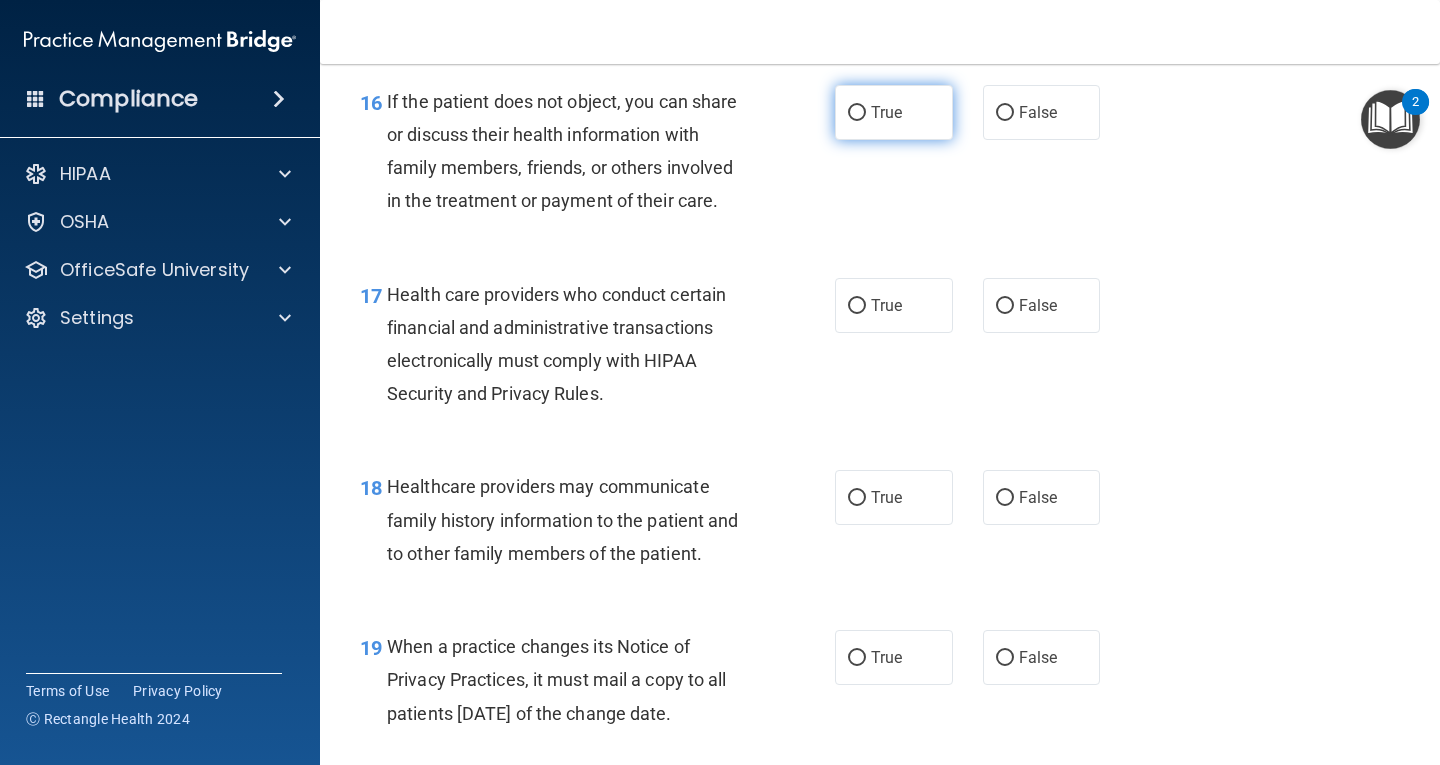 click on "True" at bounding box center [894, 112] 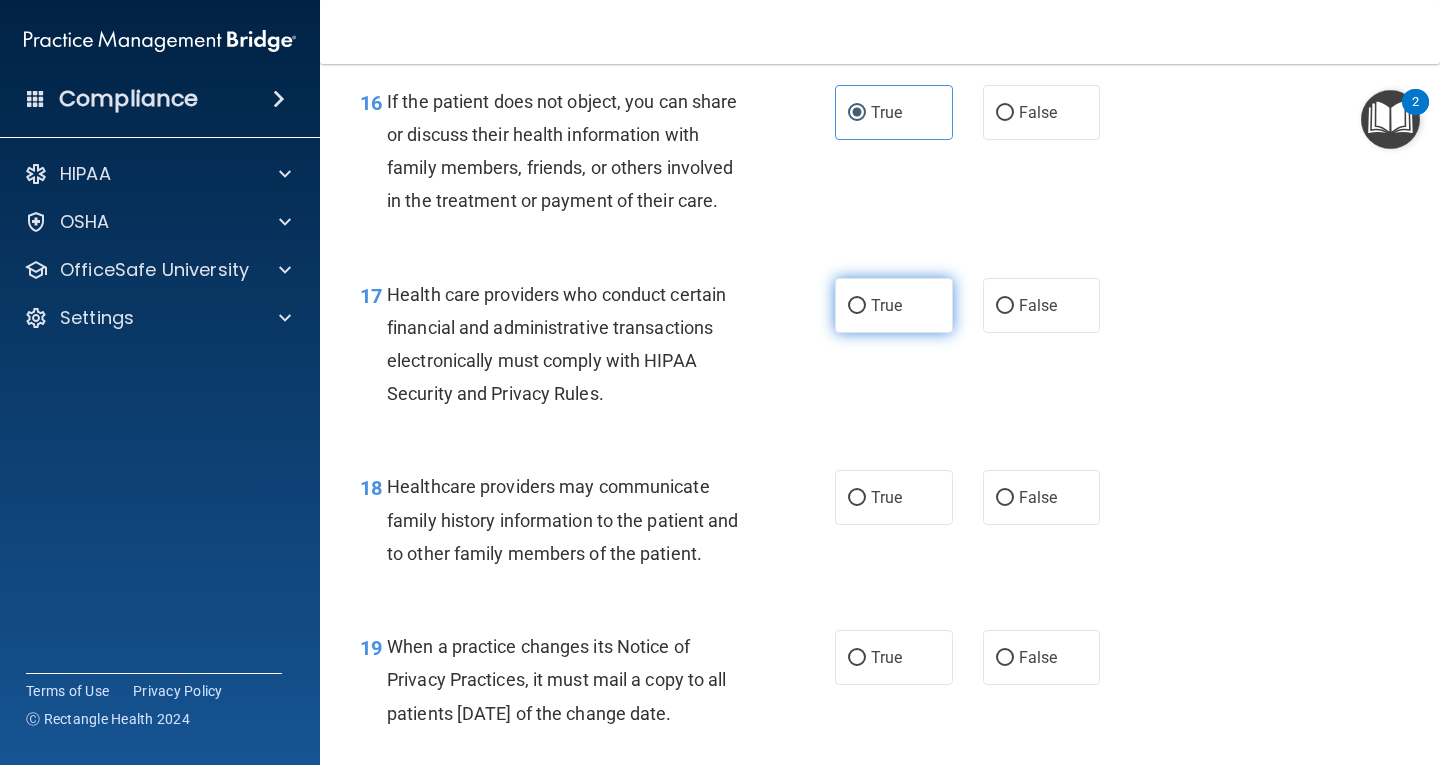 click on "True" at bounding box center [894, 305] 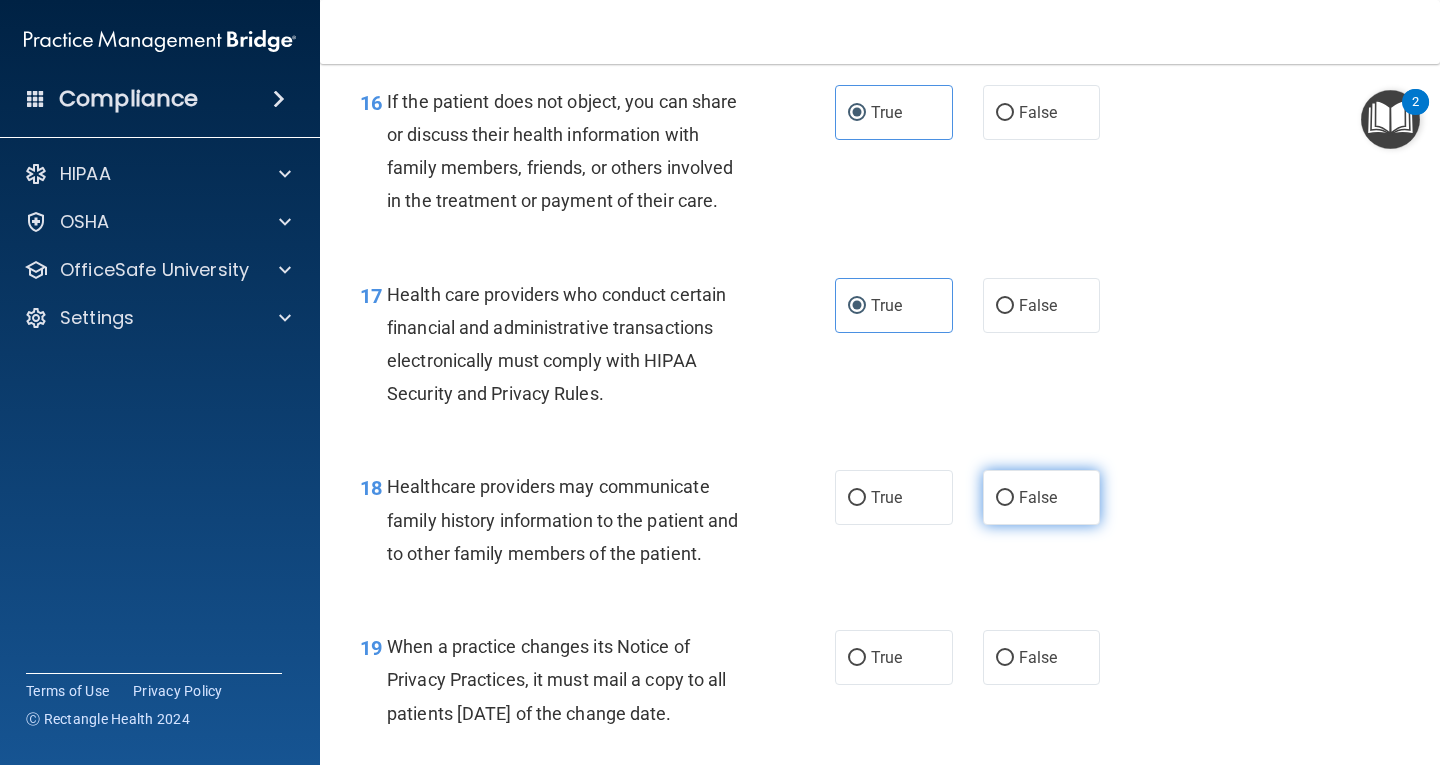 click on "False" at bounding box center (1038, 497) 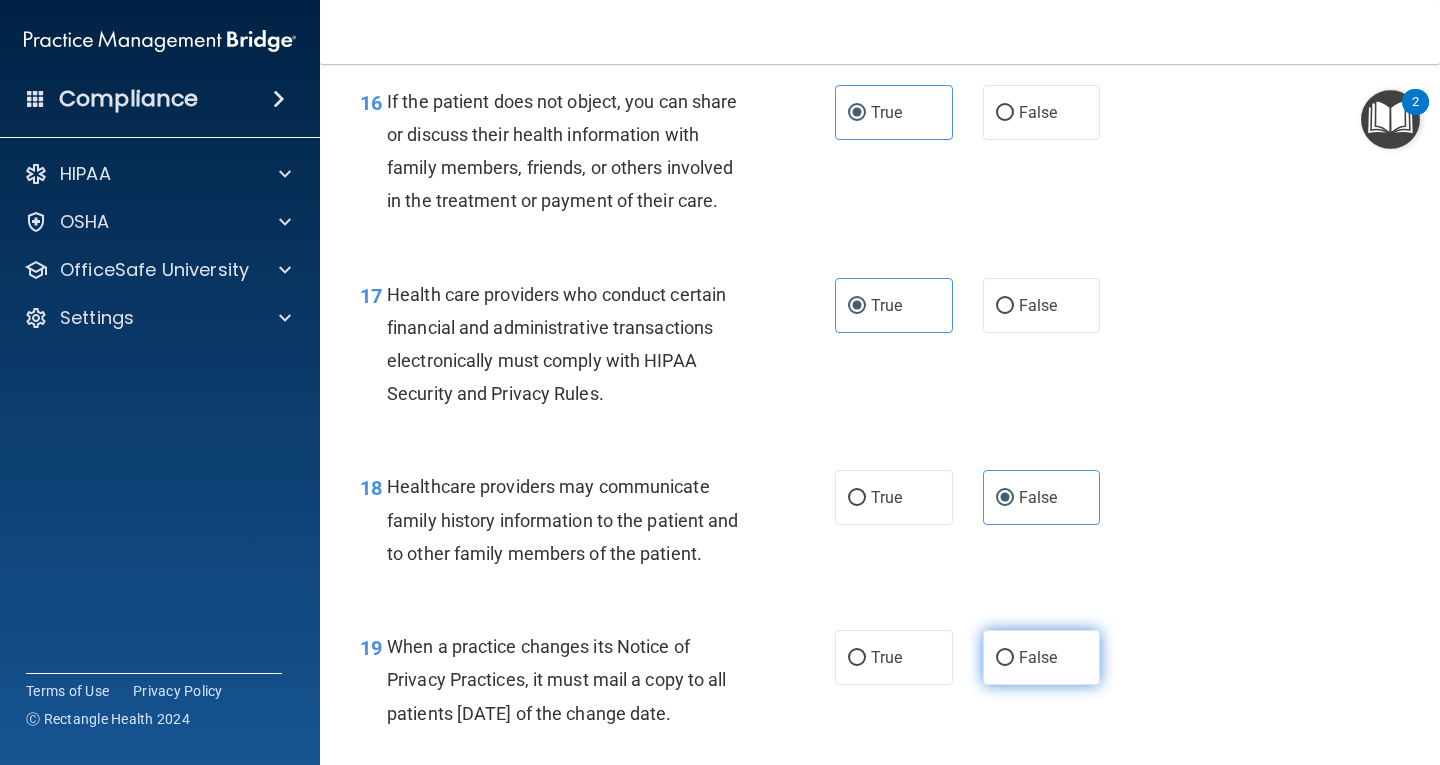 click on "False" at bounding box center [1005, 658] 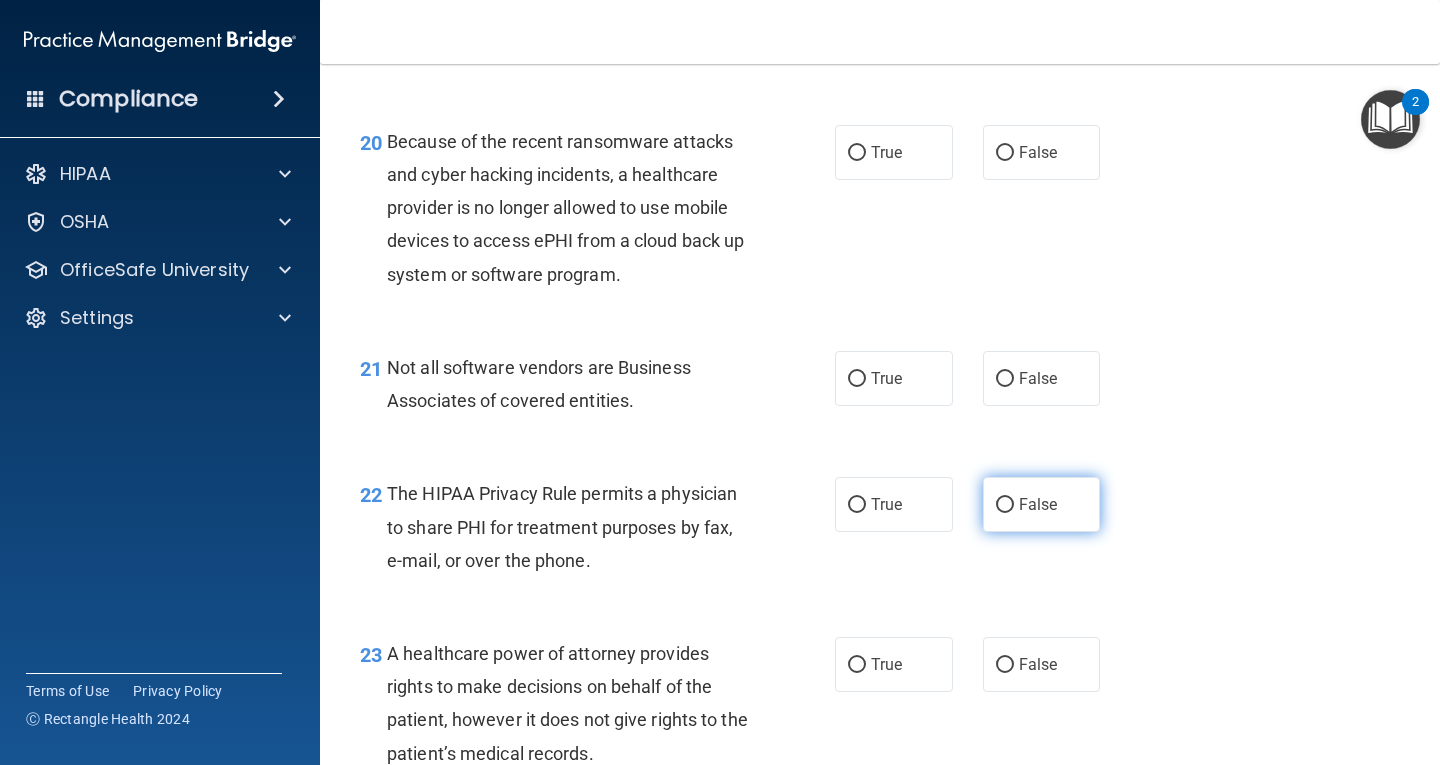 scroll, scrollTop: 3700, scrollLeft: 0, axis: vertical 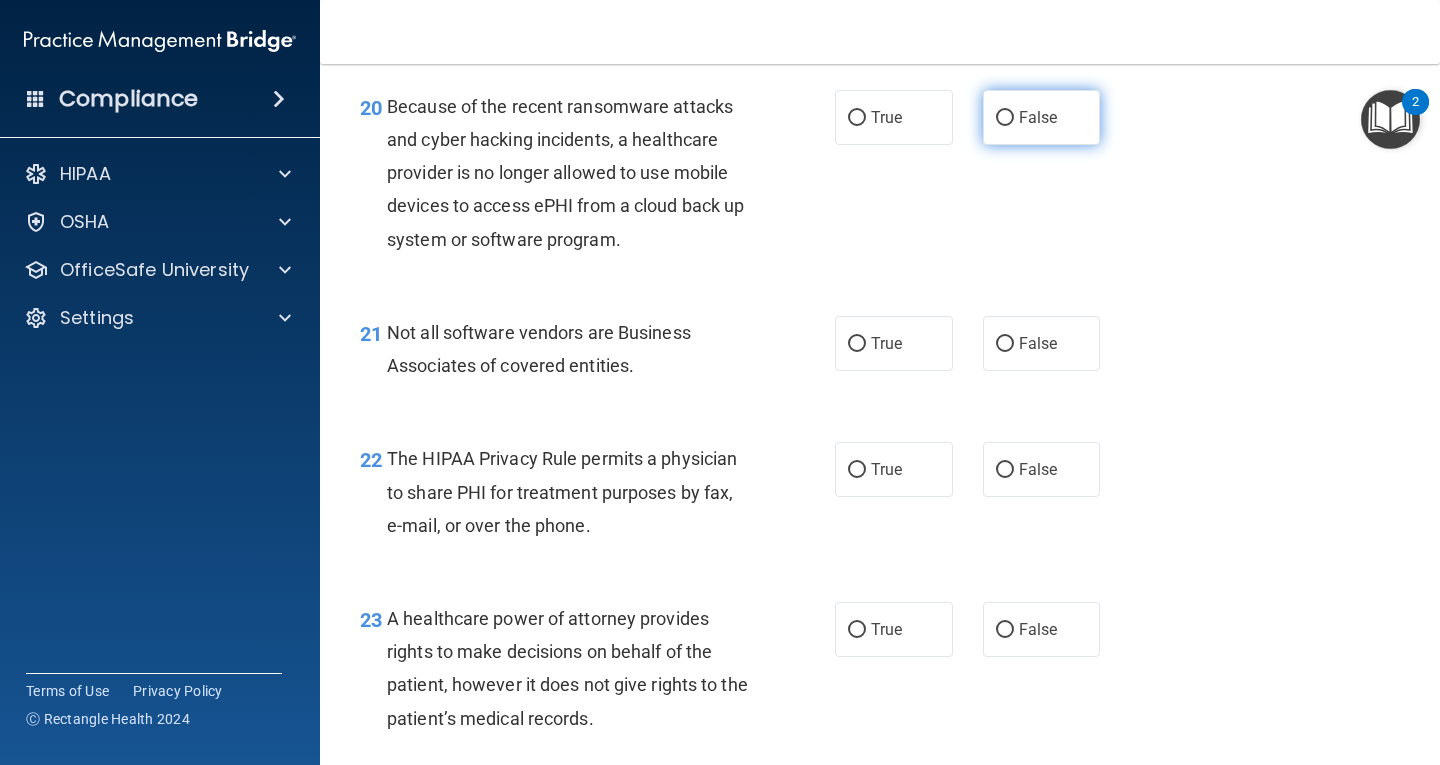 click on "False" at bounding box center [1005, 118] 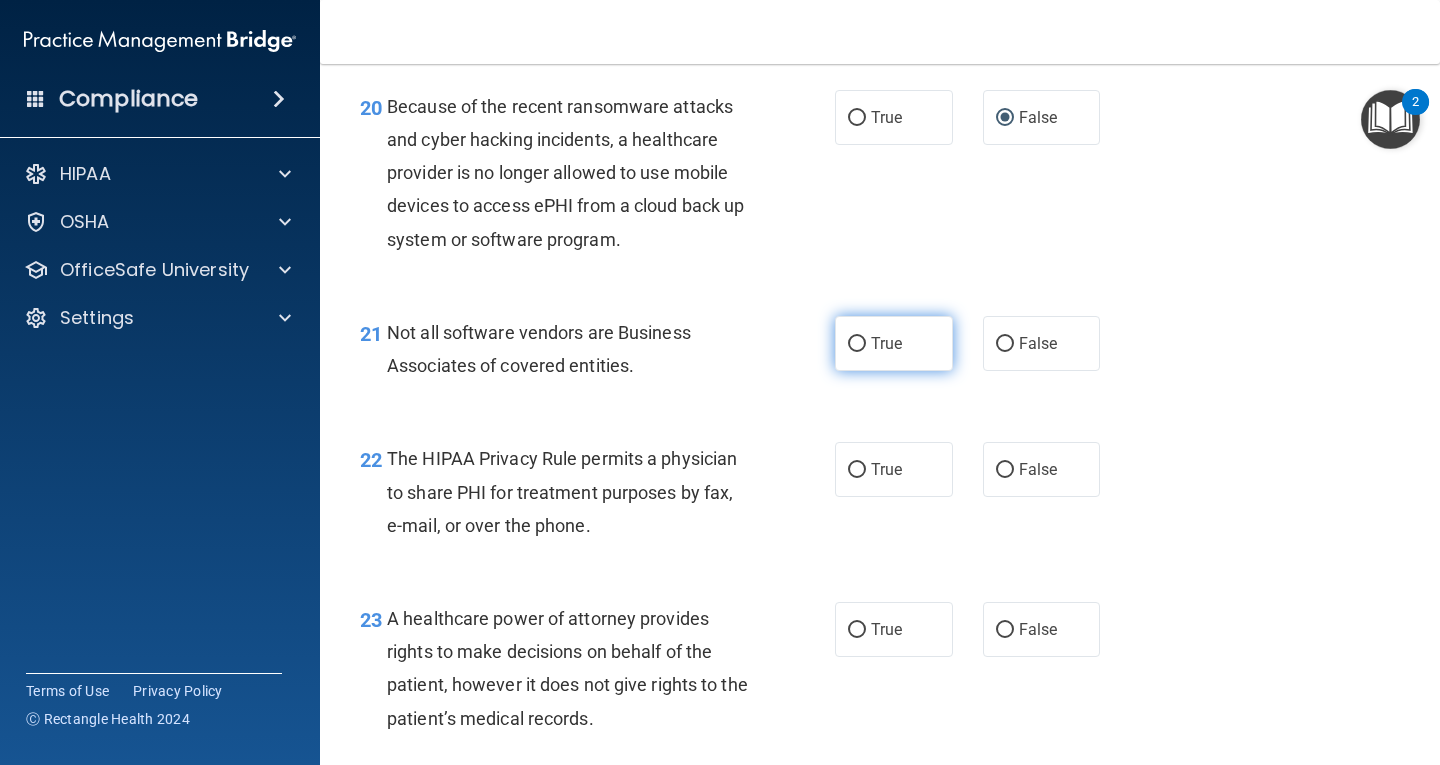 click on "True" at bounding box center (894, 343) 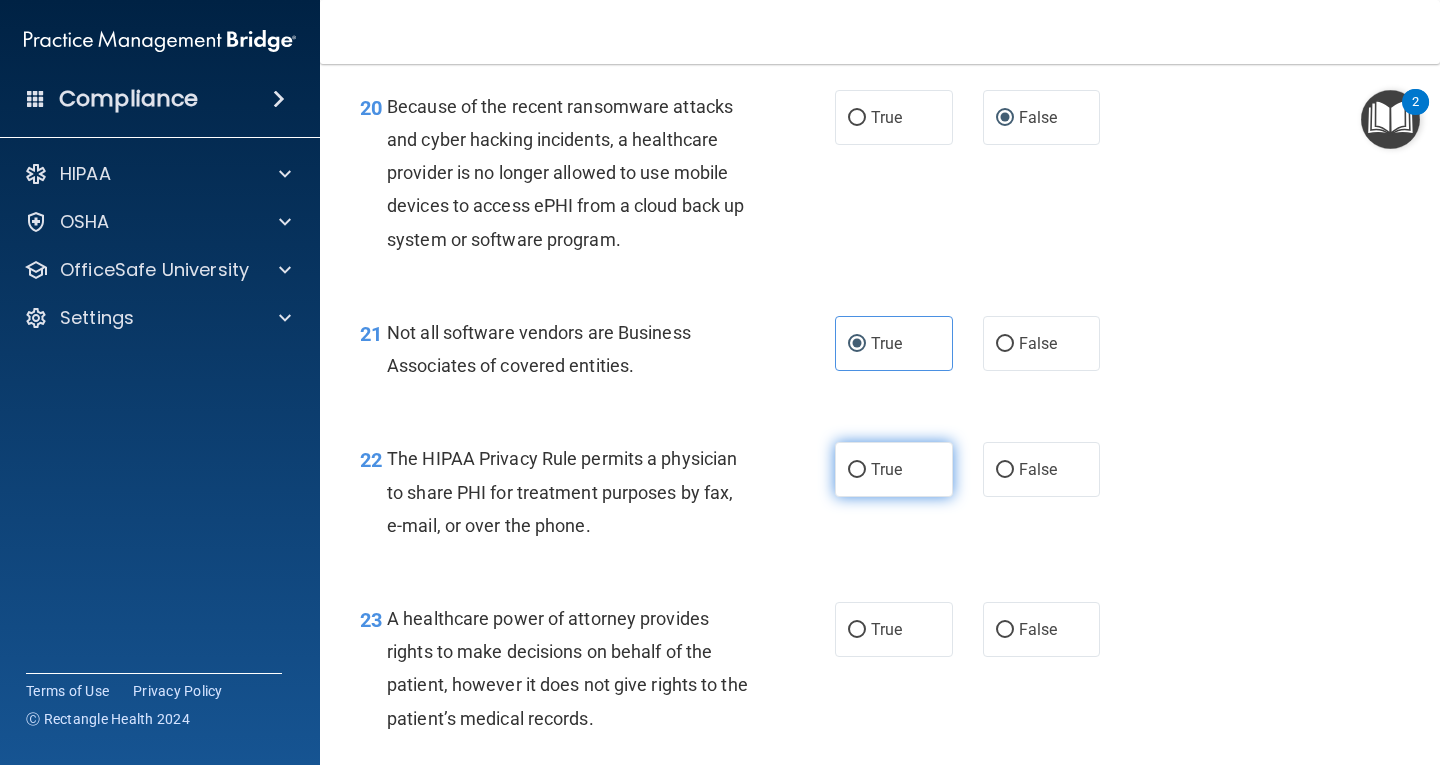 click on "True" at bounding box center [894, 469] 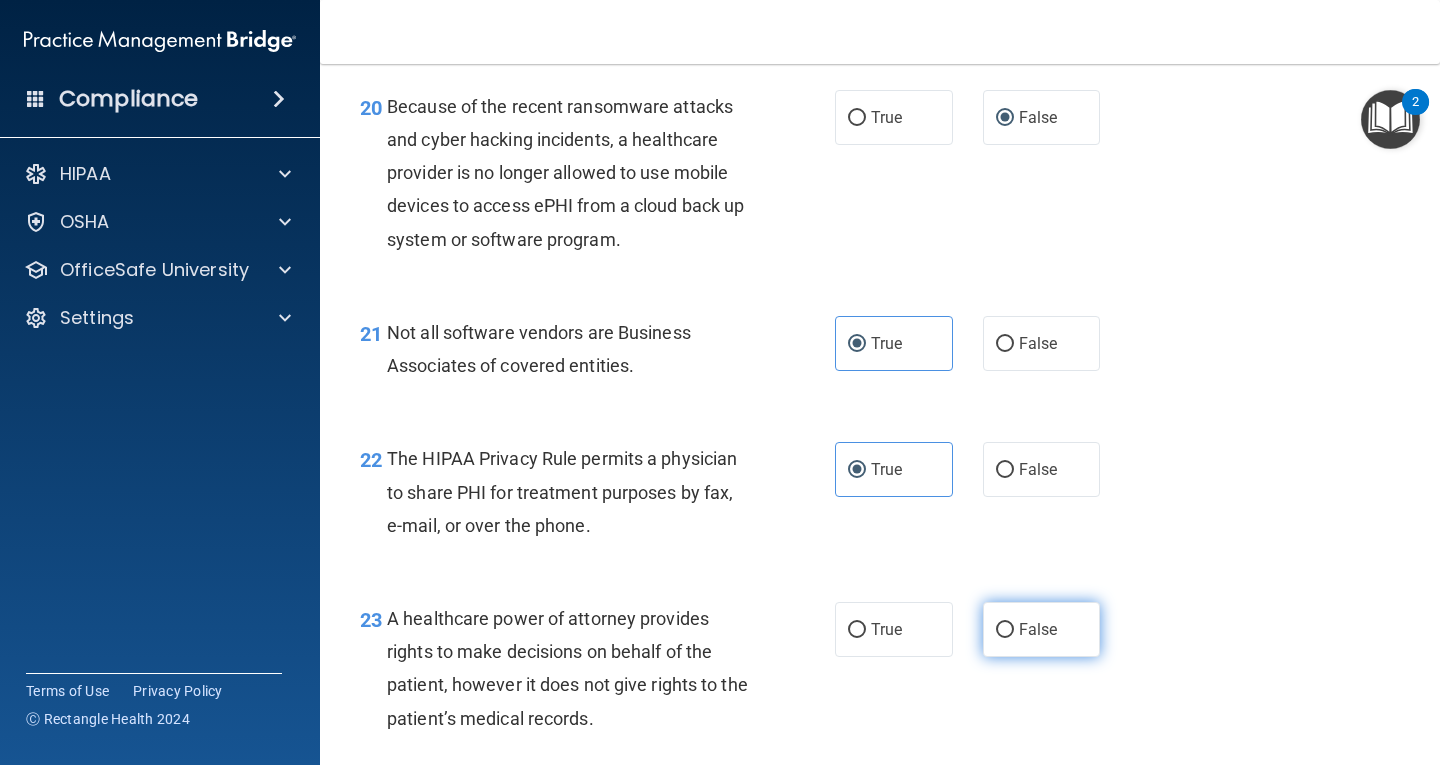 click on "False" at bounding box center (1042, 629) 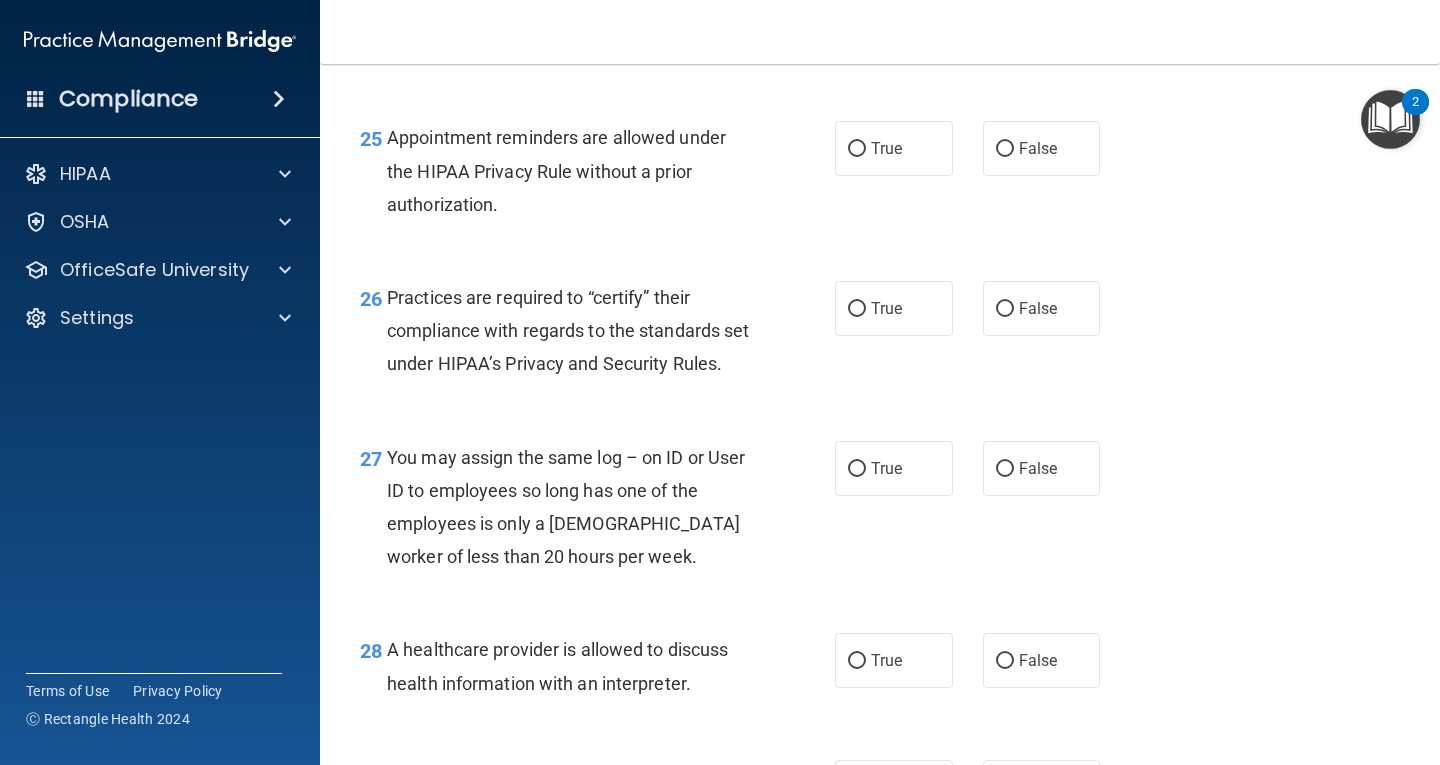 scroll, scrollTop: 4400, scrollLeft: 0, axis: vertical 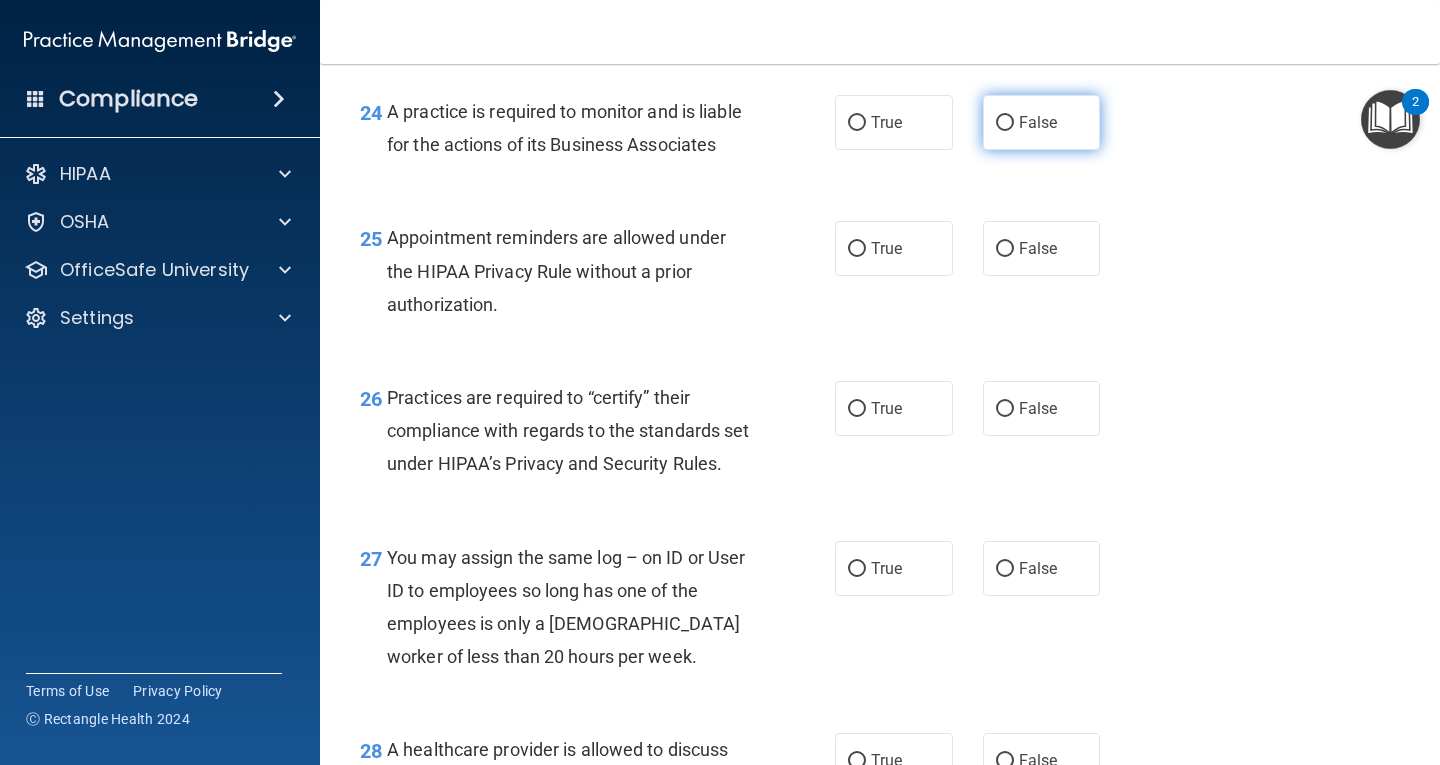 click on "False" at bounding box center (1042, 122) 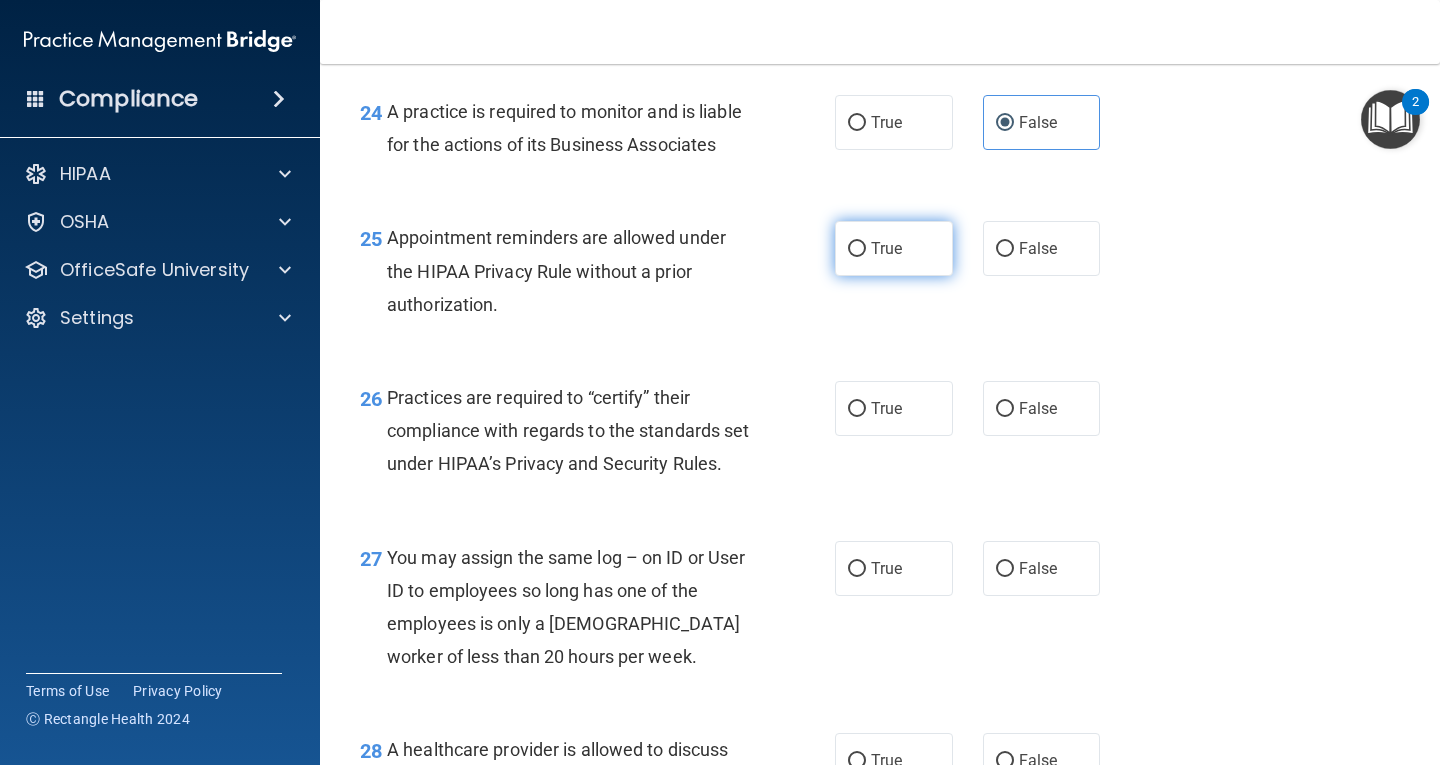 click on "True" at bounding box center [886, 248] 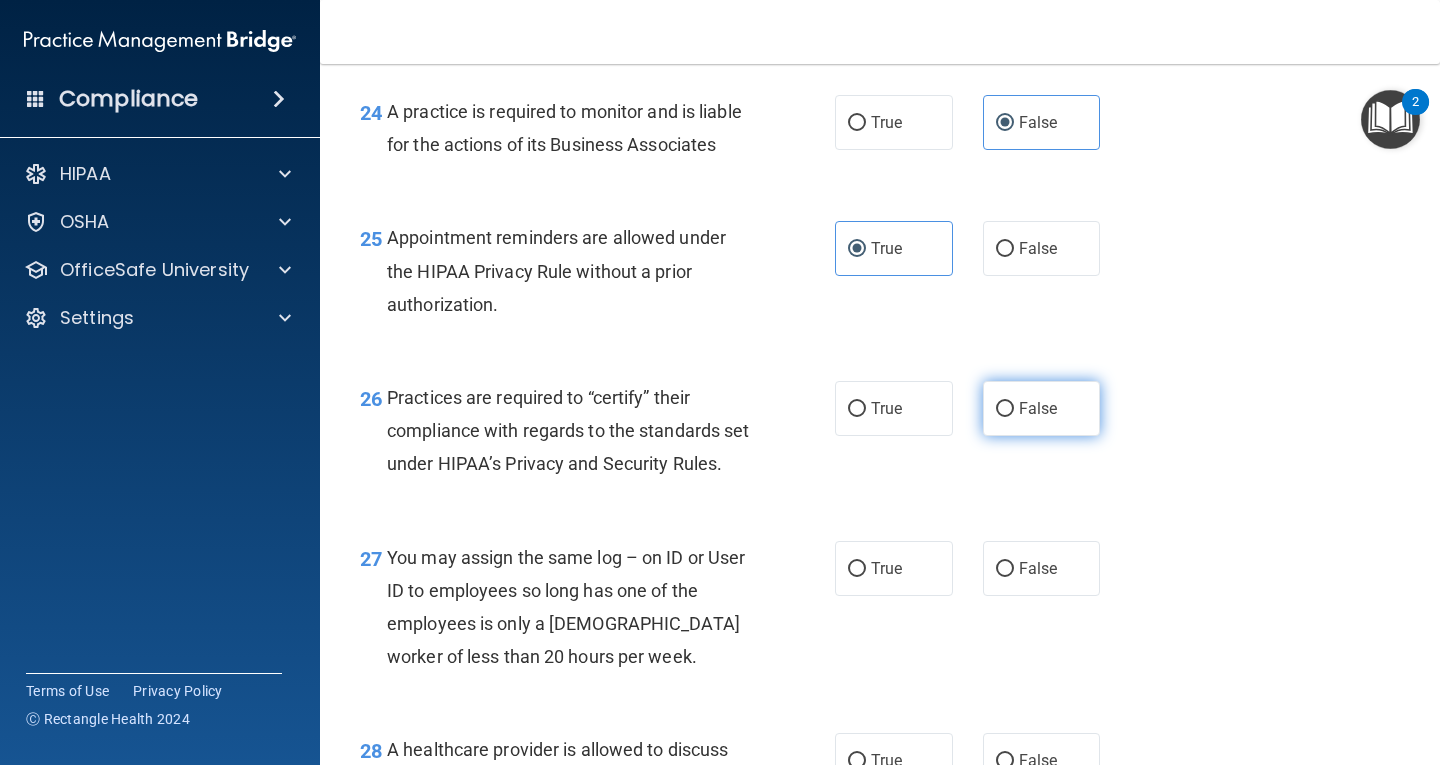 click on "False" at bounding box center (1038, 408) 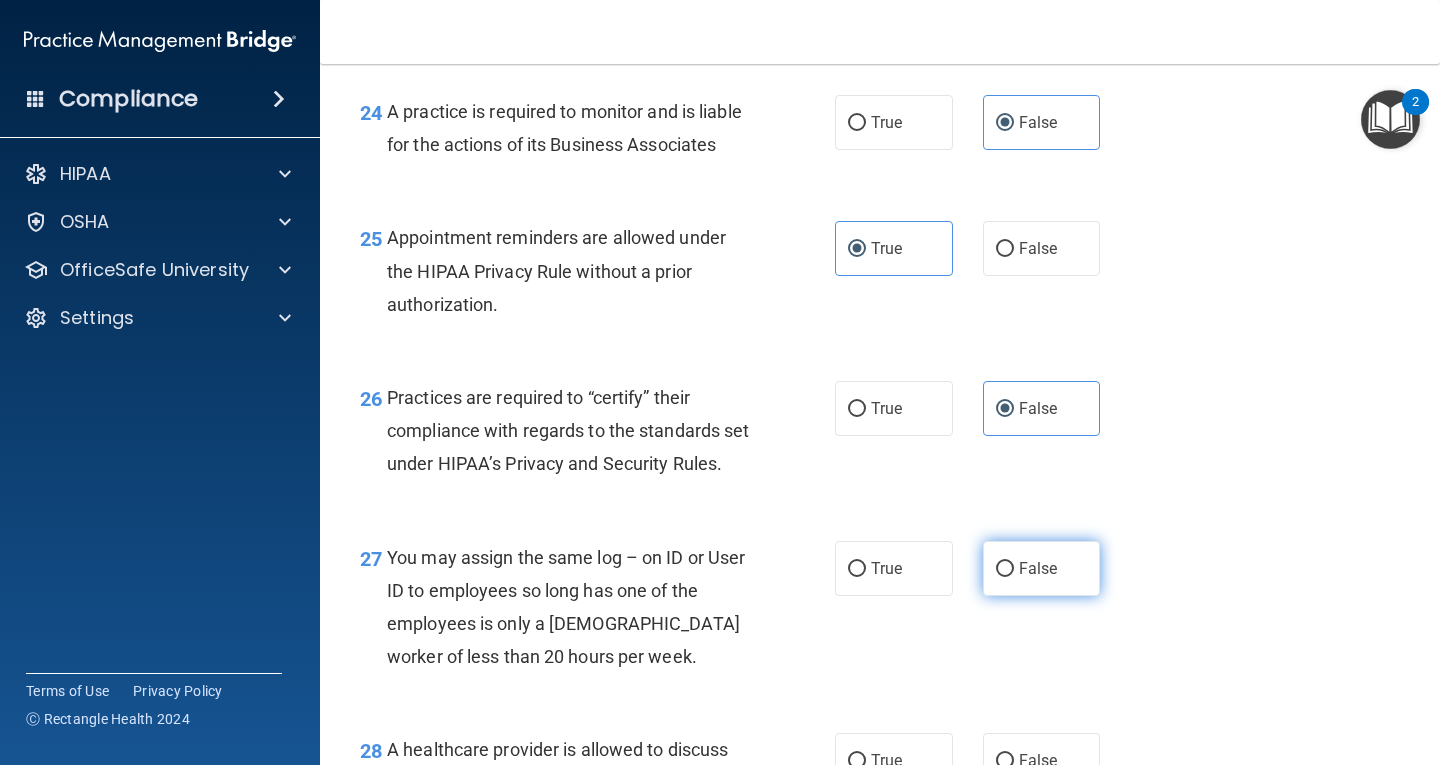 click on "False" at bounding box center [1005, 569] 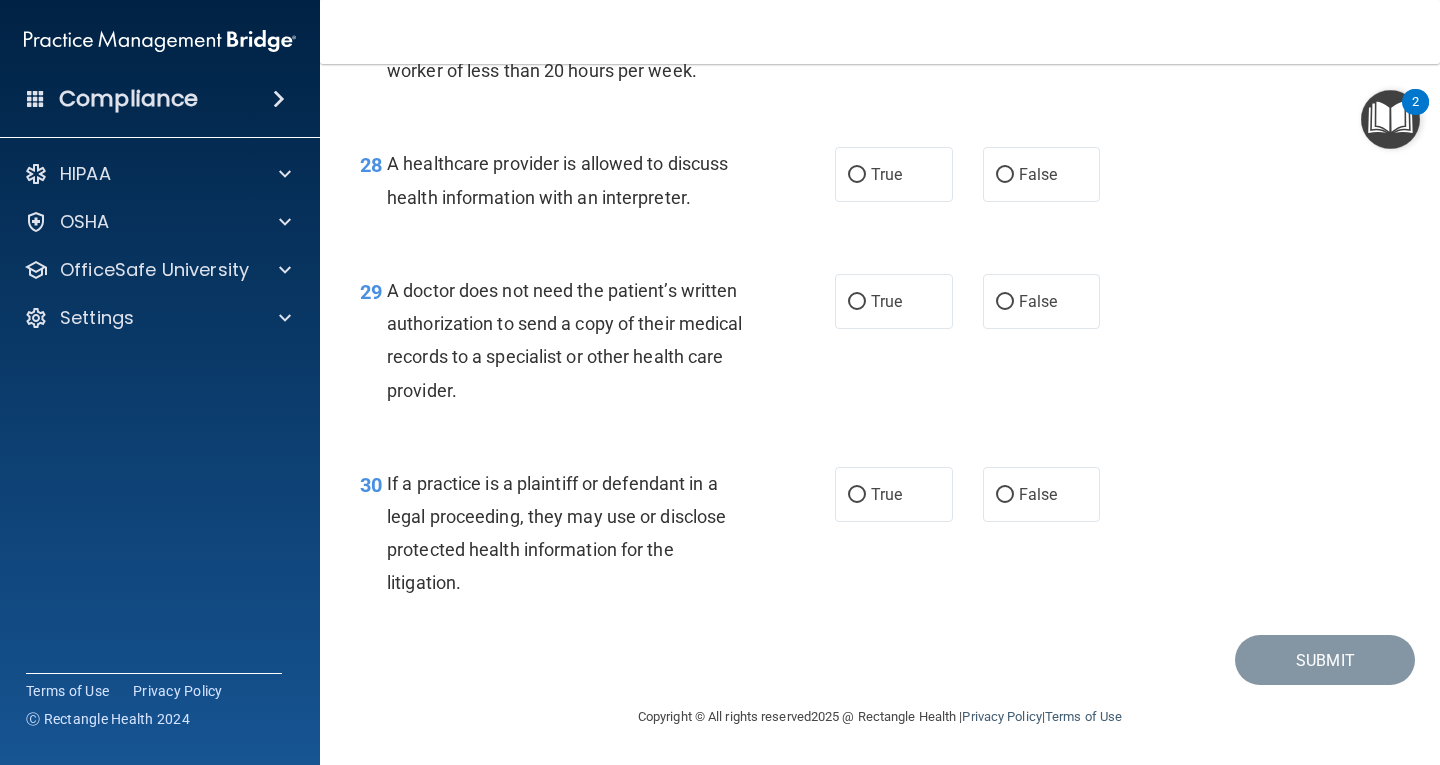 scroll, scrollTop: 5086, scrollLeft: 0, axis: vertical 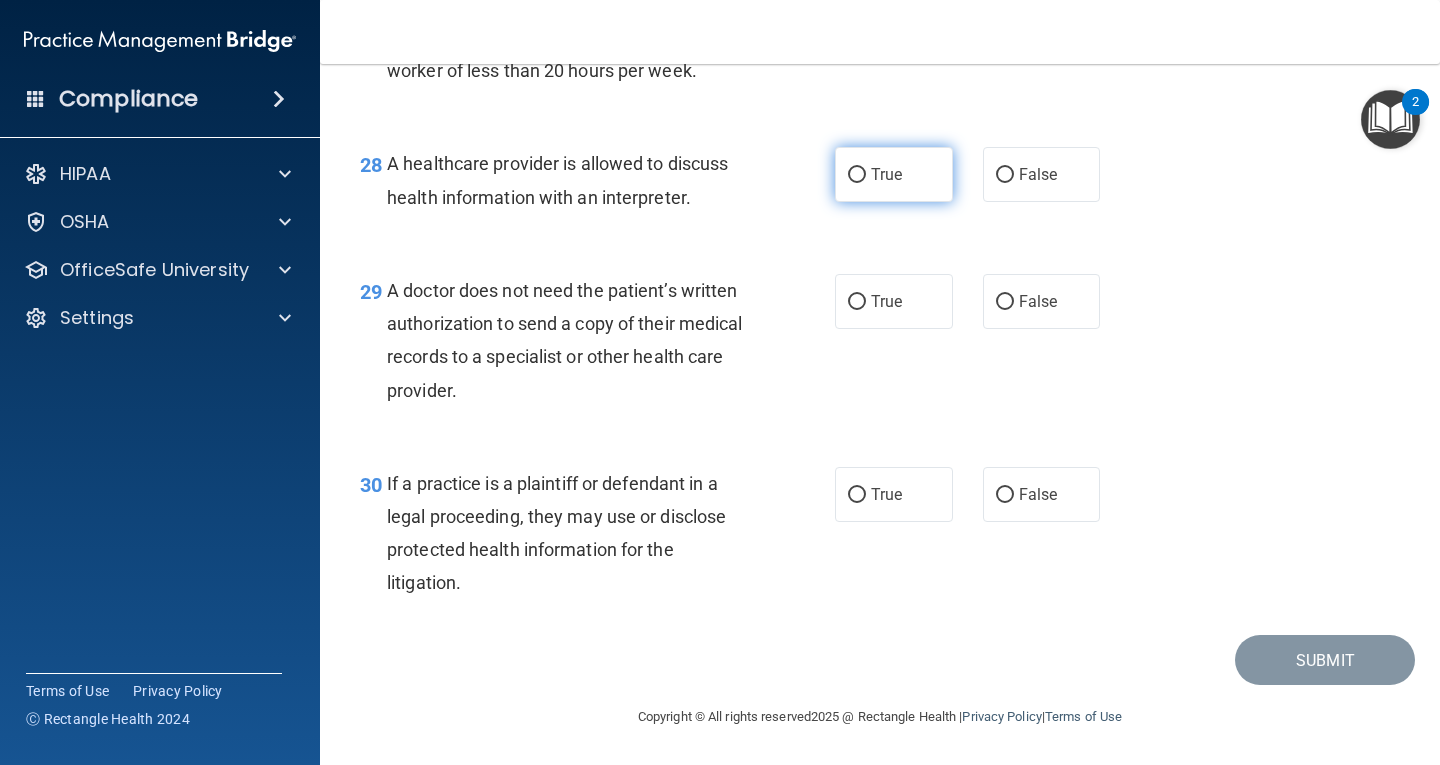 click on "True" at bounding box center (886, 174) 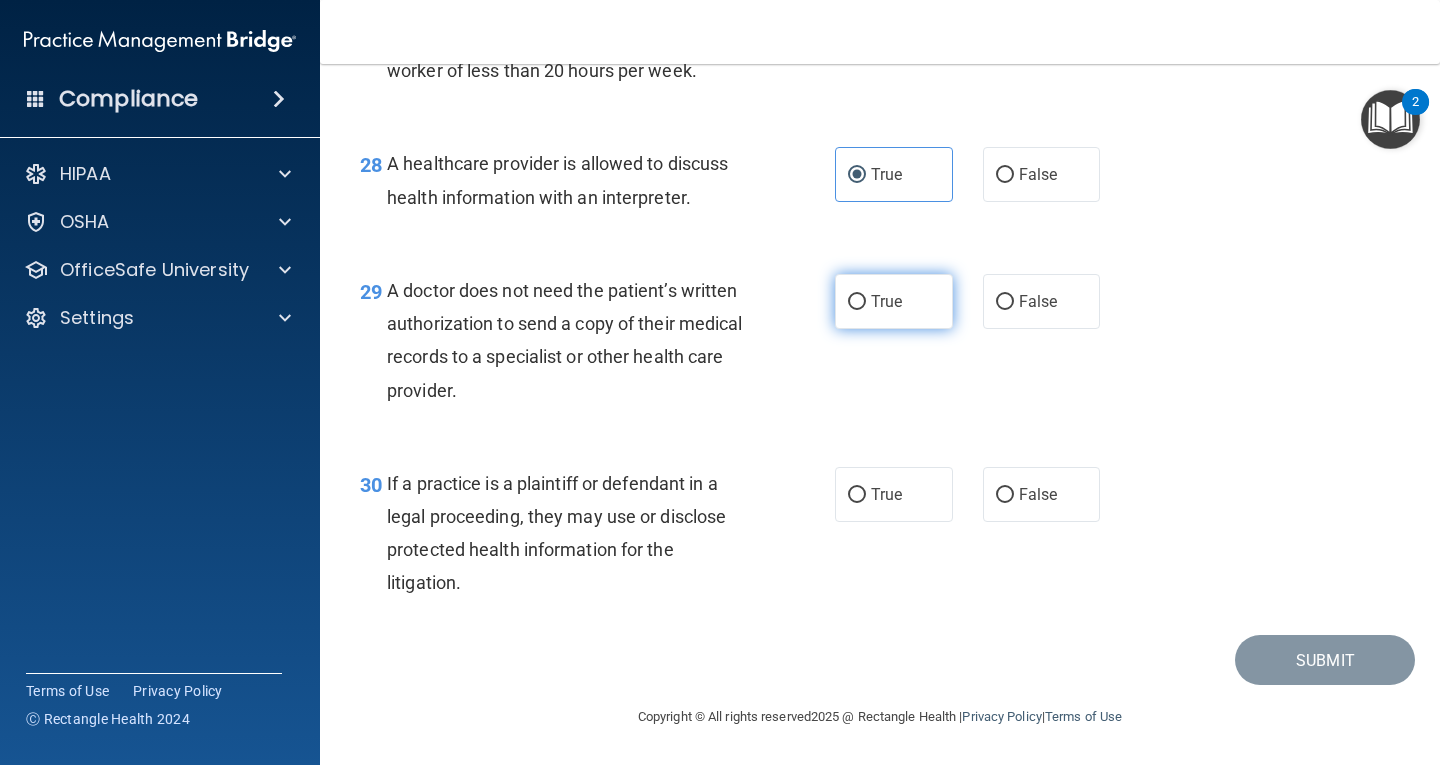 click on "True" at bounding box center (886, 301) 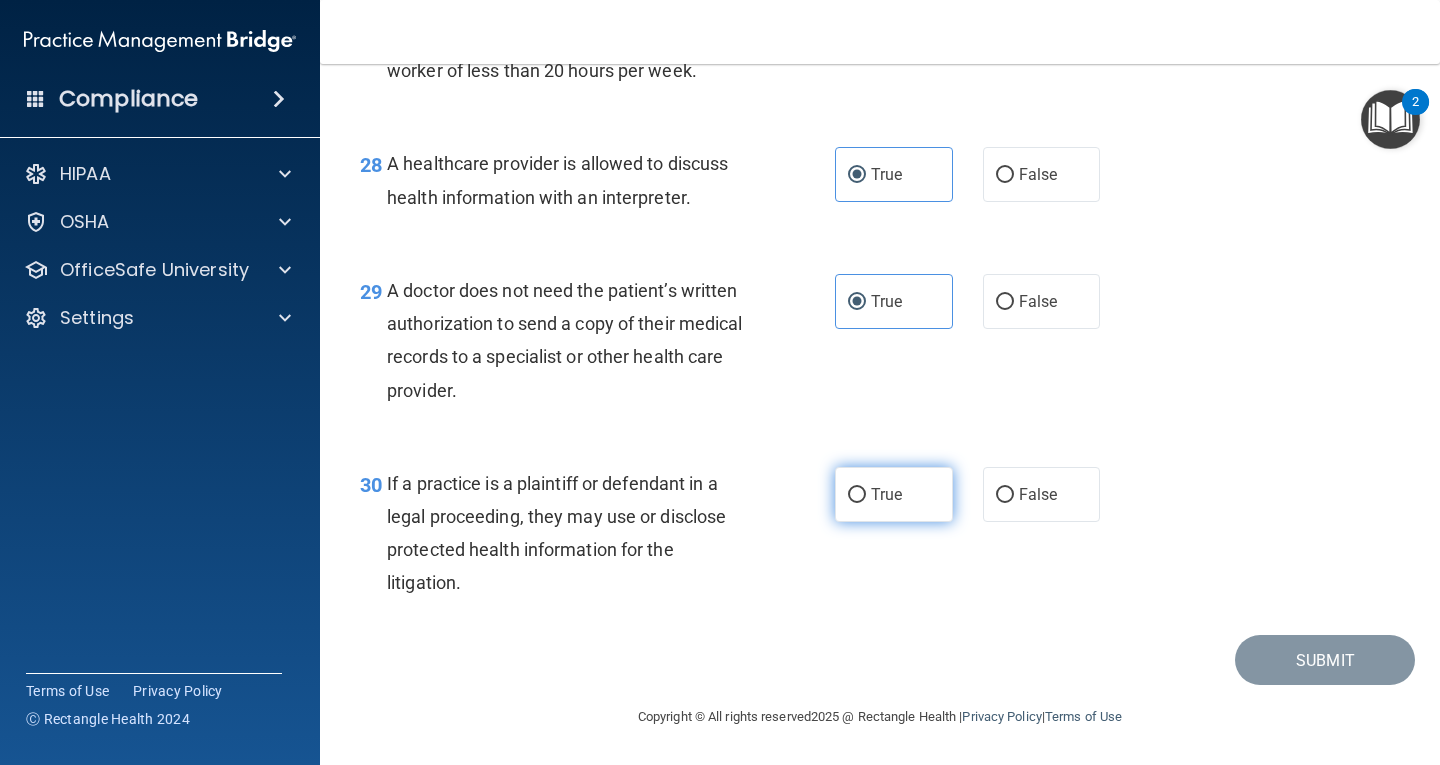 click on "True" at bounding box center (857, 495) 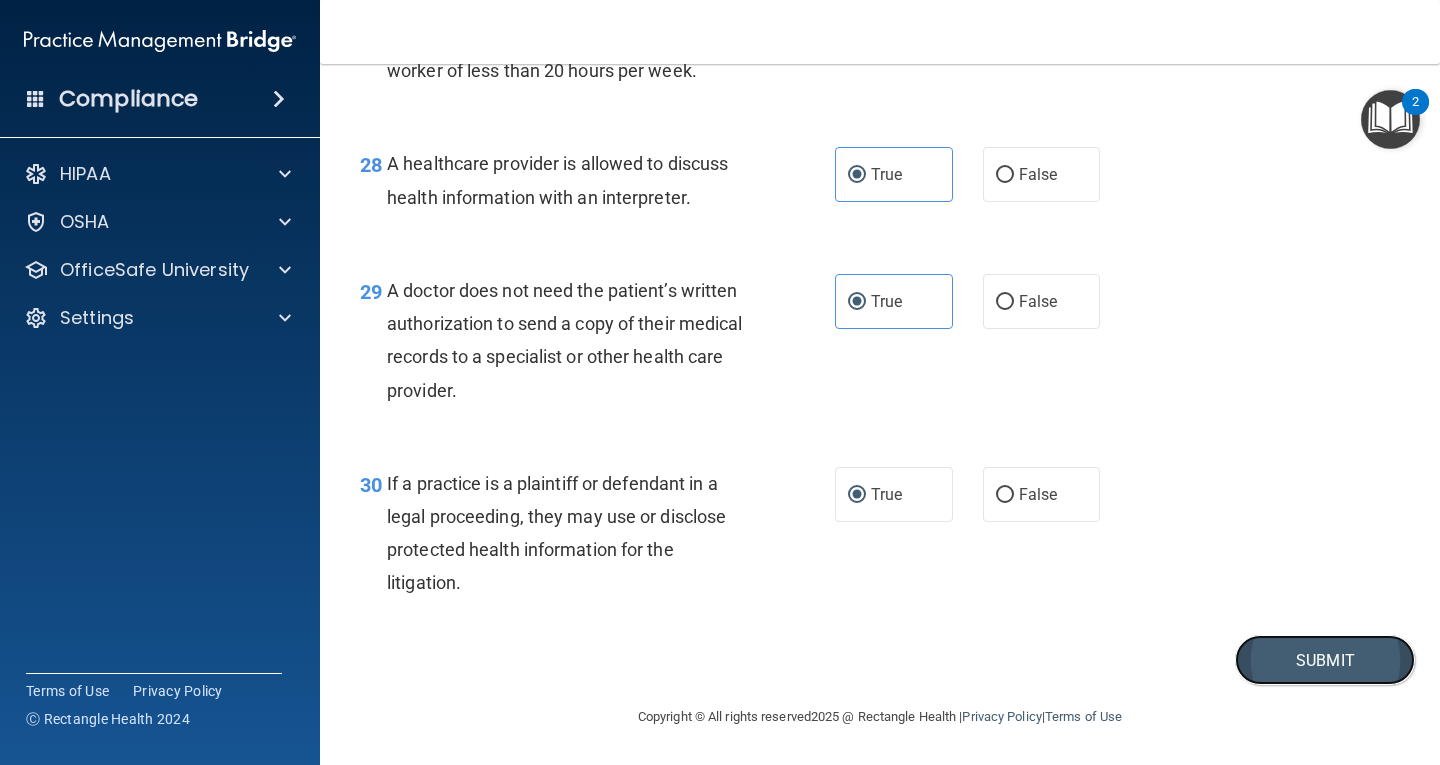 click on "Submit" at bounding box center (1325, 660) 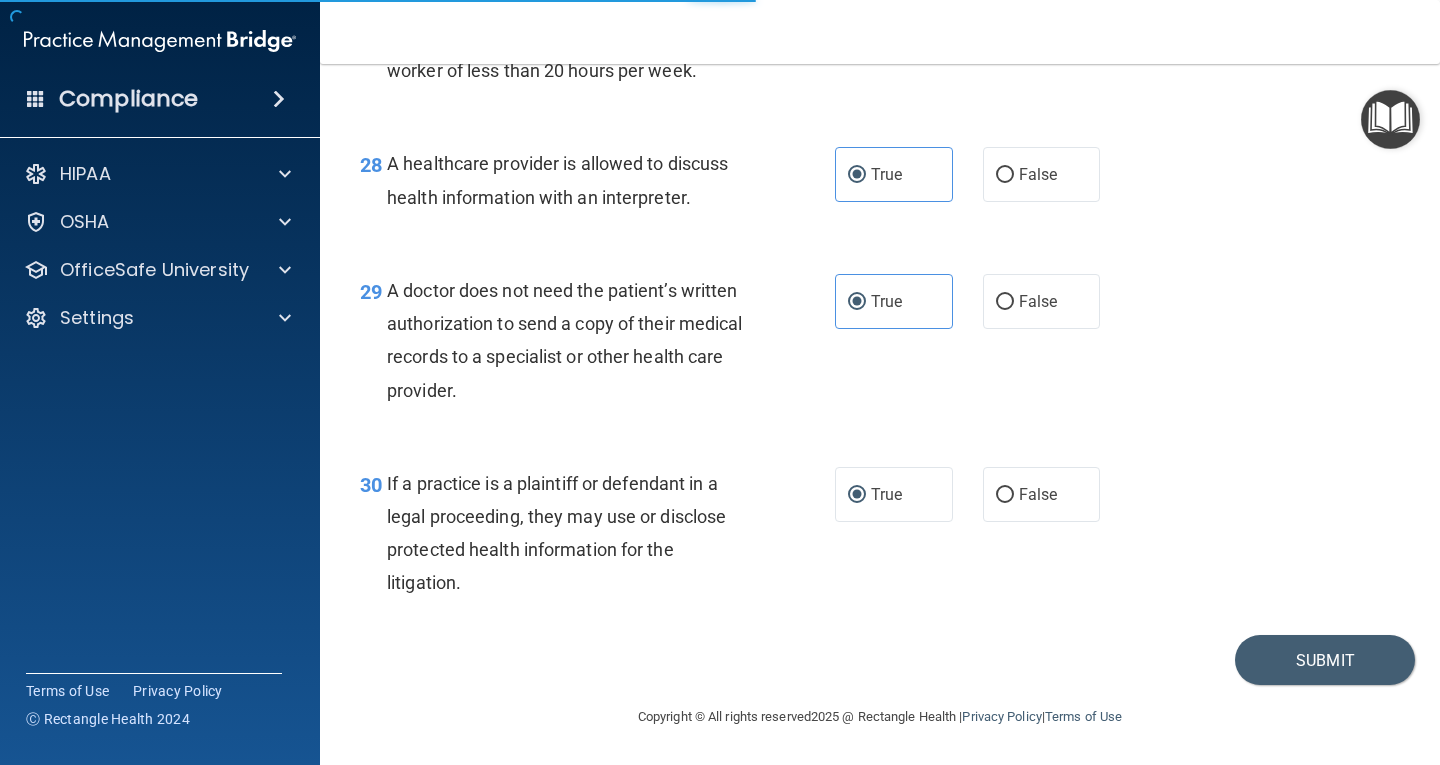 scroll, scrollTop: 0, scrollLeft: 0, axis: both 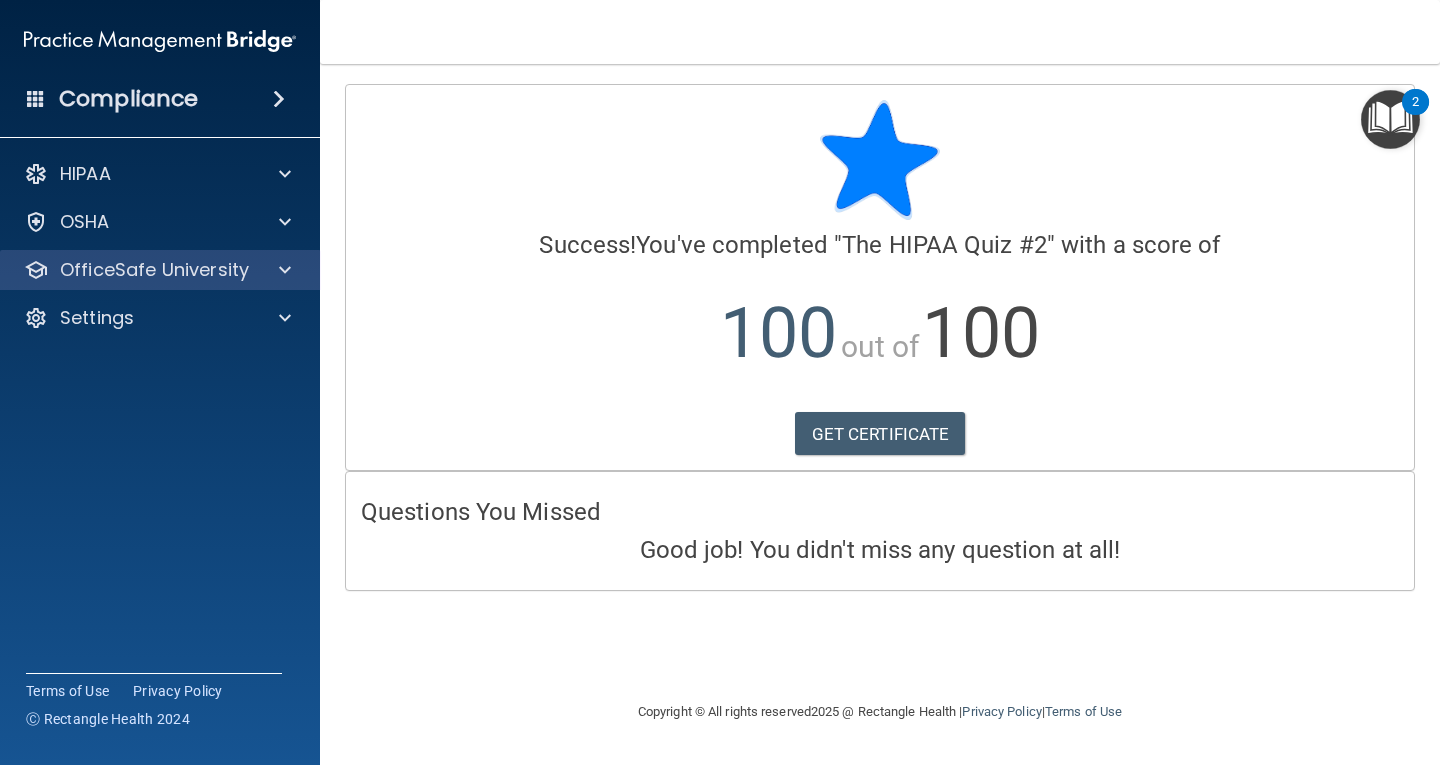 click on "OfficeSafe University" at bounding box center (160, 270) 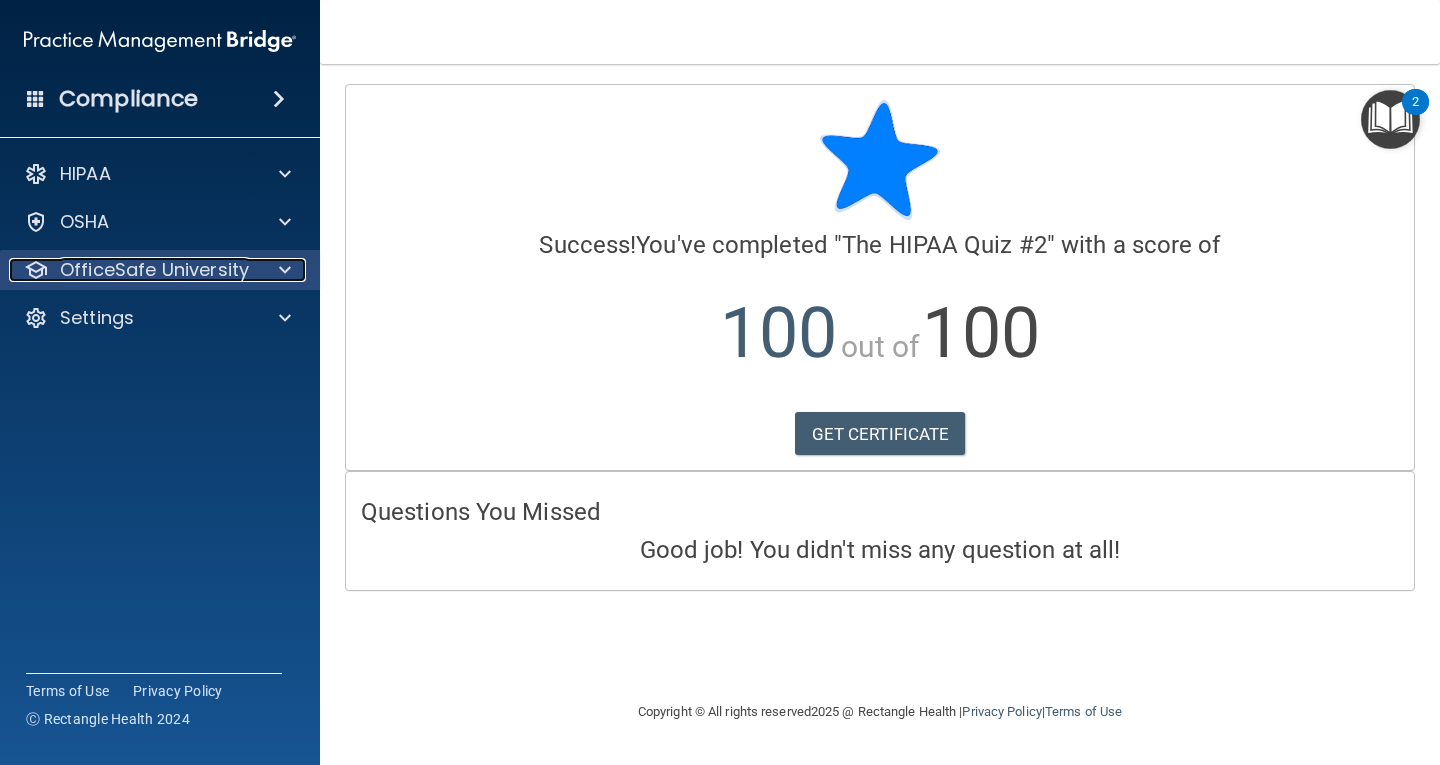 click at bounding box center (285, 270) 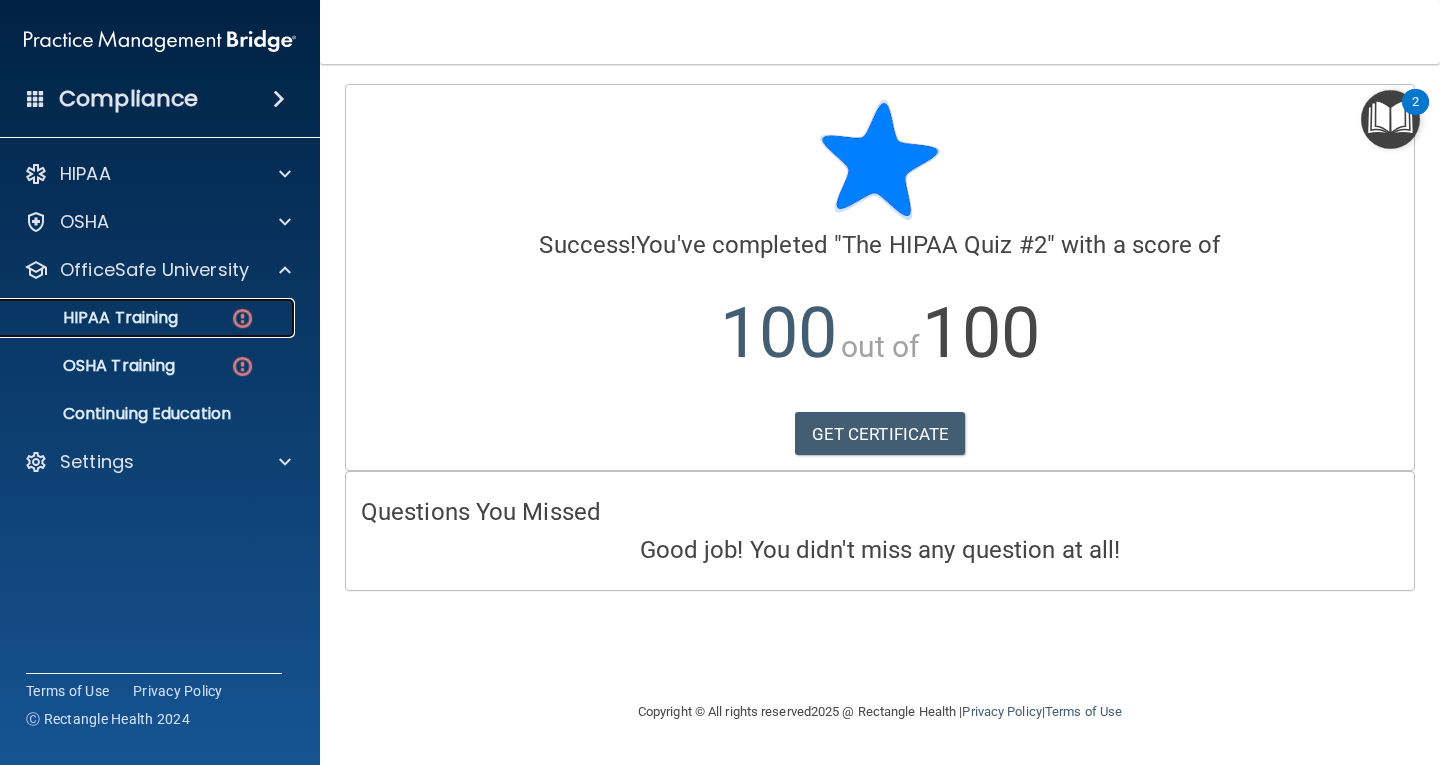 click at bounding box center [242, 318] 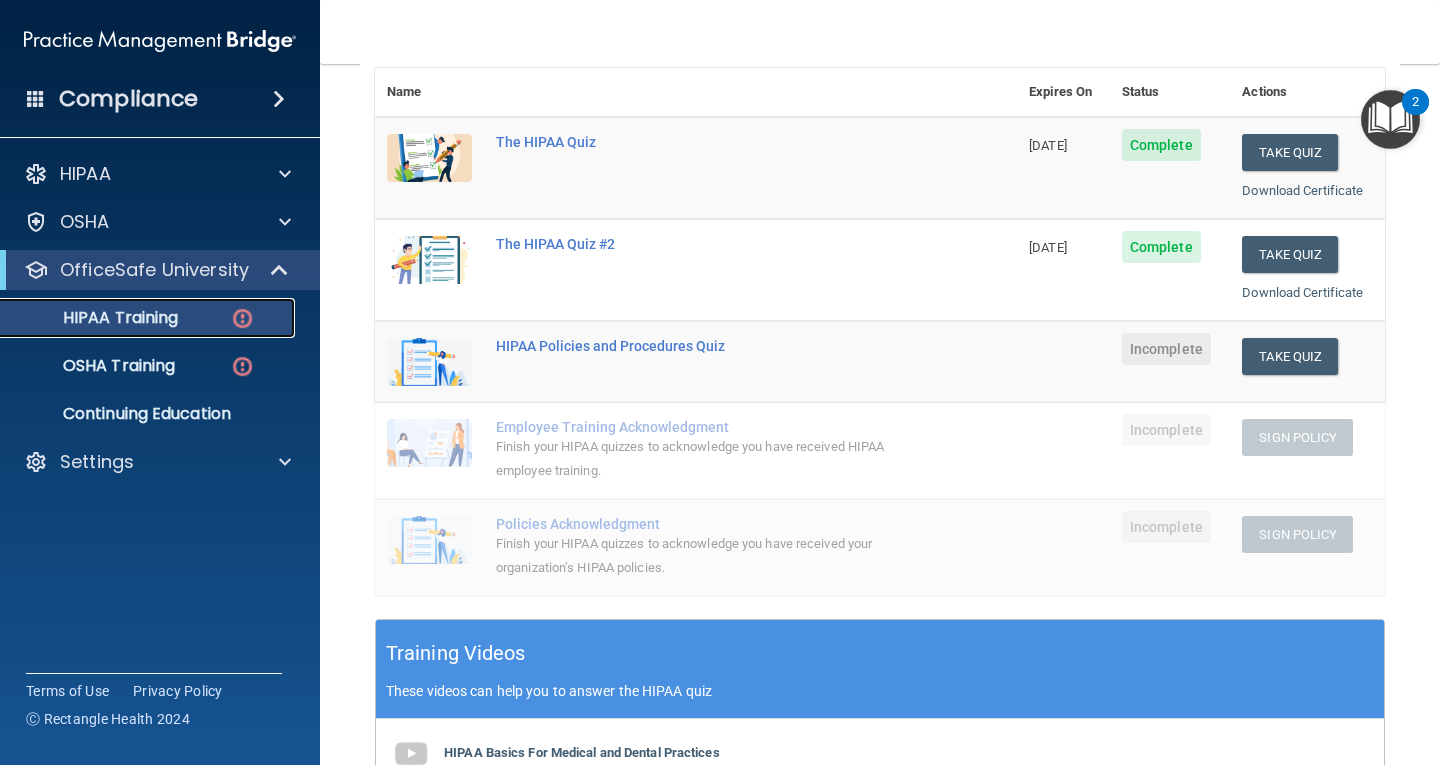 scroll, scrollTop: 200, scrollLeft: 0, axis: vertical 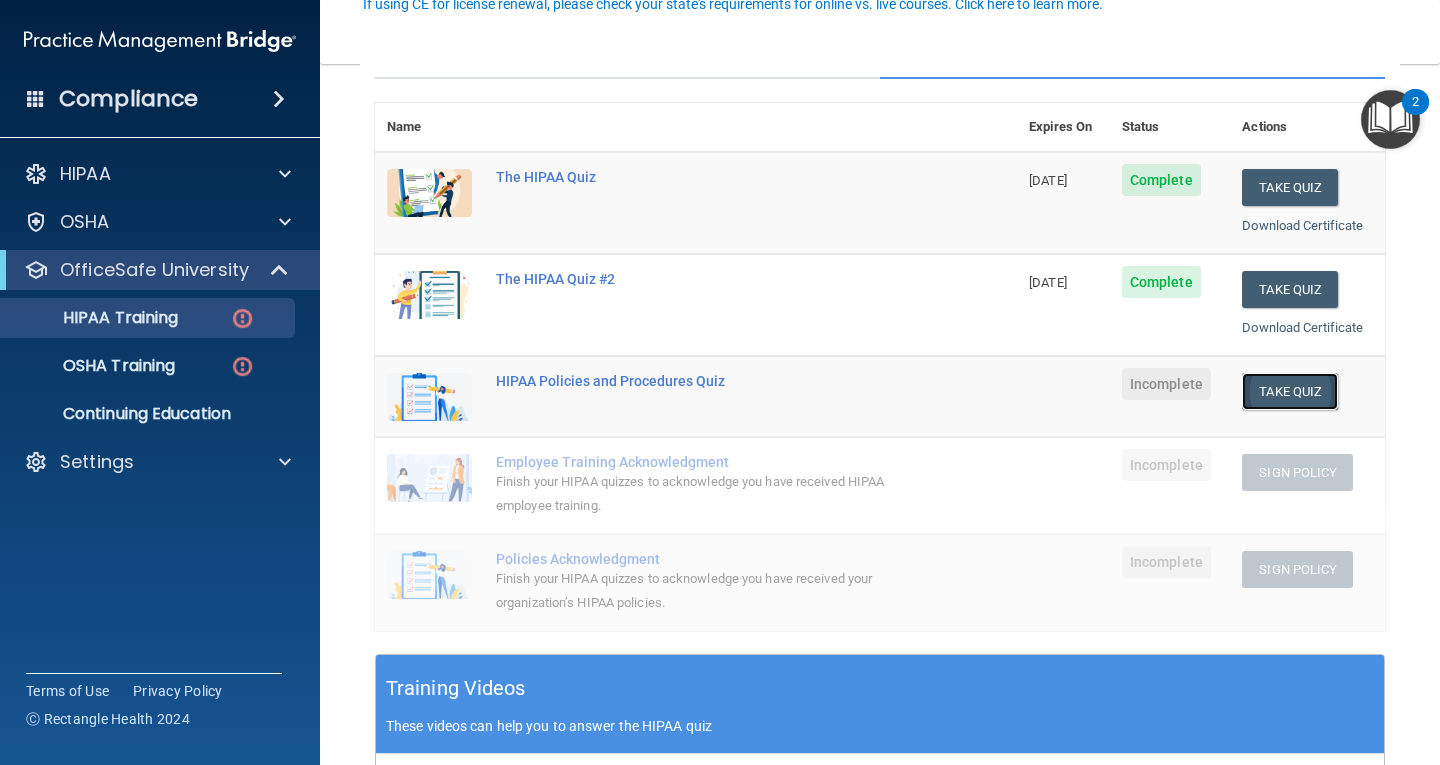 click on "Take Quiz" at bounding box center (1290, 391) 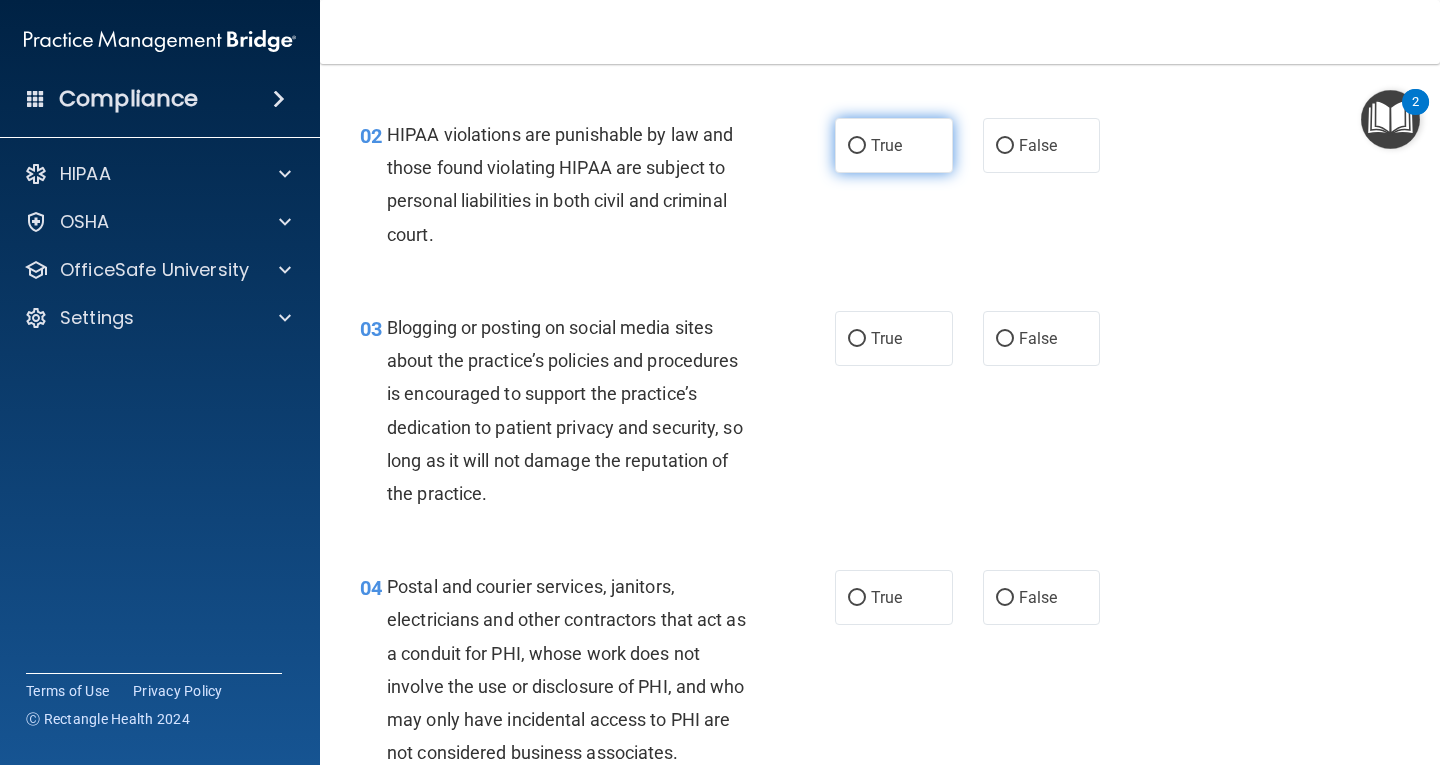 click on "True" at bounding box center (894, 145) 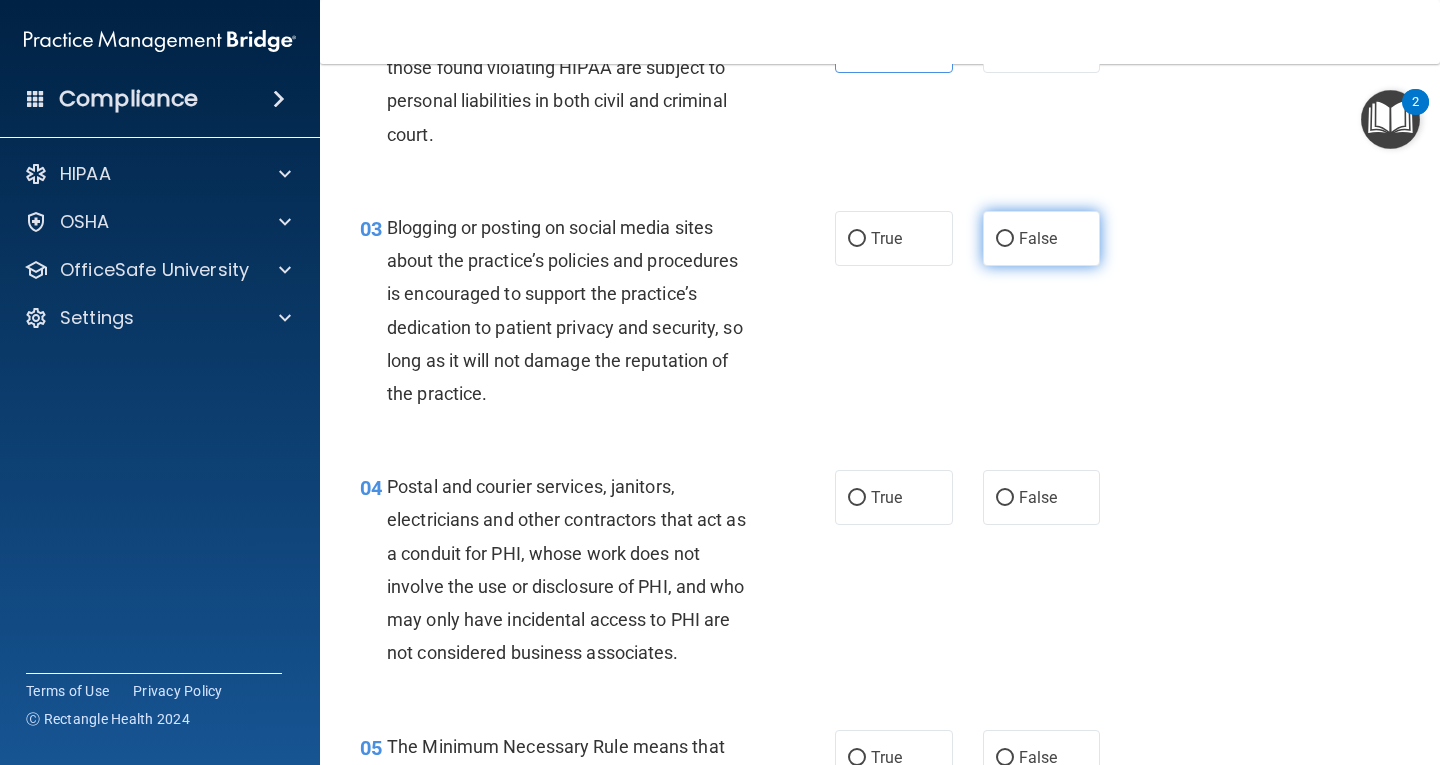 scroll, scrollTop: 200, scrollLeft: 0, axis: vertical 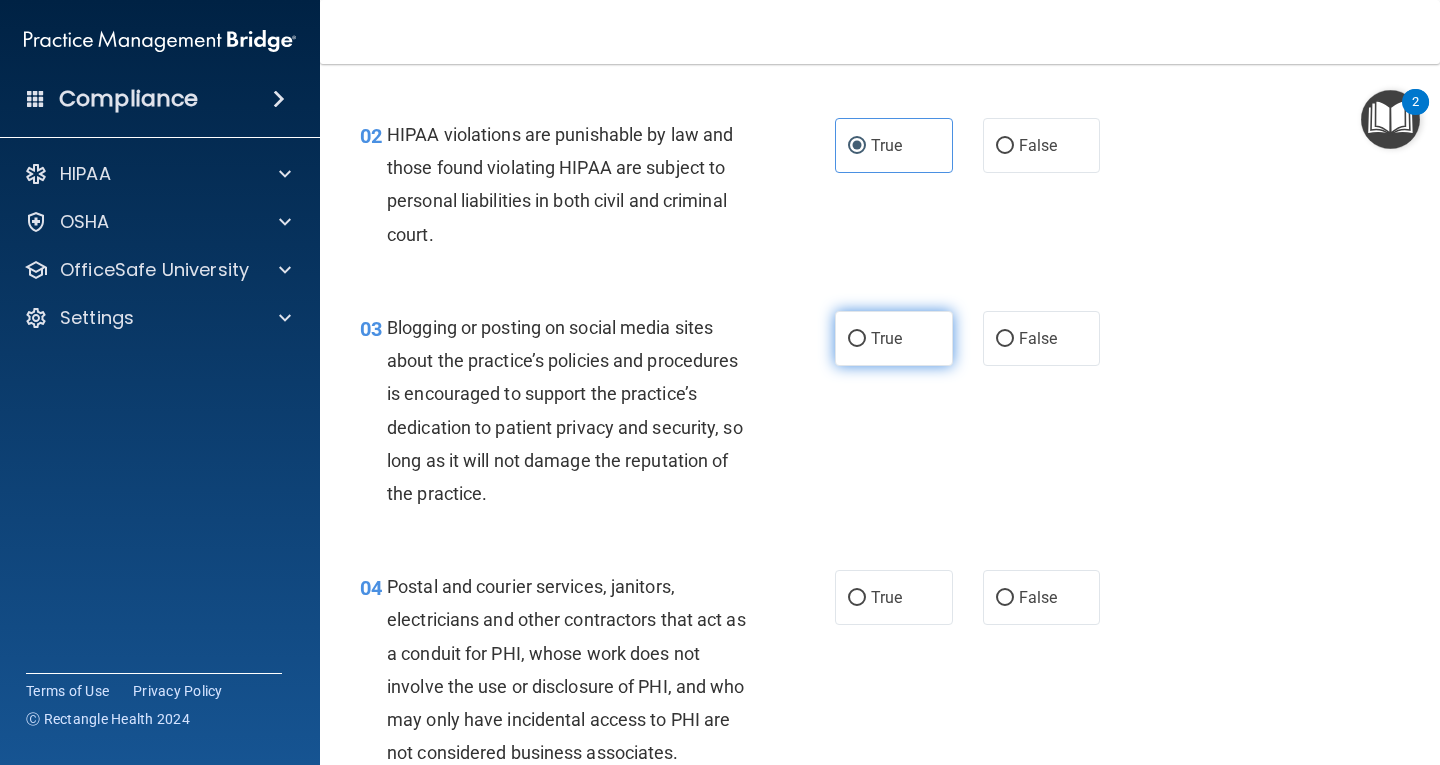 click on "True" at bounding box center [886, 338] 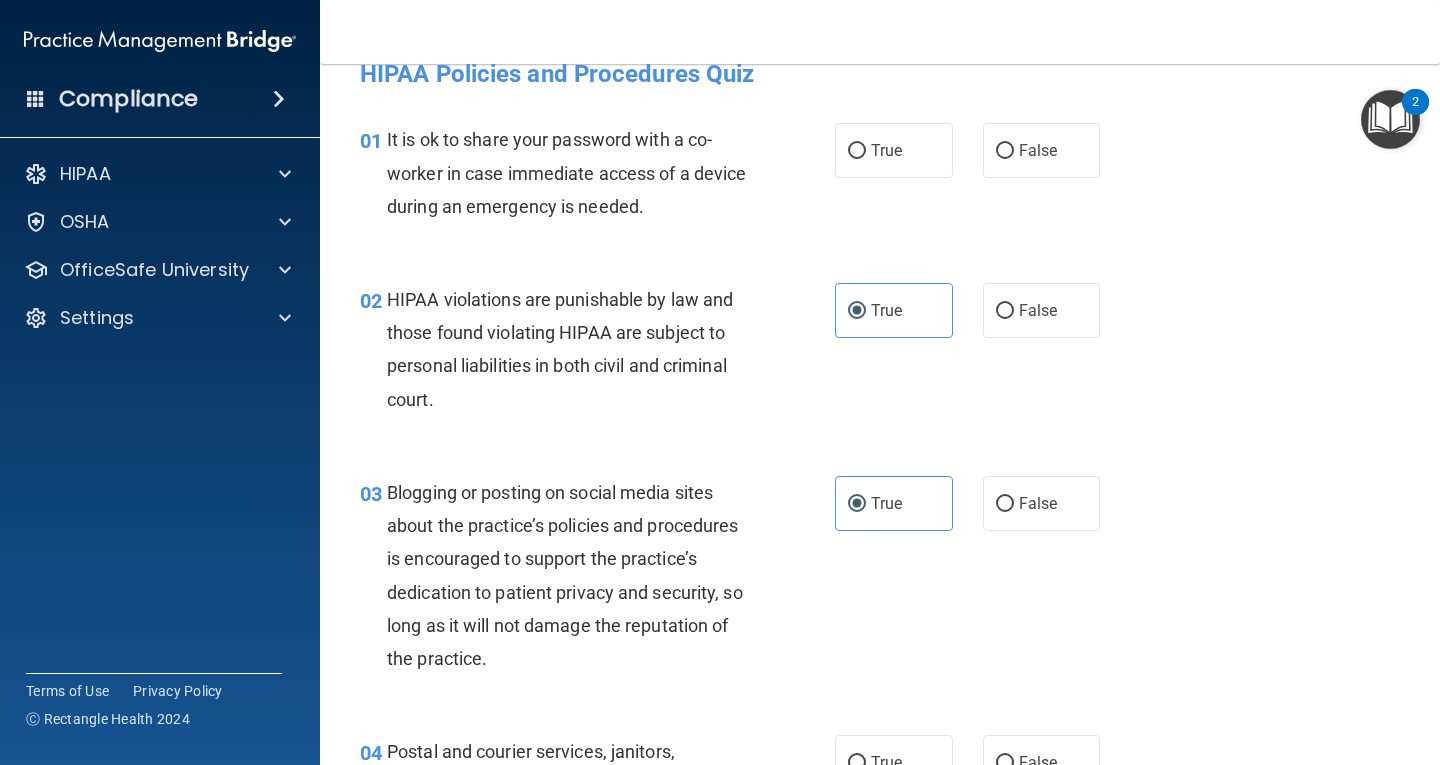 scroll, scrollTop: 0, scrollLeft: 0, axis: both 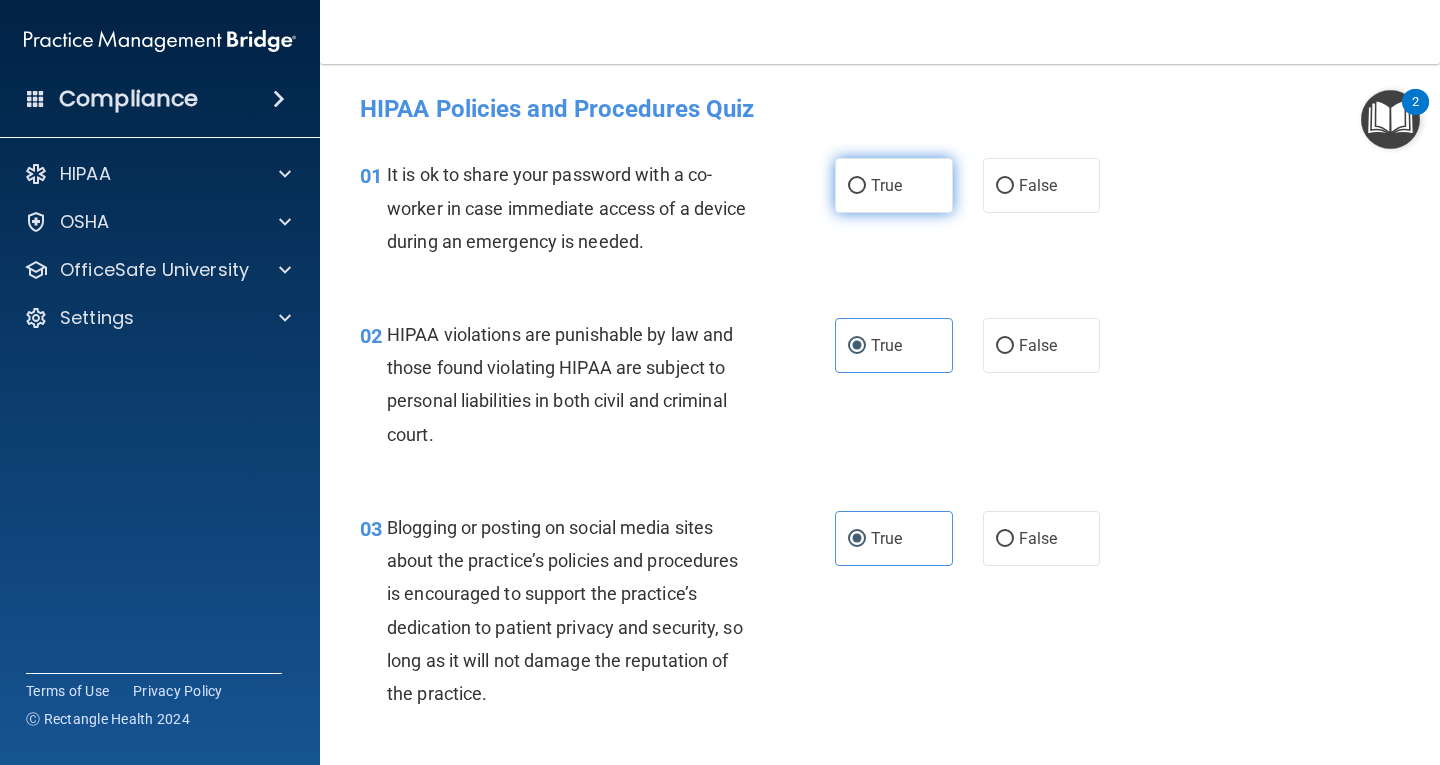click on "True" at bounding box center (894, 185) 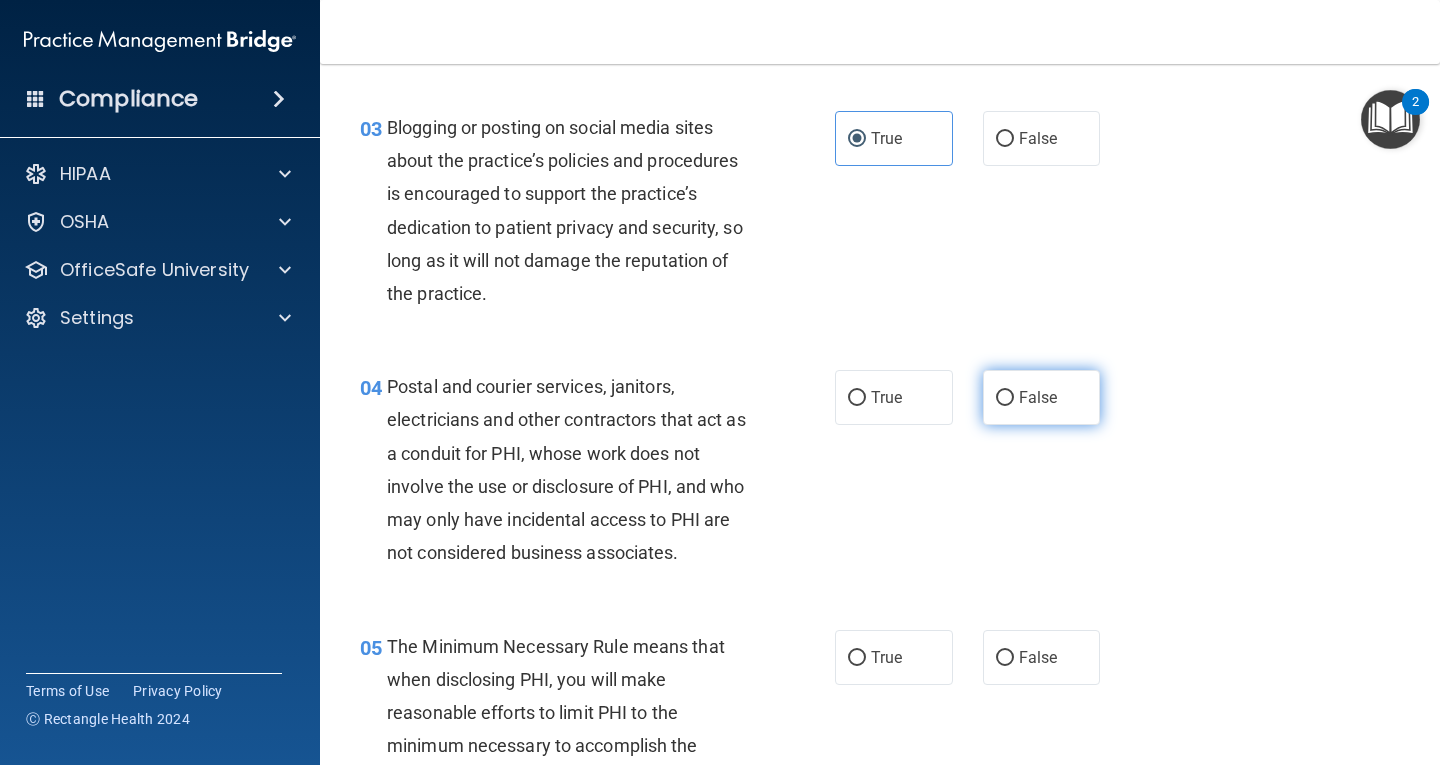 scroll, scrollTop: 500, scrollLeft: 0, axis: vertical 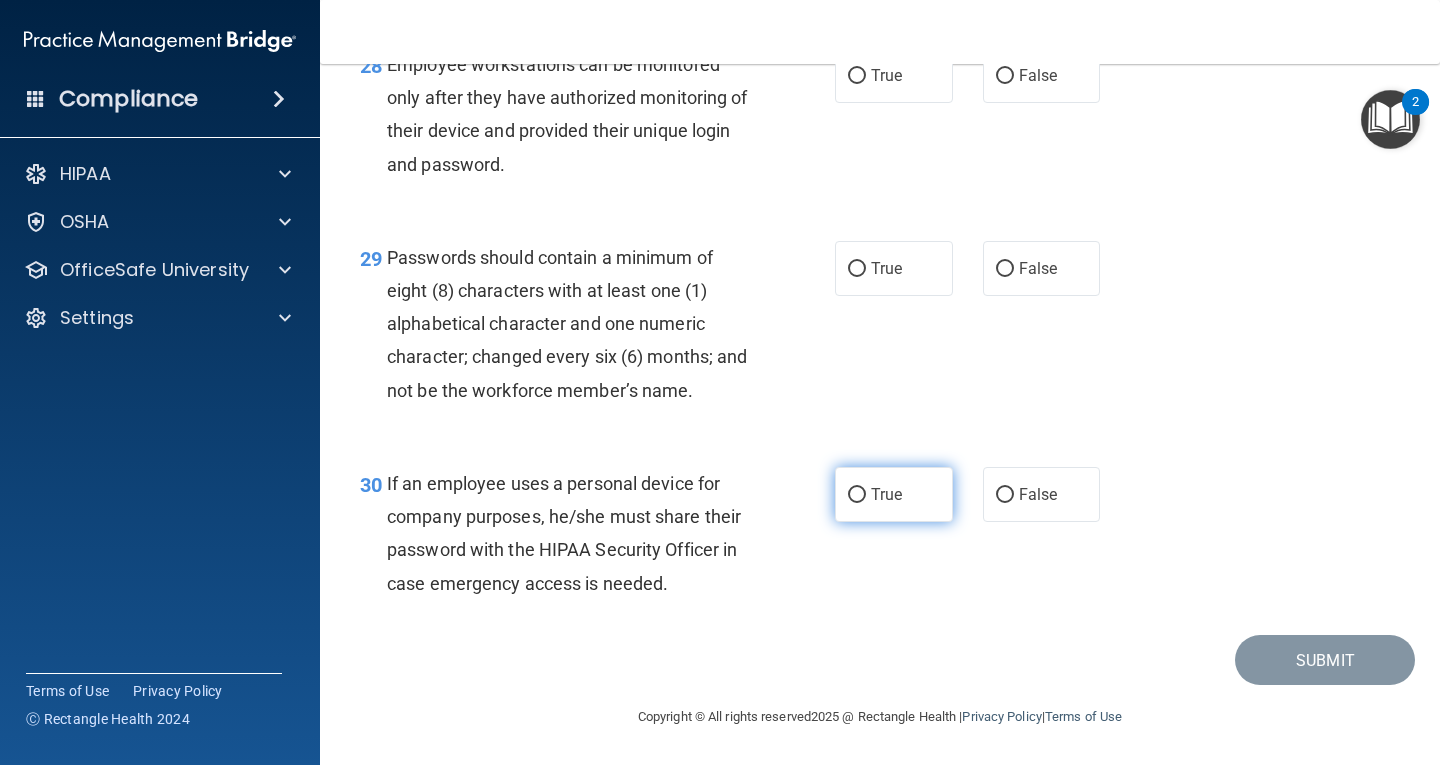 click on "True" at bounding box center (886, 494) 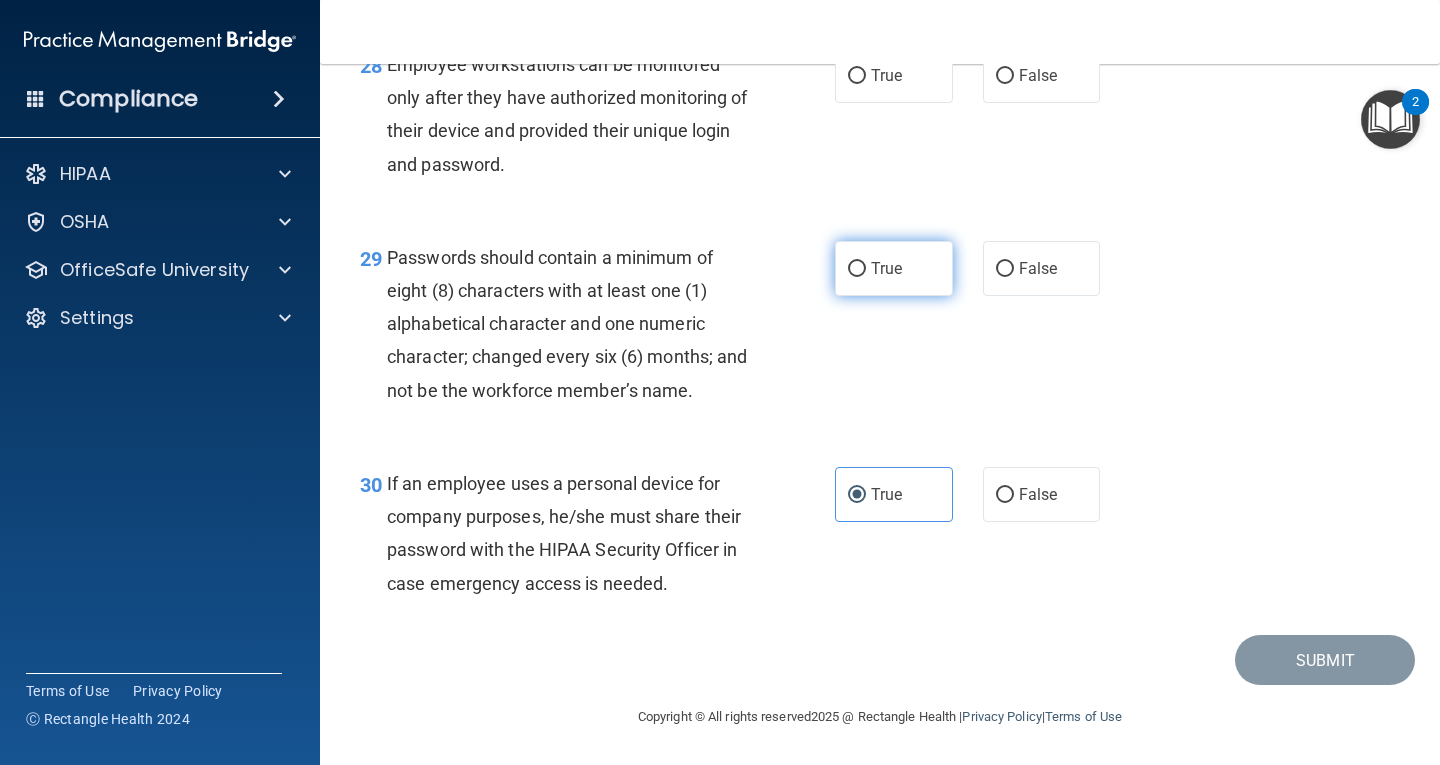 click on "True" at bounding box center (886, 268) 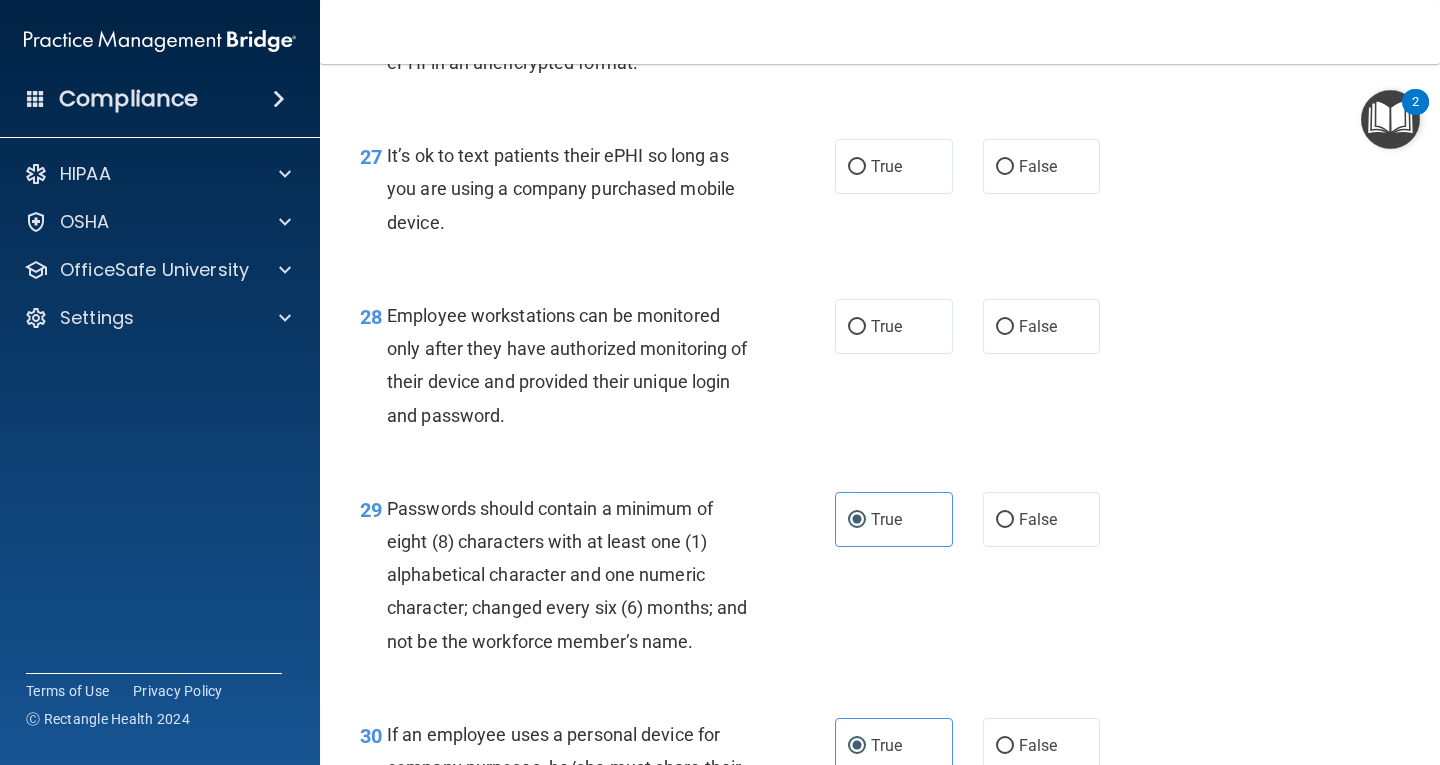 scroll, scrollTop: 5184, scrollLeft: 0, axis: vertical 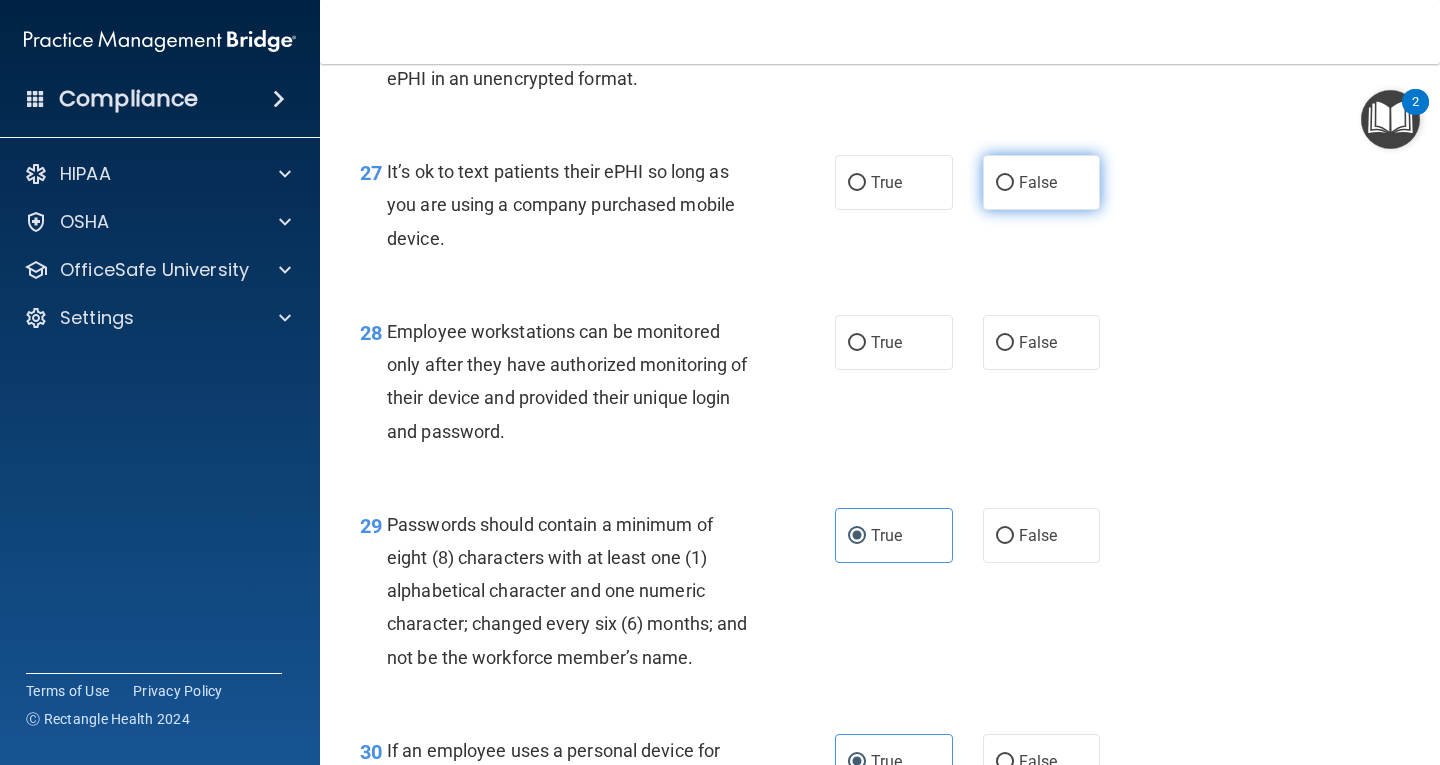click on "False" at bounding box center (1038, 182) 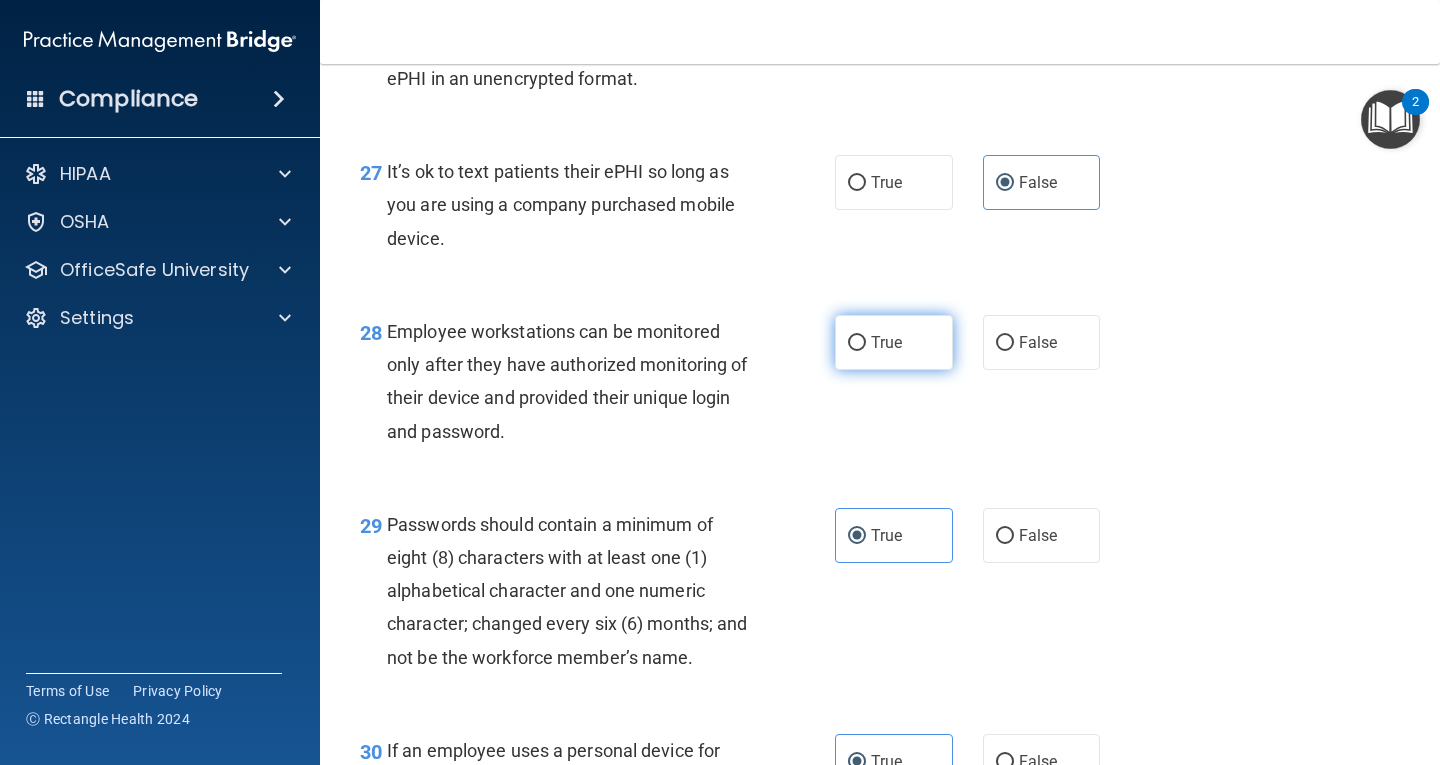click on "True" at bounding box center [894, 342] 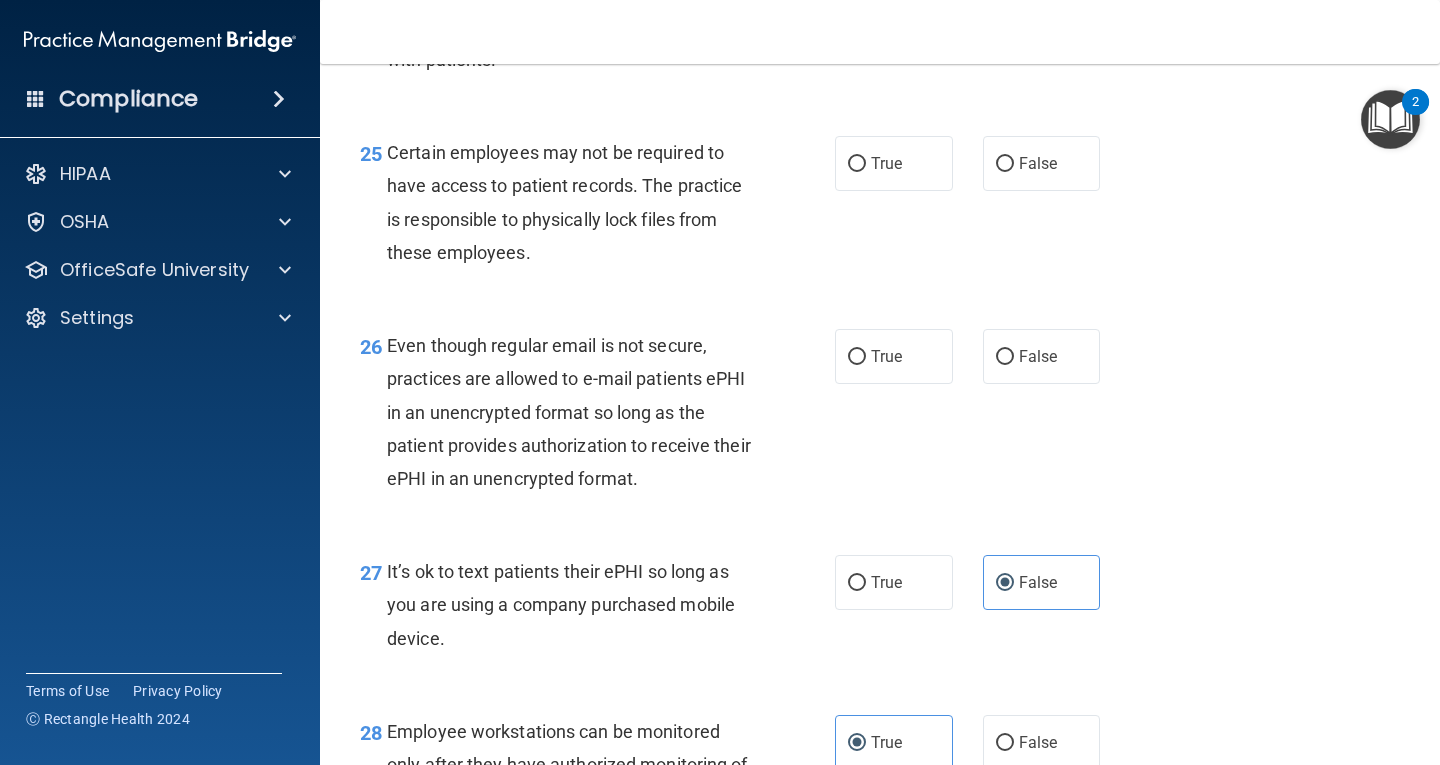 scroll, scrollTop: 4684, scrollLeft: 0, axis: vertical 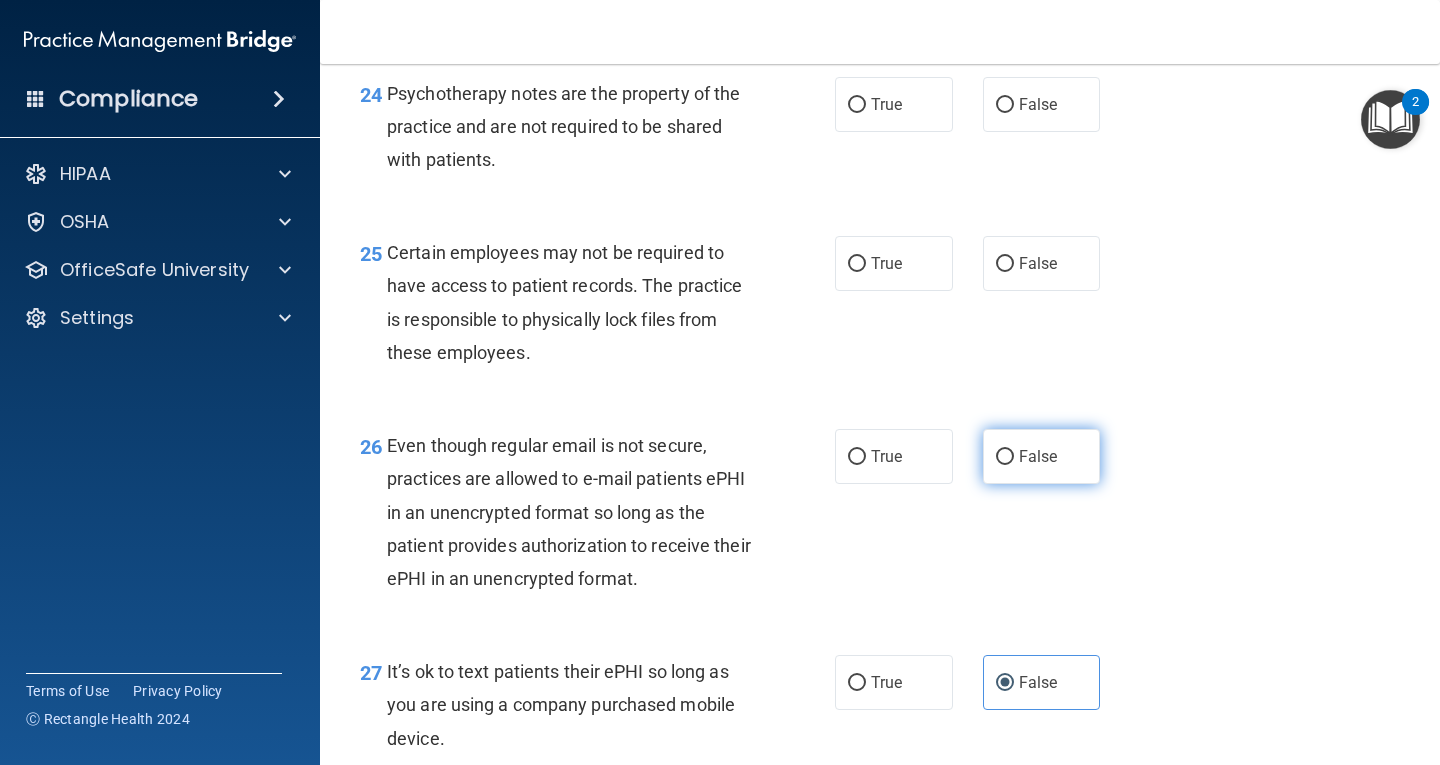 click on "False" at bounding box center (1038, 456) 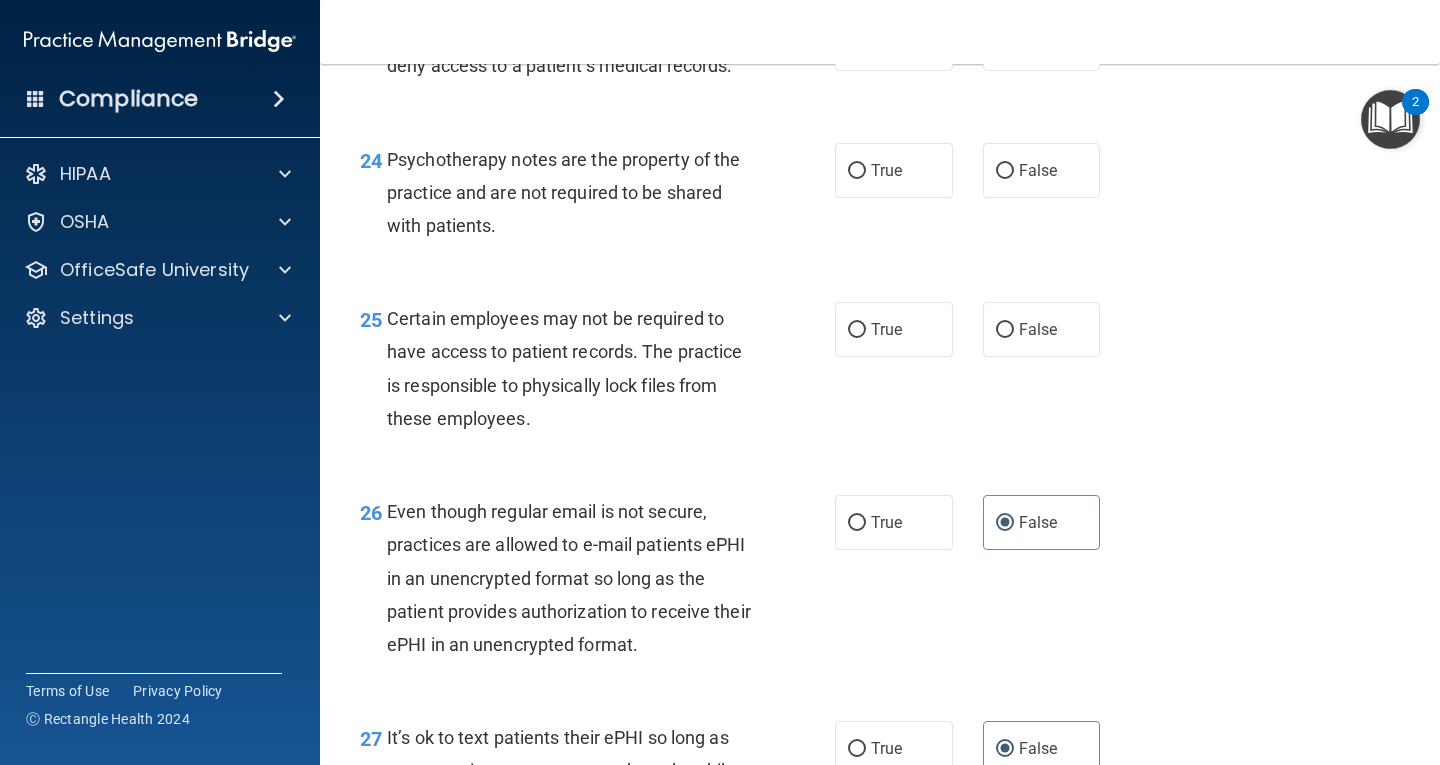 scroll, scrollTop: 4584, scrollLeft: 0, axis: vertical 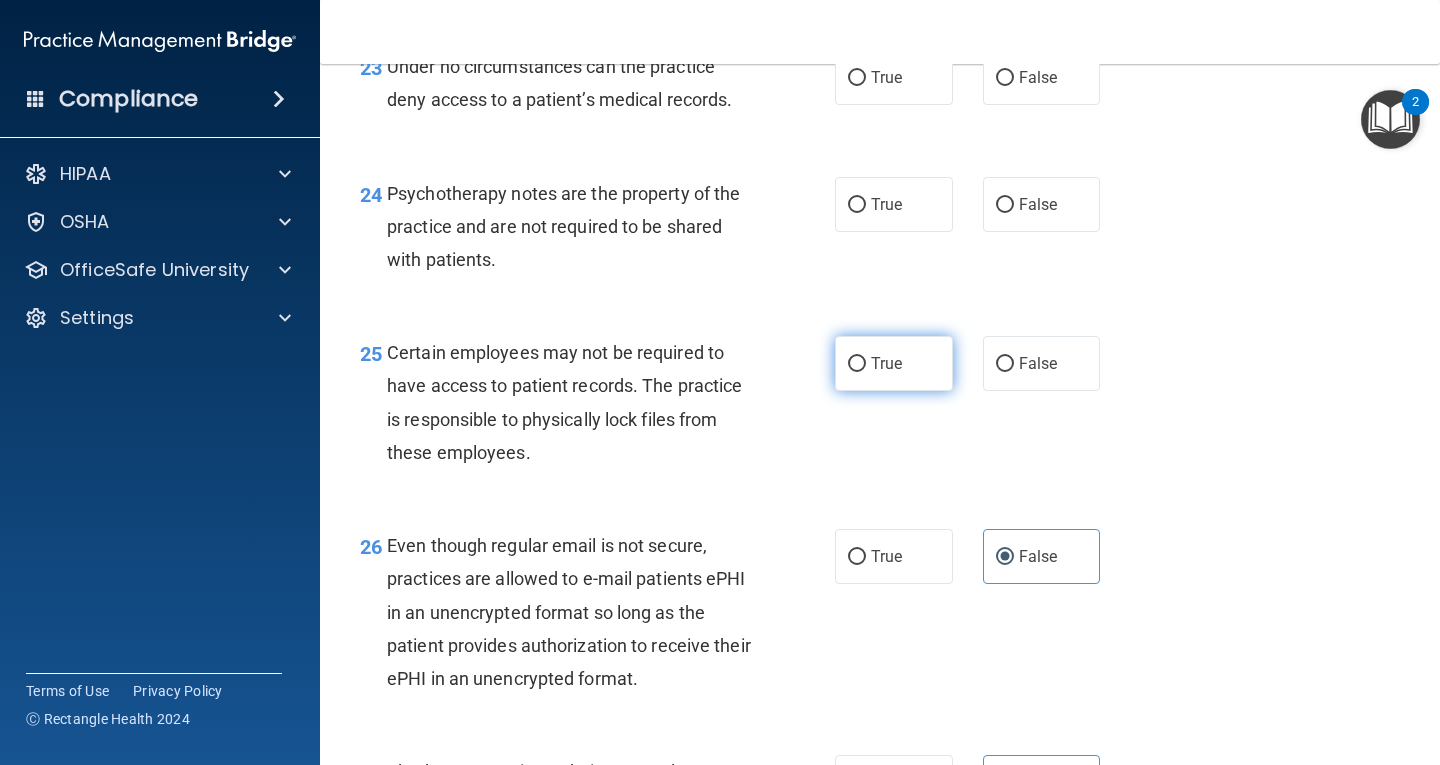 click on "True" at bounding box center (886, 363) 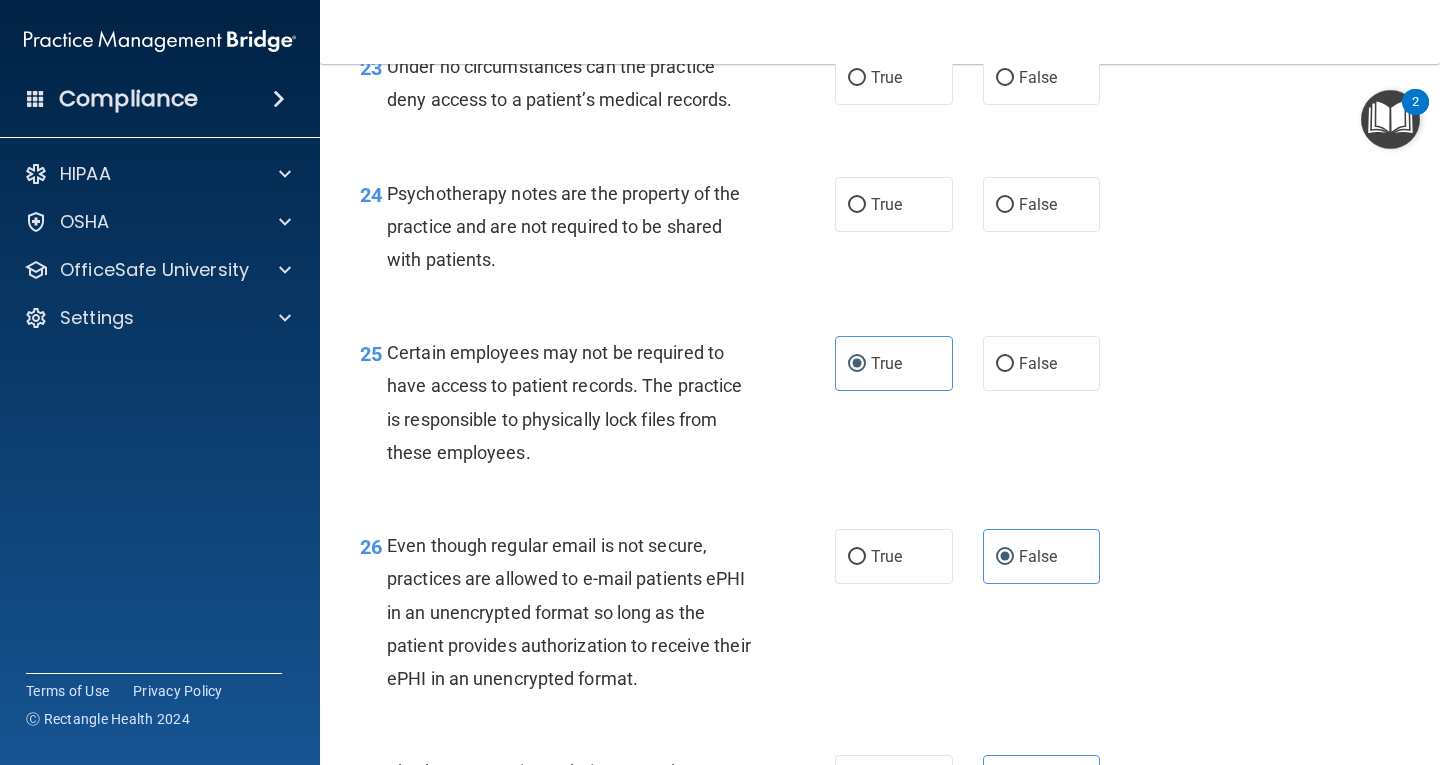 scroll, scrollTop: 4484, scrollLeft: 0, axis: vertical 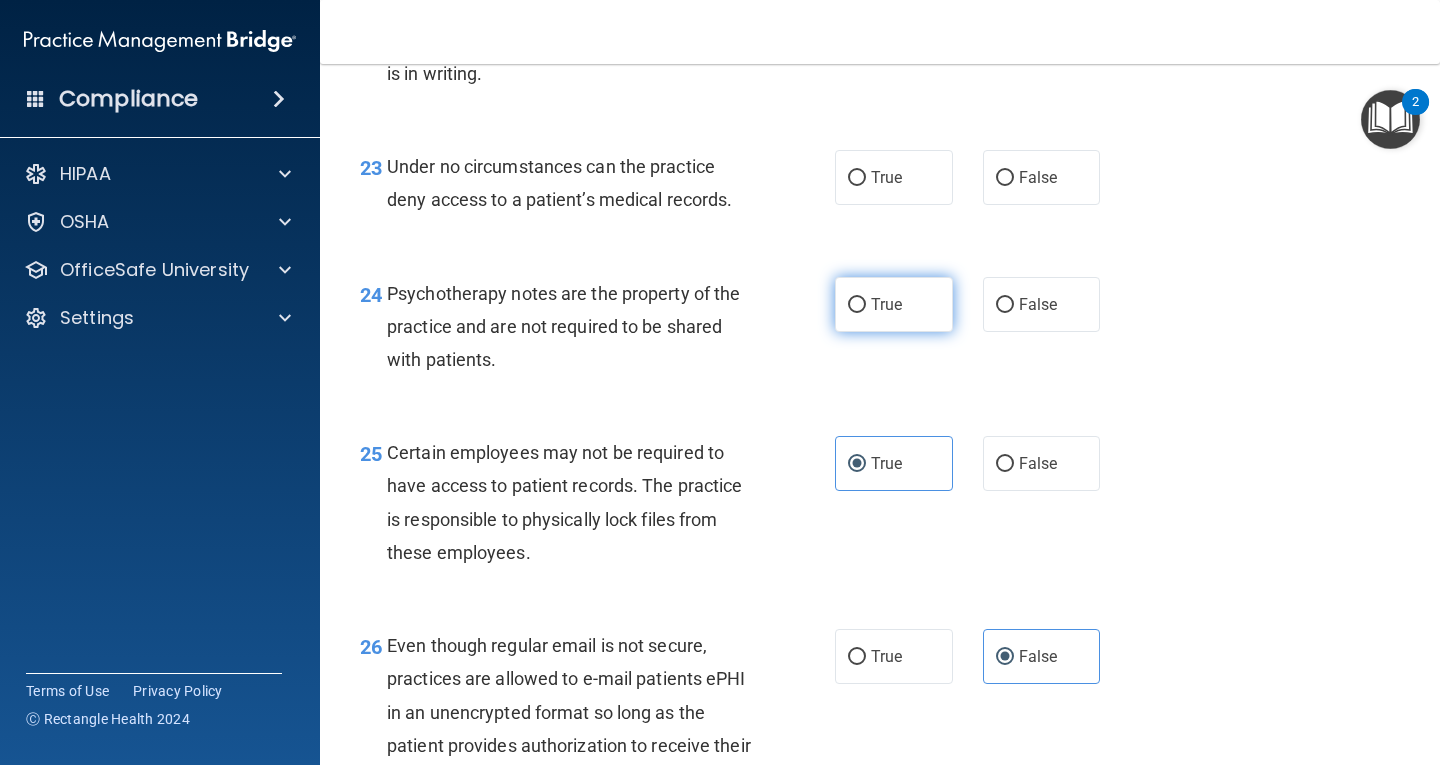 click on "True" at bounding box center (894, 304) 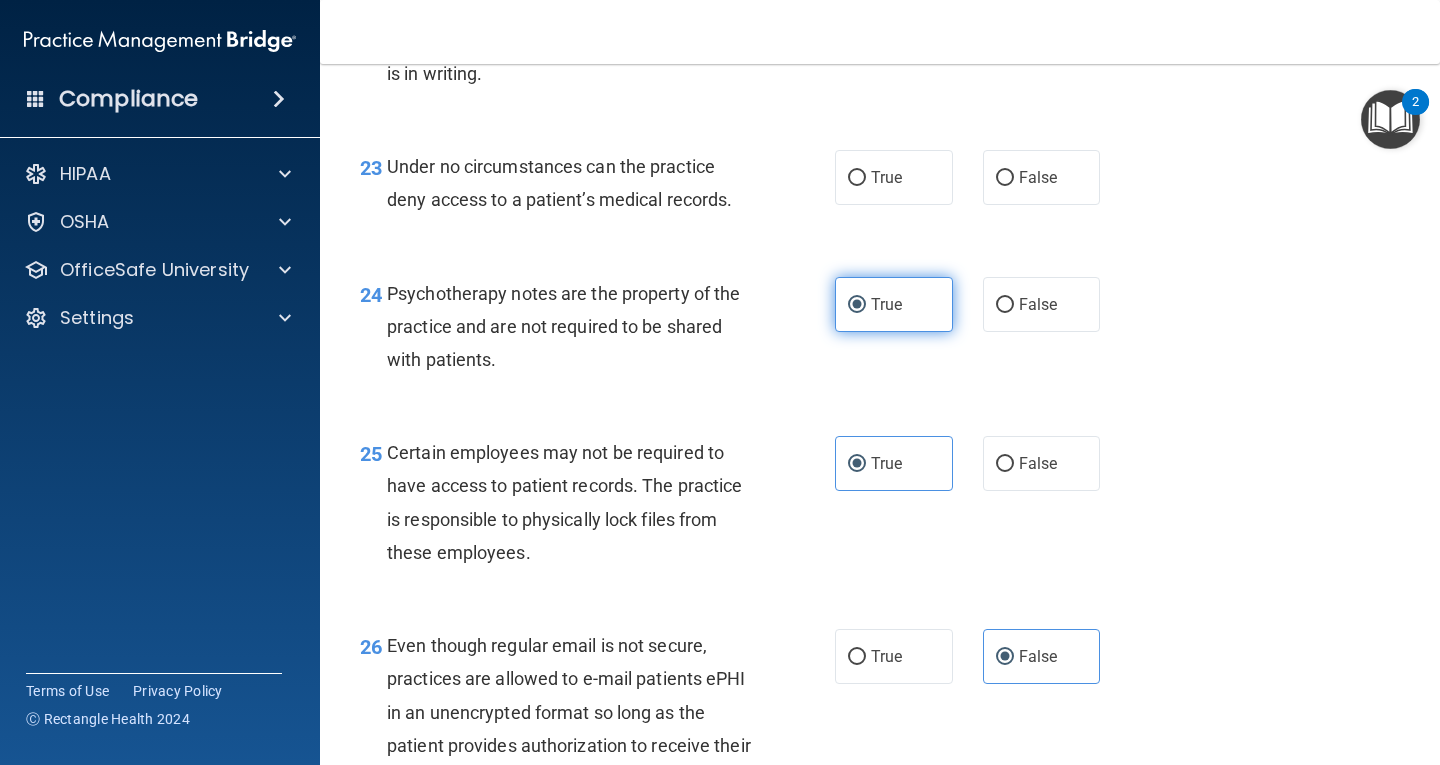 scroll, scrollTop: 4384, scrollLeft: 0, axis: vertical 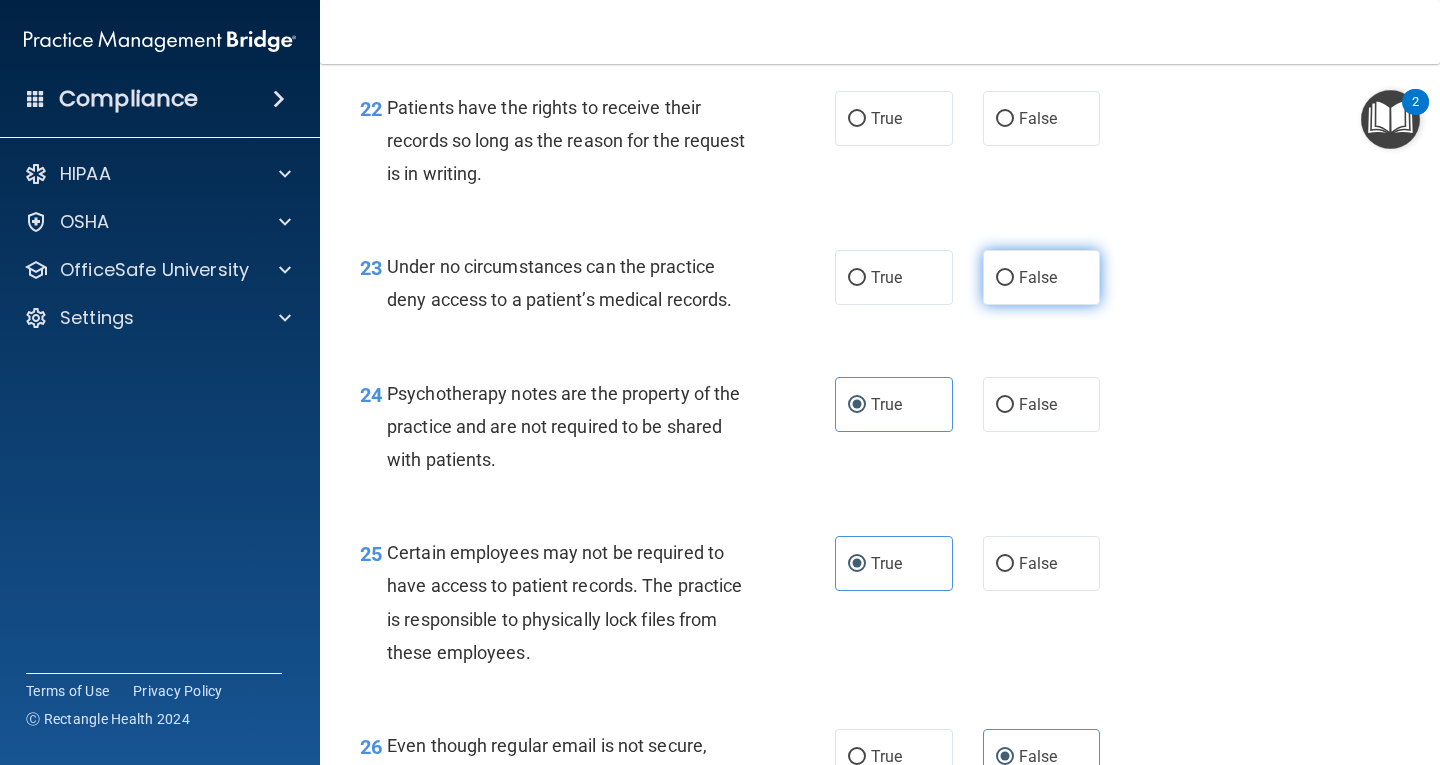 click on "False" at bounding box center [1038, 277] 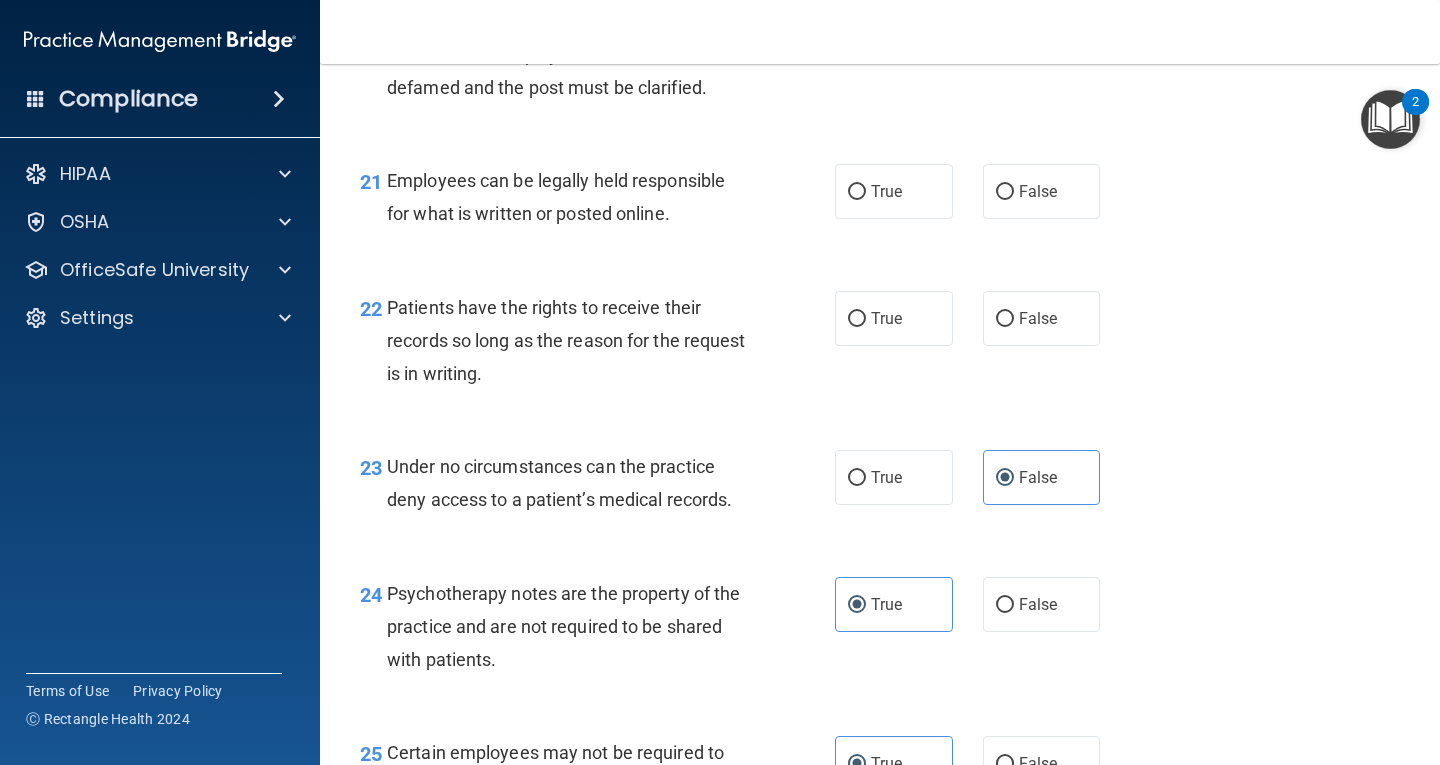 scroll, scrollTop: 4084, scrollLeft: 0, axis: vertical 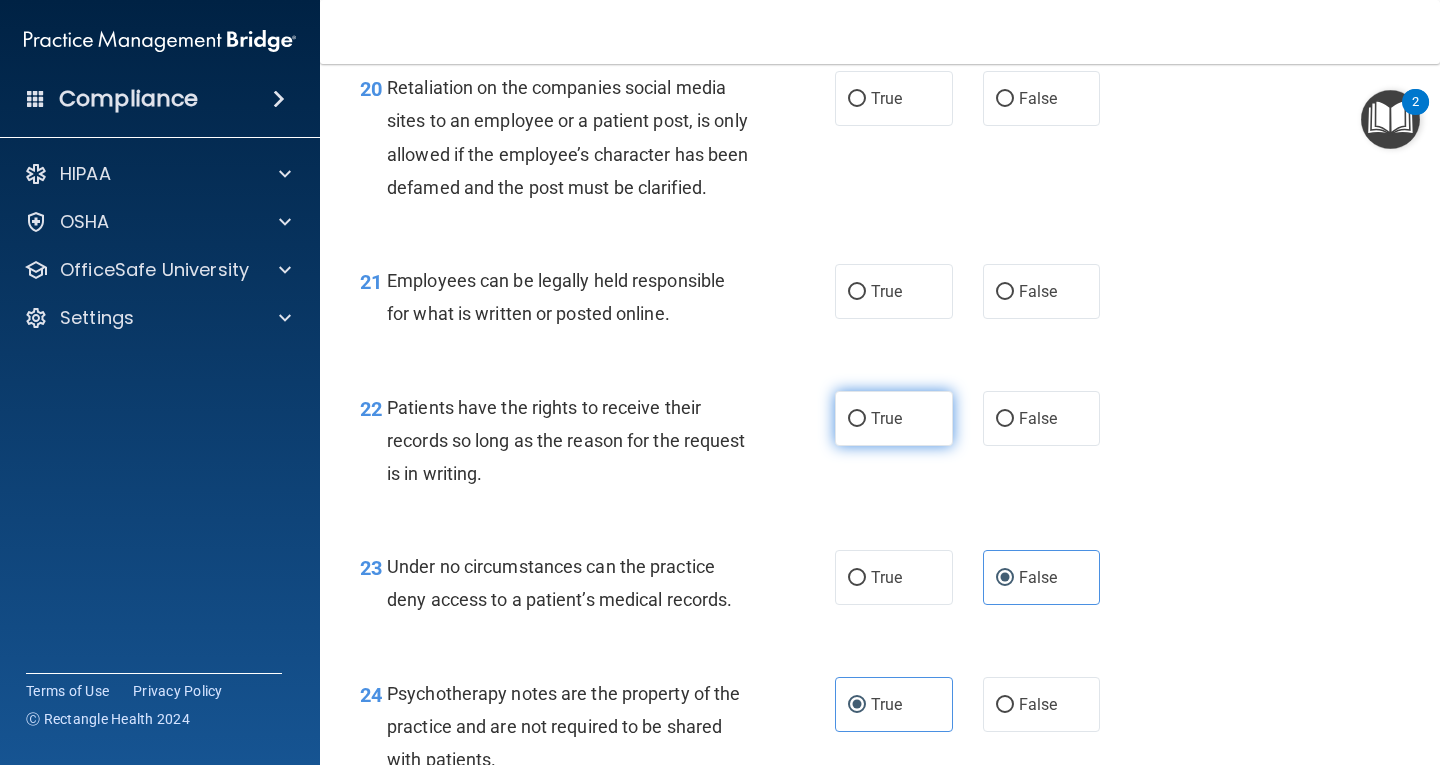 click on "True" at bounding box center (886, 418) 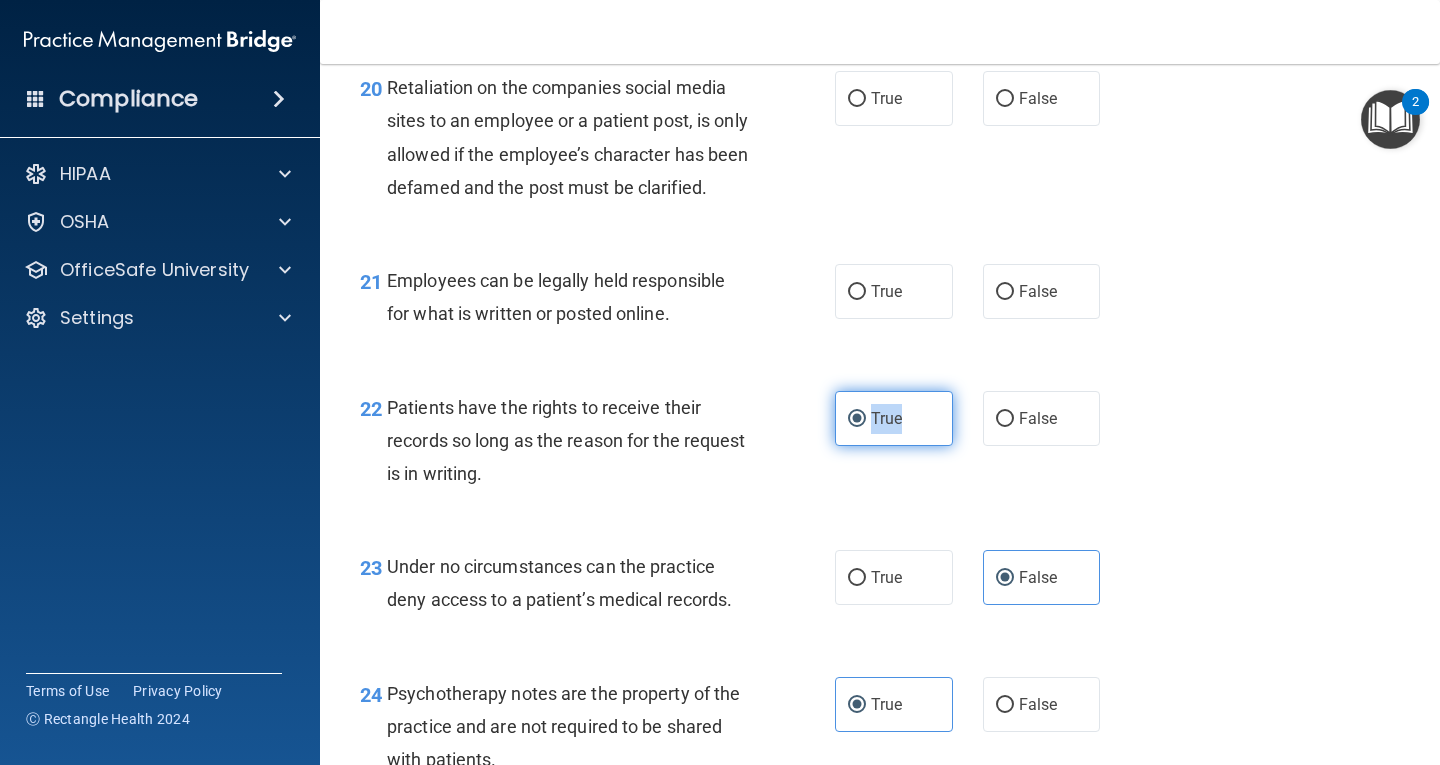 click on "True" at bounding box center (894, 418) 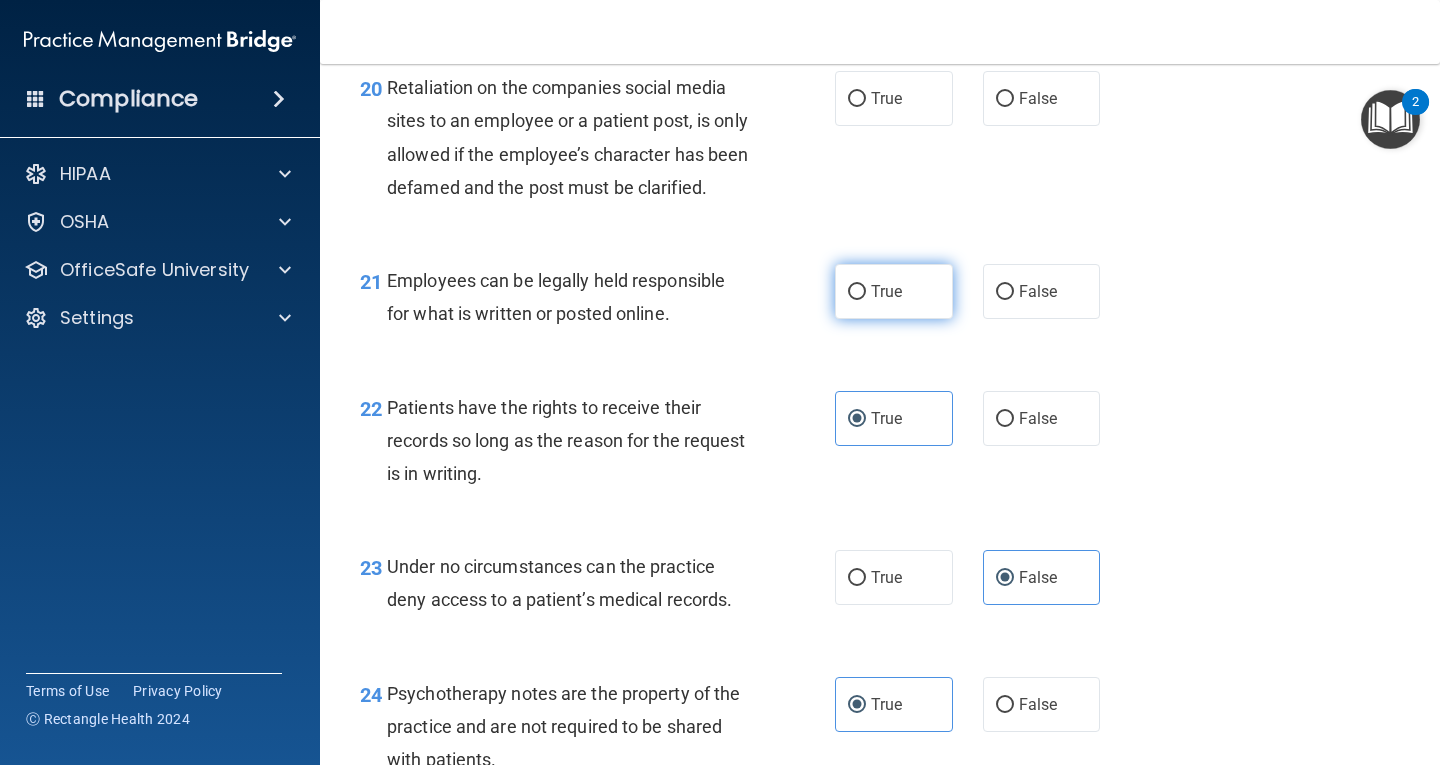 click on "True" at bounding box center [886, 291] 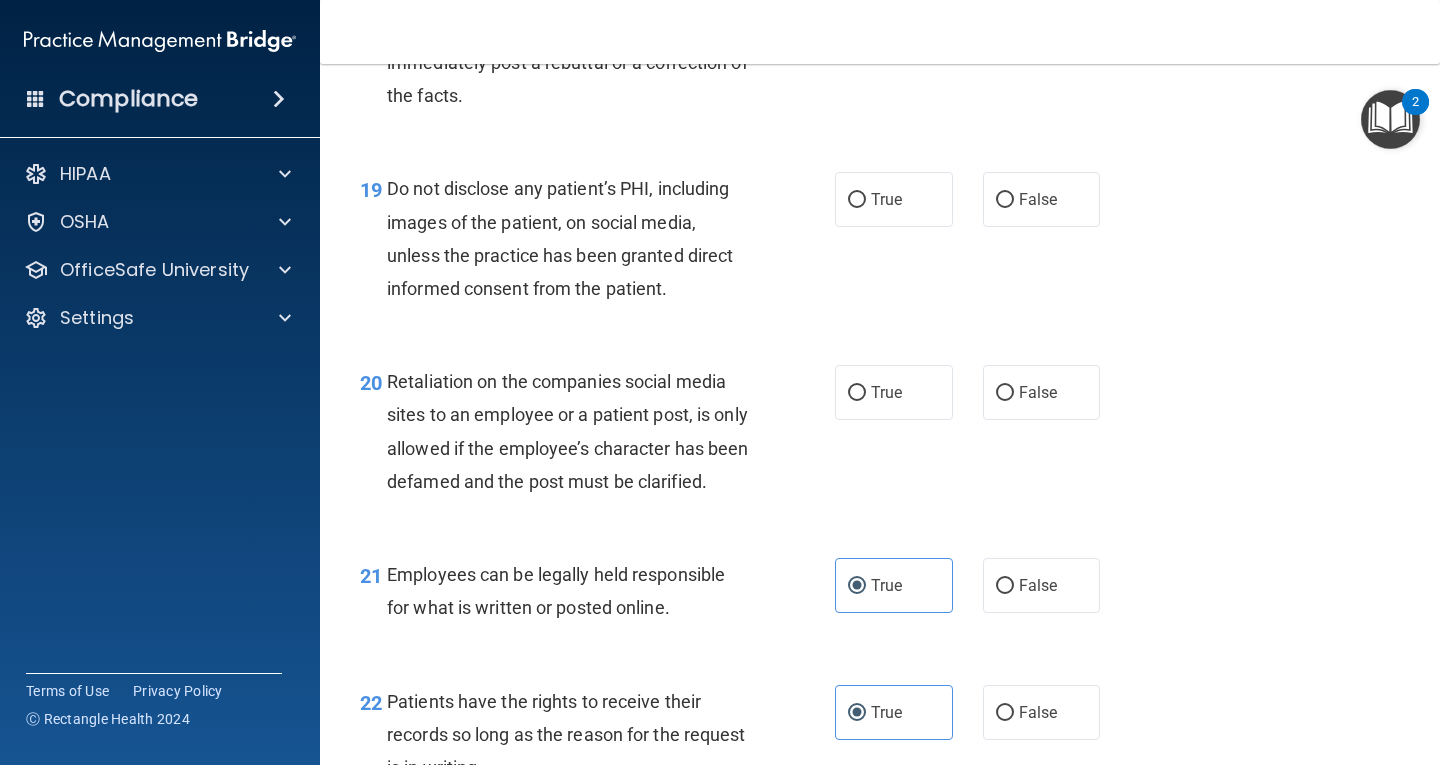 scroll, scrollTop: 3784, scrollLeft: 0, axis: vertical 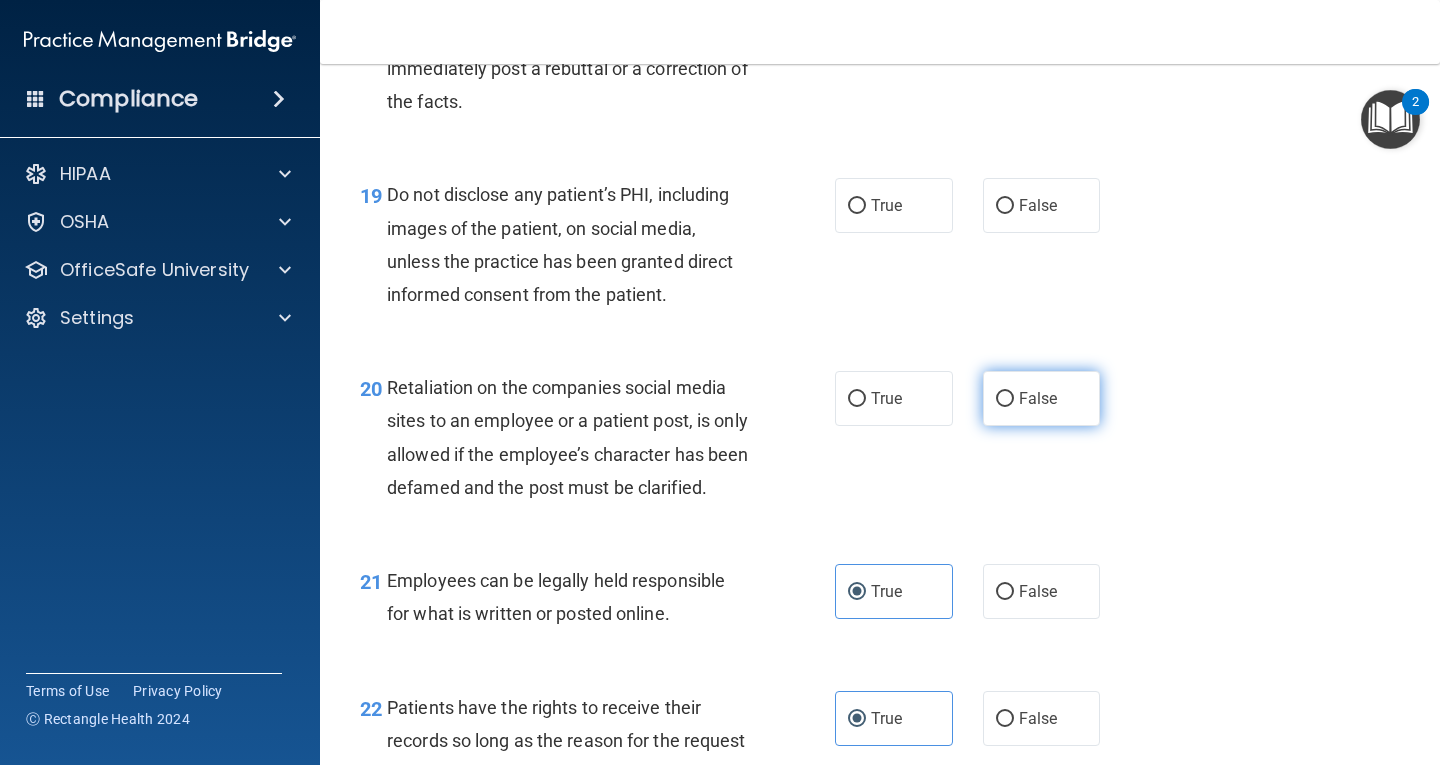 click on "False" at bounding box center (1042, 398) 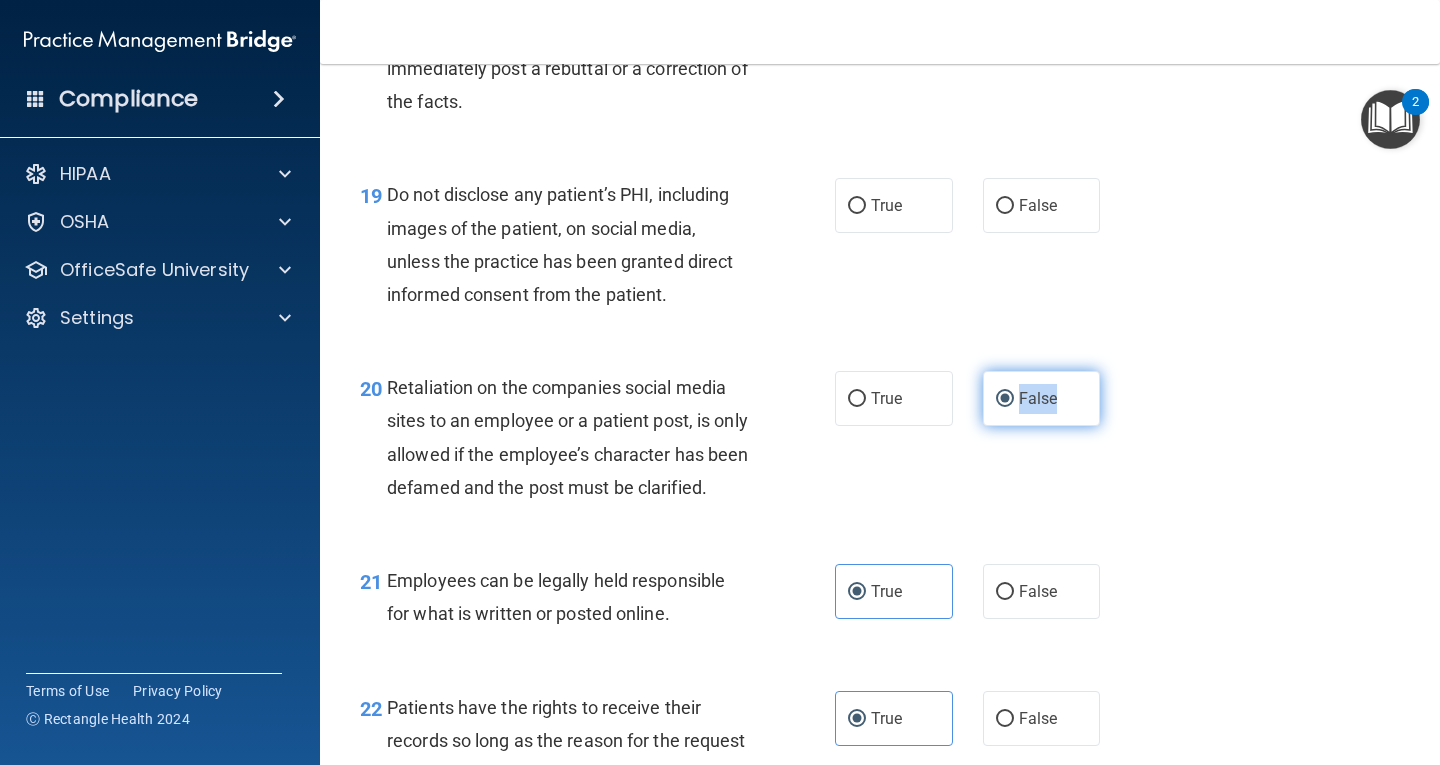 click on "False" at bounding box center [1042, 398] 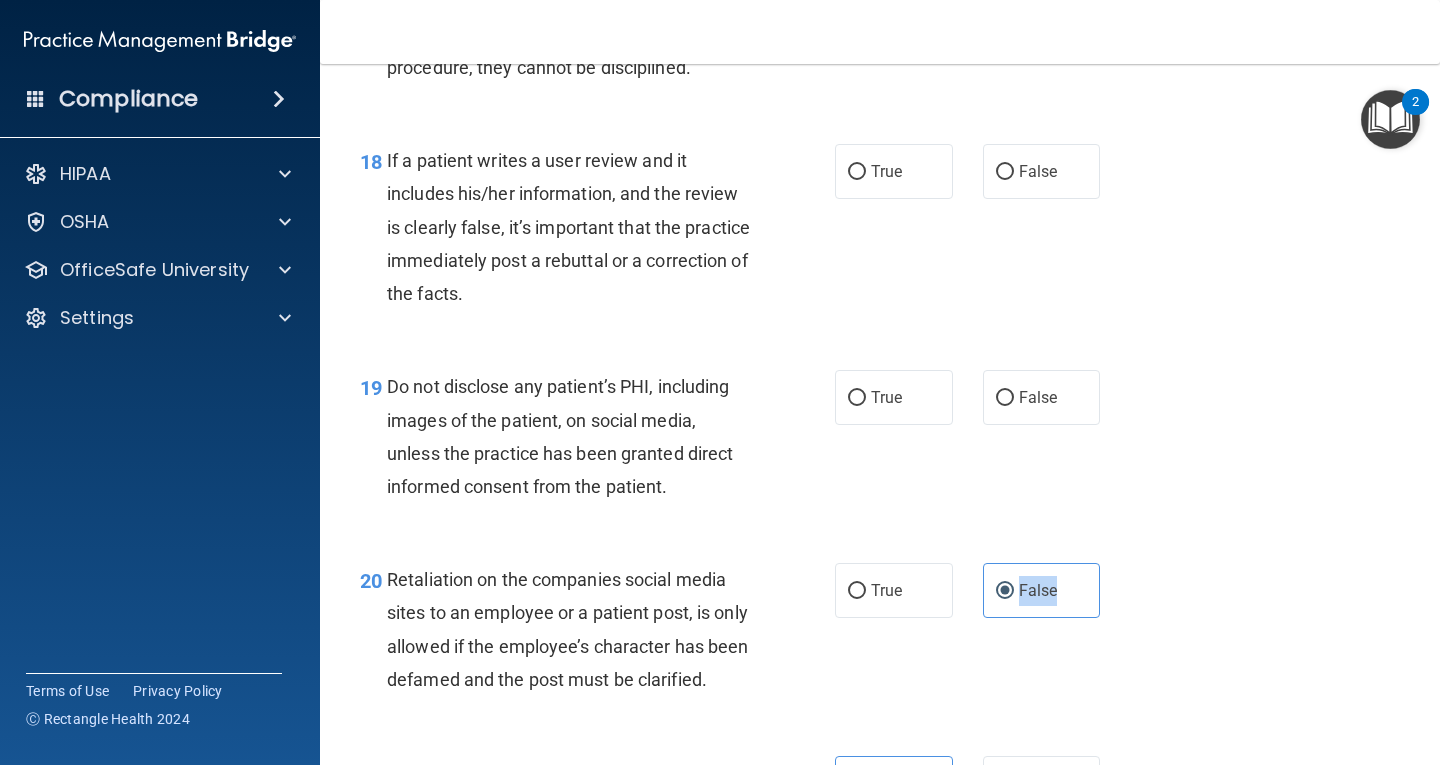scroll, scrollTop: 3584, scrollLeft: 0, axis: vertical 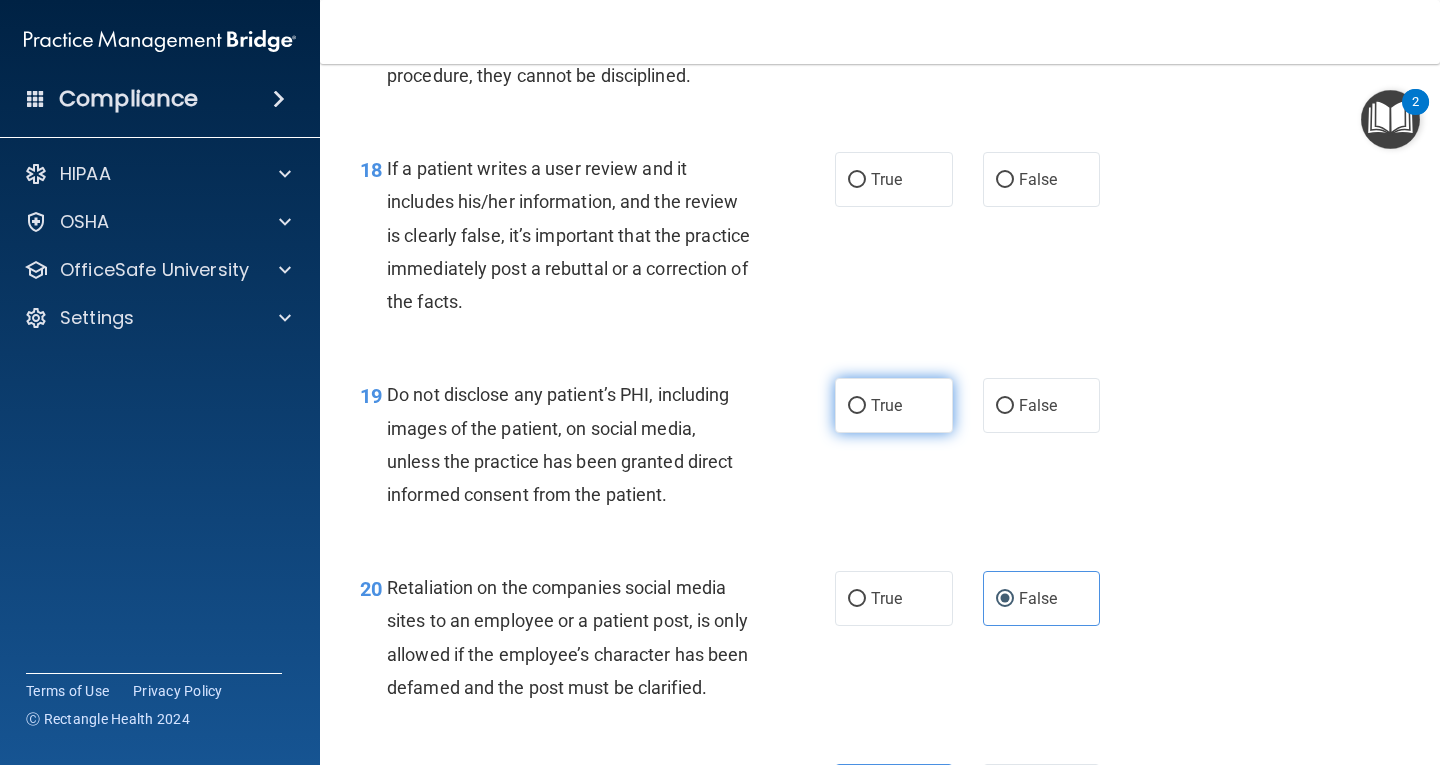 click on "True" at bounding box center (894, 405) 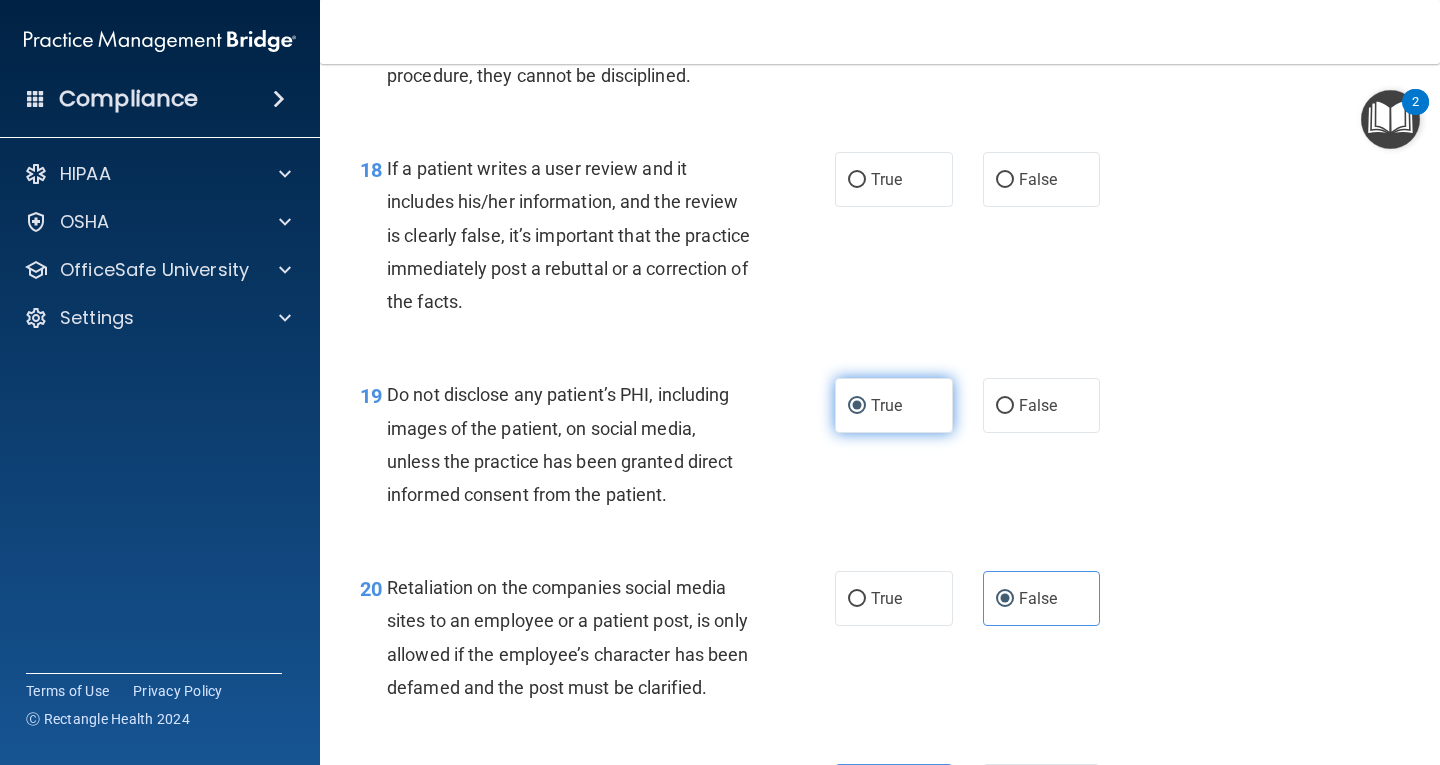 click on "True" at bounding box center [894, 405] 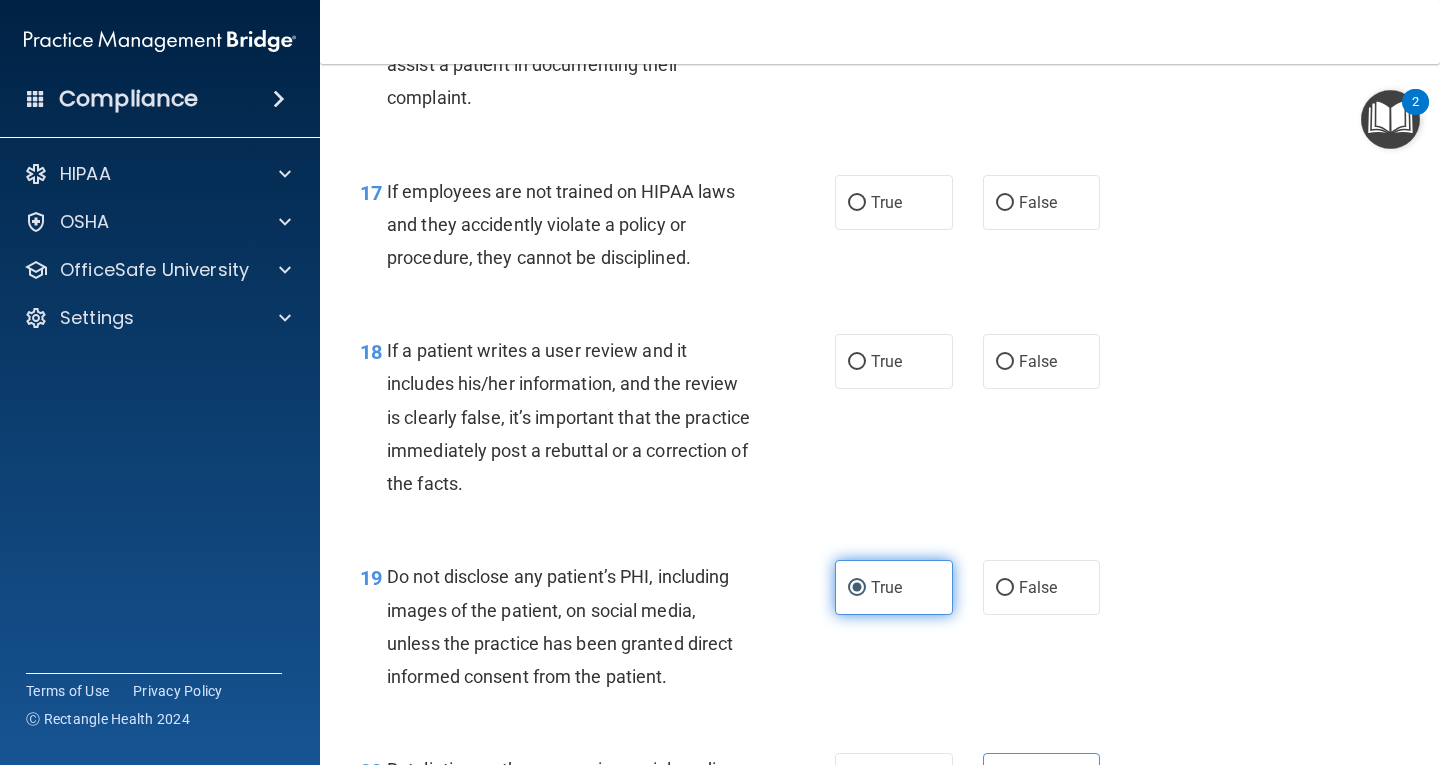 scroll, scrollTop: 3384, scrollLeft: 0, axis: vertical 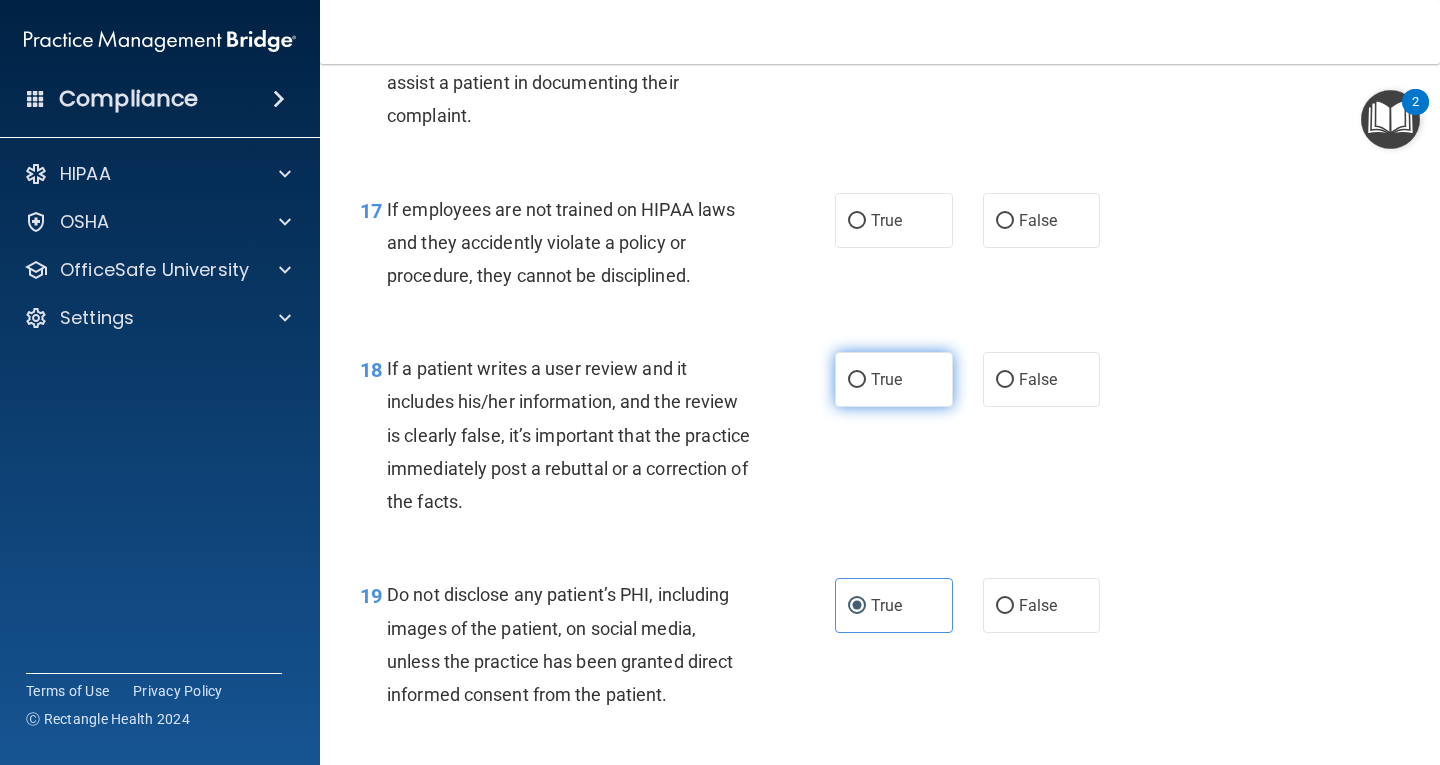 click on "True" at bounding box center (886, 379) 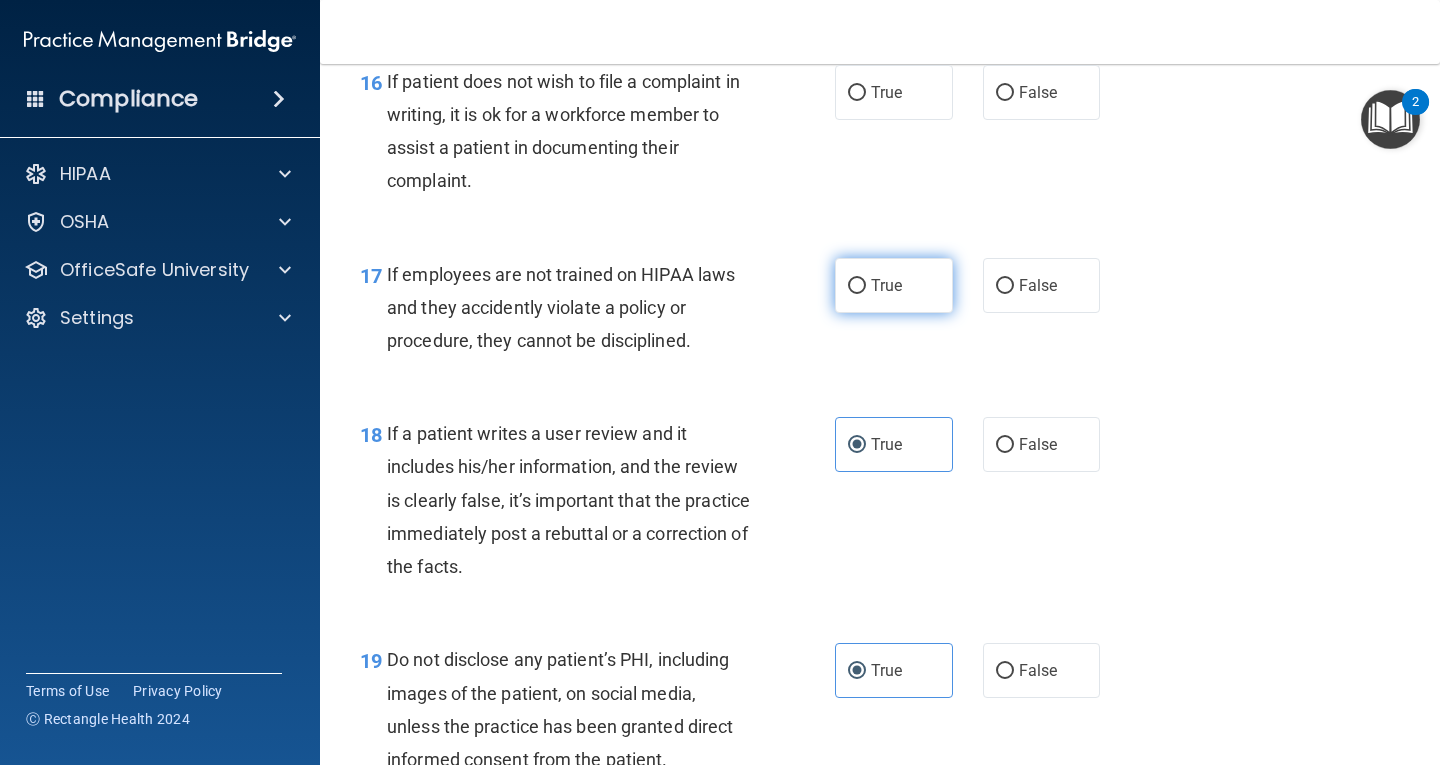 scroll, scrollTop: 3284, scrollLeft: 0, axis: vertical 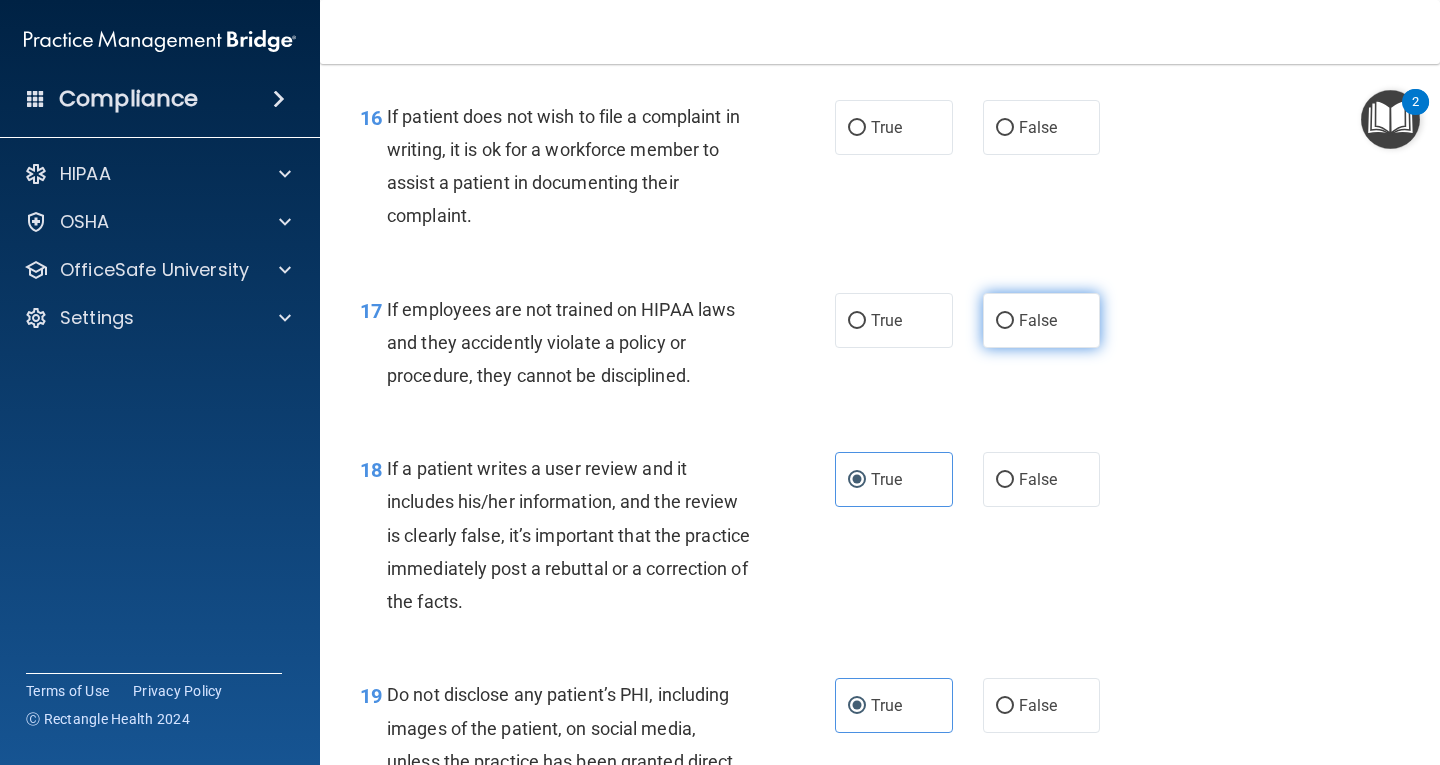 click on "False" at bounding box center (1005, 321) 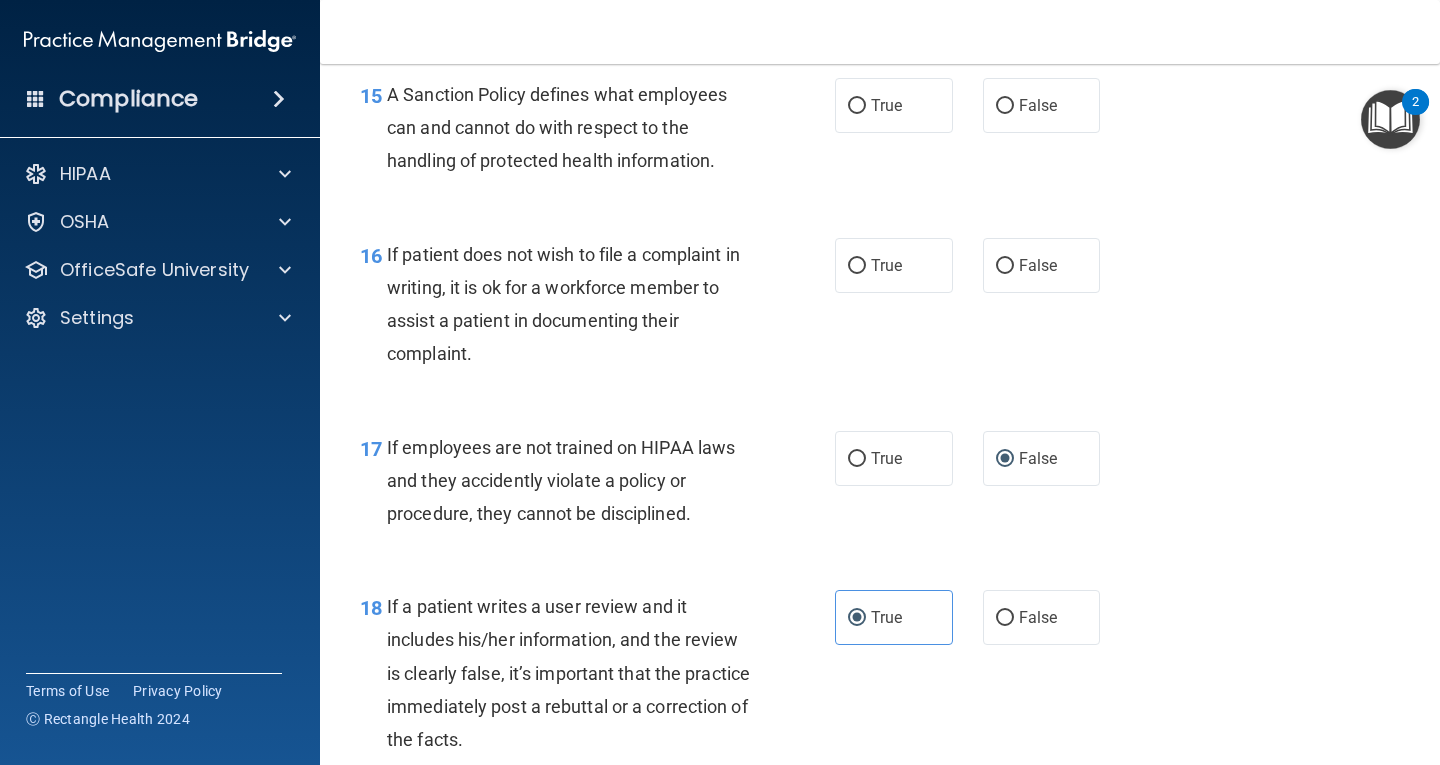 scroll, scrollTop: 3084, scrollLeft: 0, axis: vertical 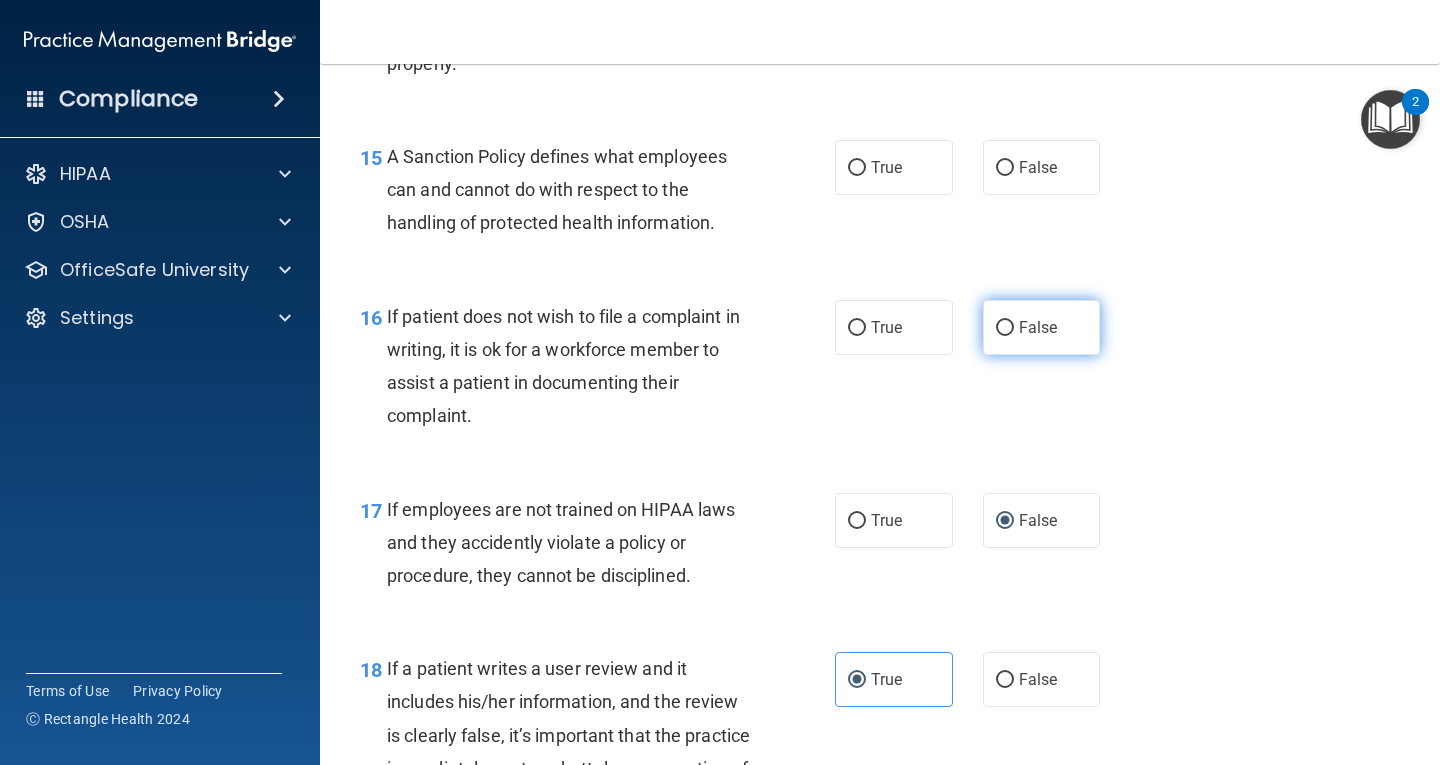 click on "False" at bounding box center (1042, 327) 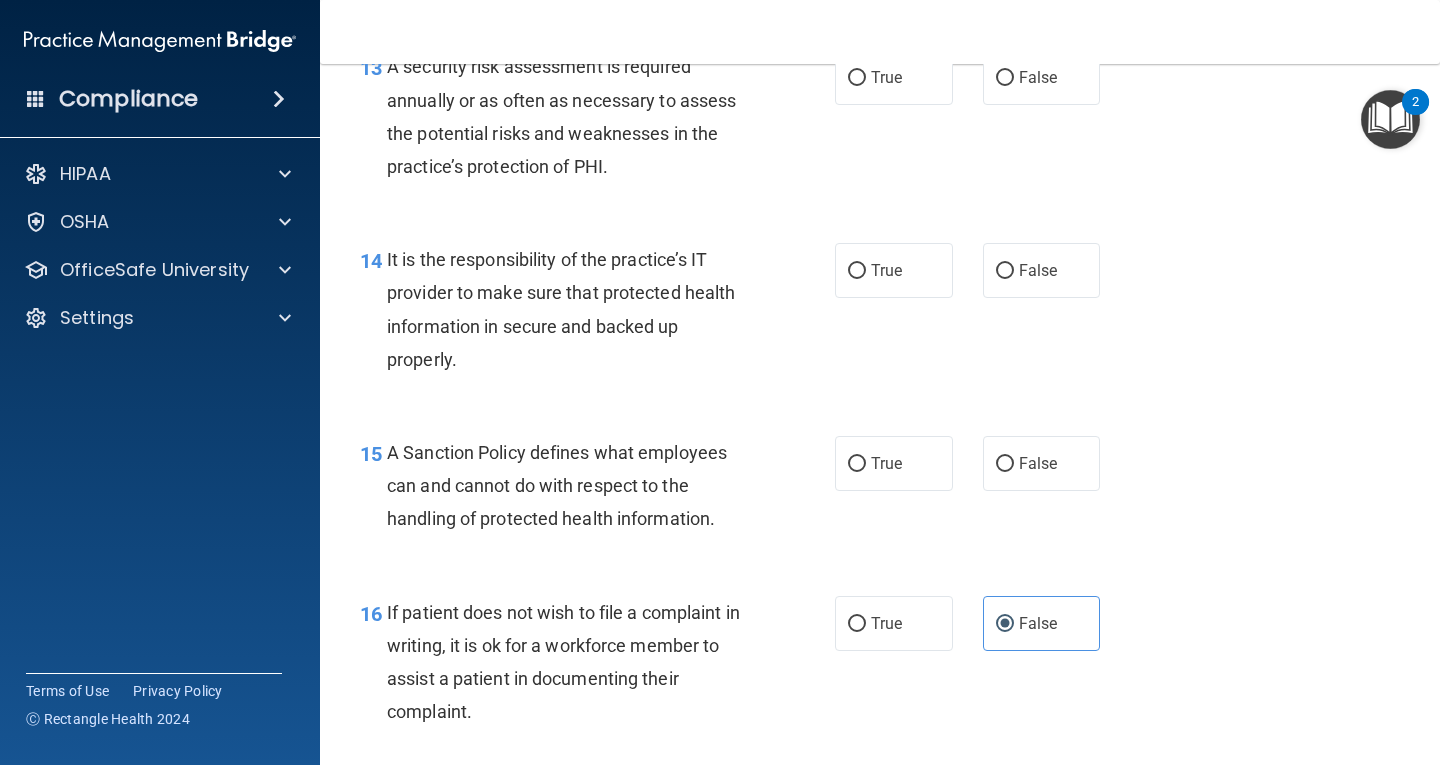 scroll, scrollTop: 2784, scrollLeft: 0, axis: vertical 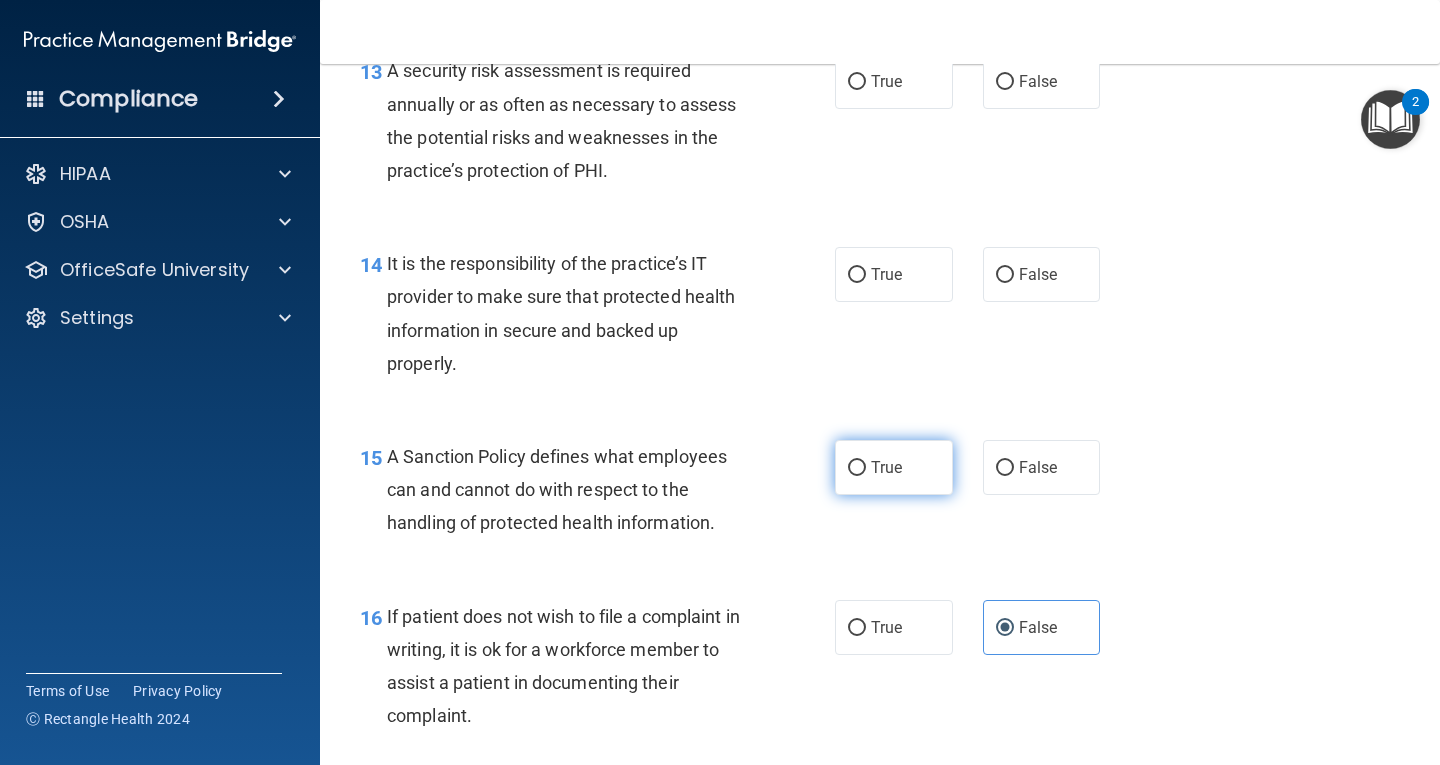 click on "True" at bounding box center [894, 467] 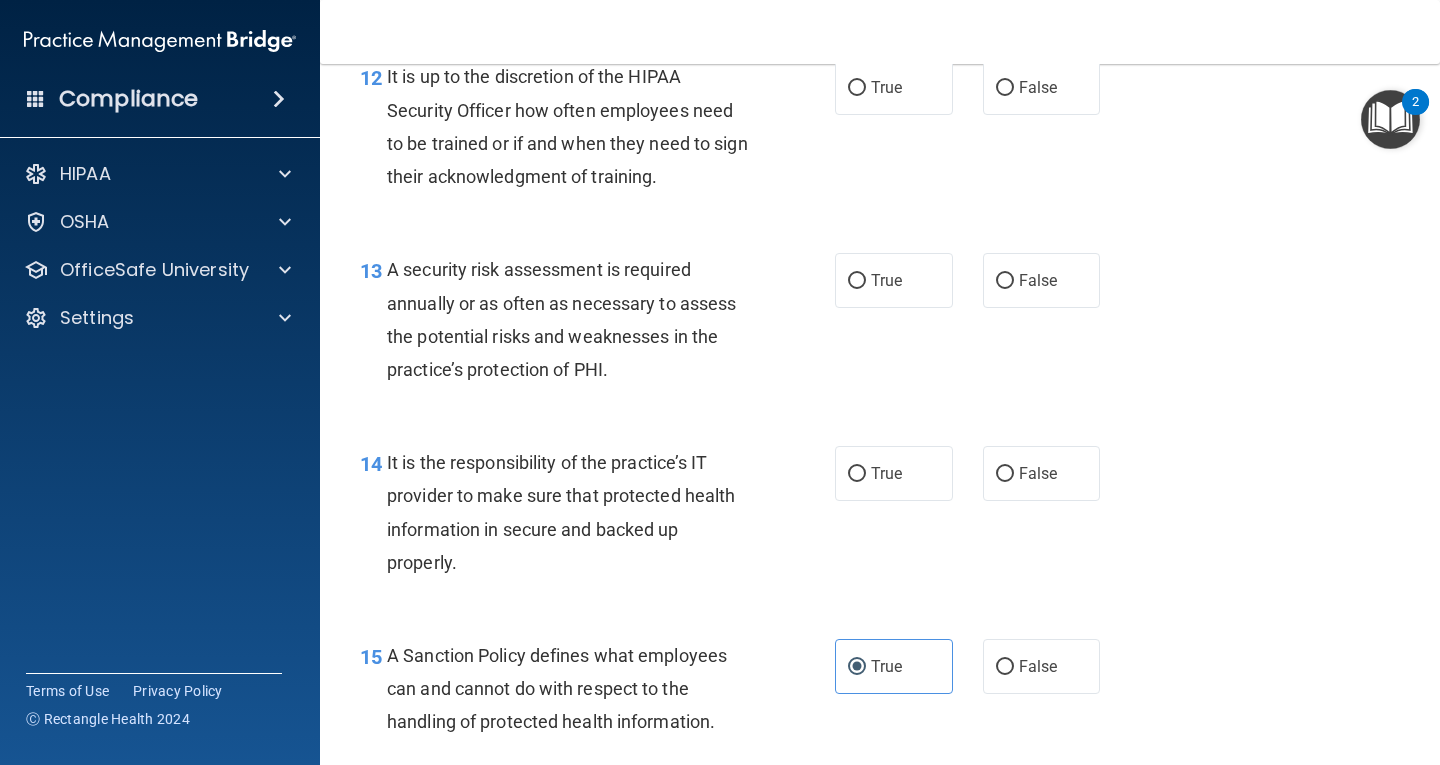 scroll, scrollTop: 2584, scrollLeft: 0, axis: vertical 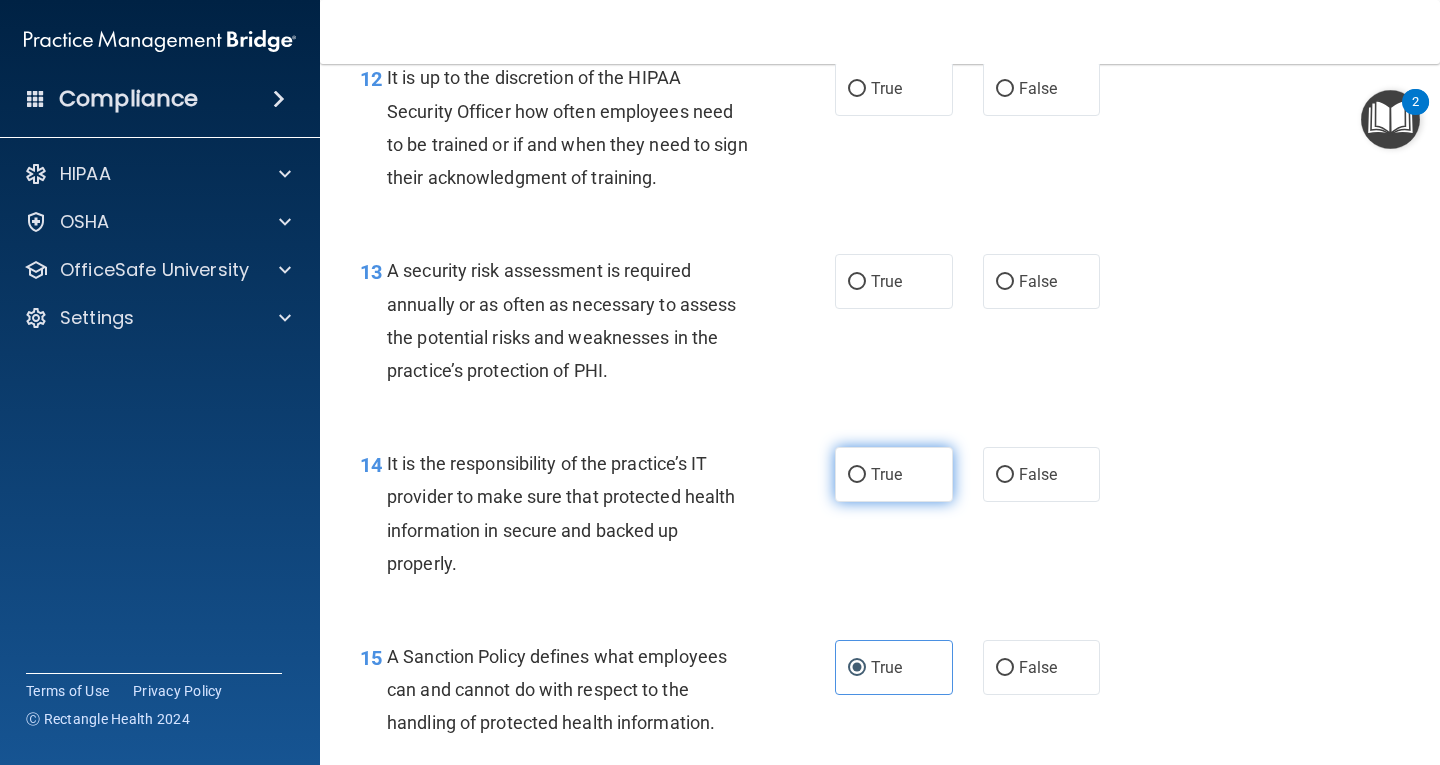 click on "True" at bounding box center (886, 474) 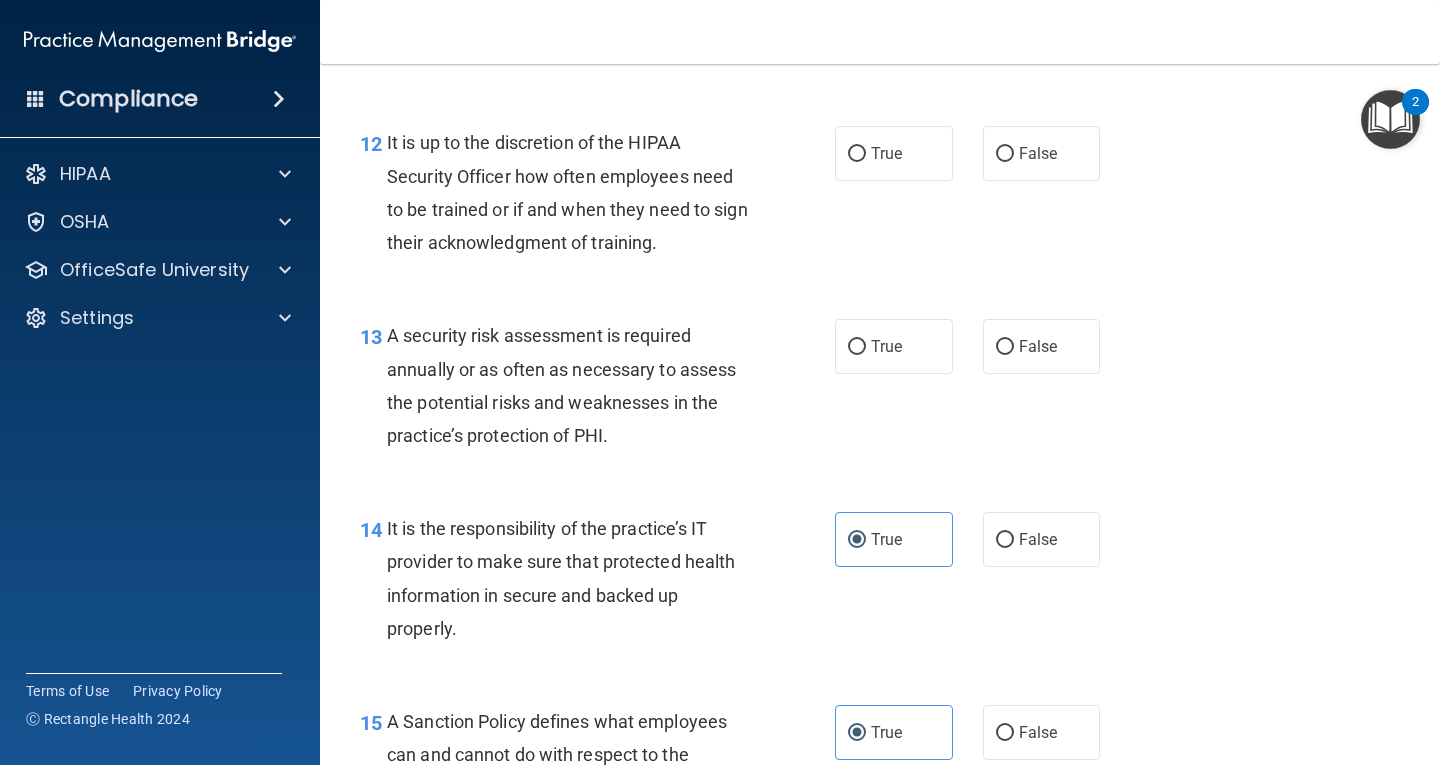 scroll, scrollTop: 2484, scrollLeft: 0, axis: vertical 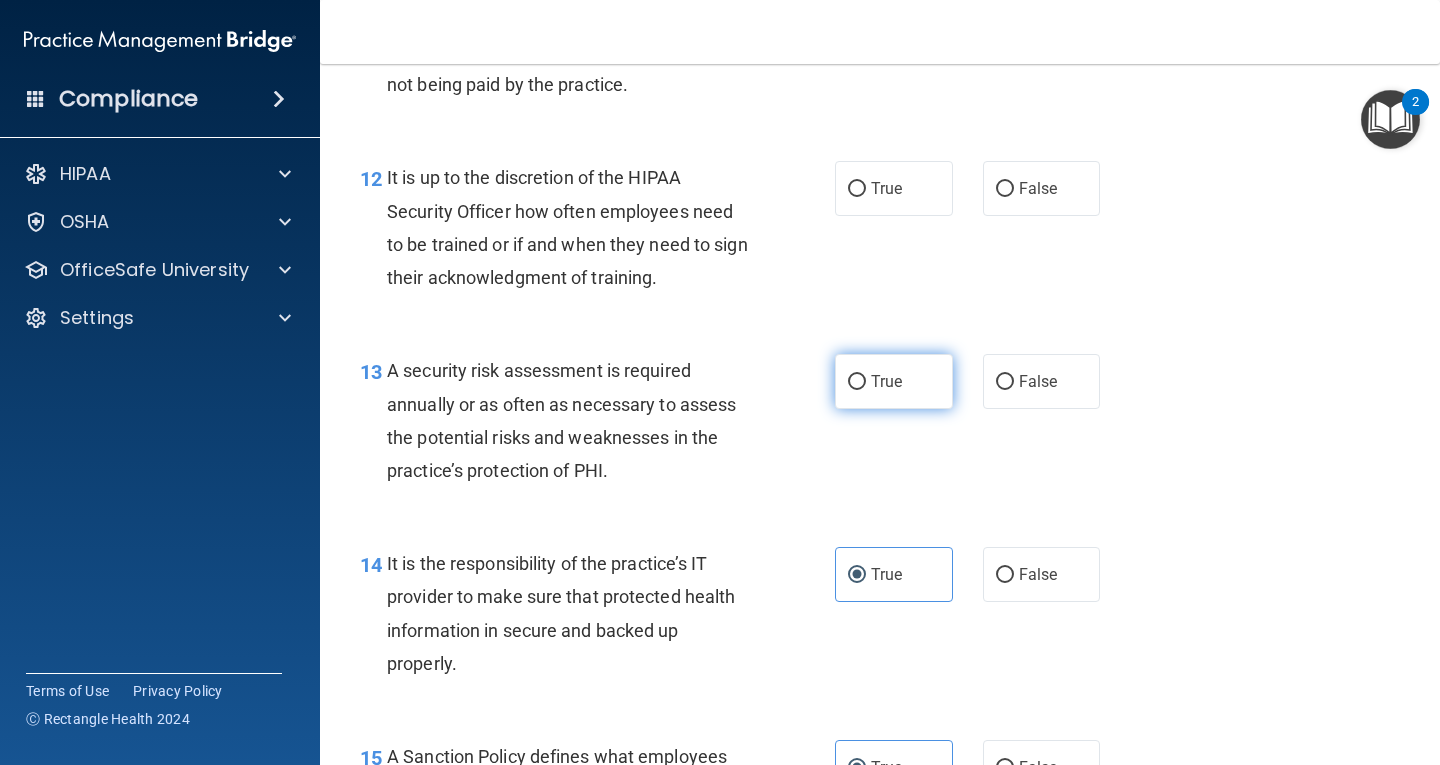 click on "True" at bounding box center [894, 381] 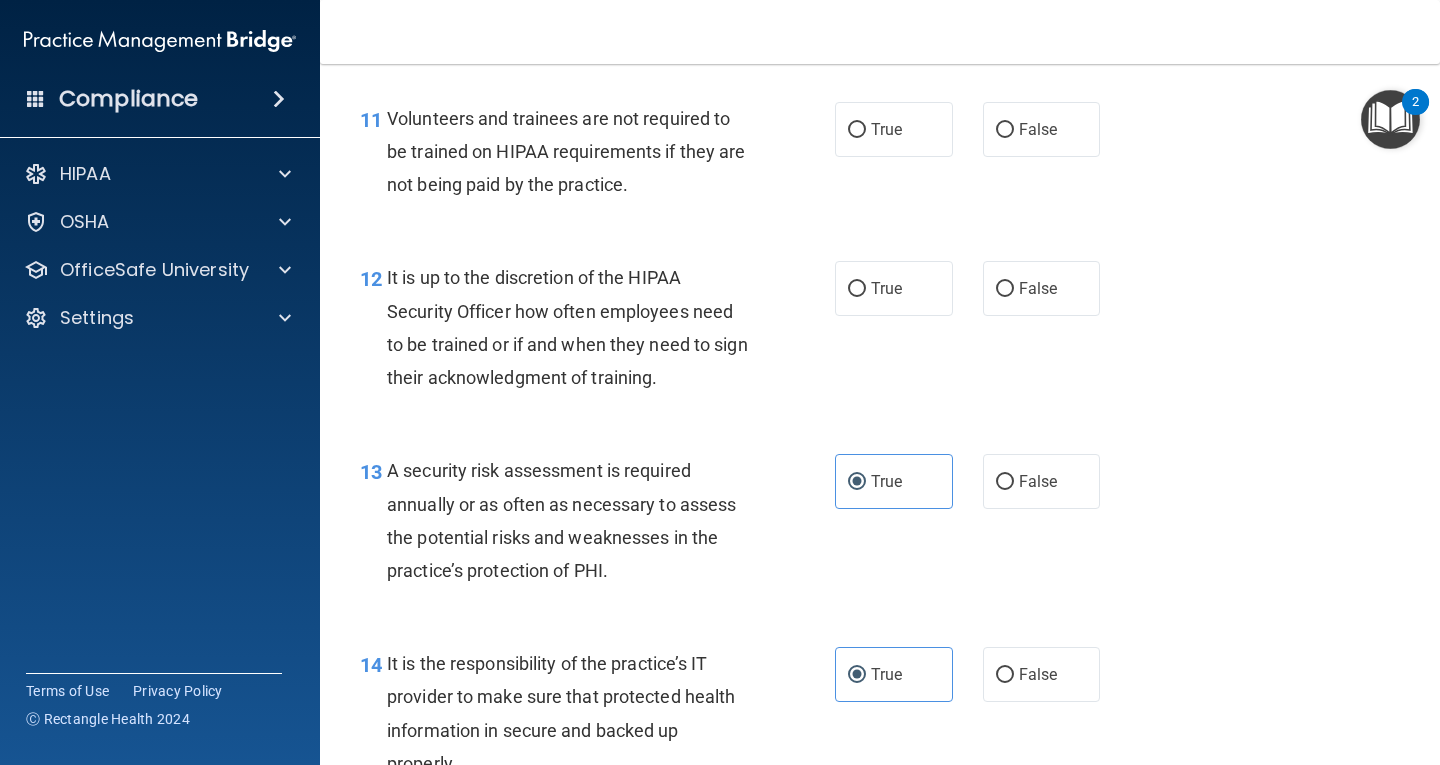 scroll, scrollTop: 2284, scrollLeft: 0, axis: vertical 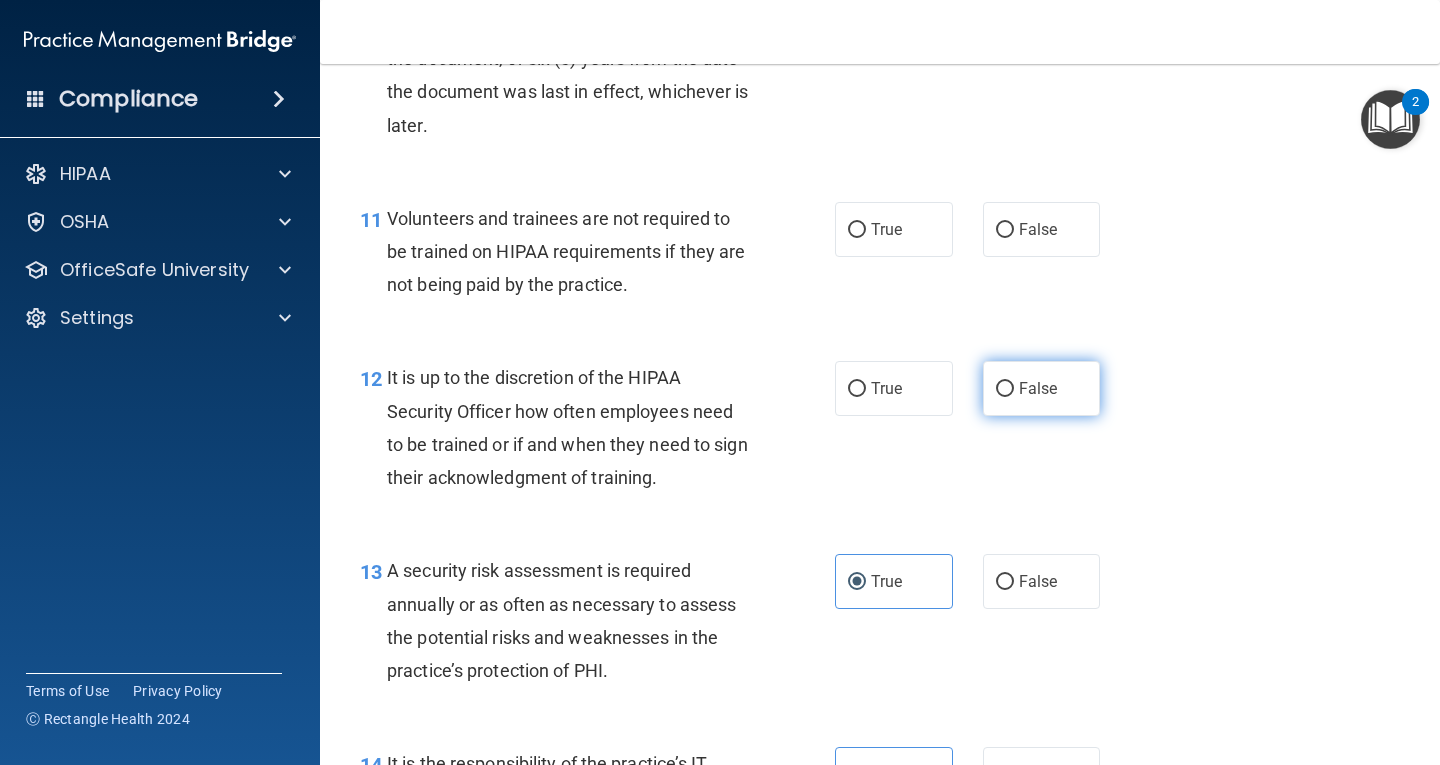 click on "False" at bounding box center [1038, 388] 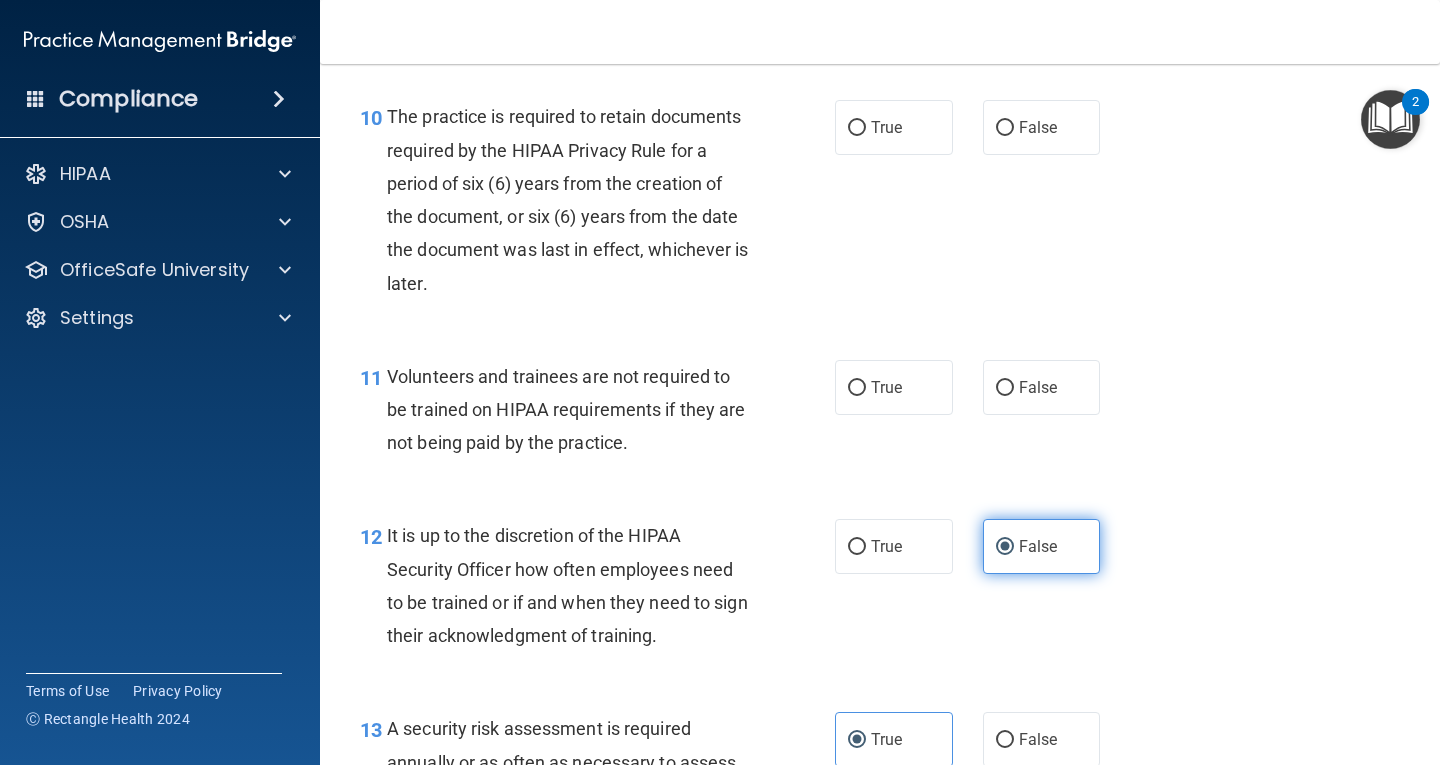 scroll, scrollTop: 2084, scrollLeft: 0, axis: vertical 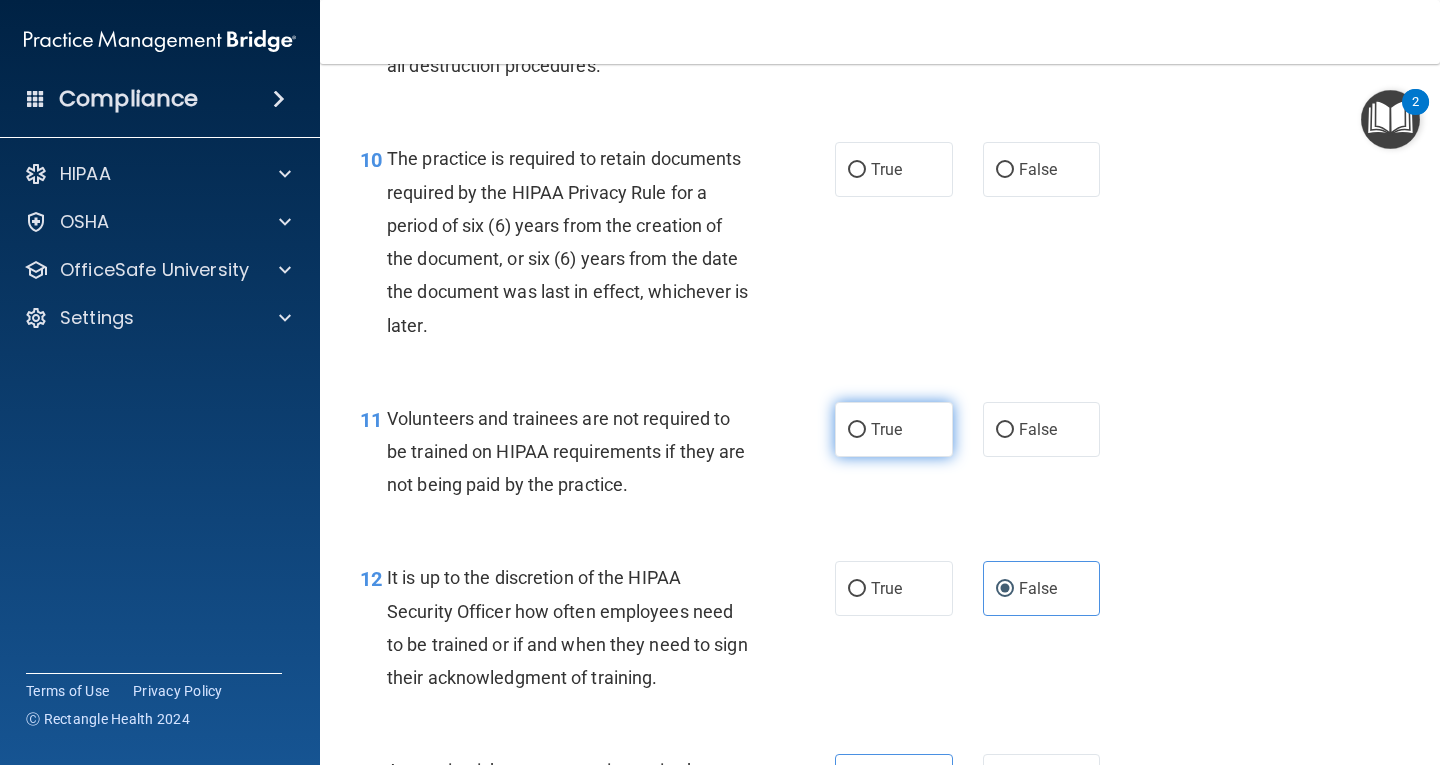 click on "True" at bounding box center (886, 429) 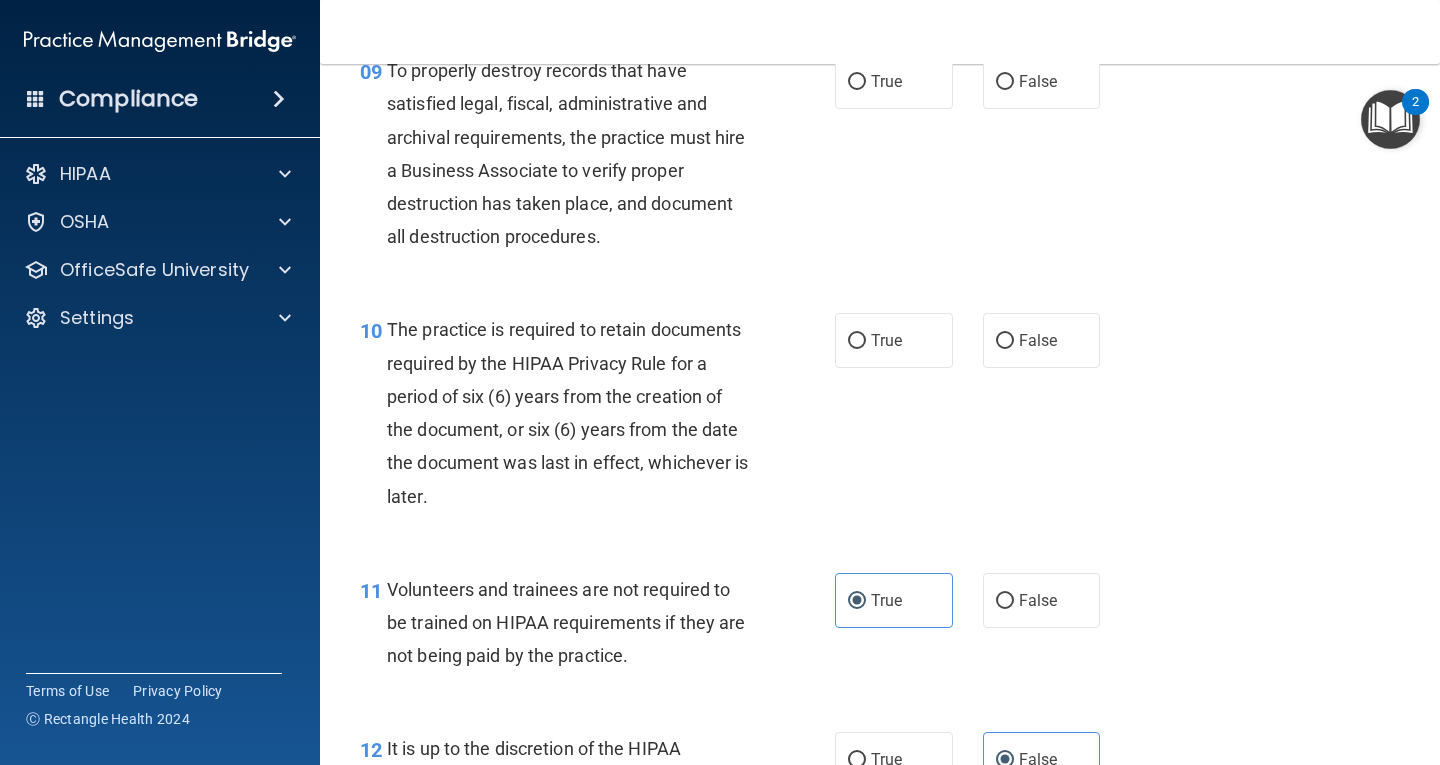 scroll, scrollTop: 1884, scrollLeft: 0, axis: vertical 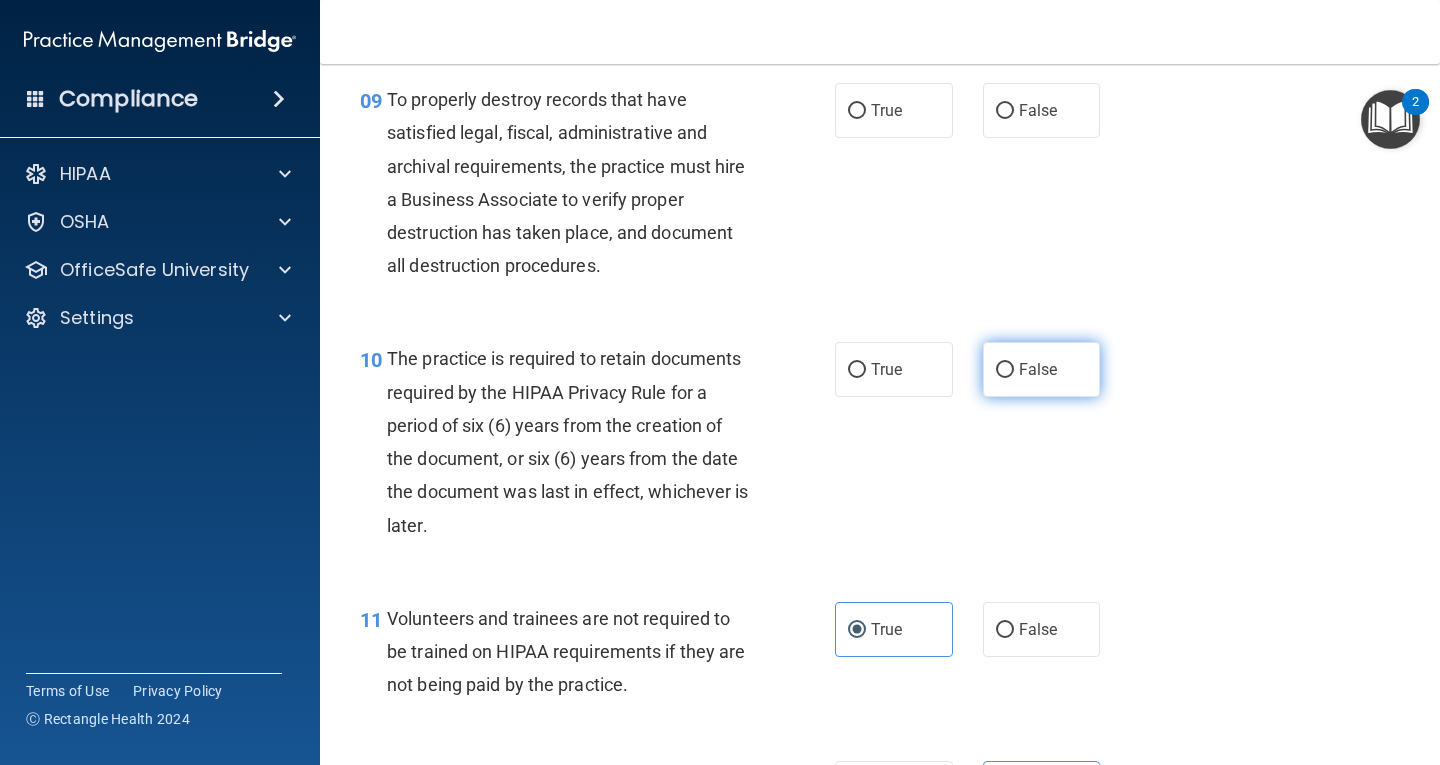 click on "False" at bounding box center [1038, 369] 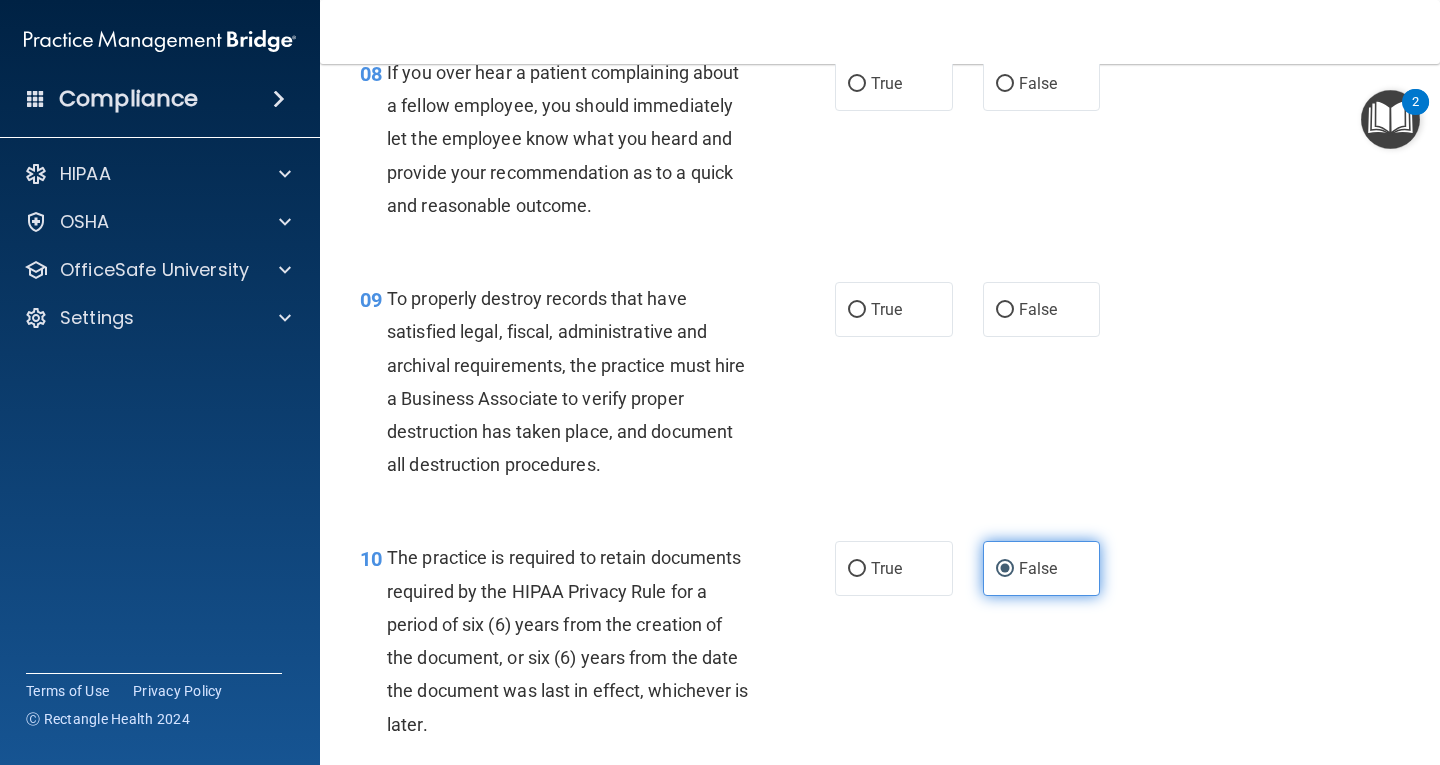 scroll, scrollTop: 1684, scrollLeft: 0, axis: vertical 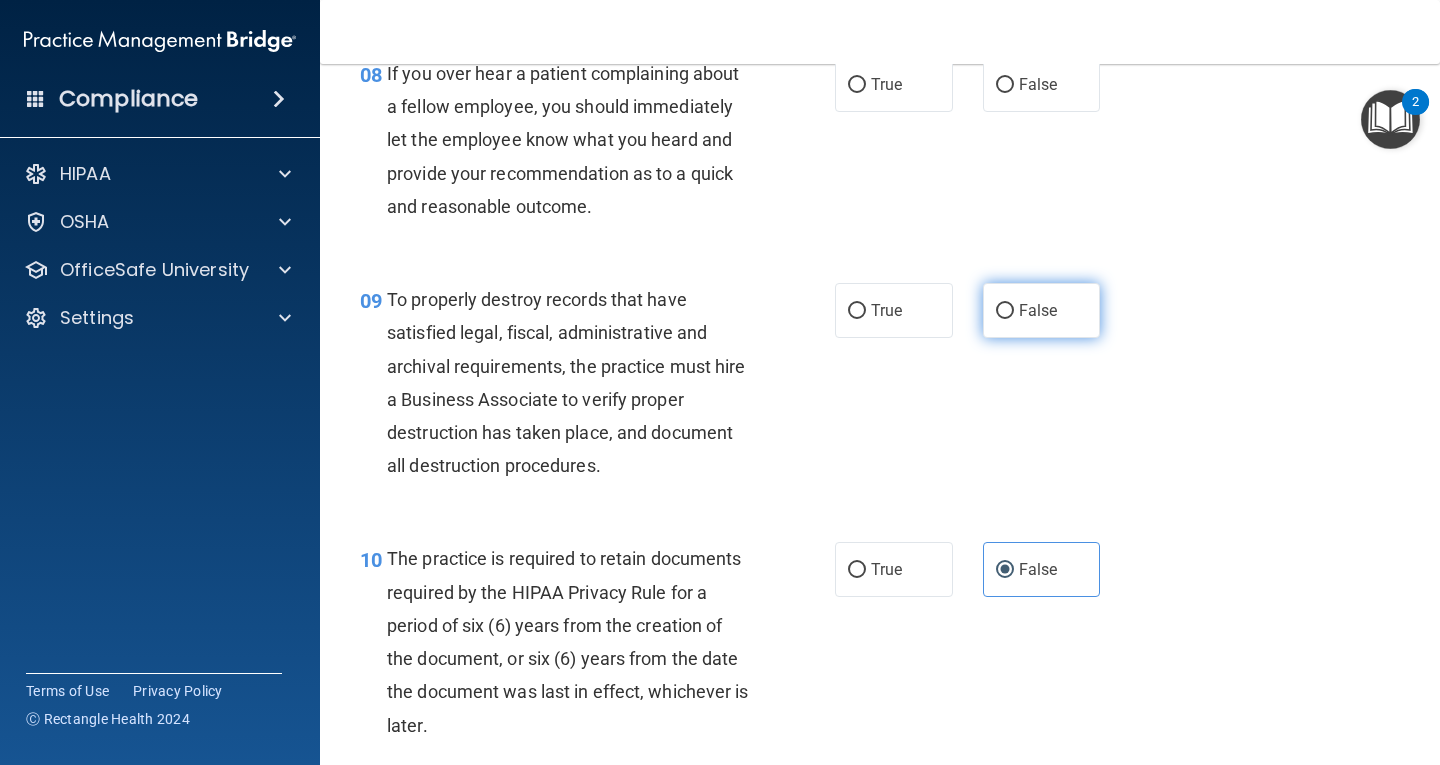 click on "False" at bounding box center (1042, 310) 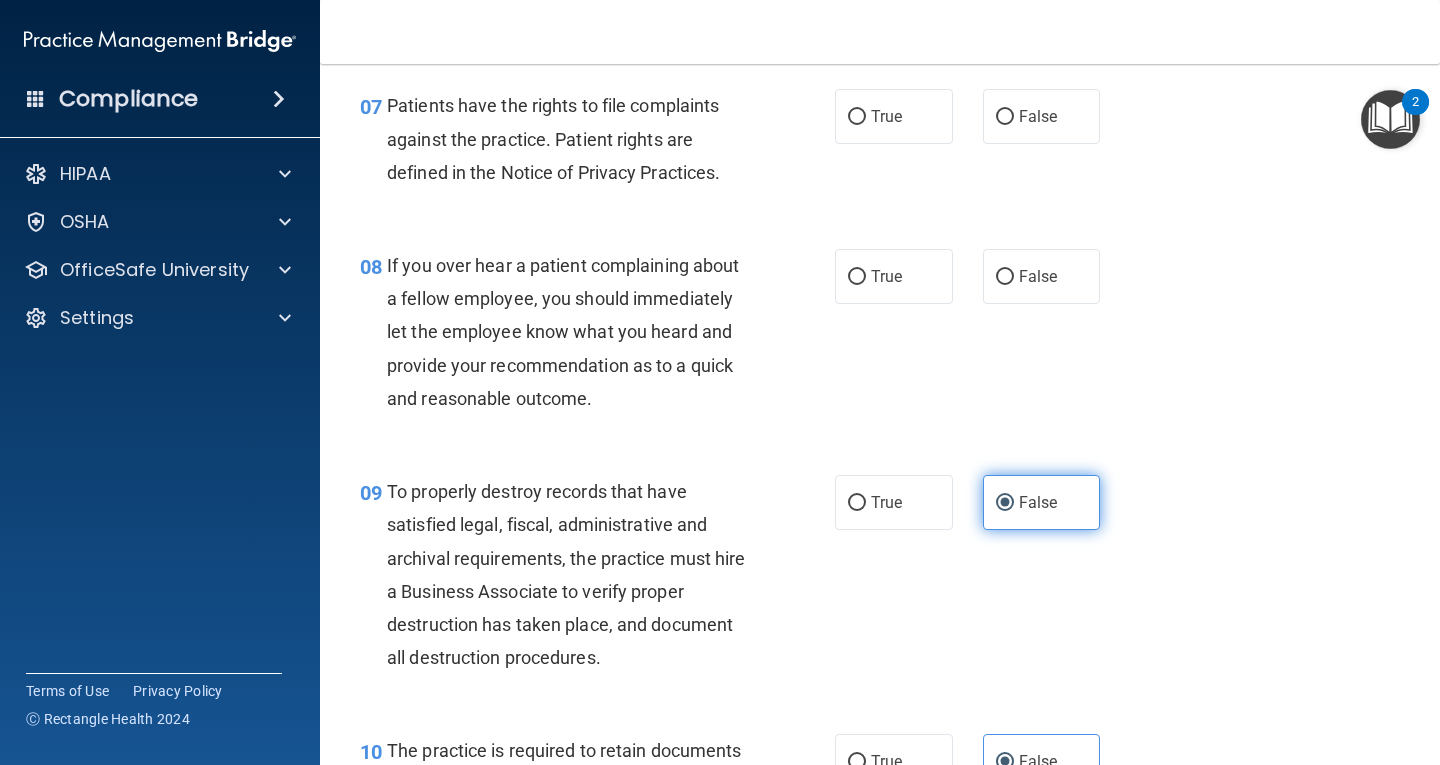 scroll, scrollTop: 1484, scrollLeft: 0, axis: vertical 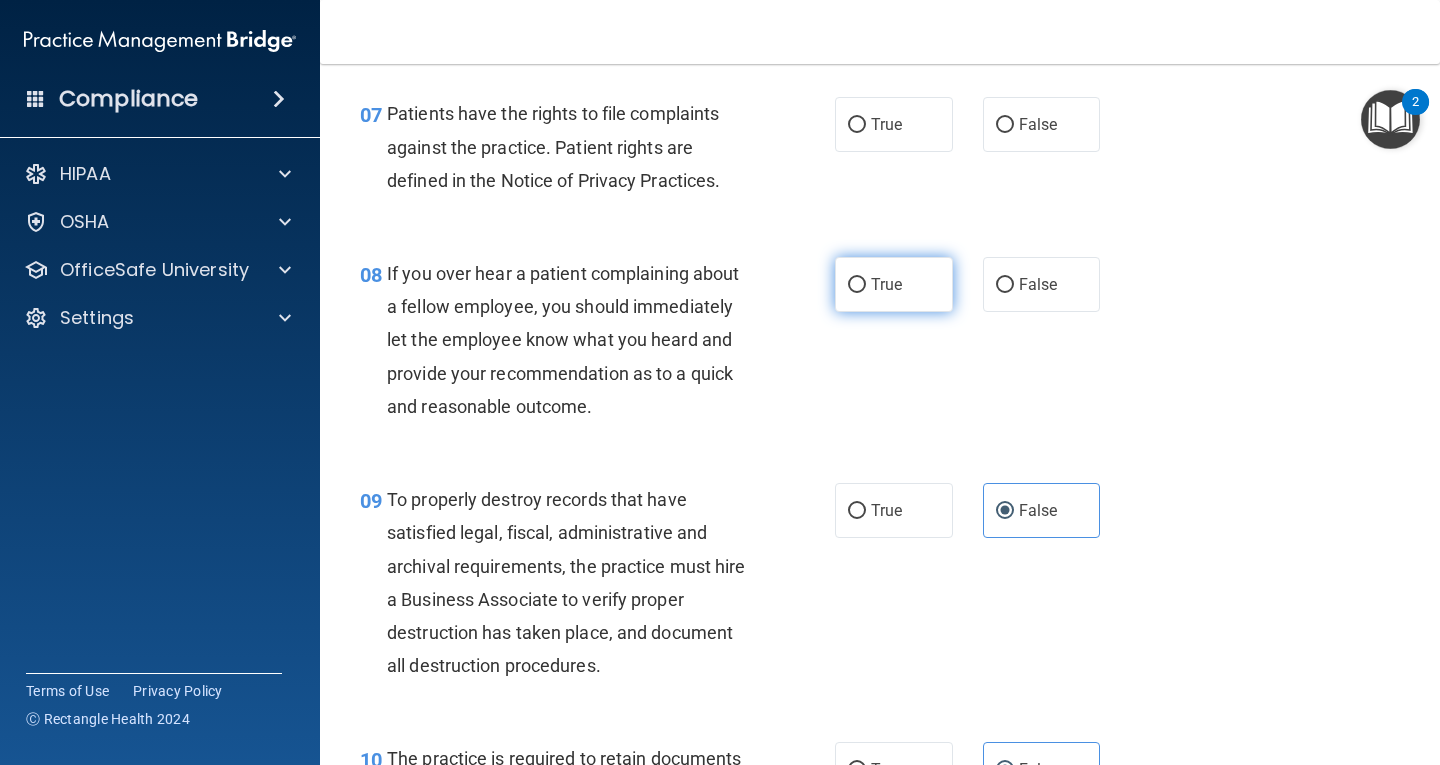 click on "True" at bounding box center (894, 284) 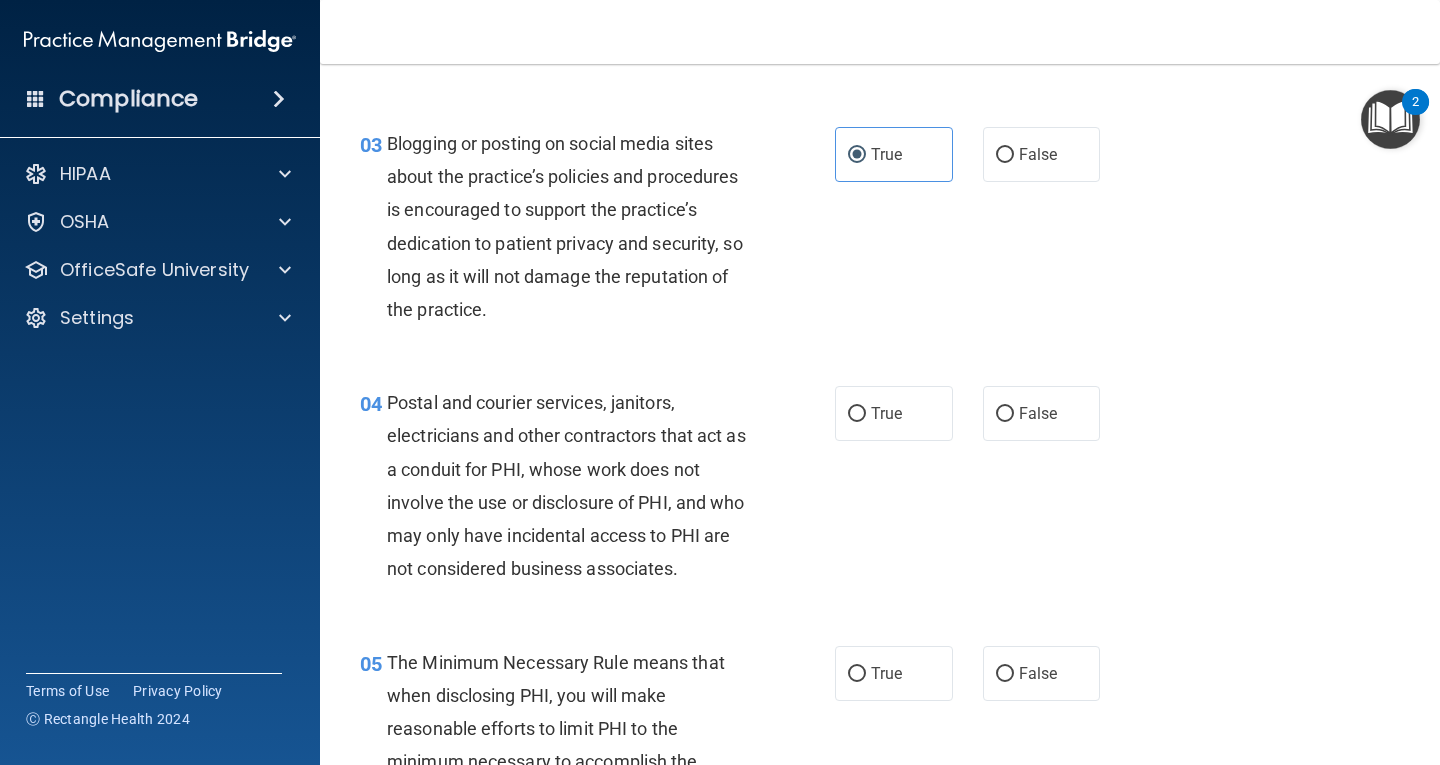 scroll, scrollTop: 784, scrollLeft: 0, axis: vertical 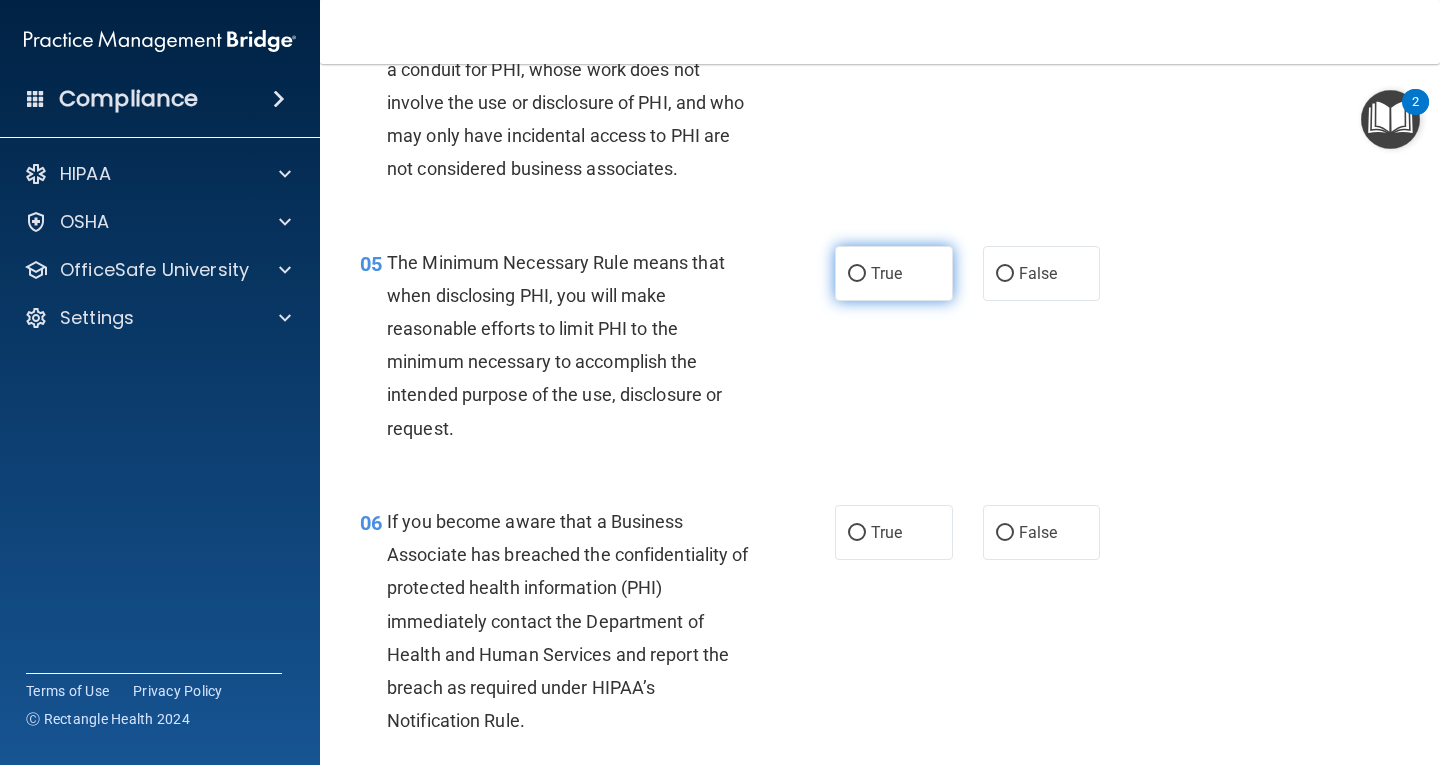 click on "True" at bounding box center [886, 273] 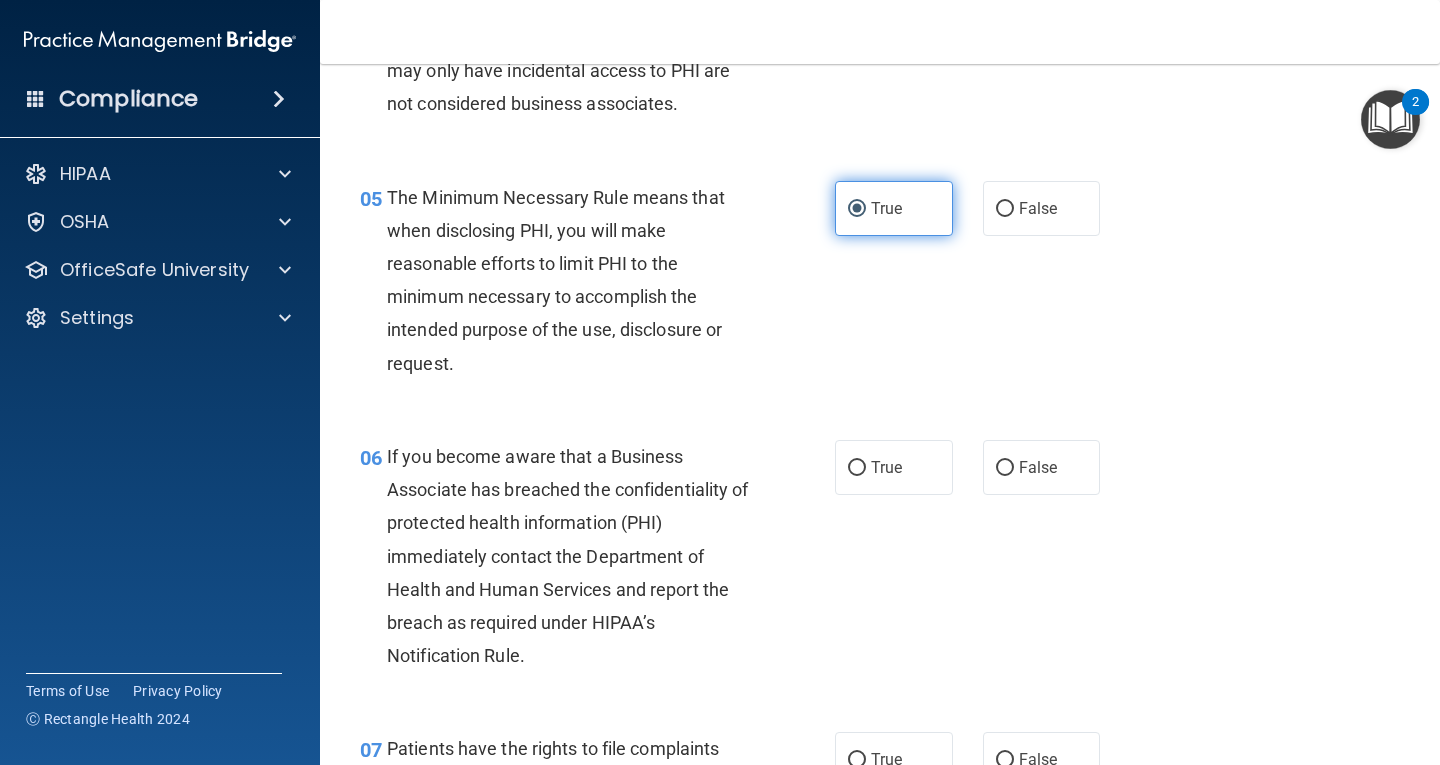 scroll, scrollTop: 884, scrollLeft: 0, axis: vertical 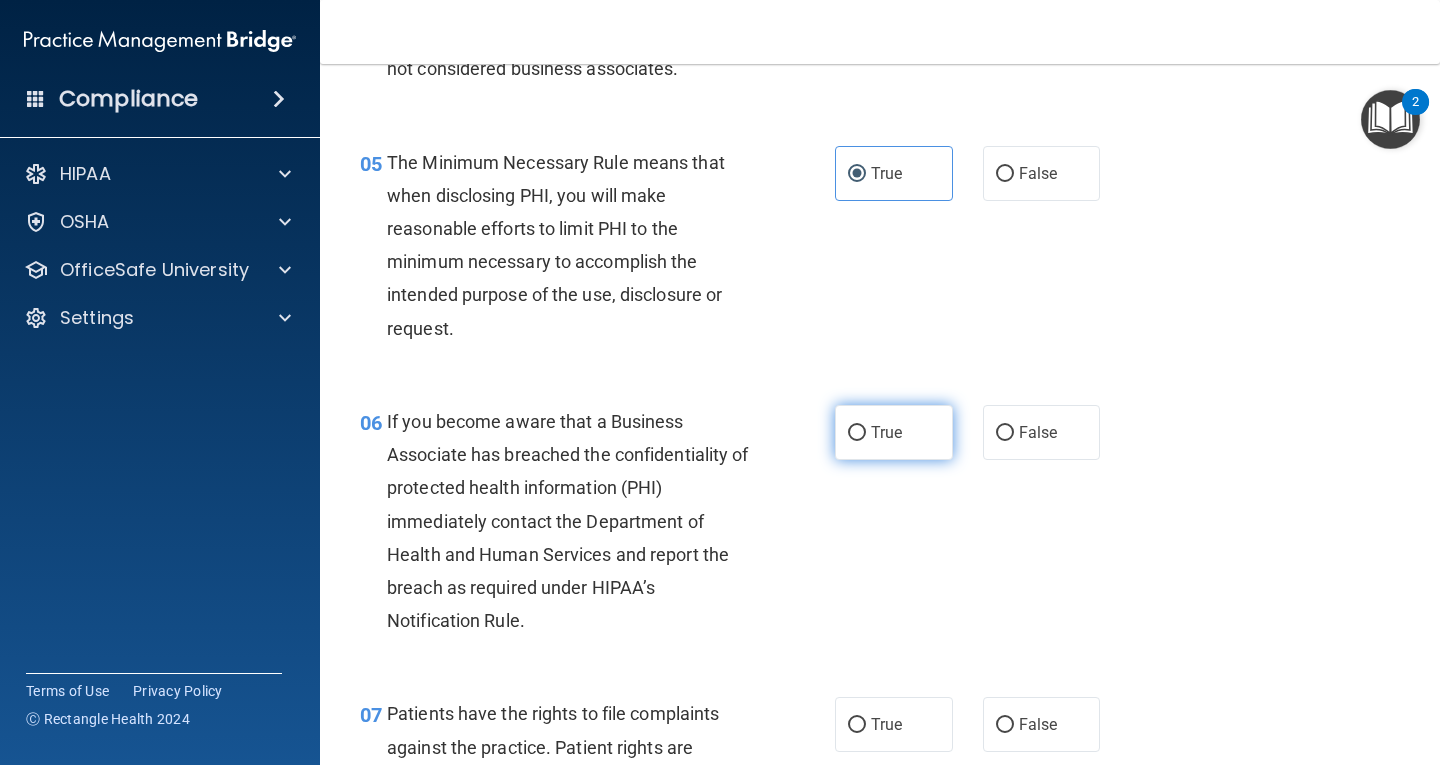 click on "True" at bounding box center (886, 432) 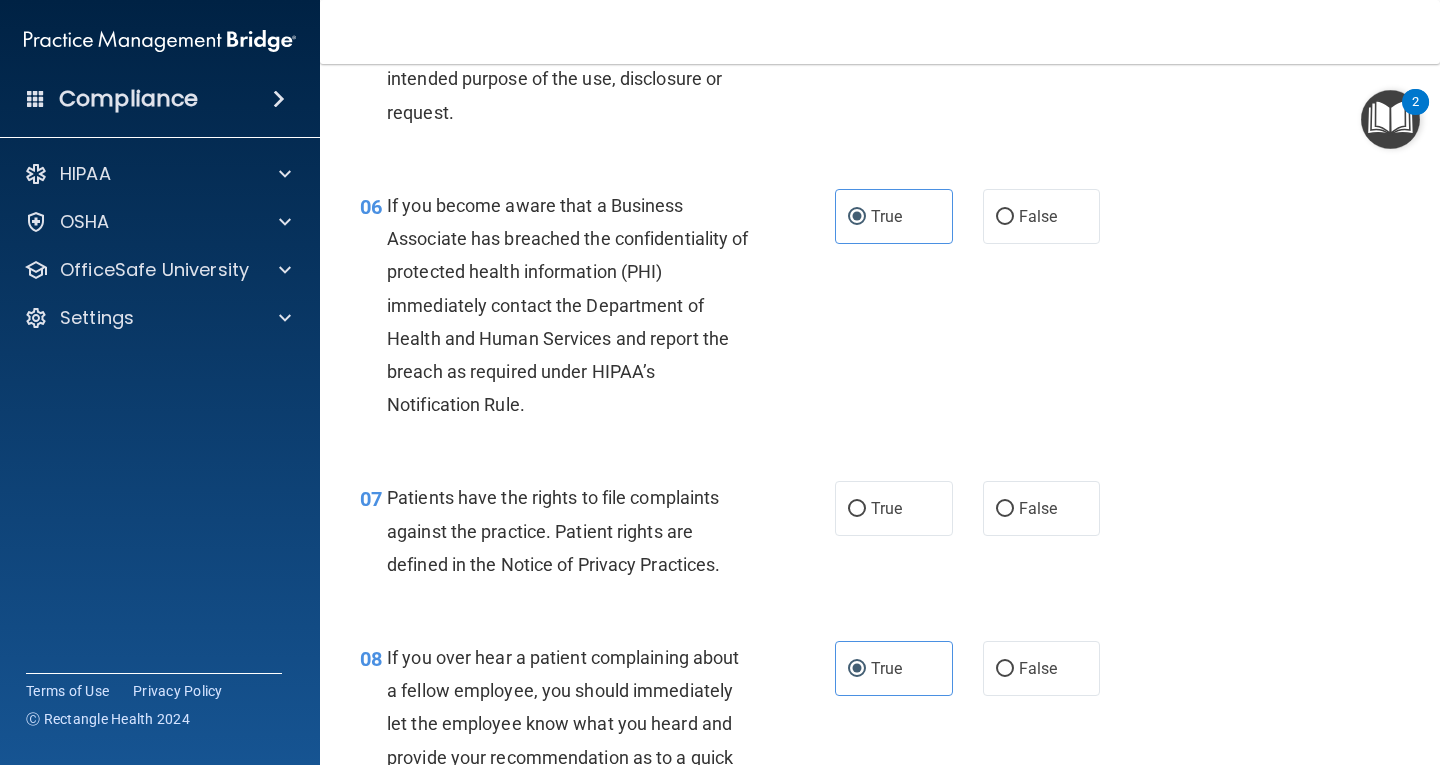 scroll, scrollTop: 1184, scrollLeft: 0, axis: vertical 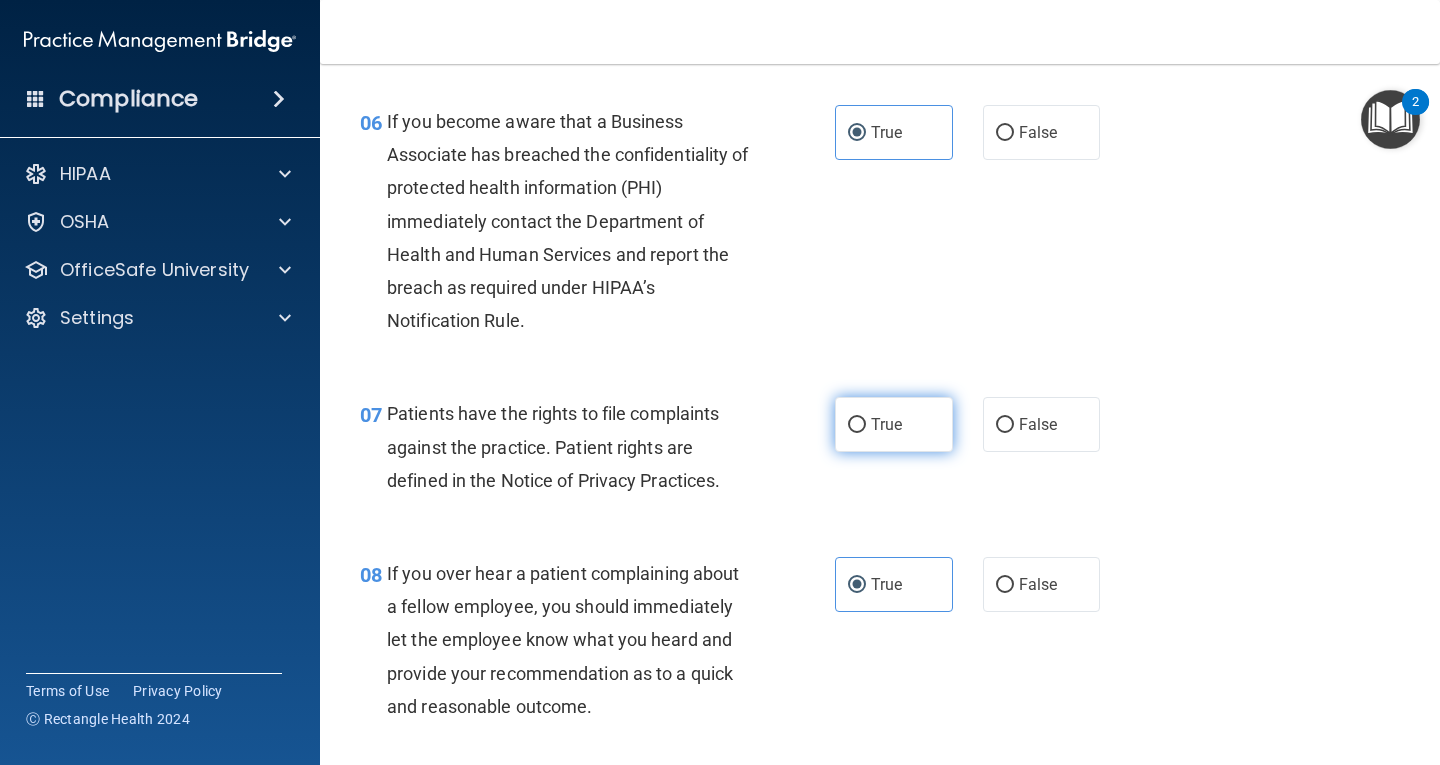 click on "True" at bounding box center [894, 424] 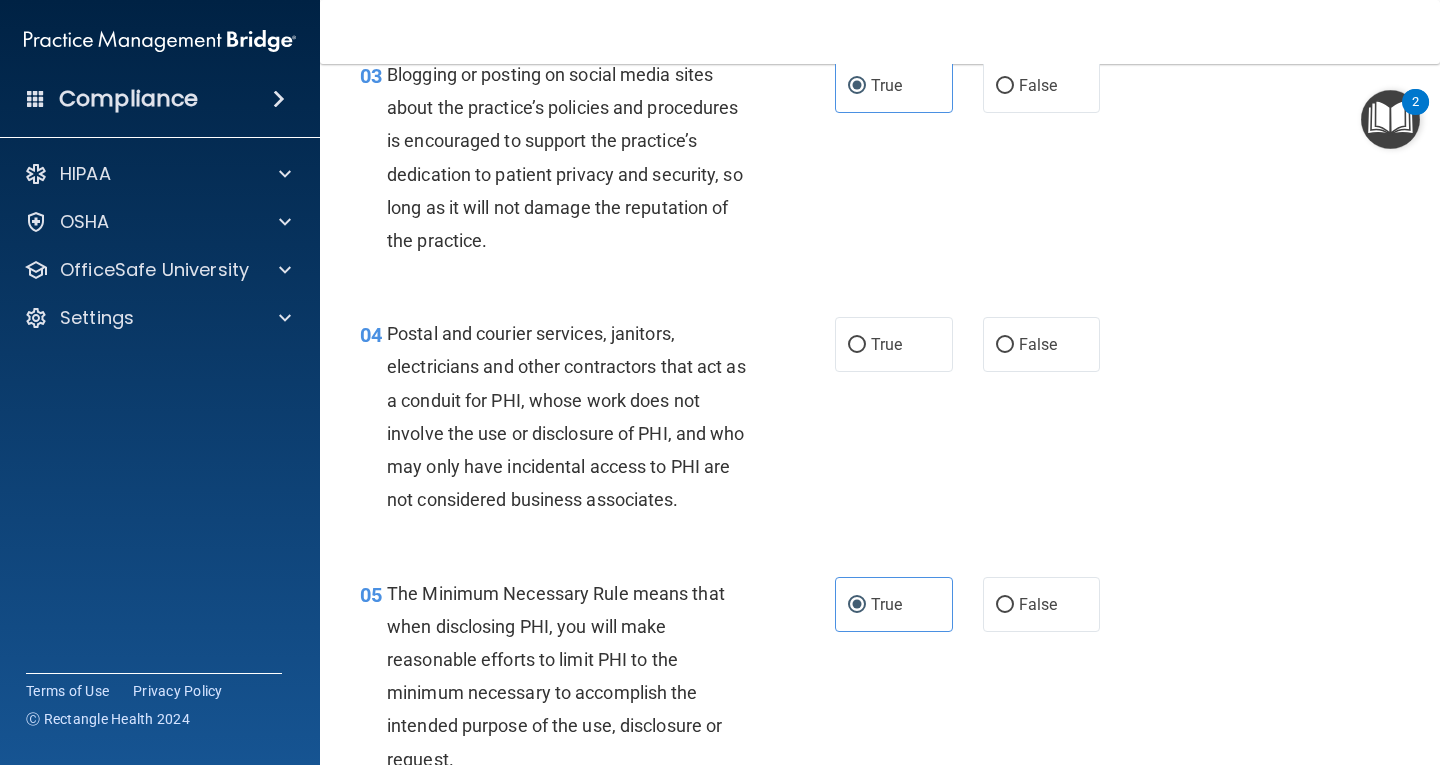 scroll, scrollTop: 284, scrollLeft: 0, axis: vertical 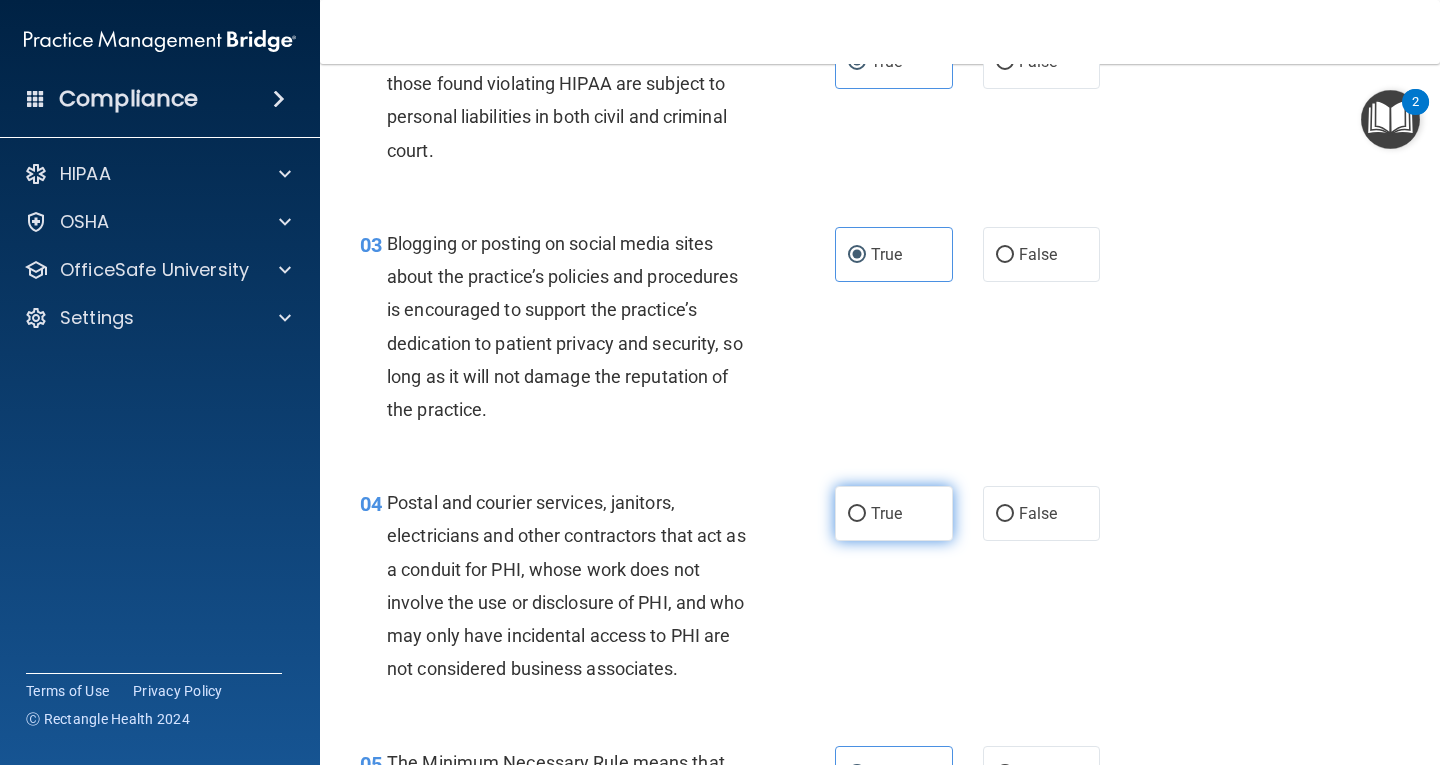 click on "True" at bounding box center (886, 513) 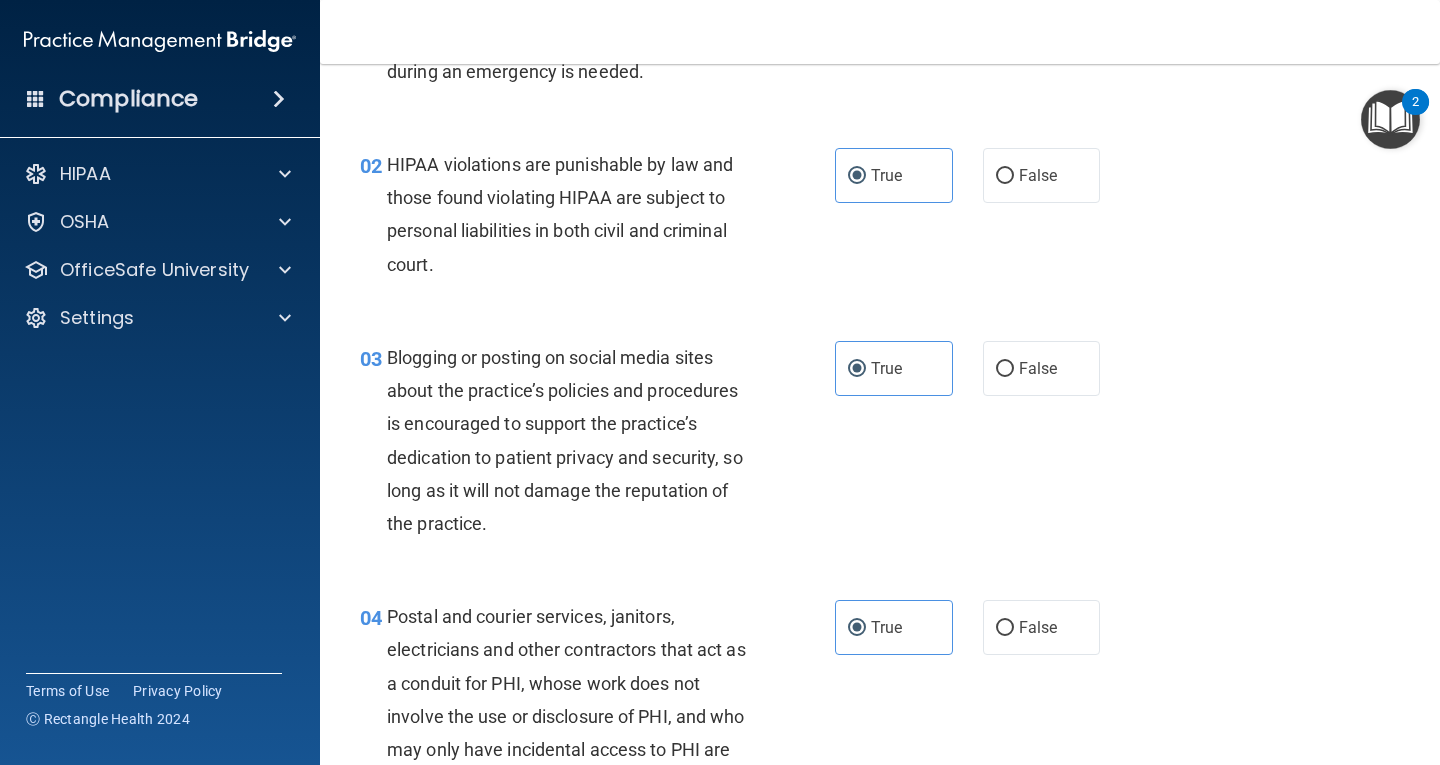 scroll, scrollTop: 0, scrollLeft: 0, axis: both 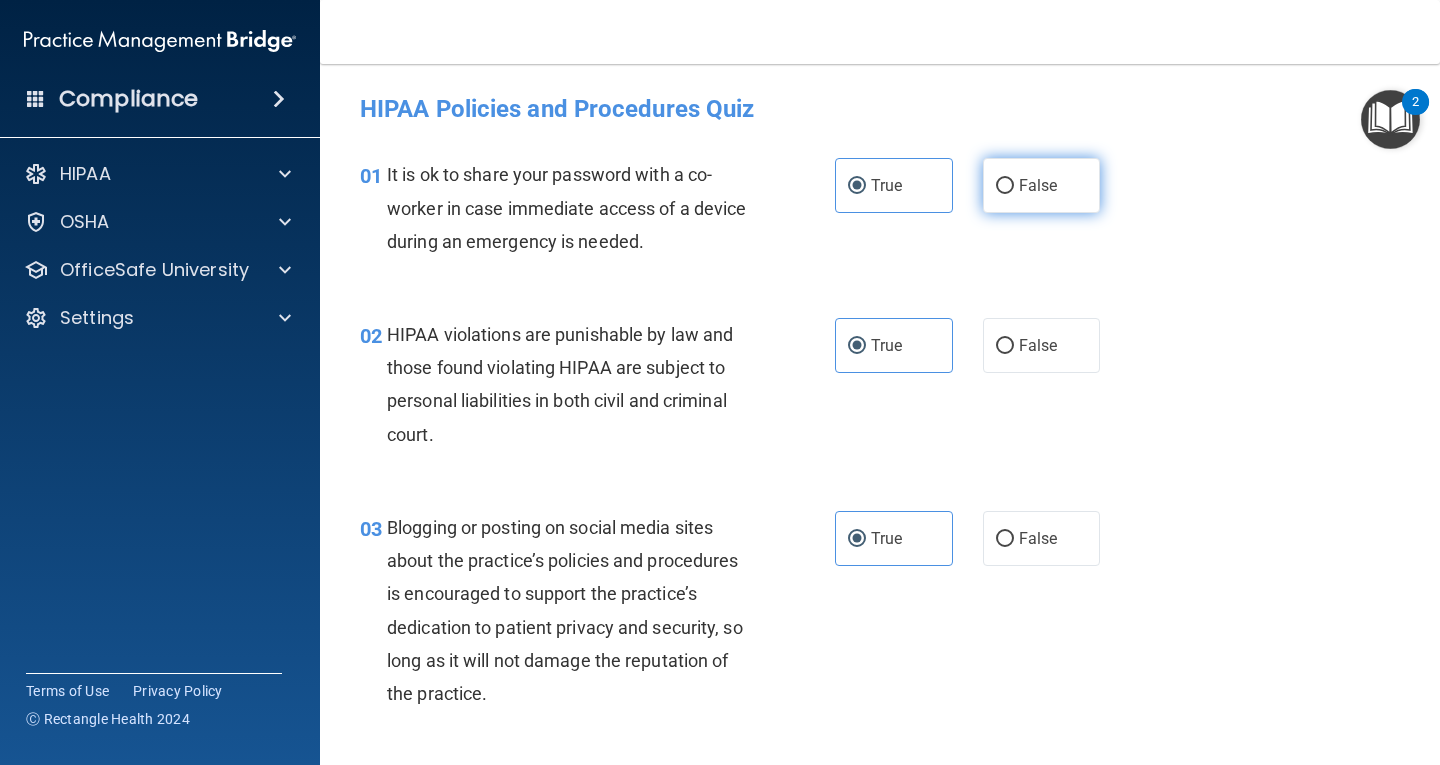 click on "False" at bounding box center (1038, 185) 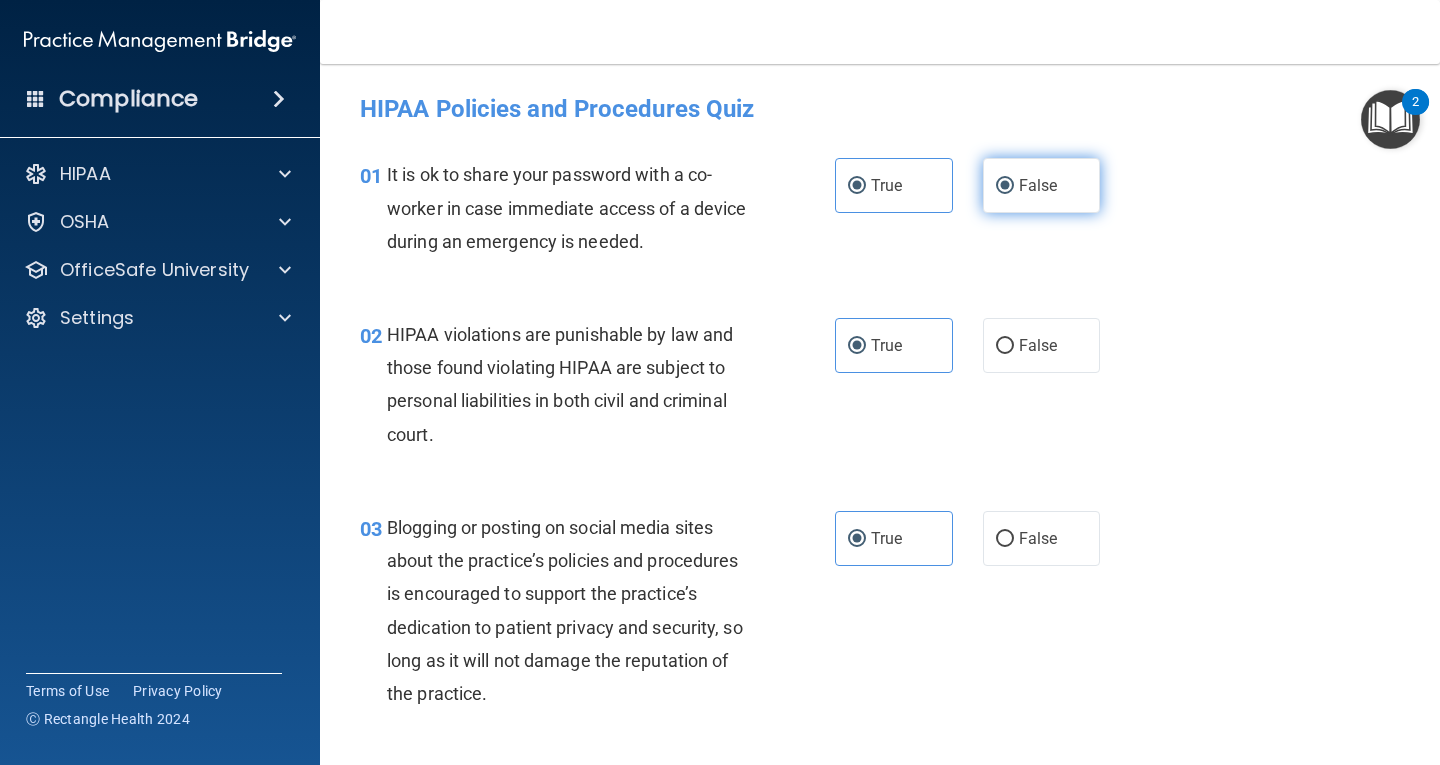 radio on "false" 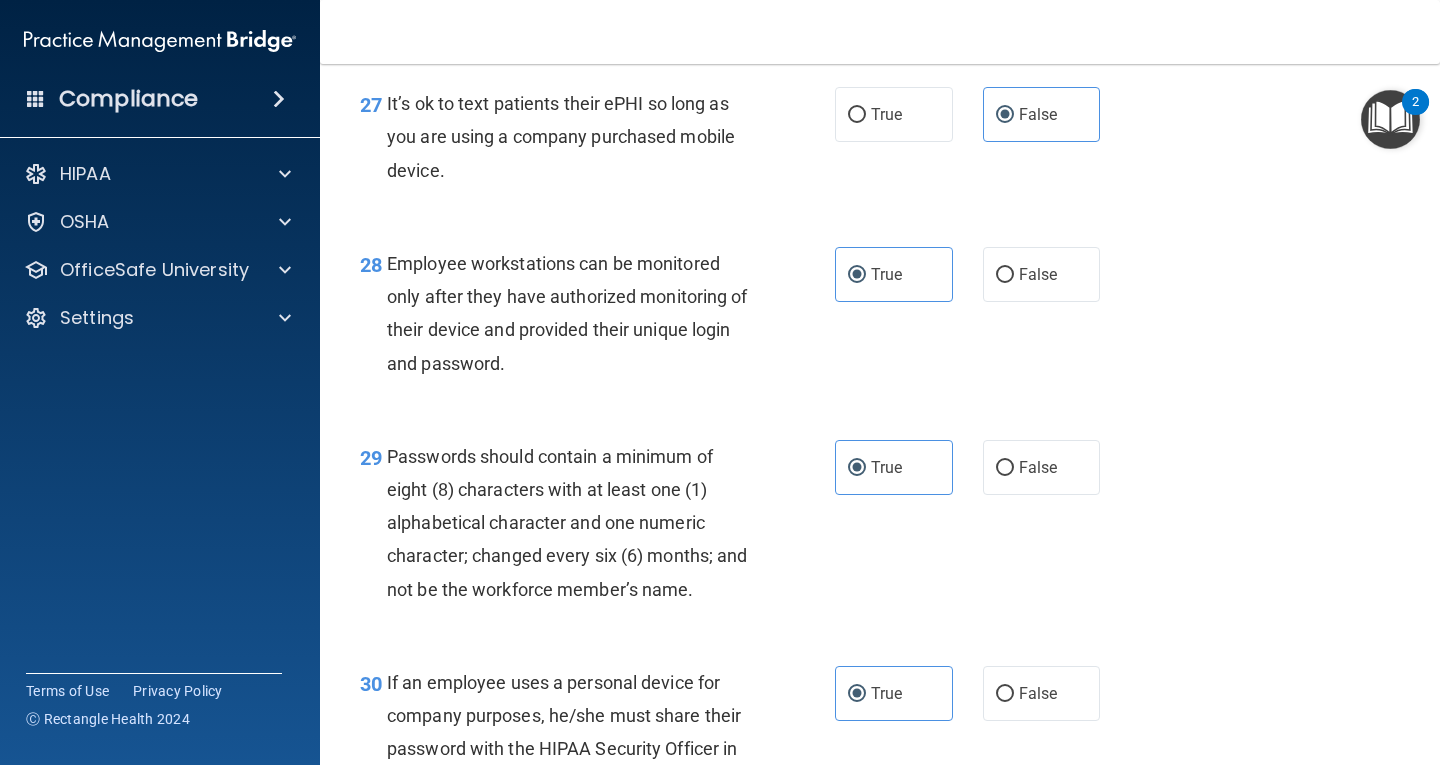 scroll, scrollTop: 5484, scrollLeft: 0, axis: vertical 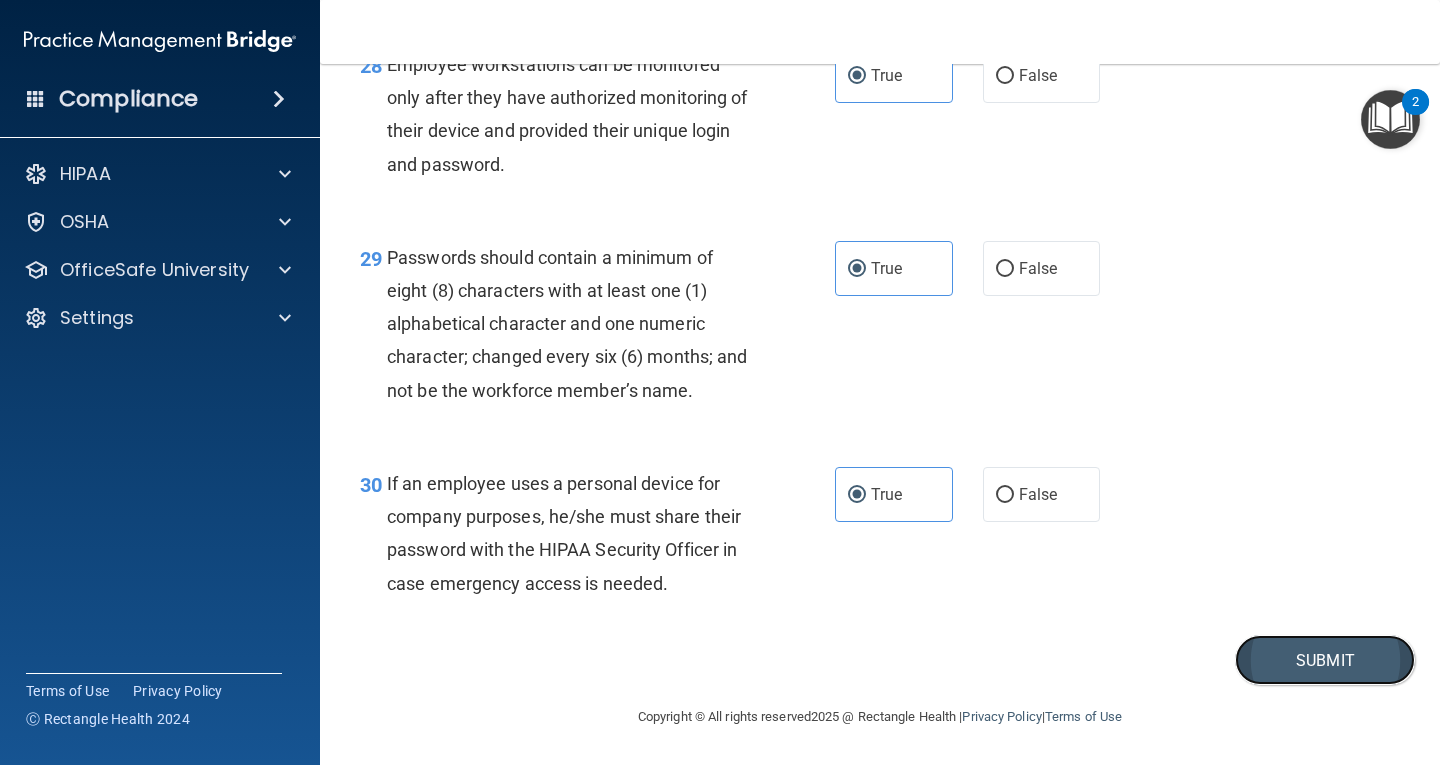 click on "Submit" at bounding box center [1325, 660] 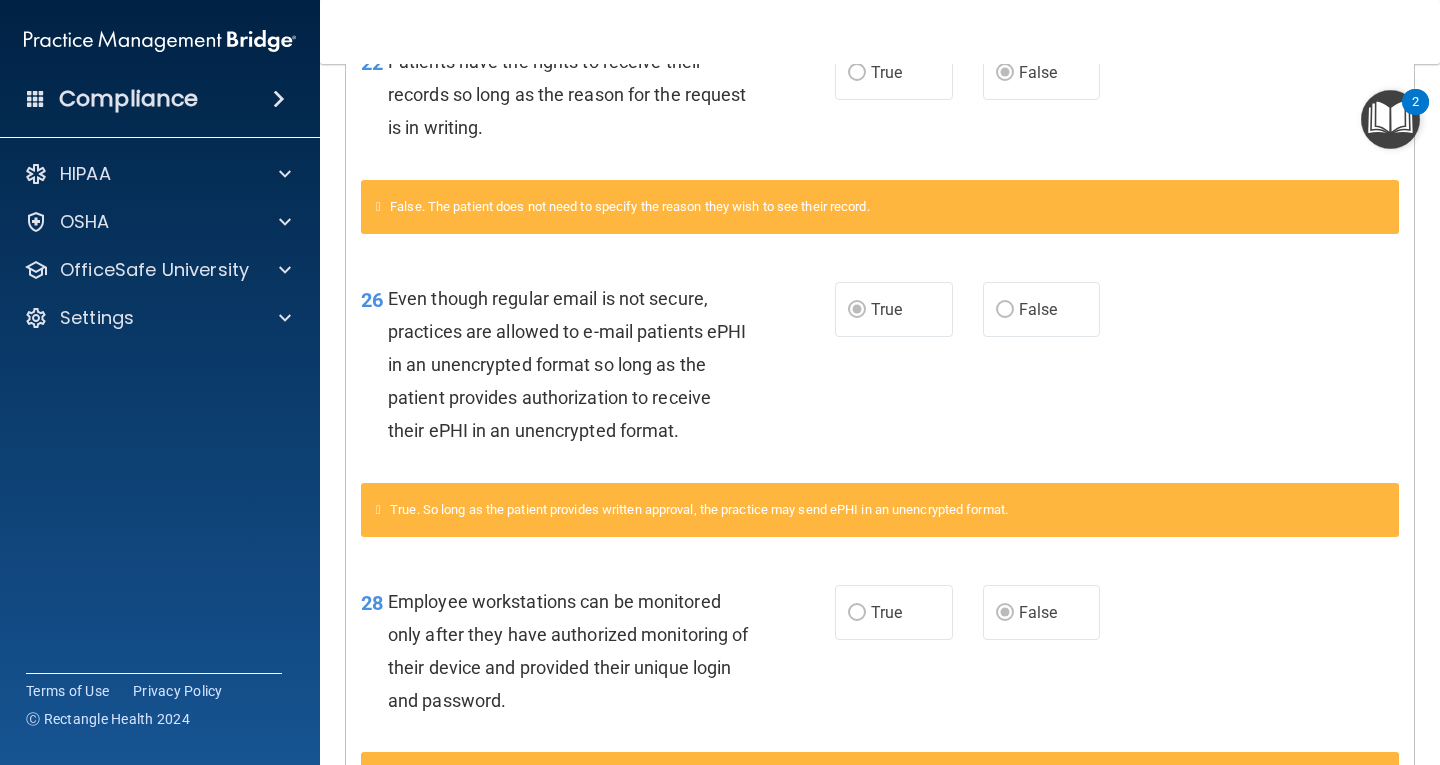 scroll, scrollTop: 3252, scrollLeft: 0, axis: vertical 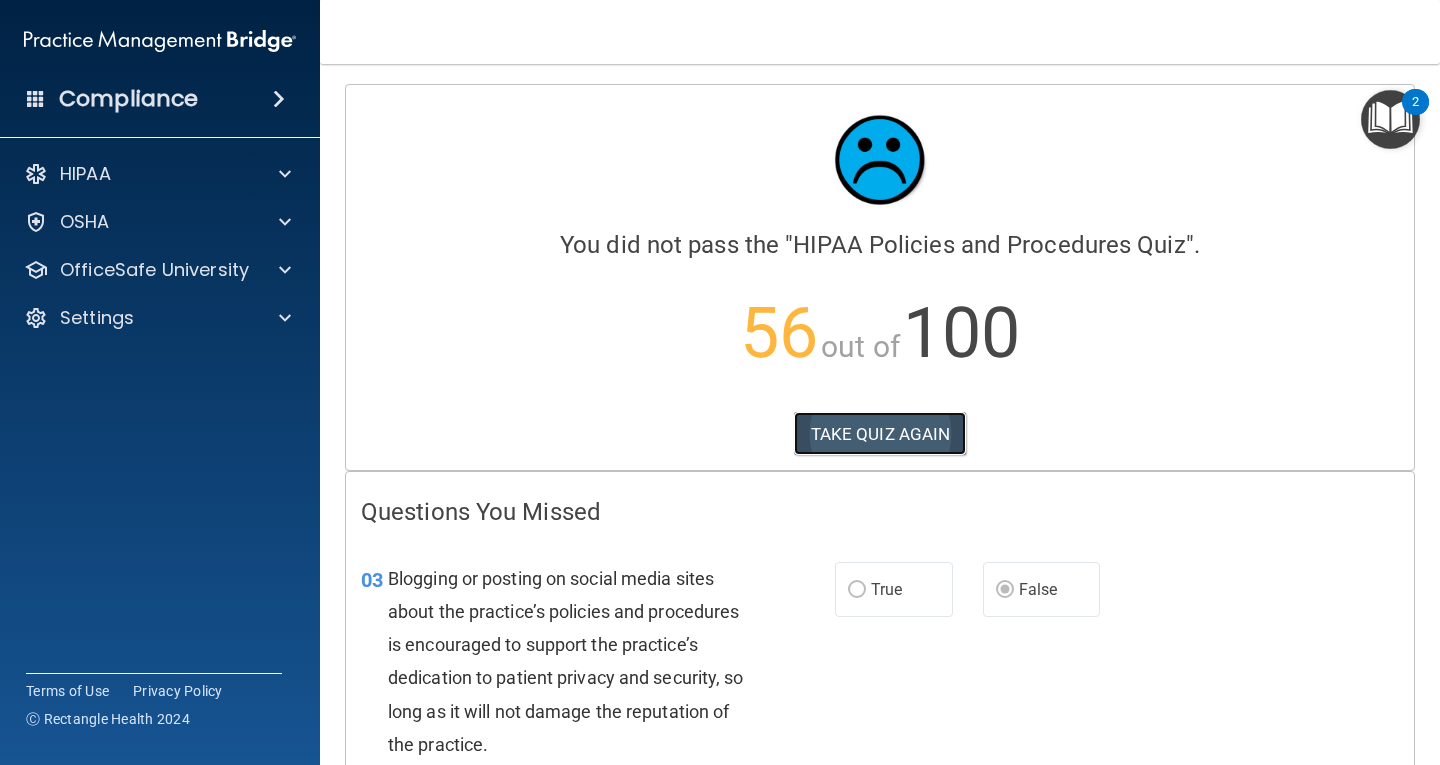 click on "TAKE QUIZ AGAIN" at bounding box center [880, 434] 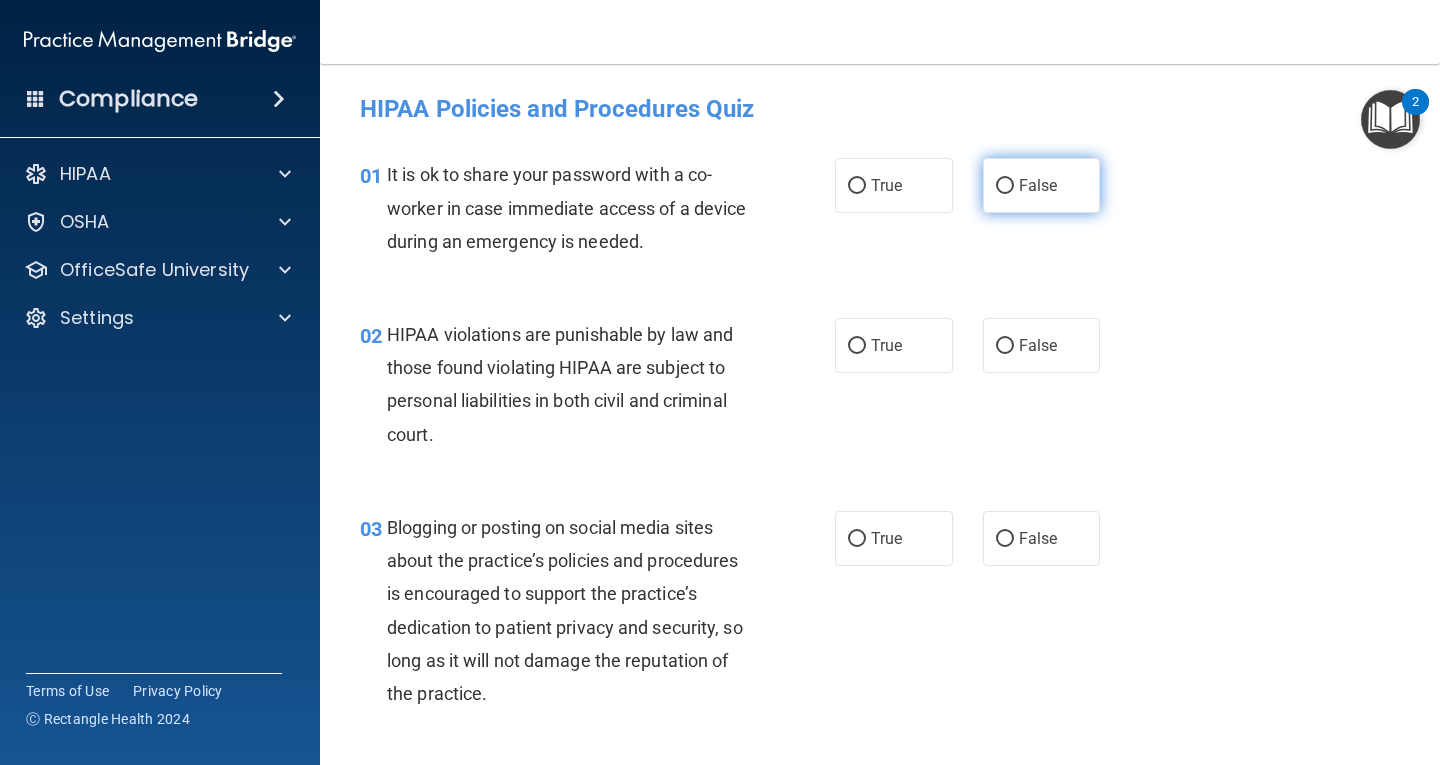 click on "False" at bounding box center (1005, 186) 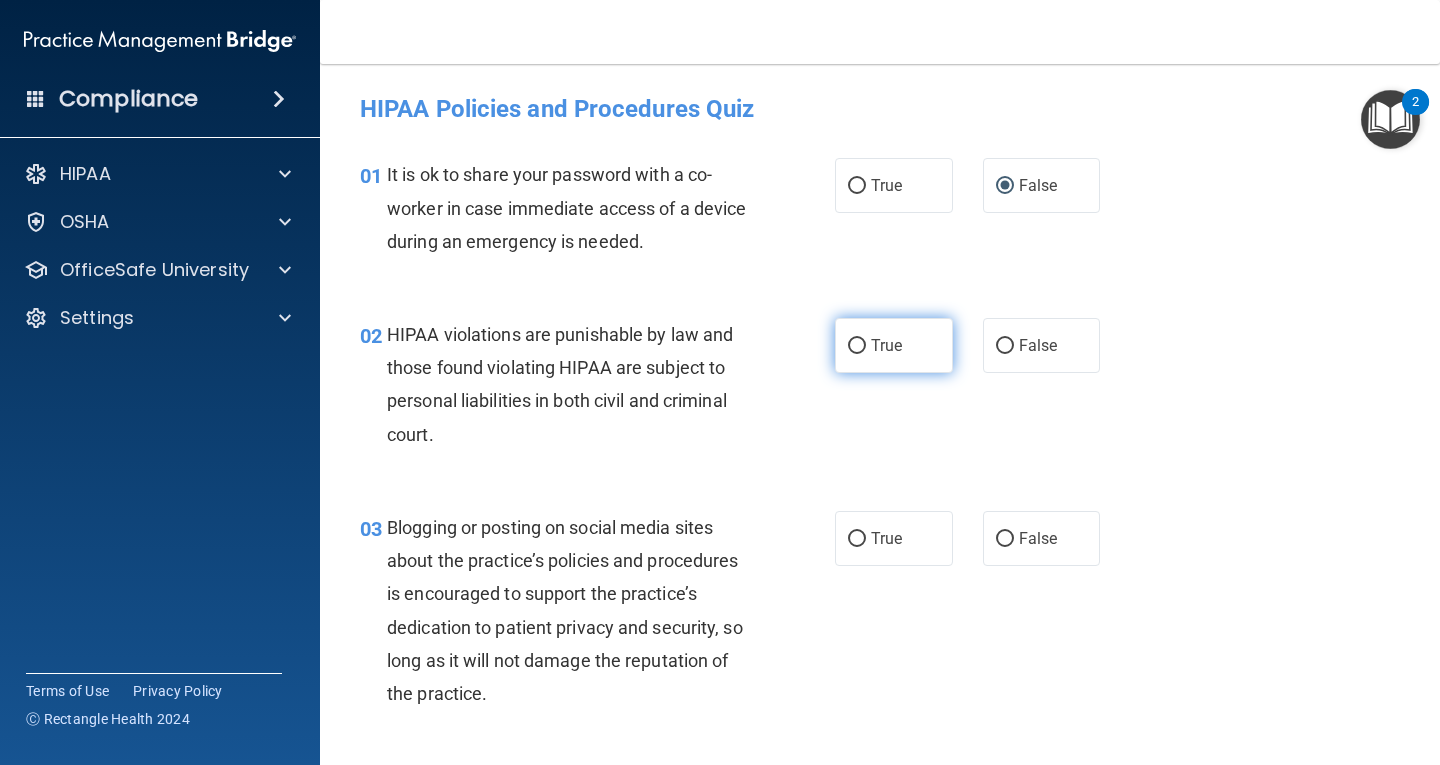 click on "True" at bounding box center [857, 346] 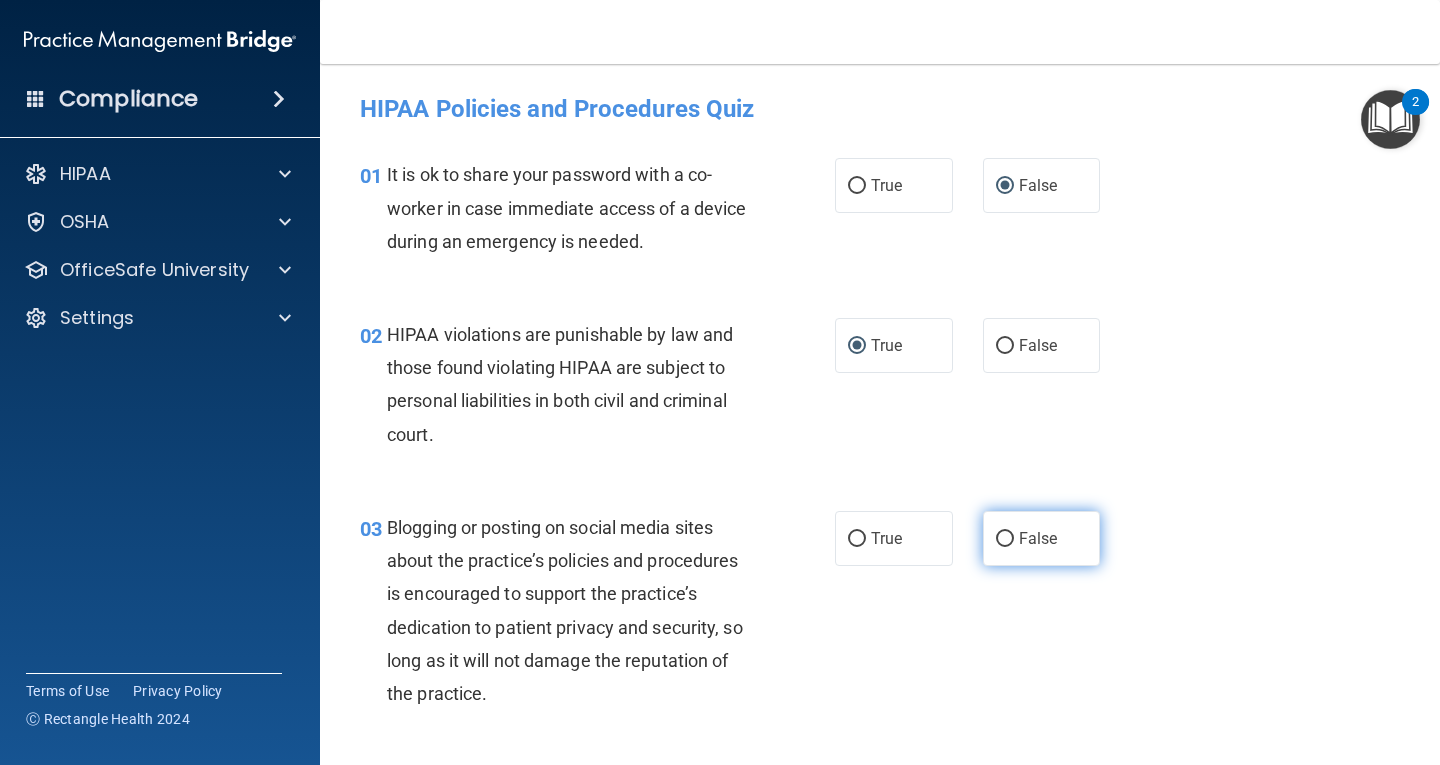 click on "False" at bounding box center (1038, 538) 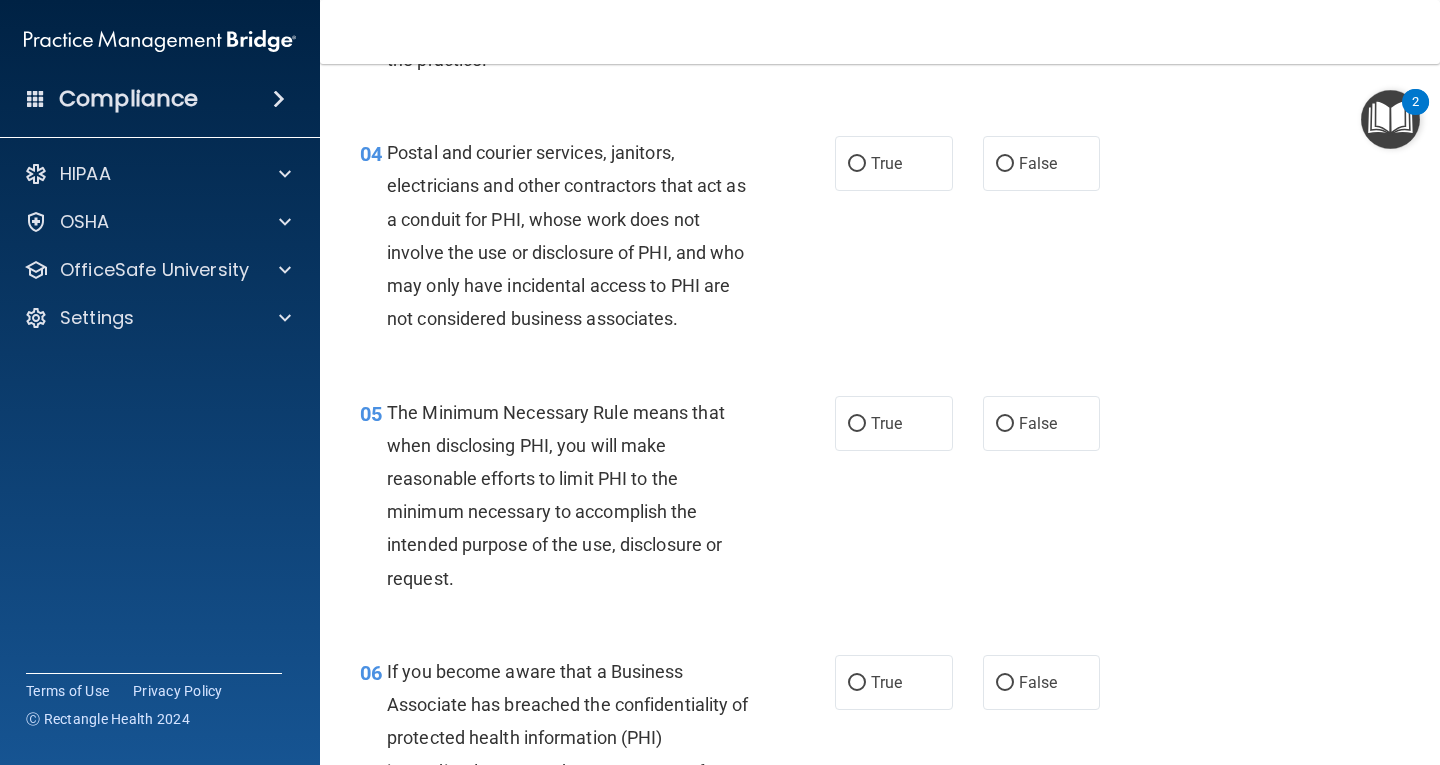 scroll, scrollTop: 700, scrollLeft: 0, axis: vertical 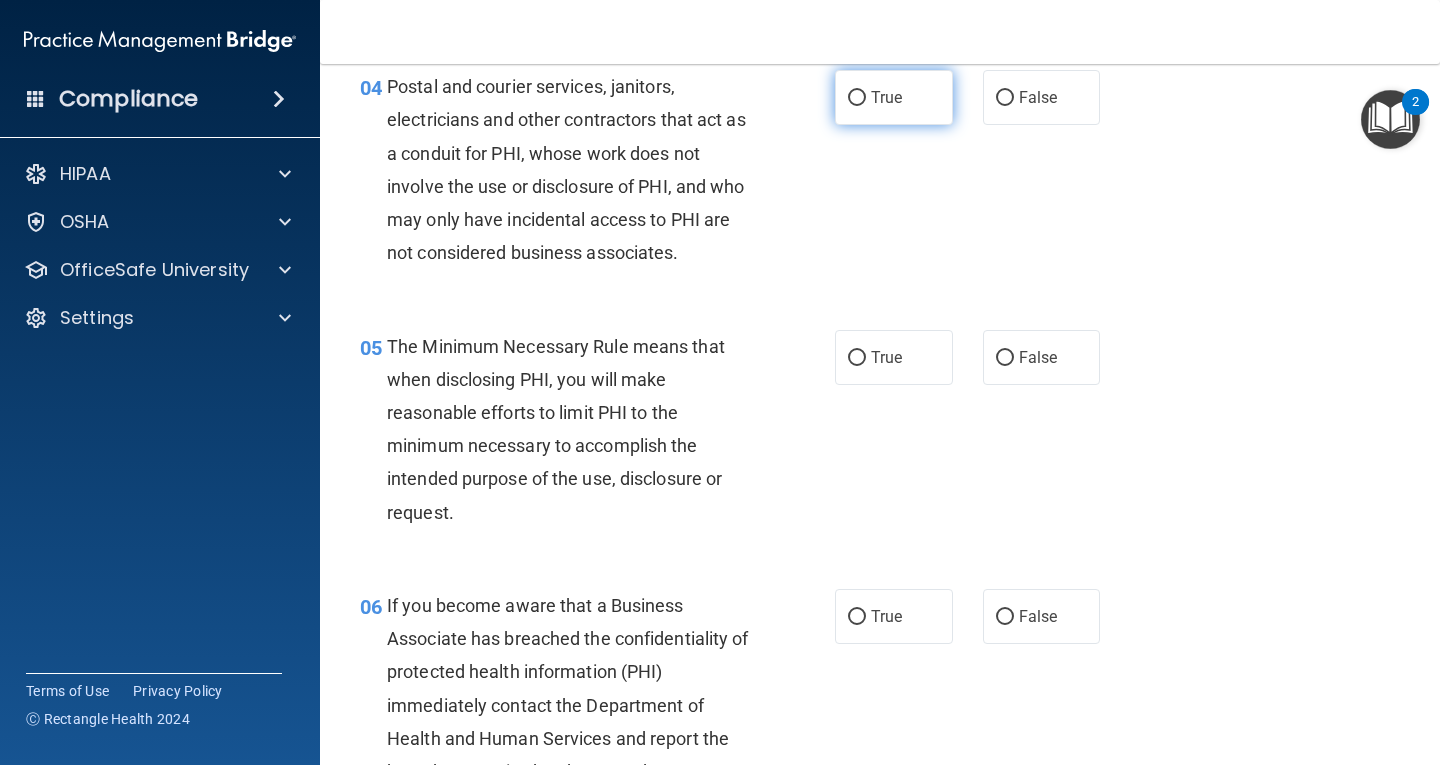 click on "True" at bounding box center [894, 97] 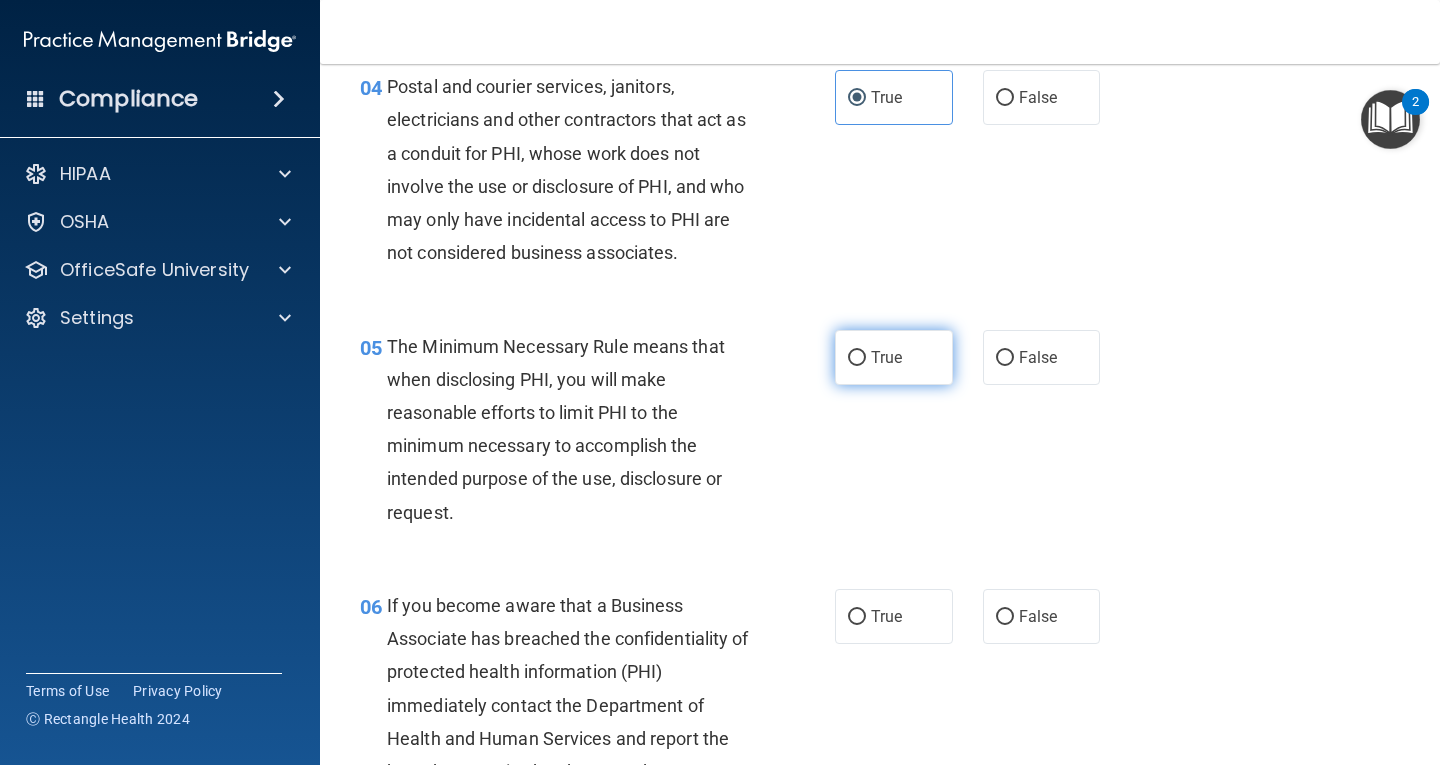 click on "True" at bounding box center (886, 357) 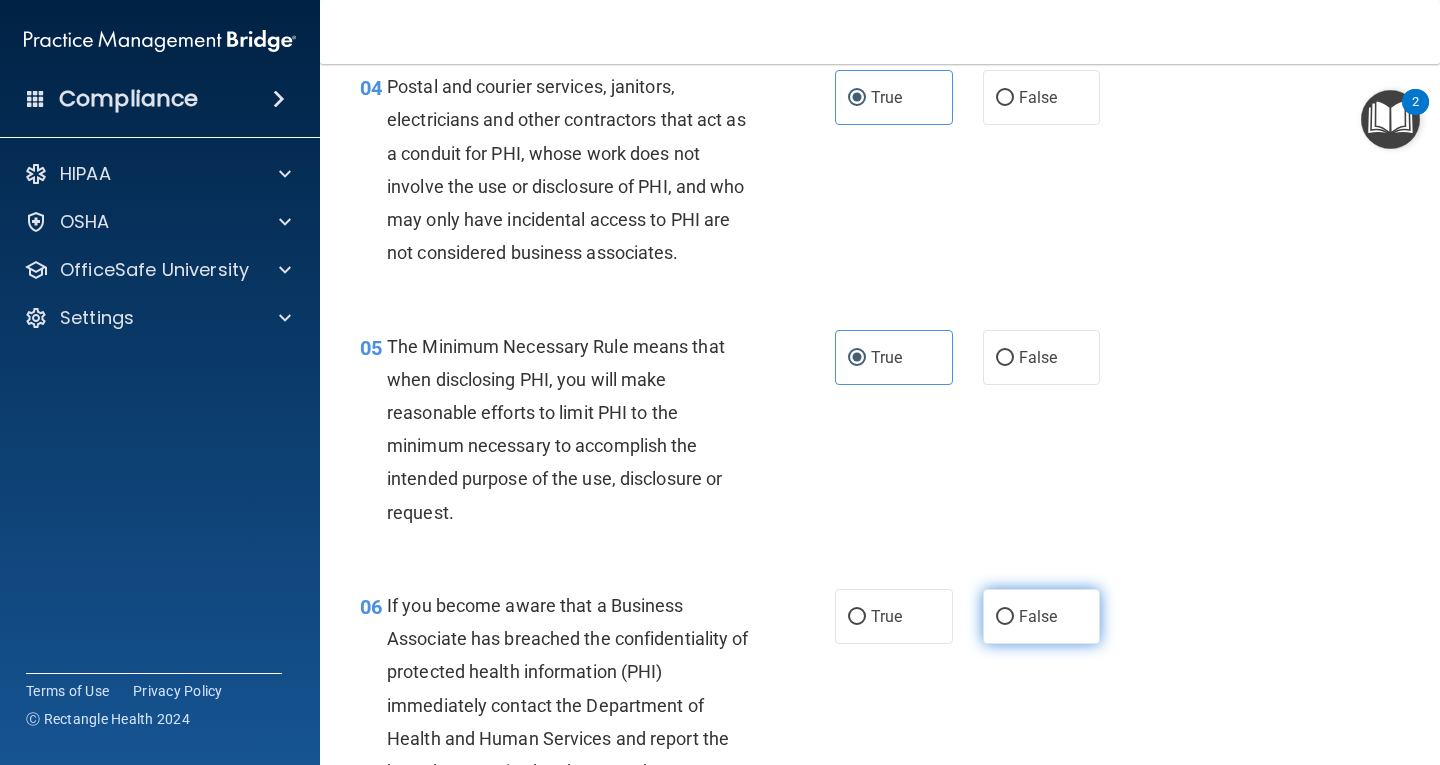 click on "False" at bounding box center [1042, 616] 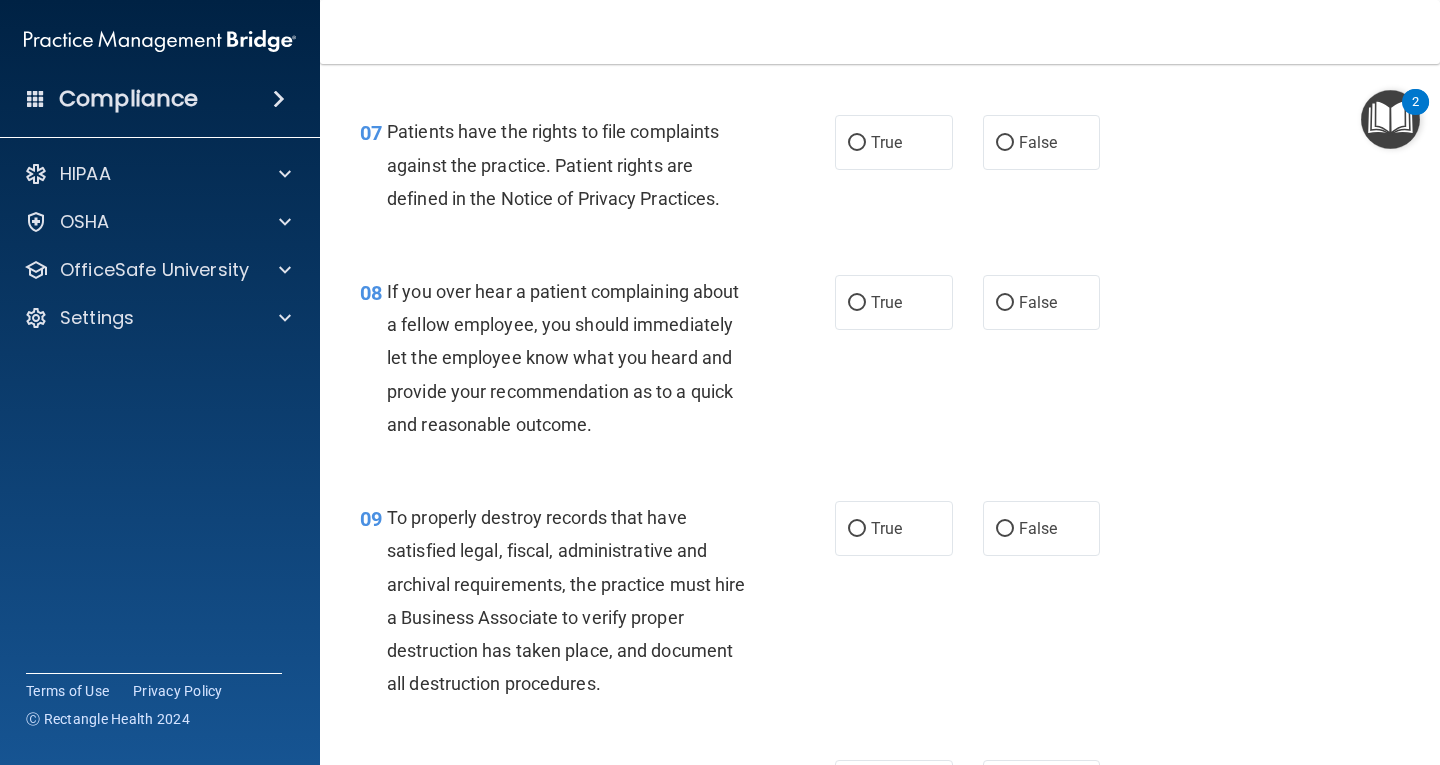 scroll, scrollTop: 1500, scrollLeft: 0, axis: vertical 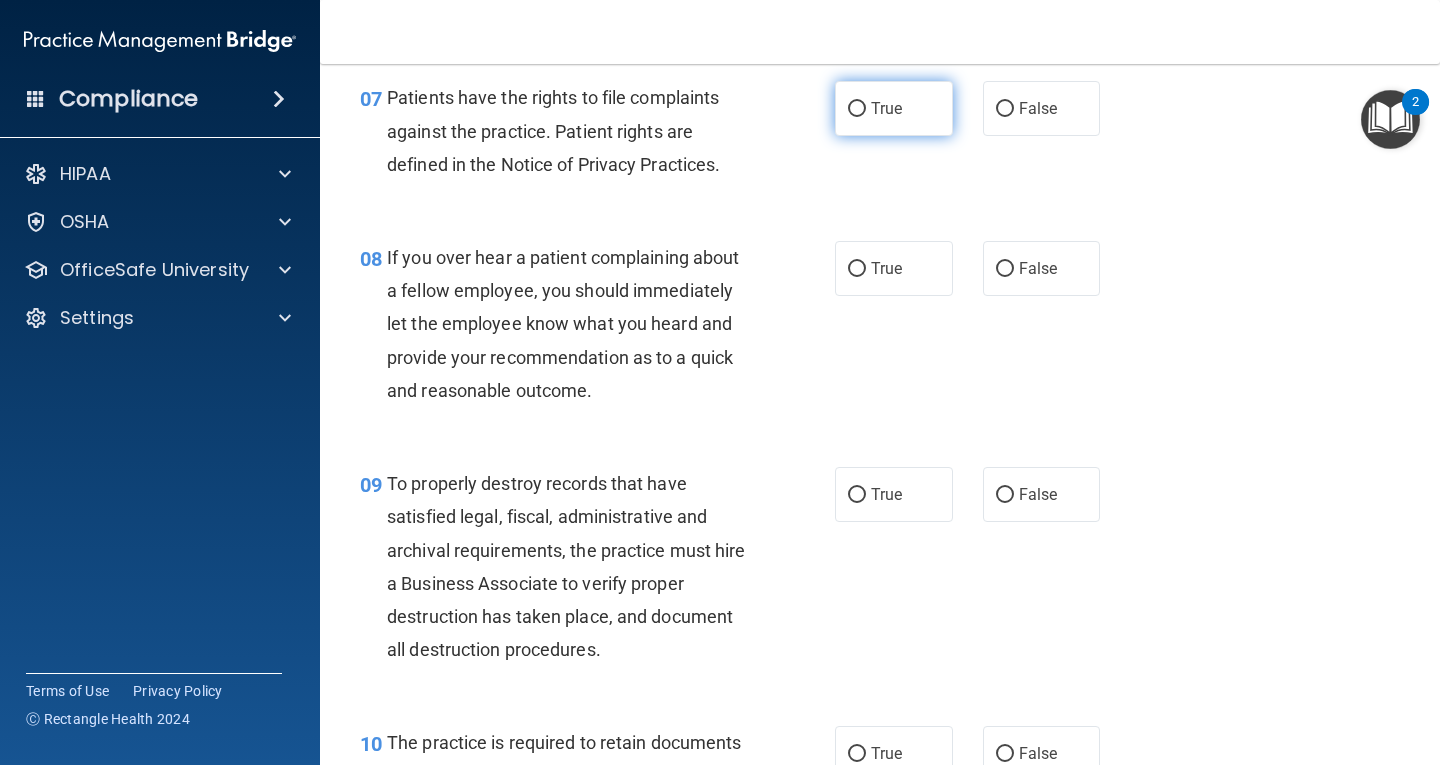 click on "True" at bounding box center (894, 108) 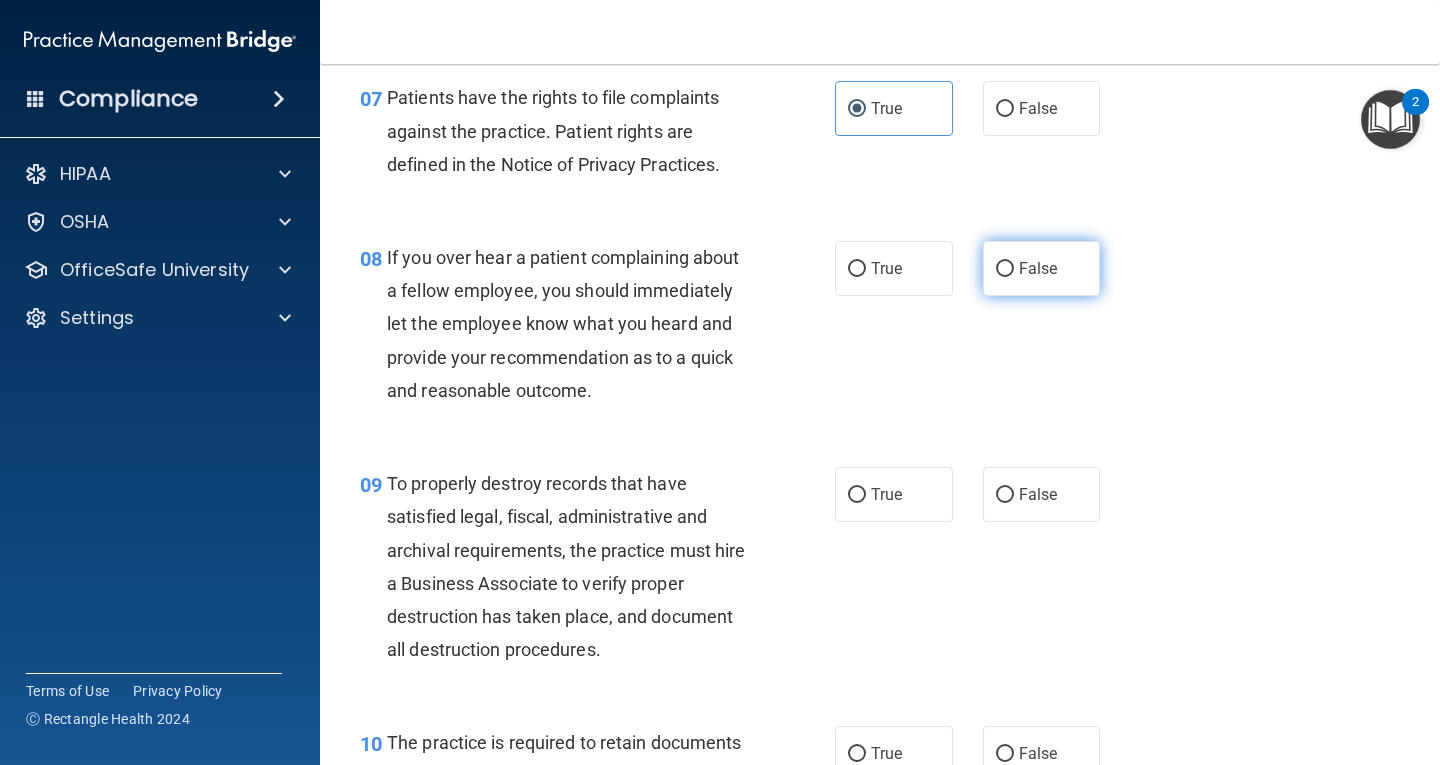 click on "False" at bounding box center (1038, 268) 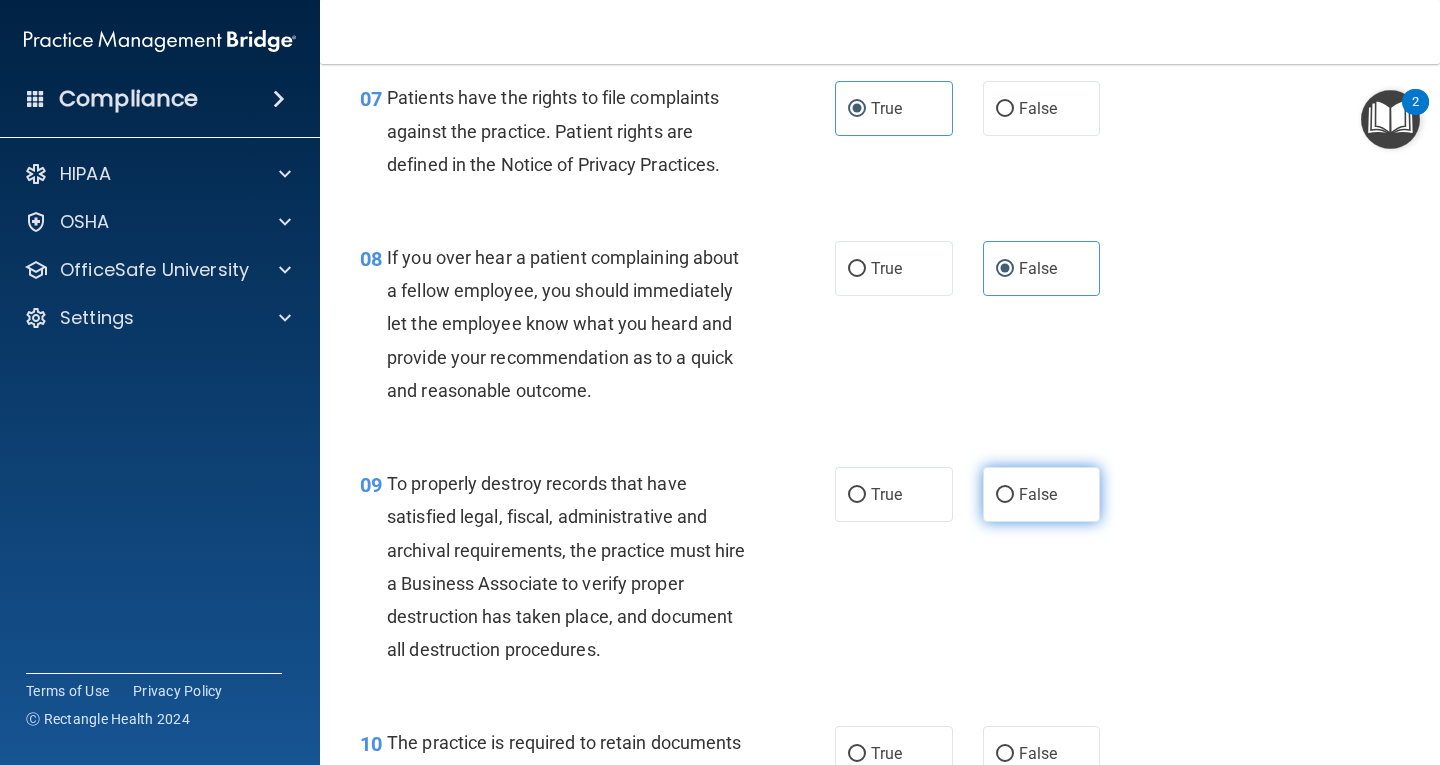 click on "False" at bounding box center [1005, 495] 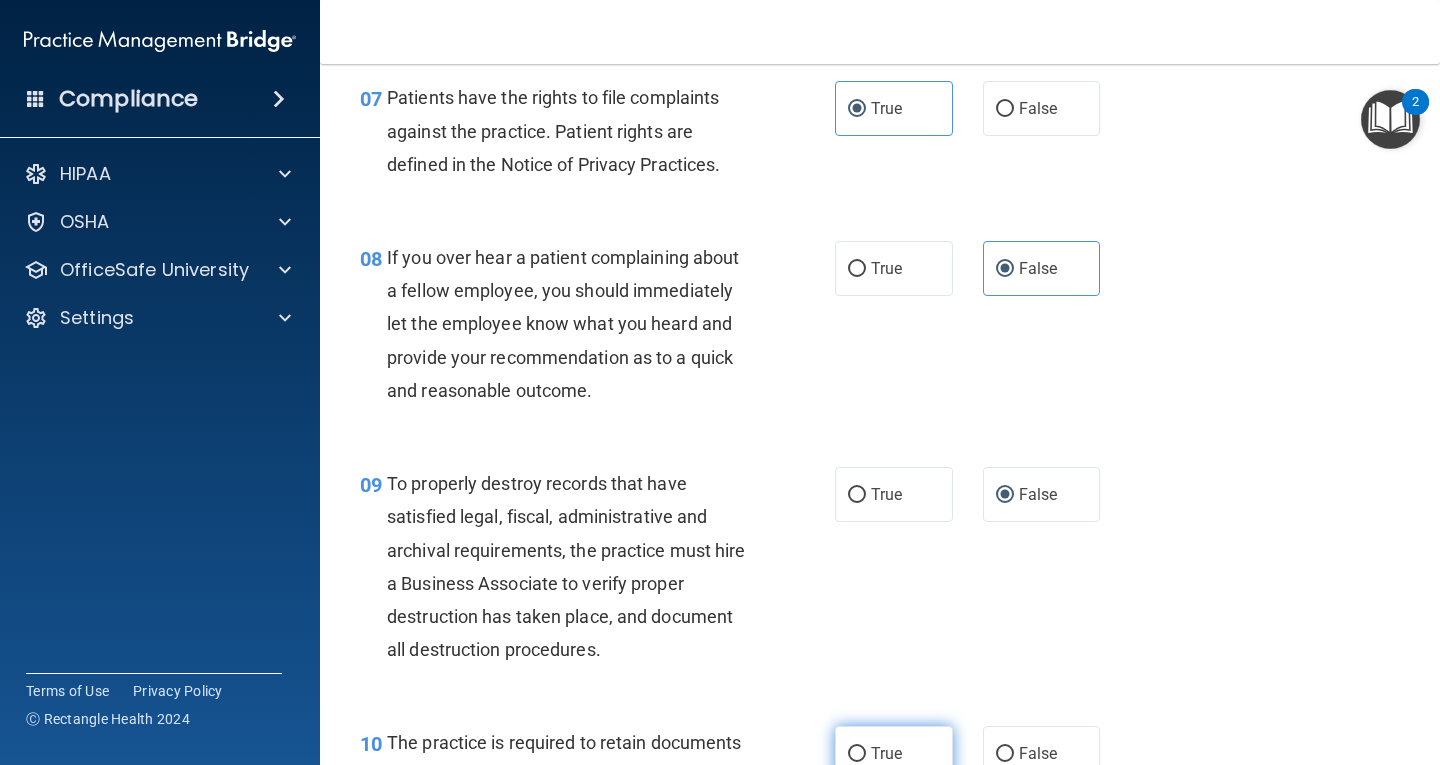 click on "True" at bounding box center [894, 753] 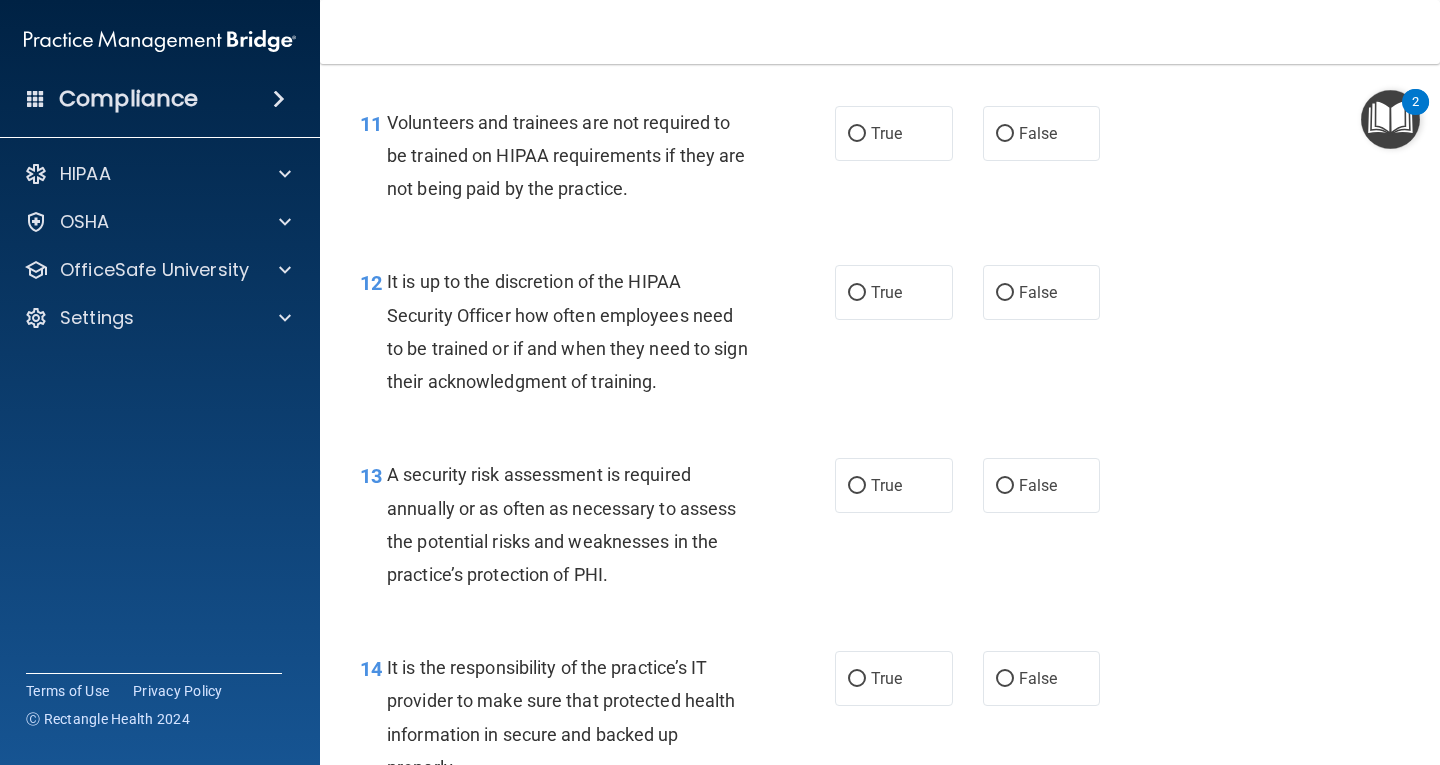 scroll, scrollTop: 2400, scrollLeft: 0, axis: vertical 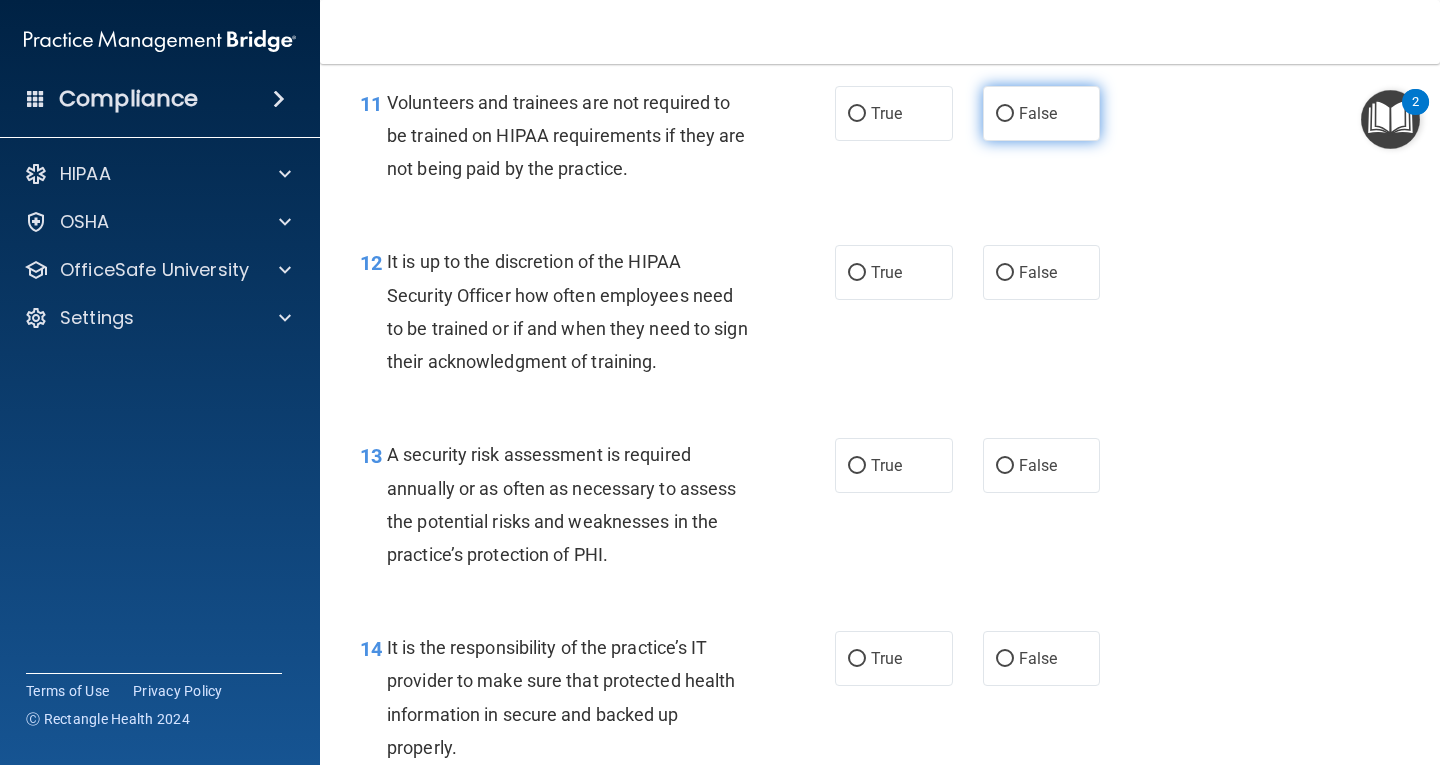 click on "False" at bounding box center [1005, 114] 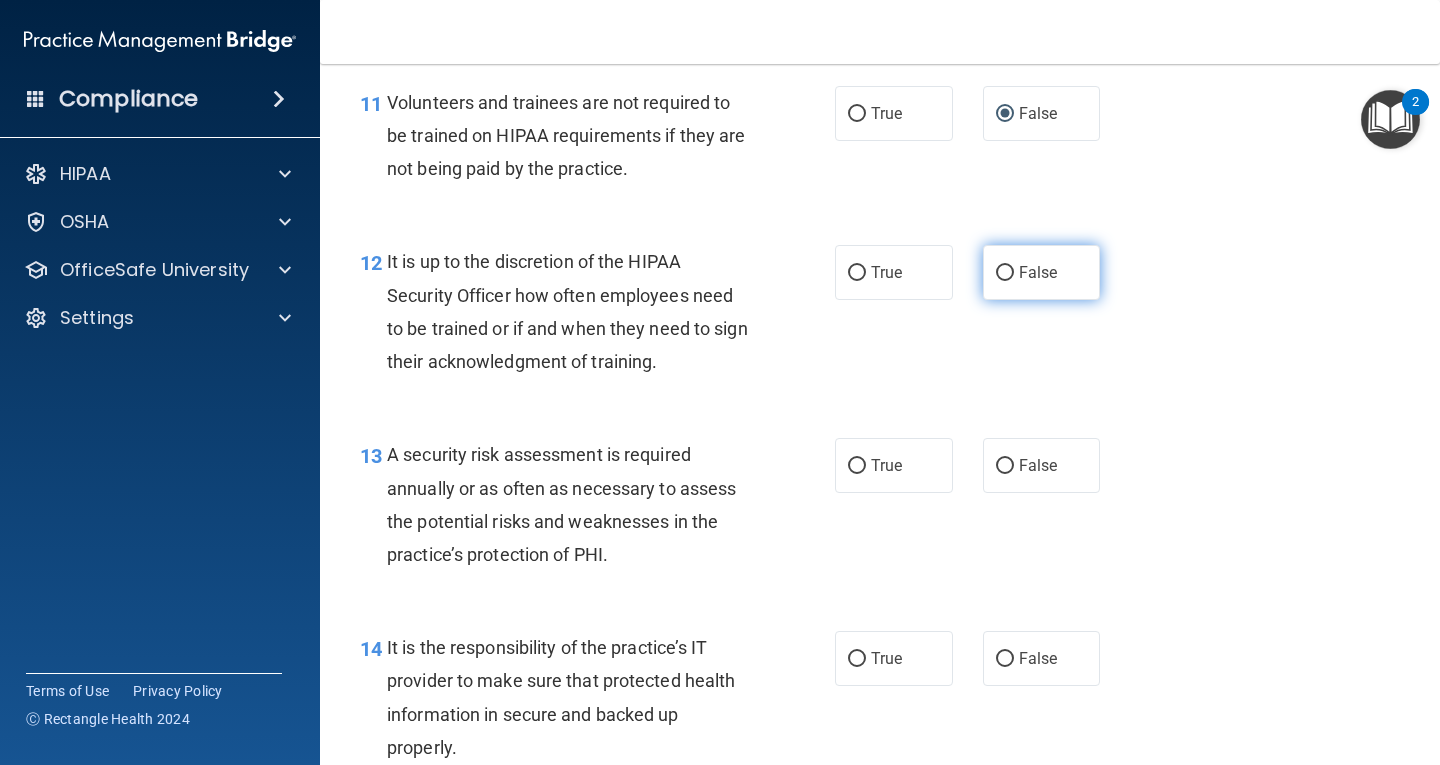 click on "False" at bounding box center [1005, 273] 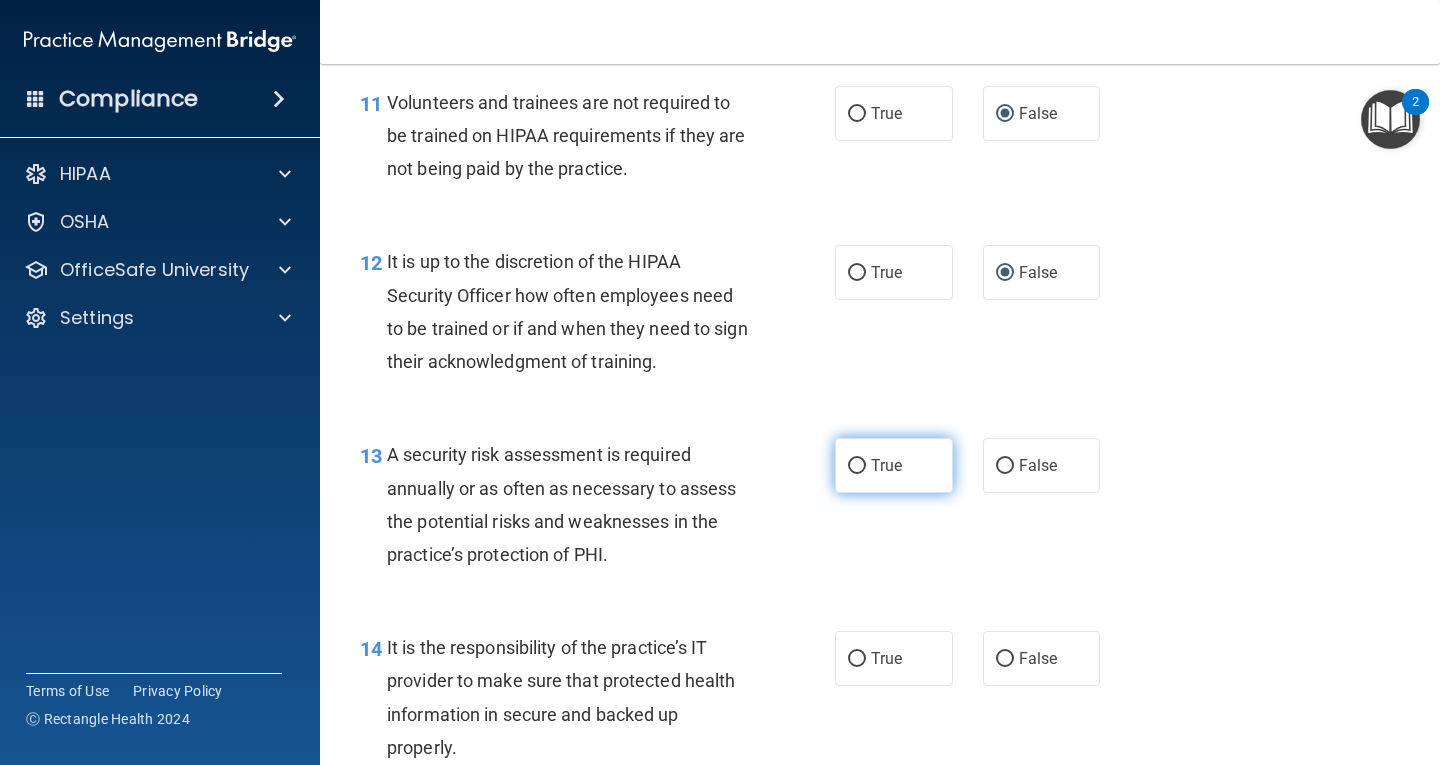 click on "True" at bounding box center (894, 465) 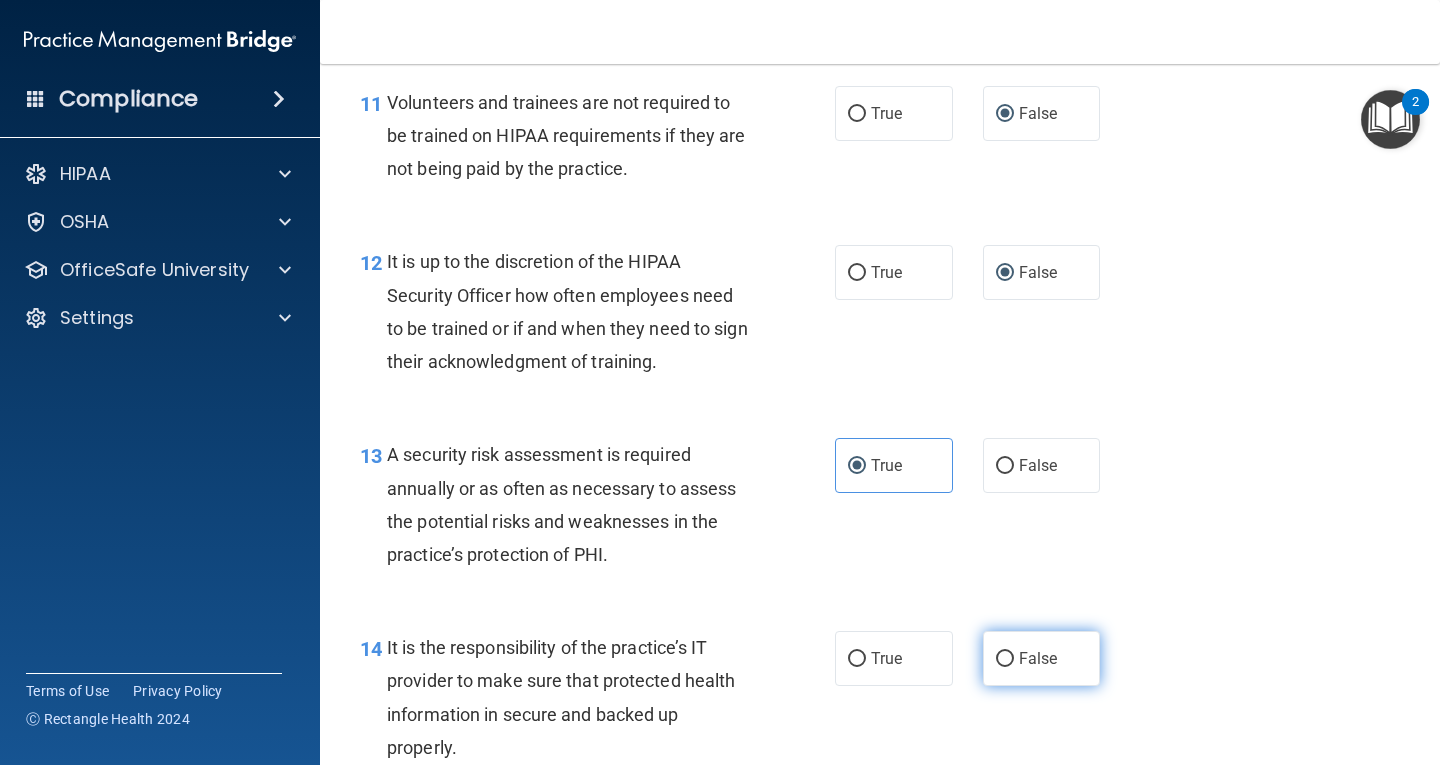 click on "False" at bounding box center (1042, 658) 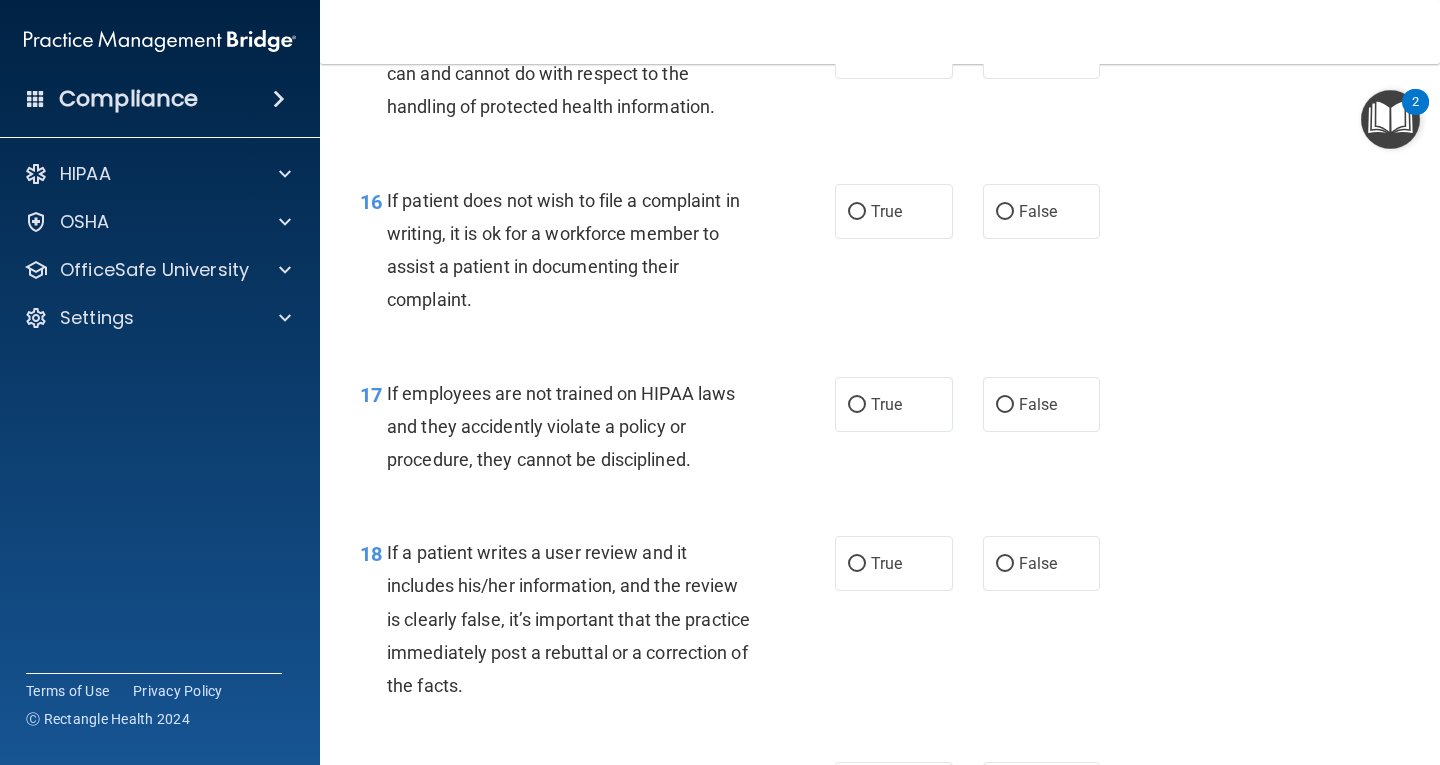 scroll, scrollTop: 3100, scrollLeft: 0, axis: vertical 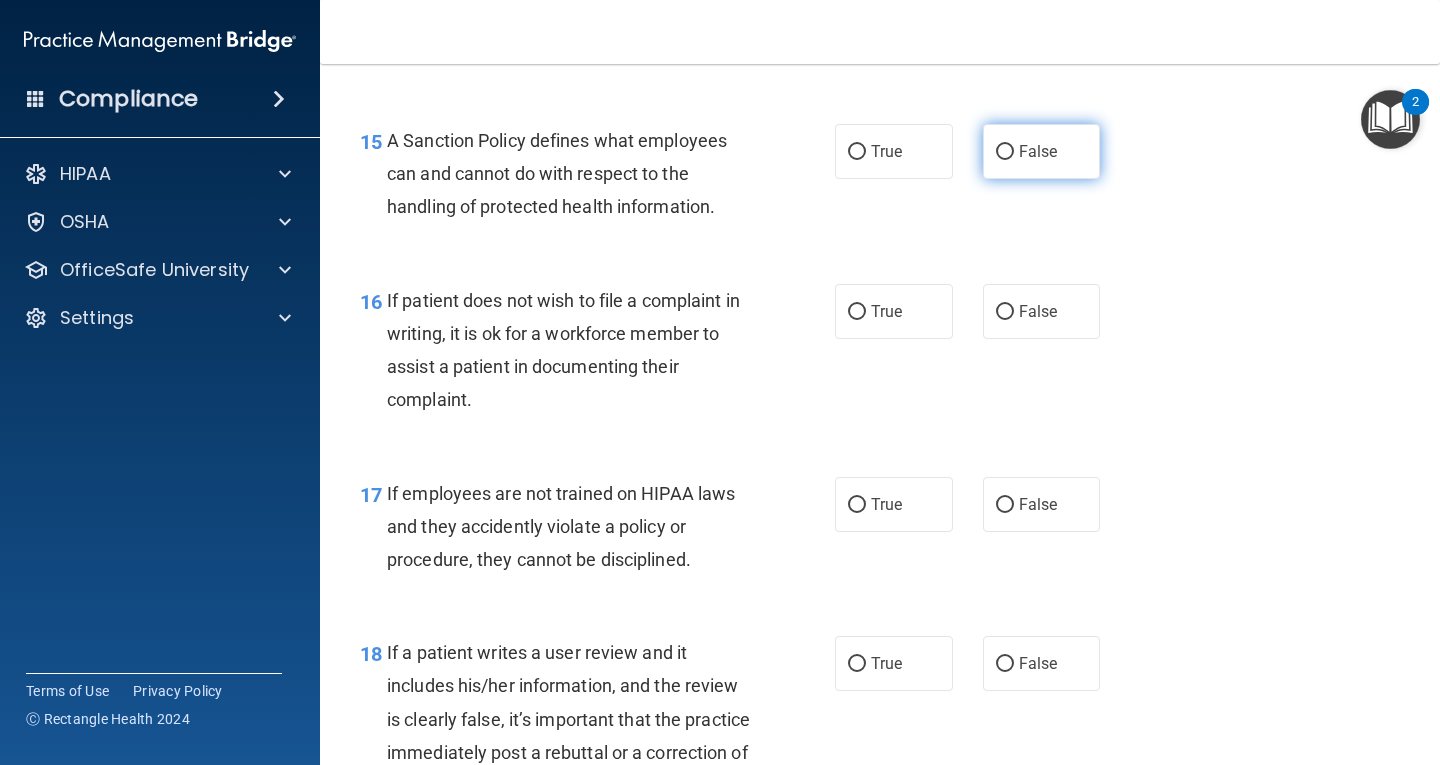click on "False" at bounding box center (1042, 151) 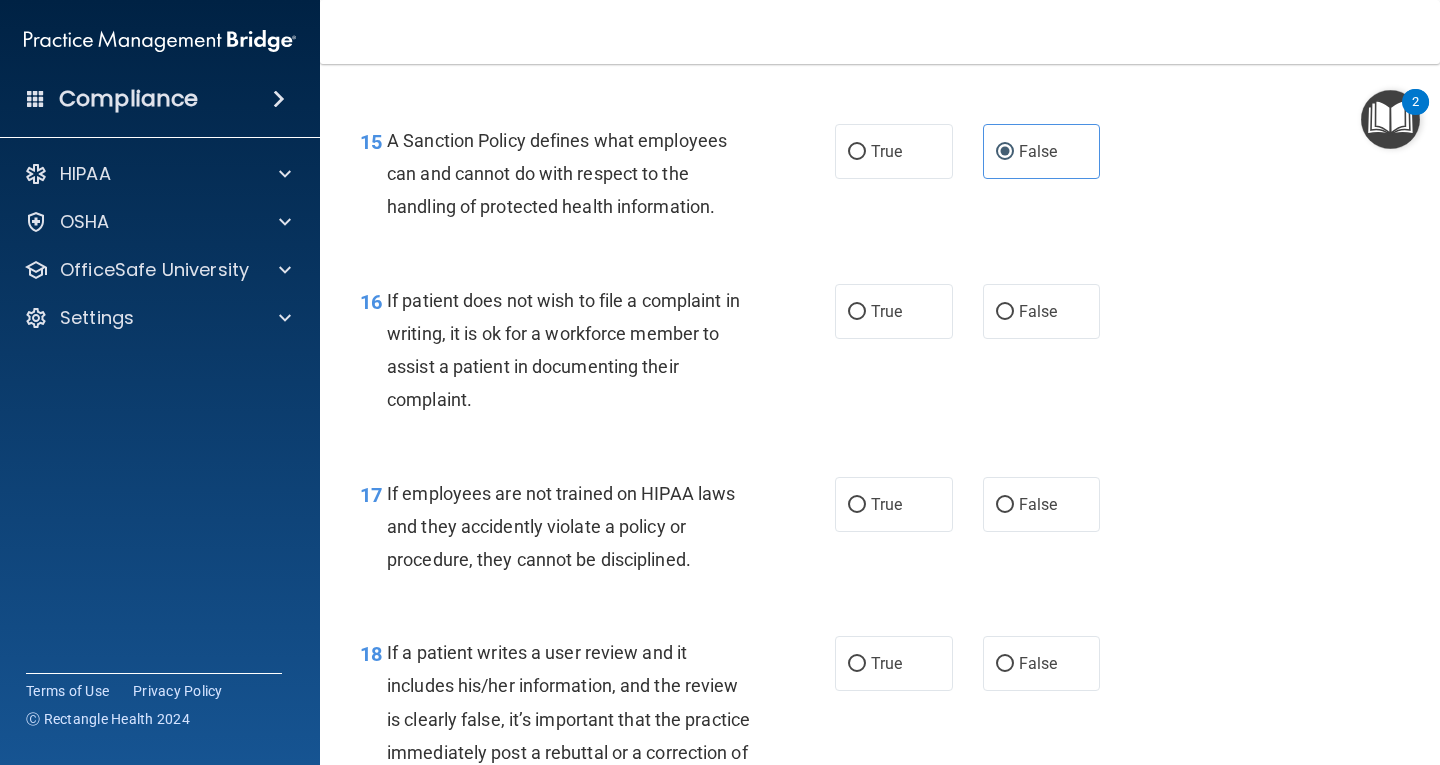 drag, startPoint x: 896, startPoint y: 332, endPoint x: 933, endPoint y: 398, distance: 75.66373 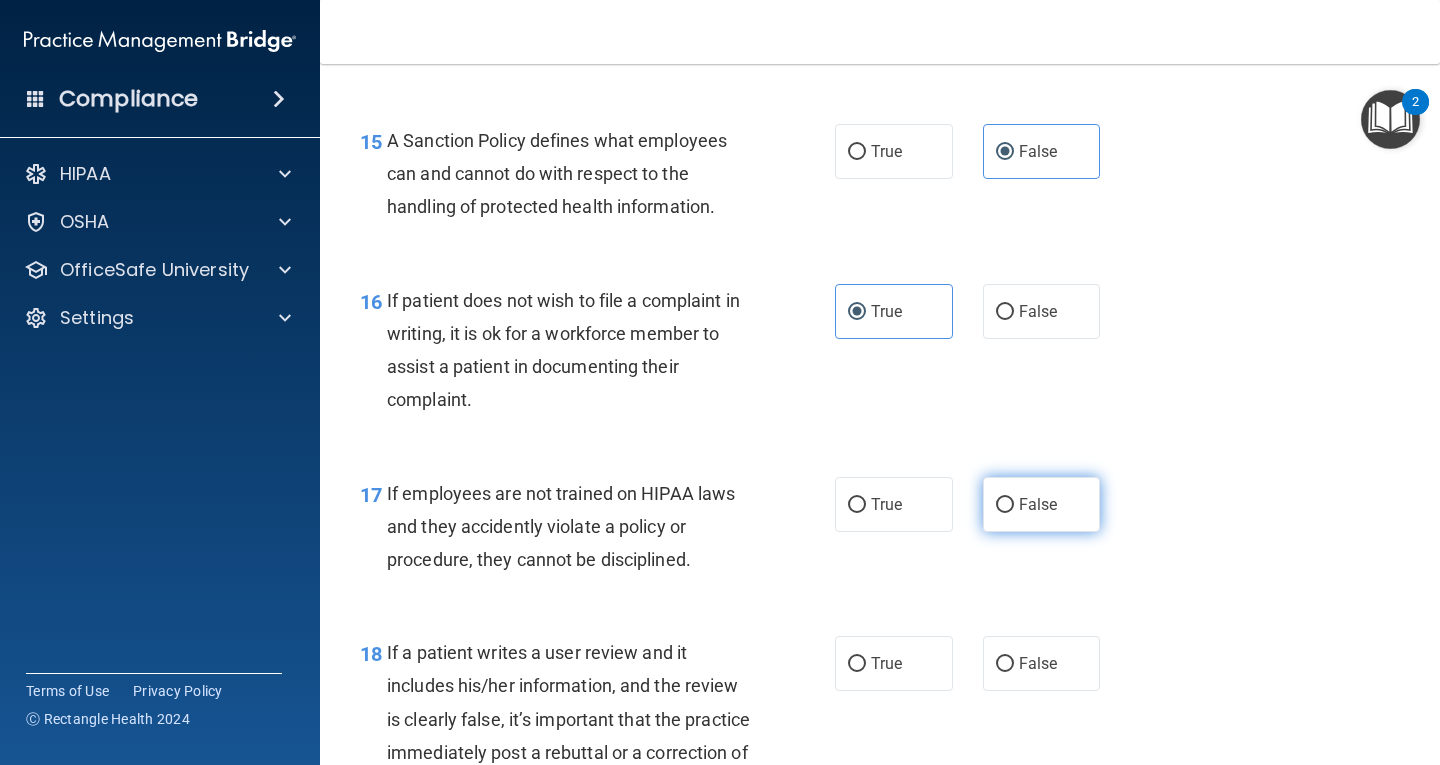 click on "False" at bounding box center [1042, 504] 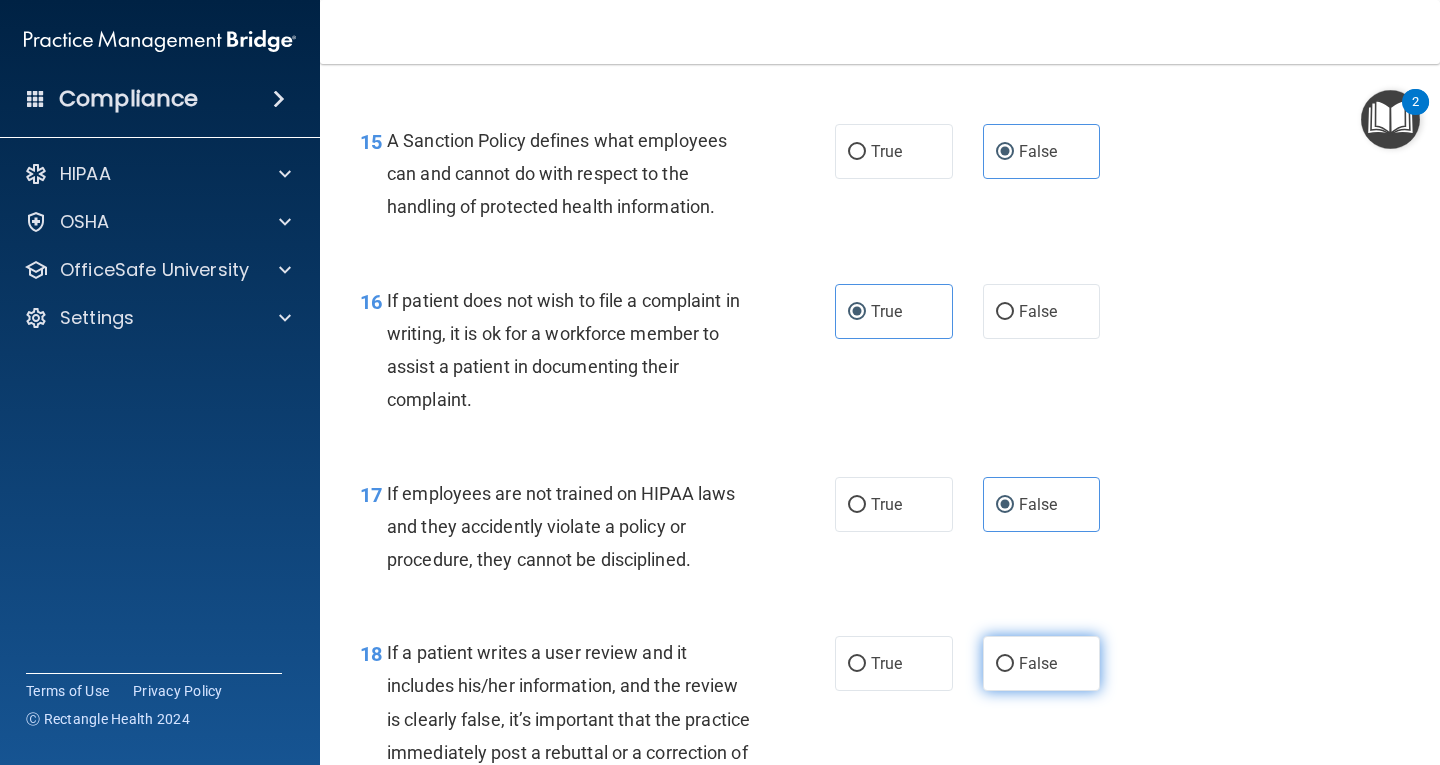 click on "False" at bounding box center (1038, 663) 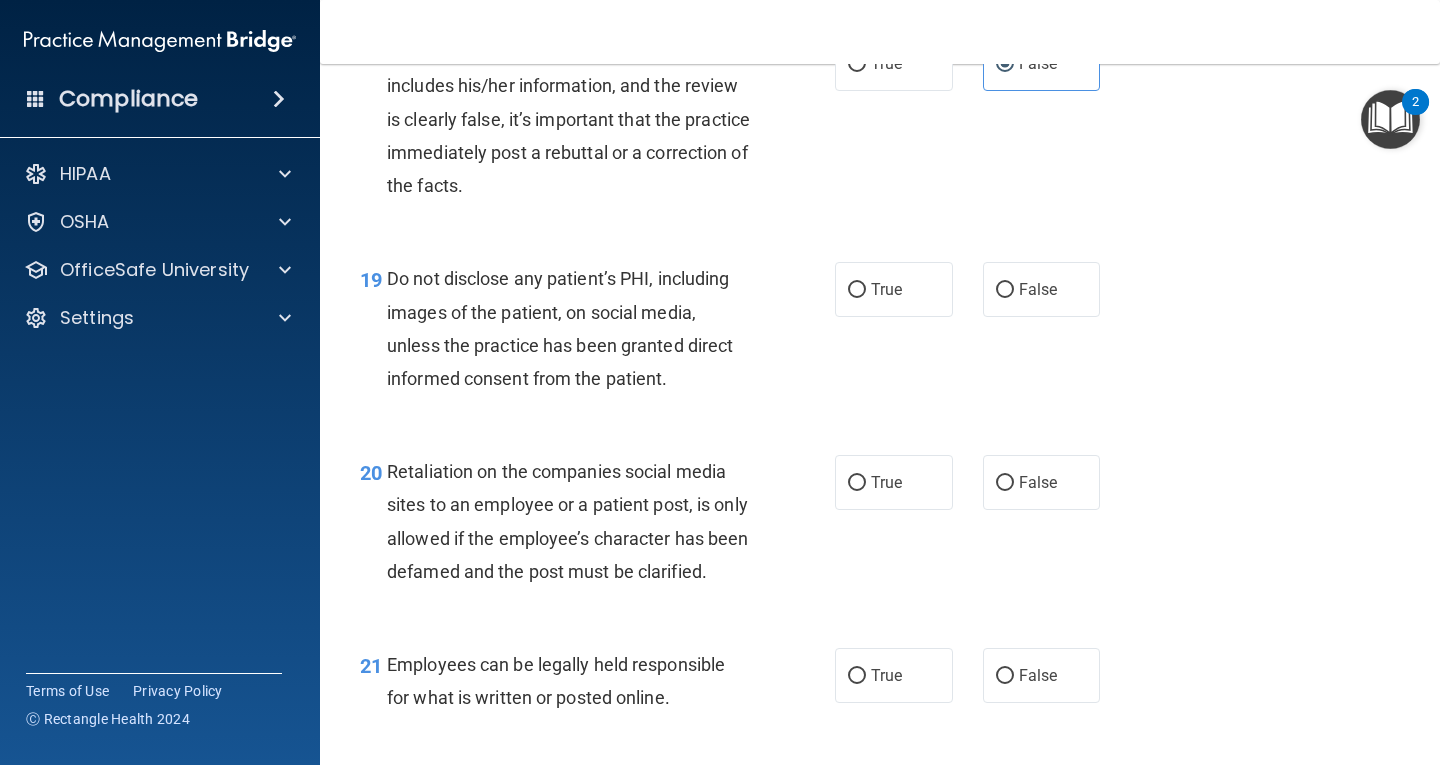 scroll, scrollTop: 3800, scrollLeft: 0, axis: vertical 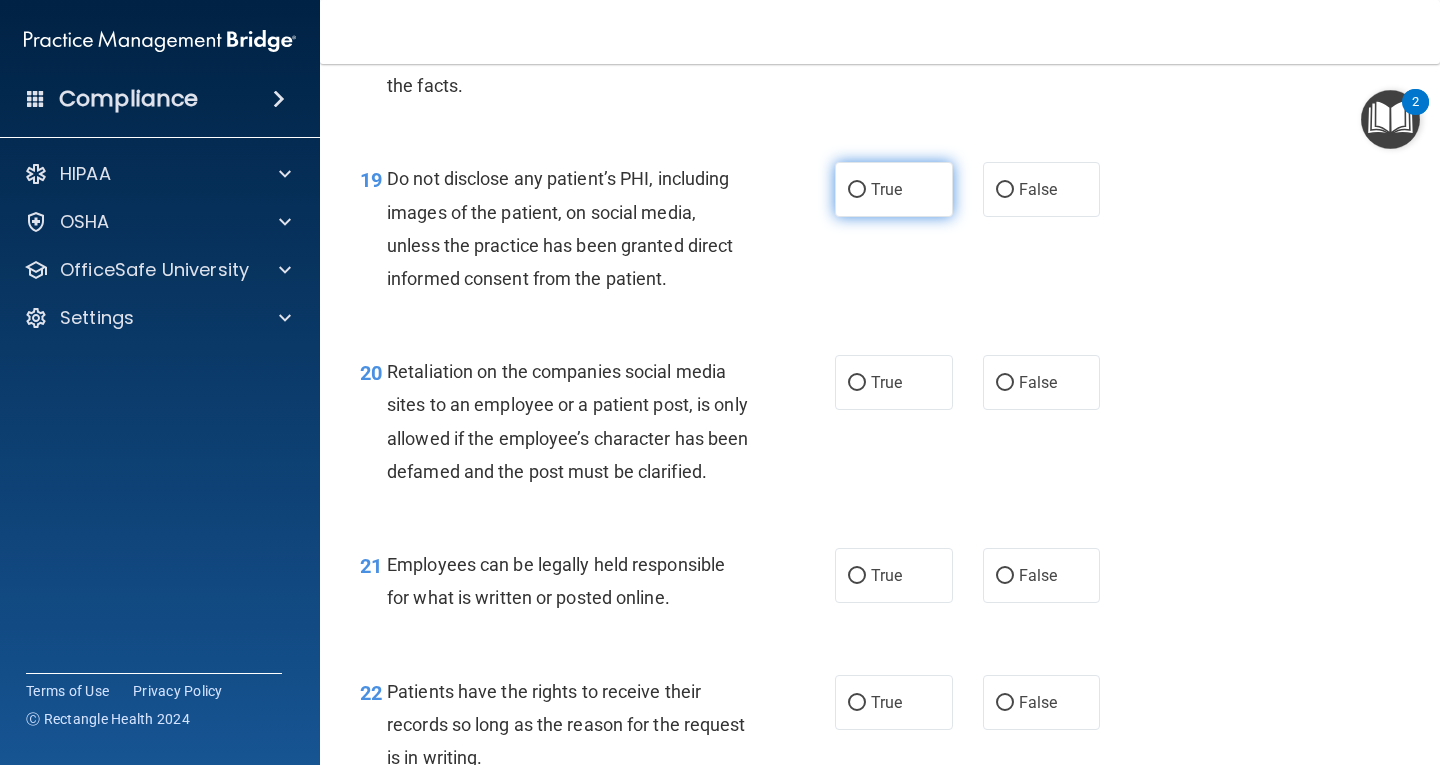 click on "True" at bounding box center [894, 189] 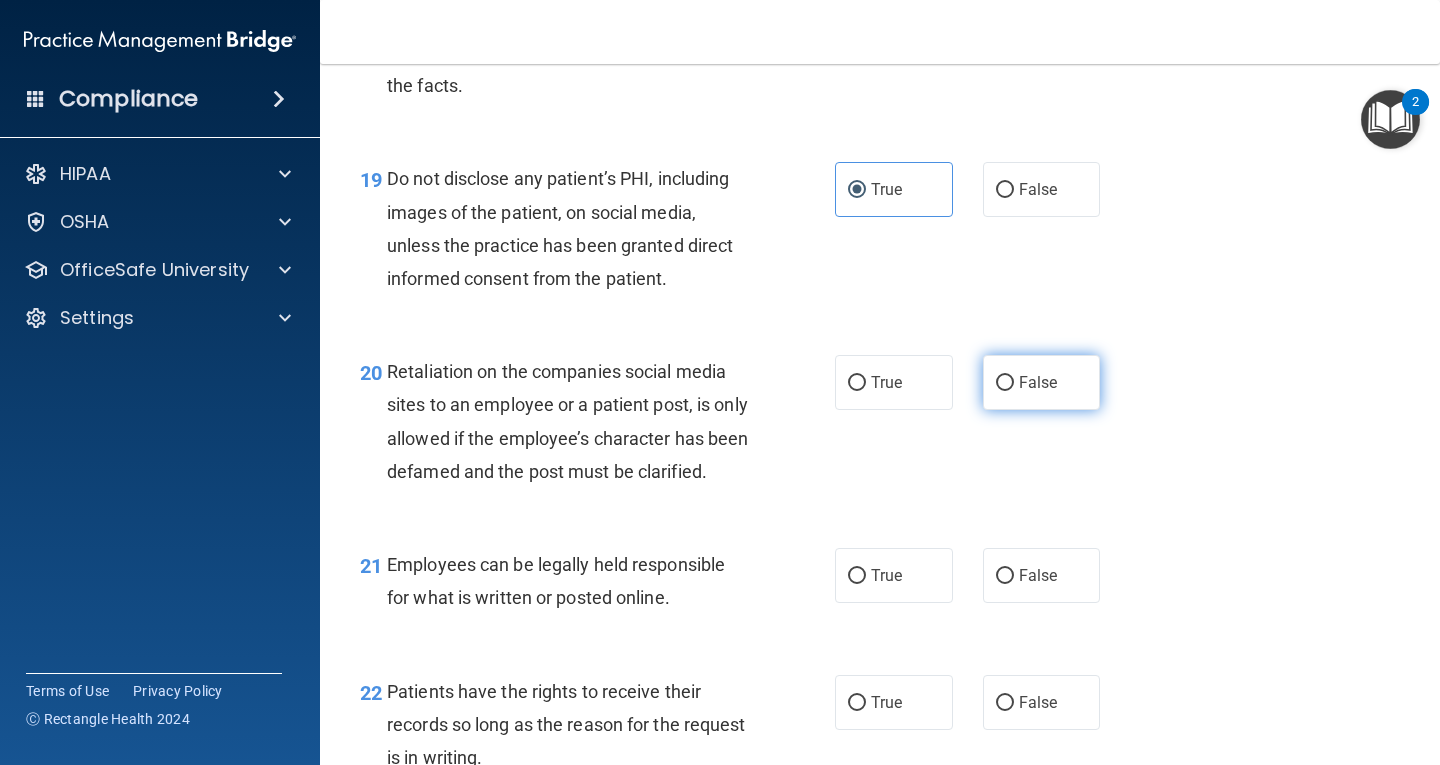 click on "False" at bounding box center [1042, 382] 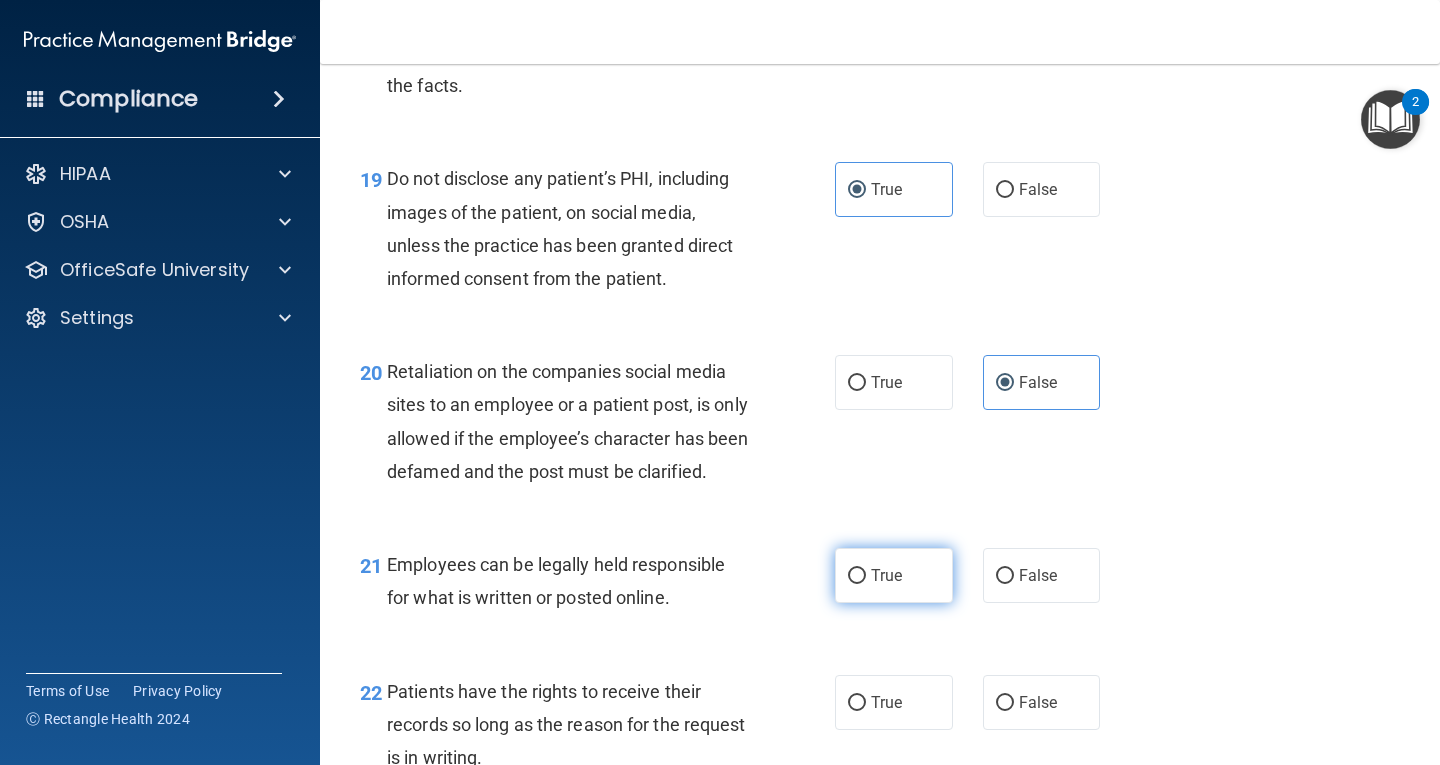 click on "True" at bounding box center (894, 575) 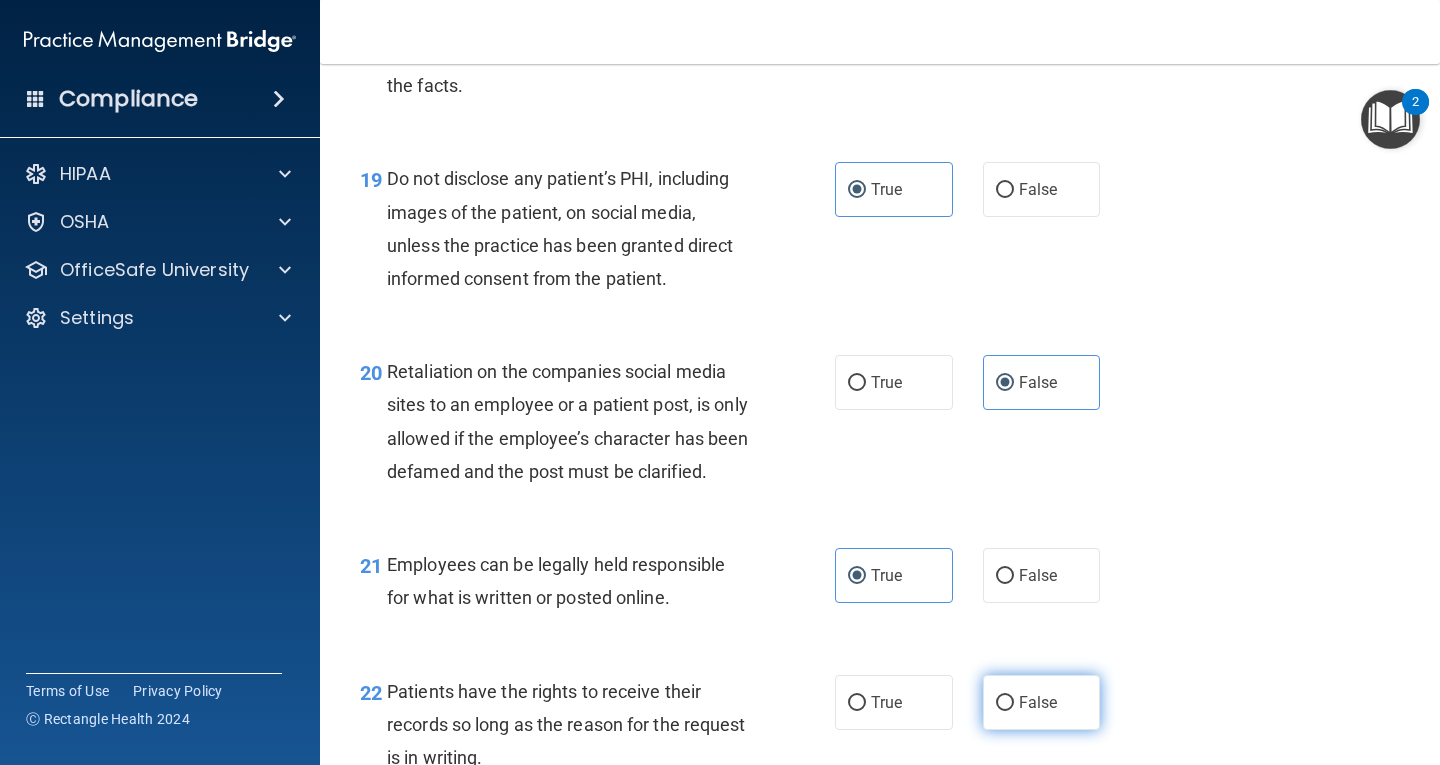 click on "False" at bounding box center [1038, 702] 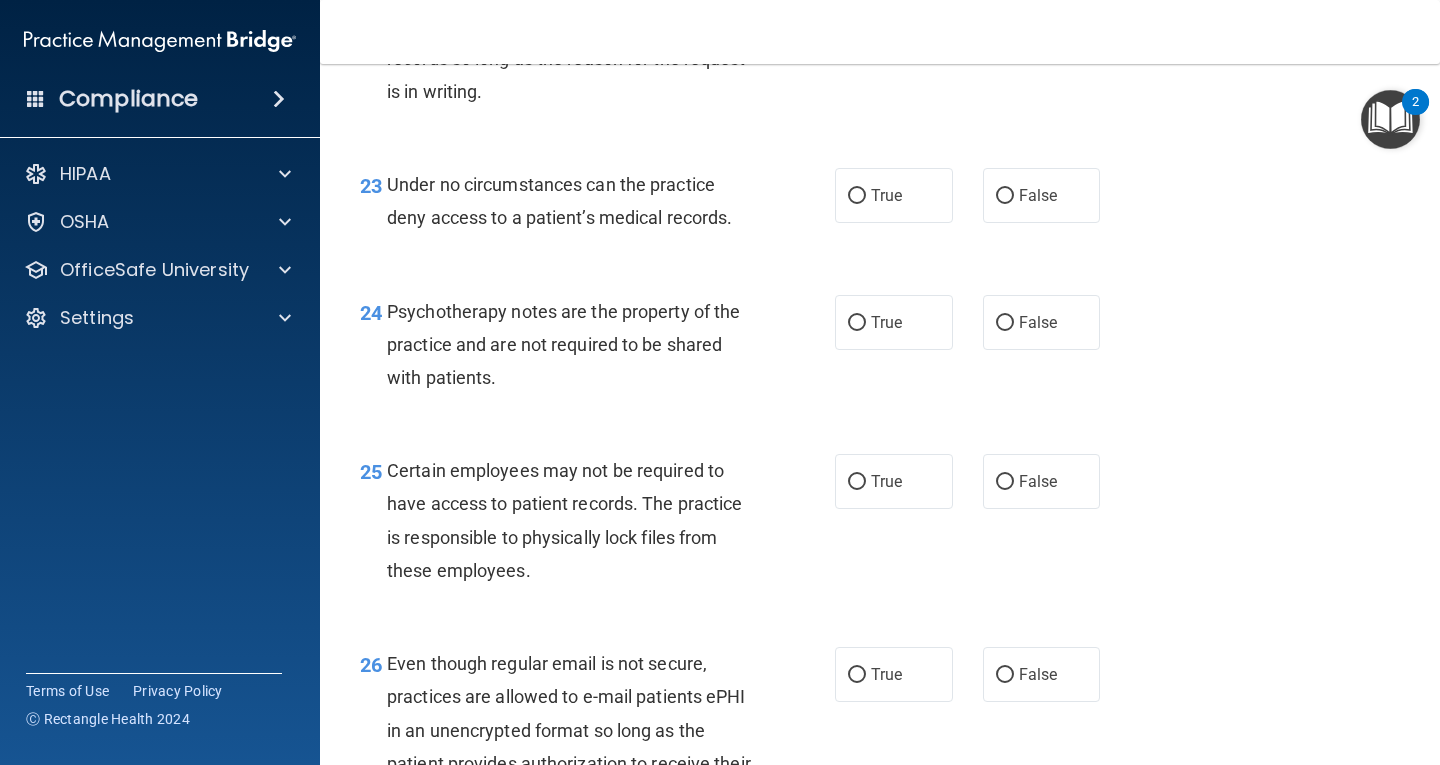 scroll, scrollTop: 4500, scrollLeft: 0, axis: vertical 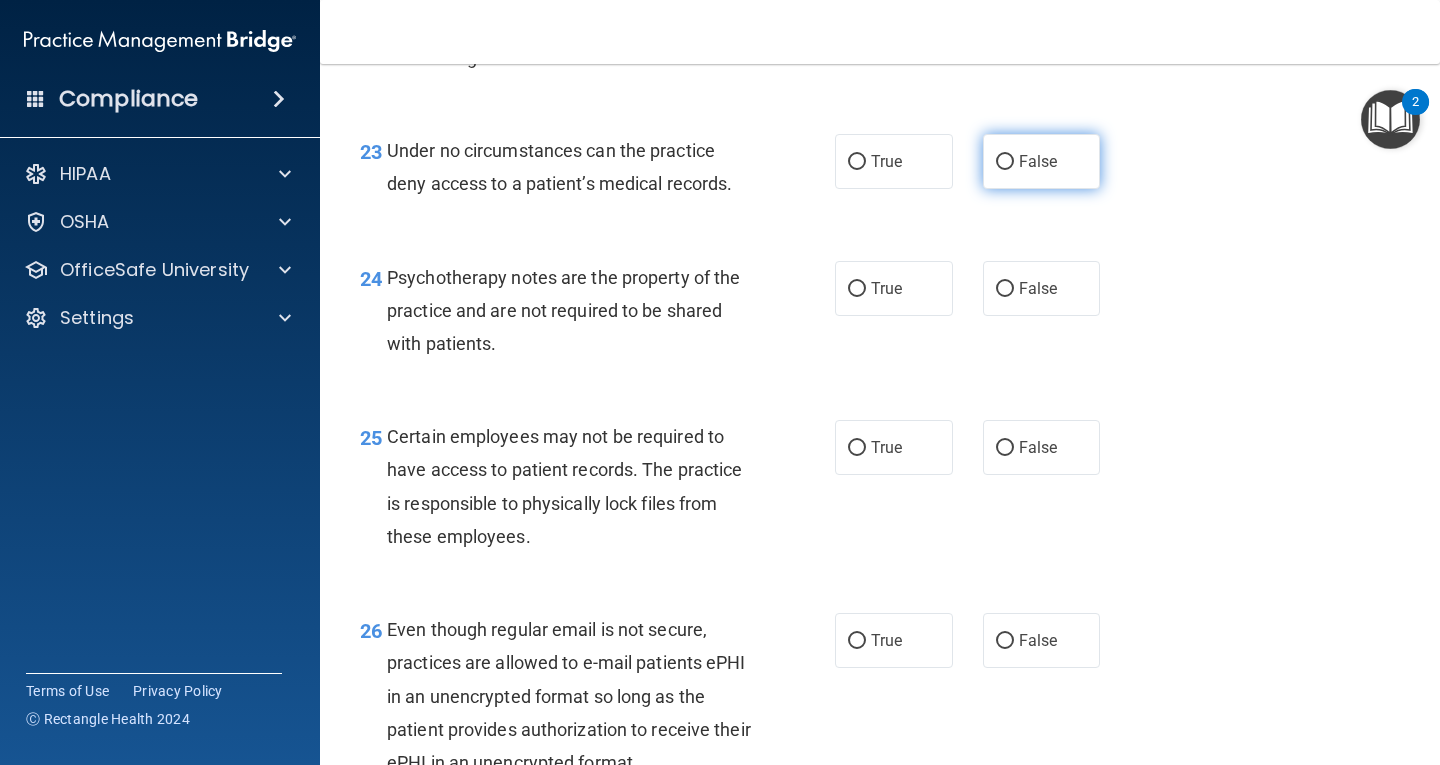 click on "False" at bounding box center [1042, 161] 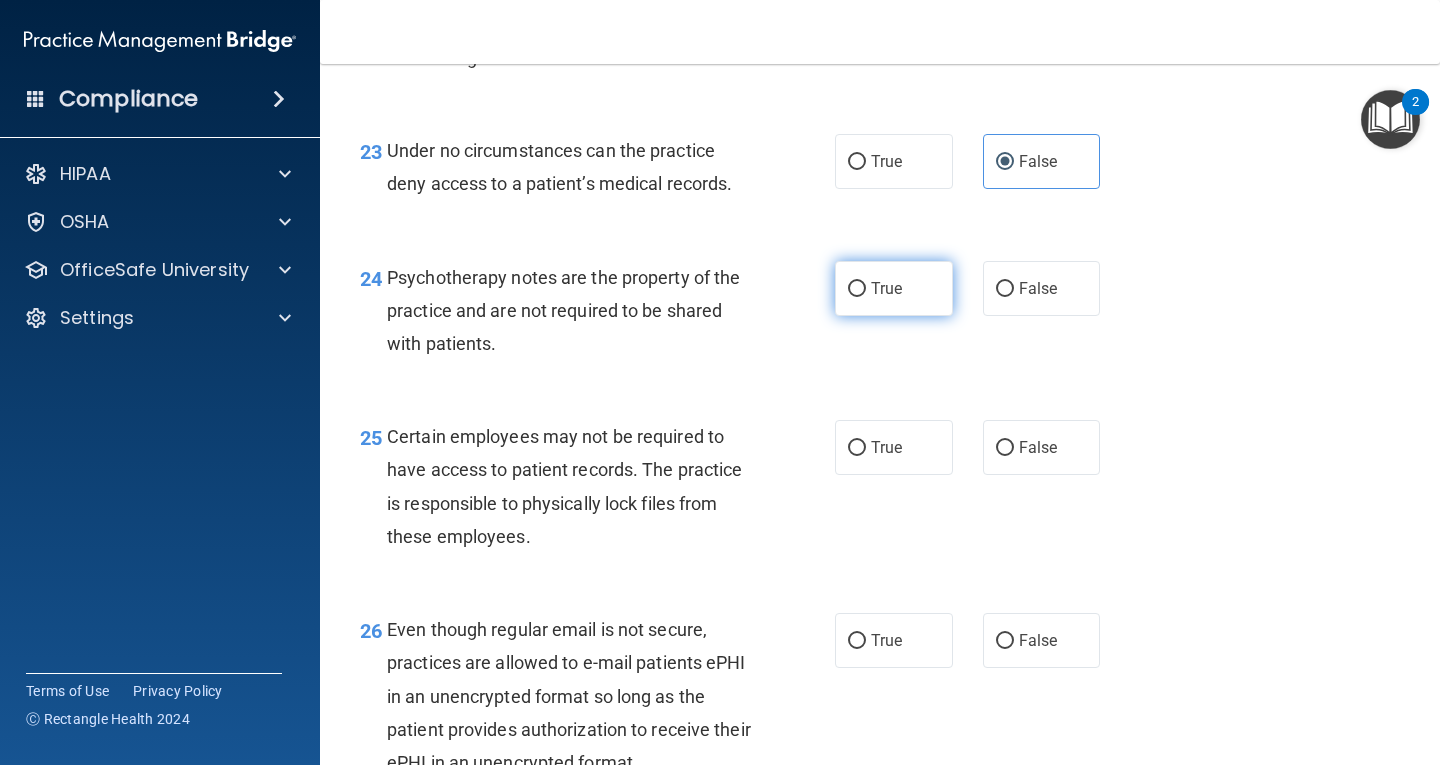 click on "True" at bounding box center (894, 288) 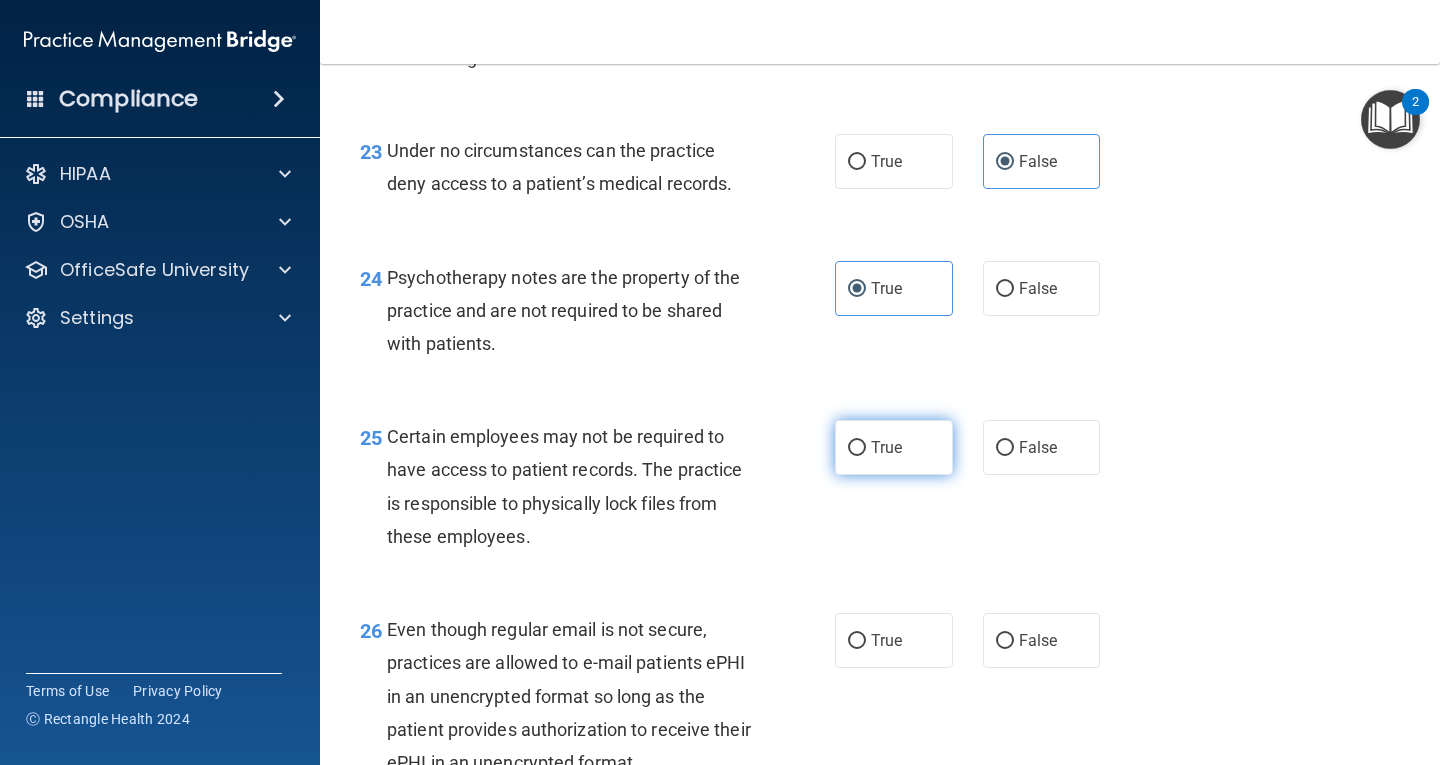 click on "True" at bounding box center [886, 447] 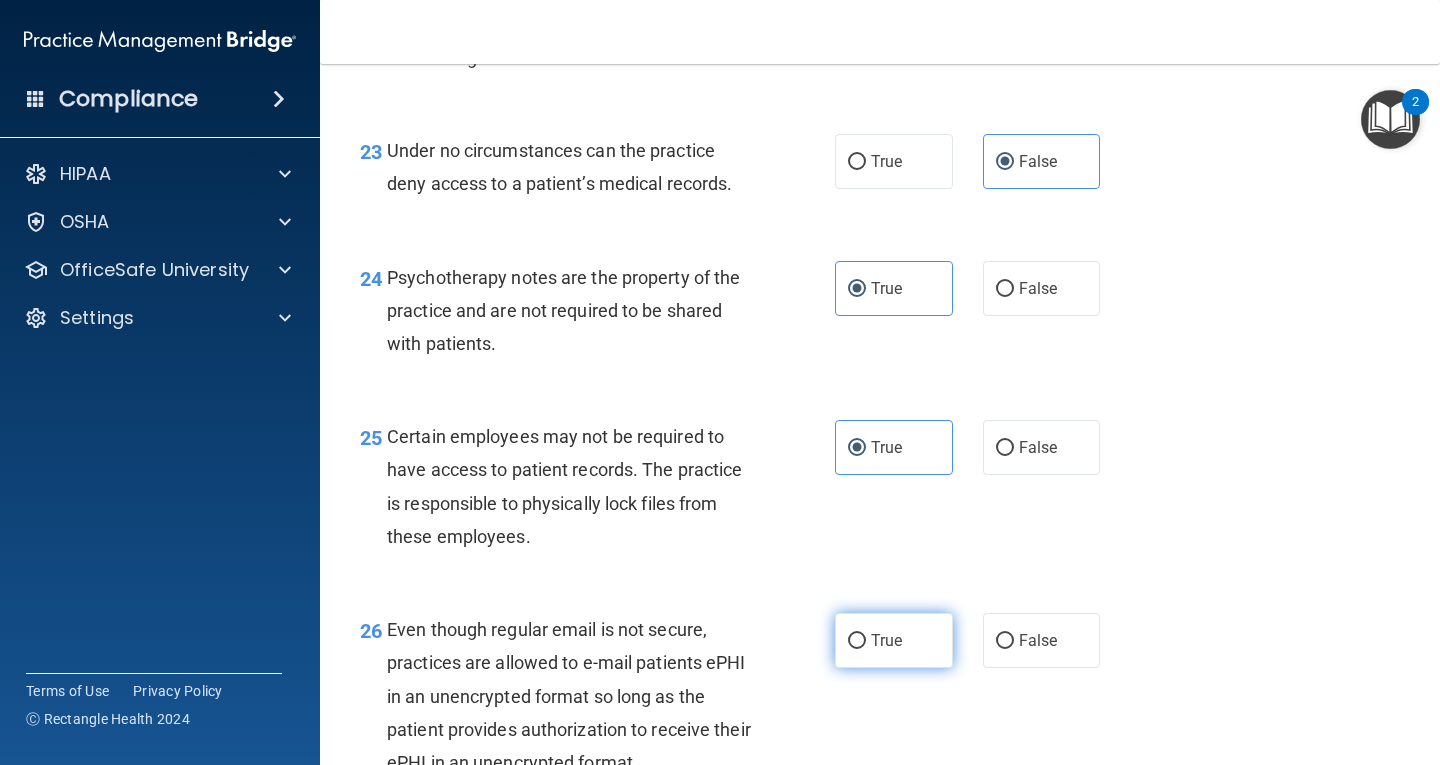 click on "True" at bounding box center [857, 641] 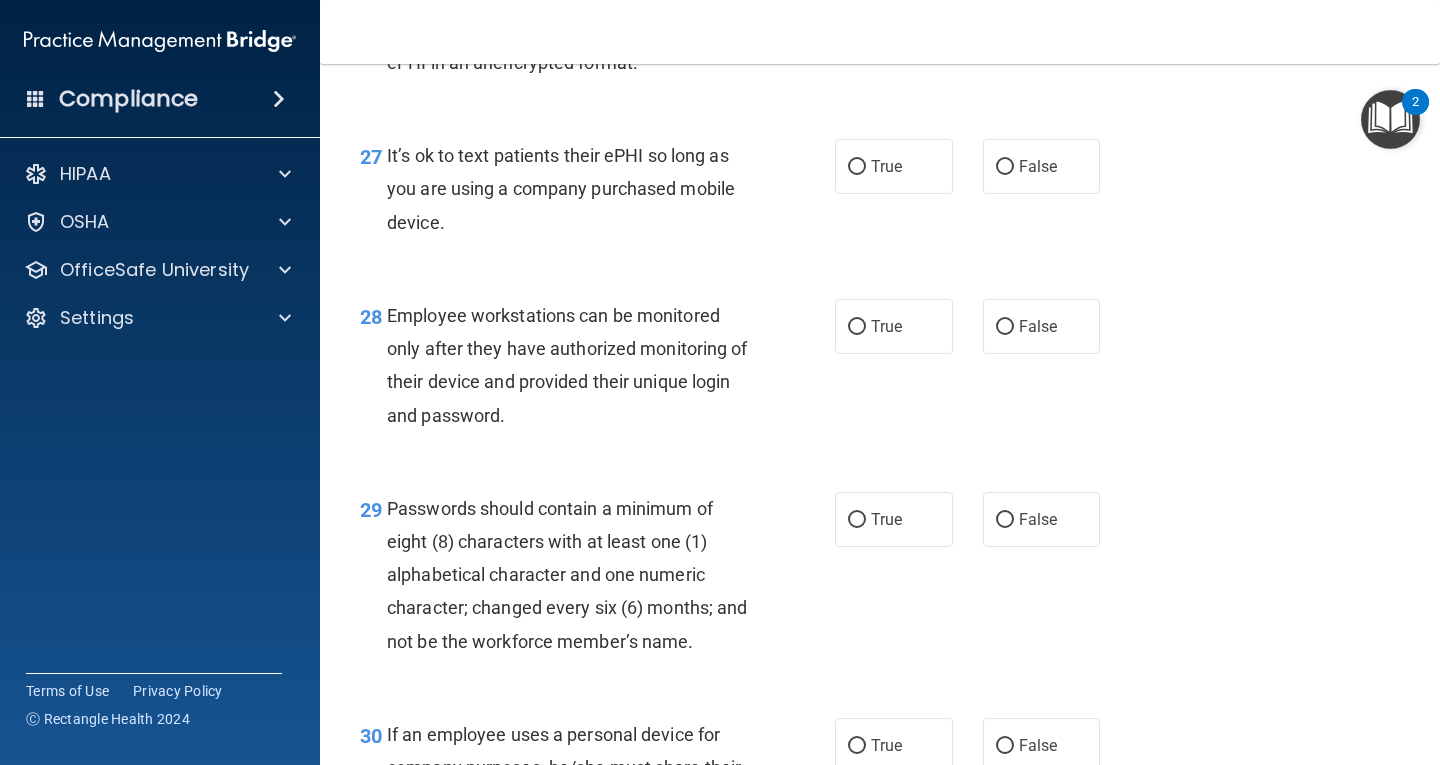 scroll, scrollTop: 5300, scrollLeft: 0, axis: vertical 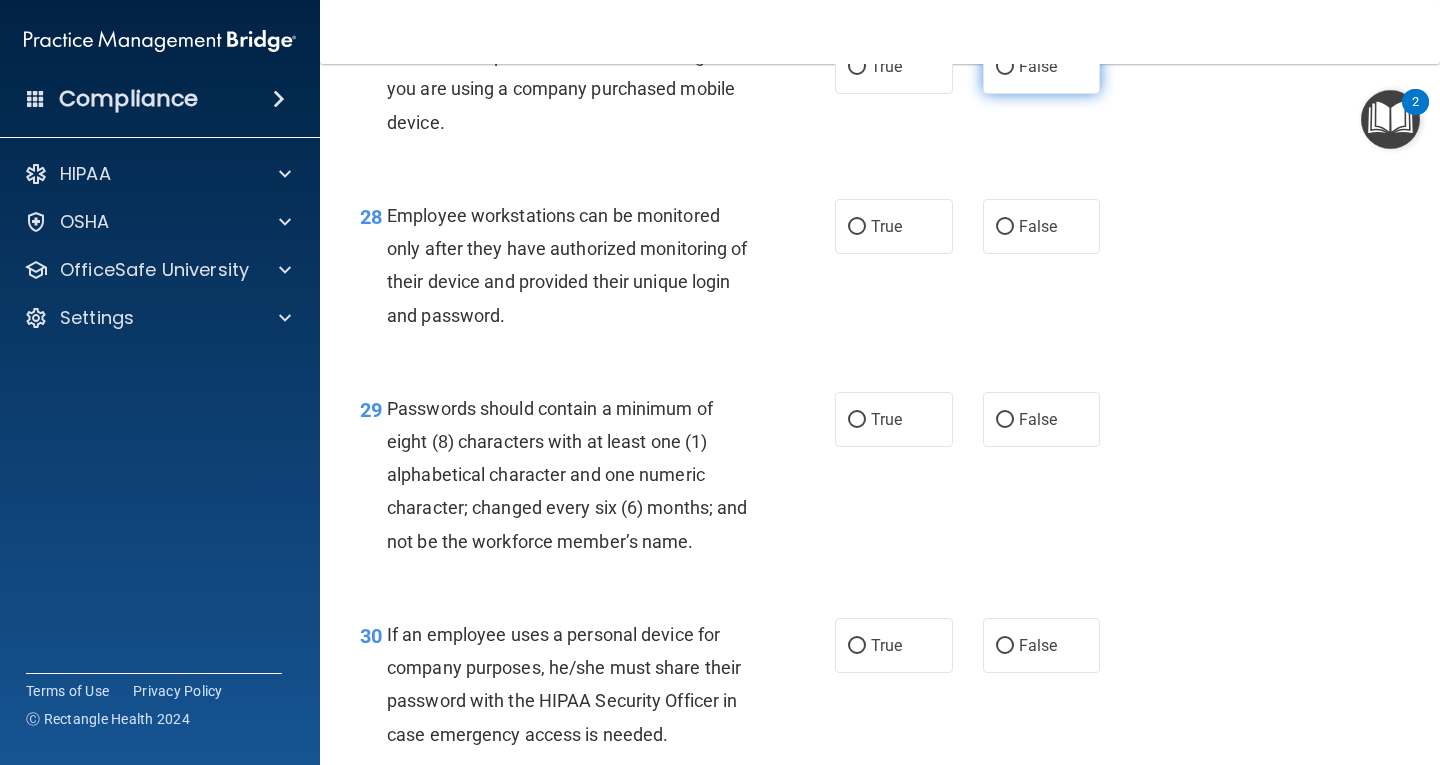 click on "False" at bounding box center [1042, 66] 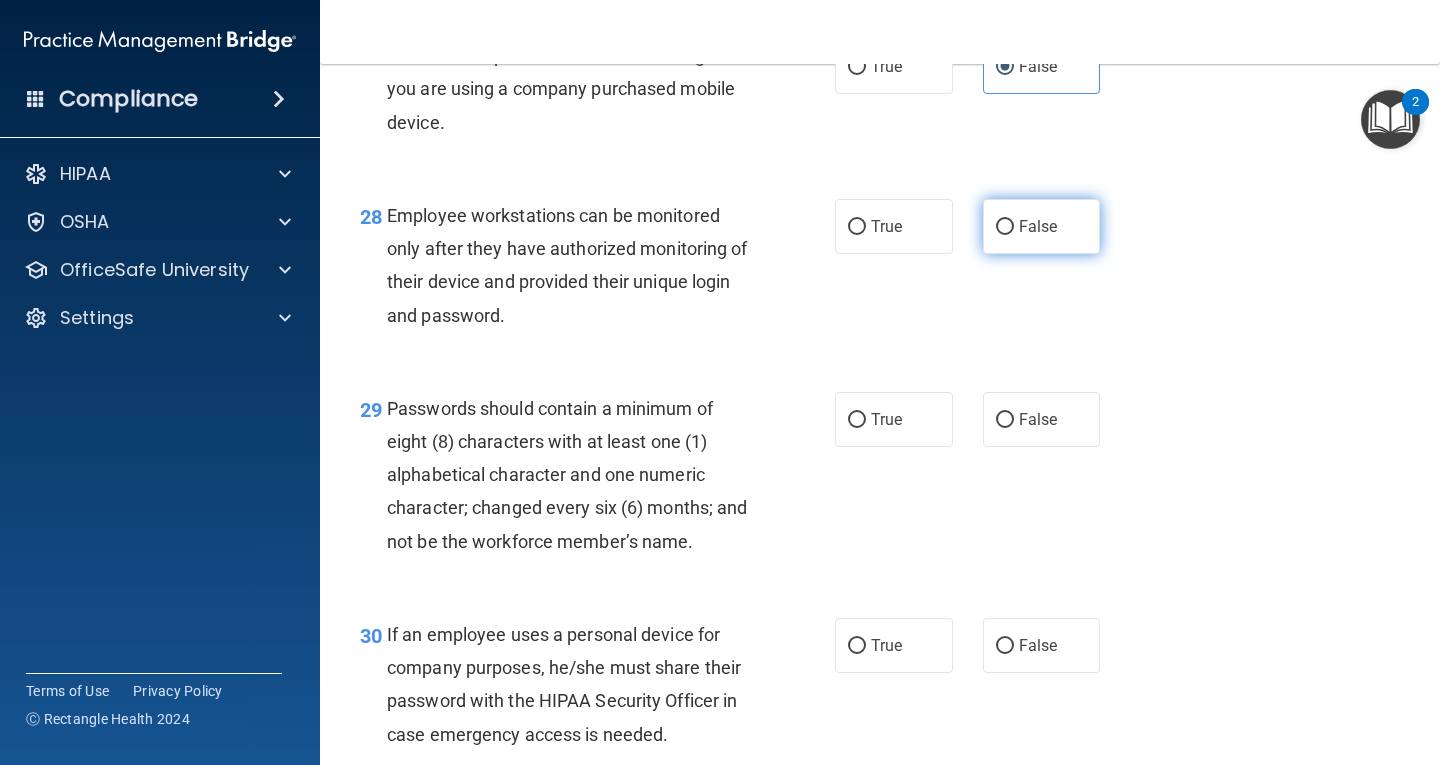 click on "False" at bounding box center (1005, 227) 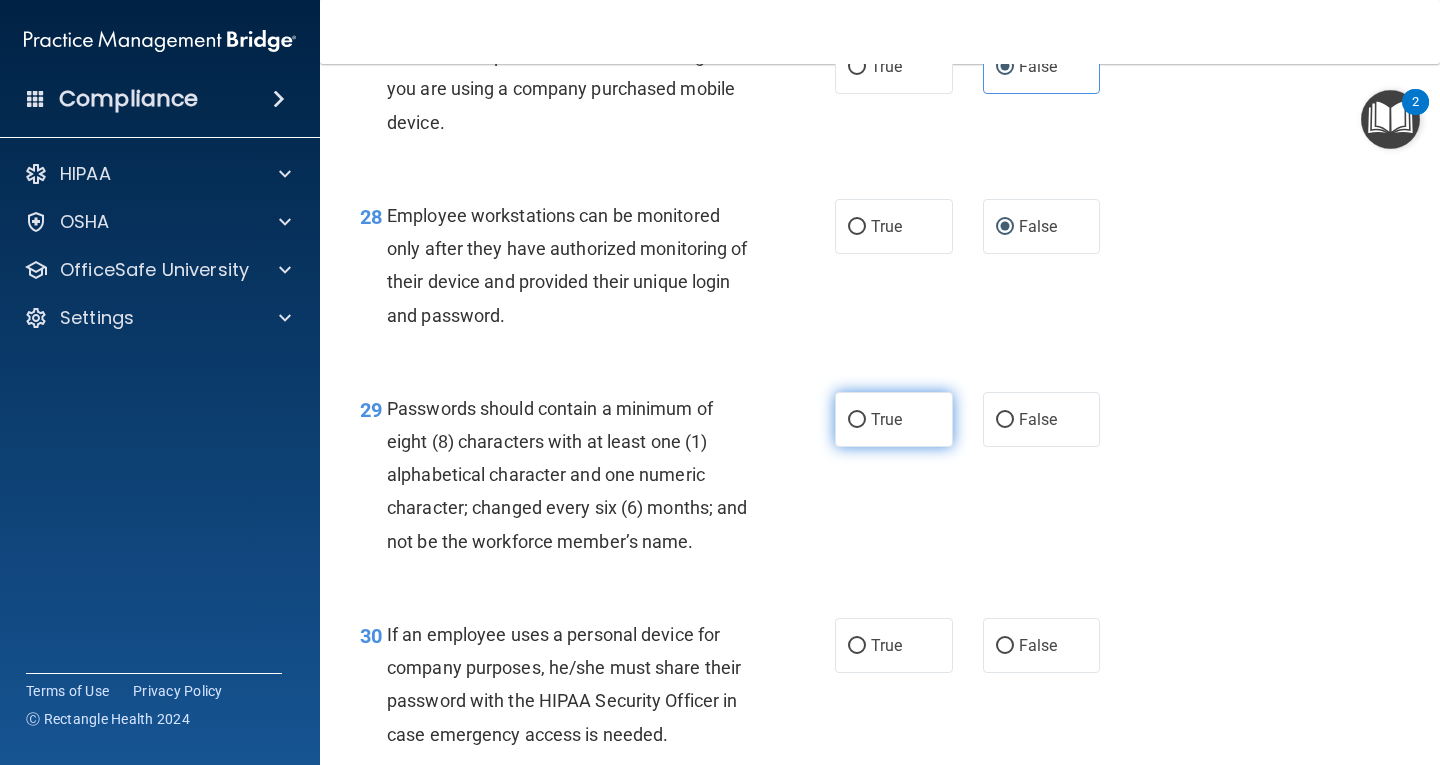 click on "True" at bounding box center (894, 419) 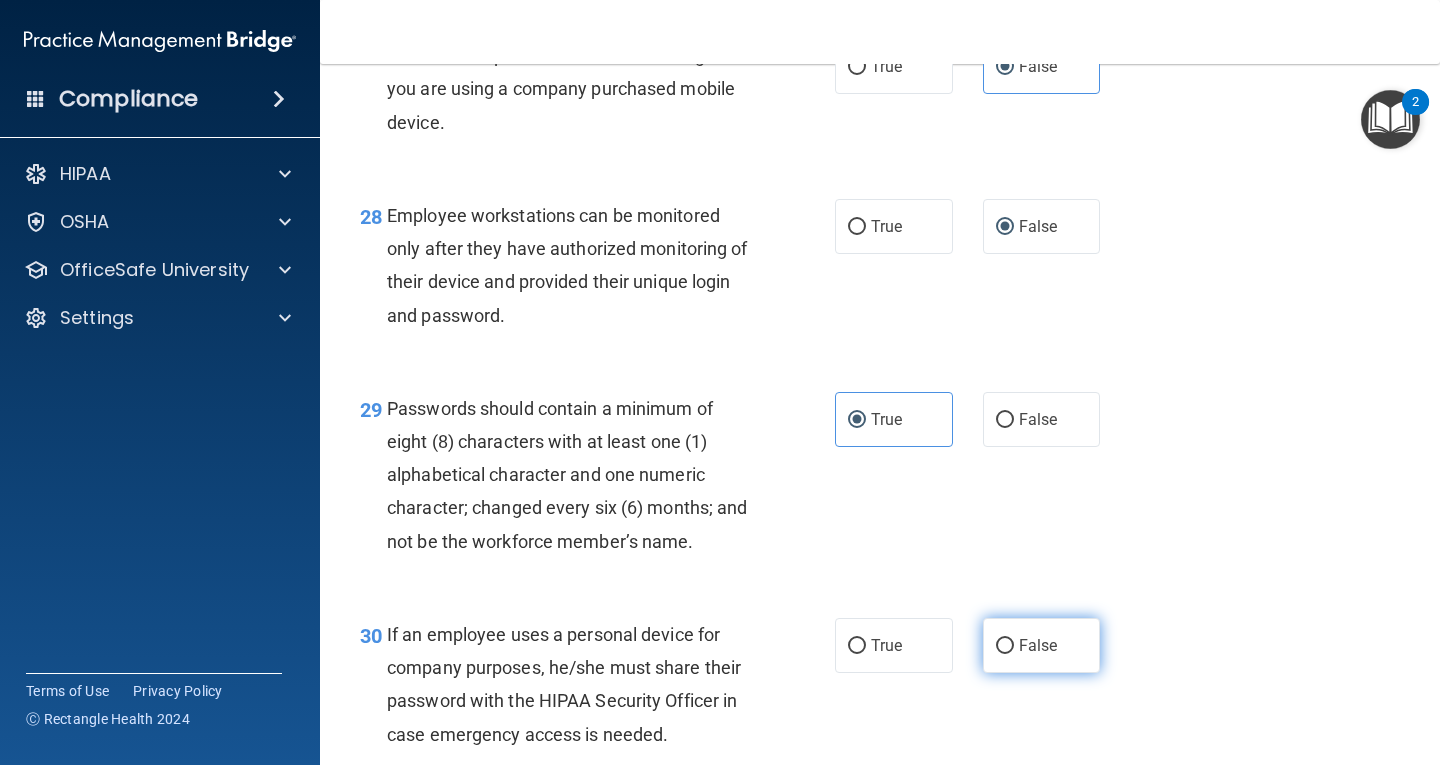 click on "False" at bounding box center [1005, 646] 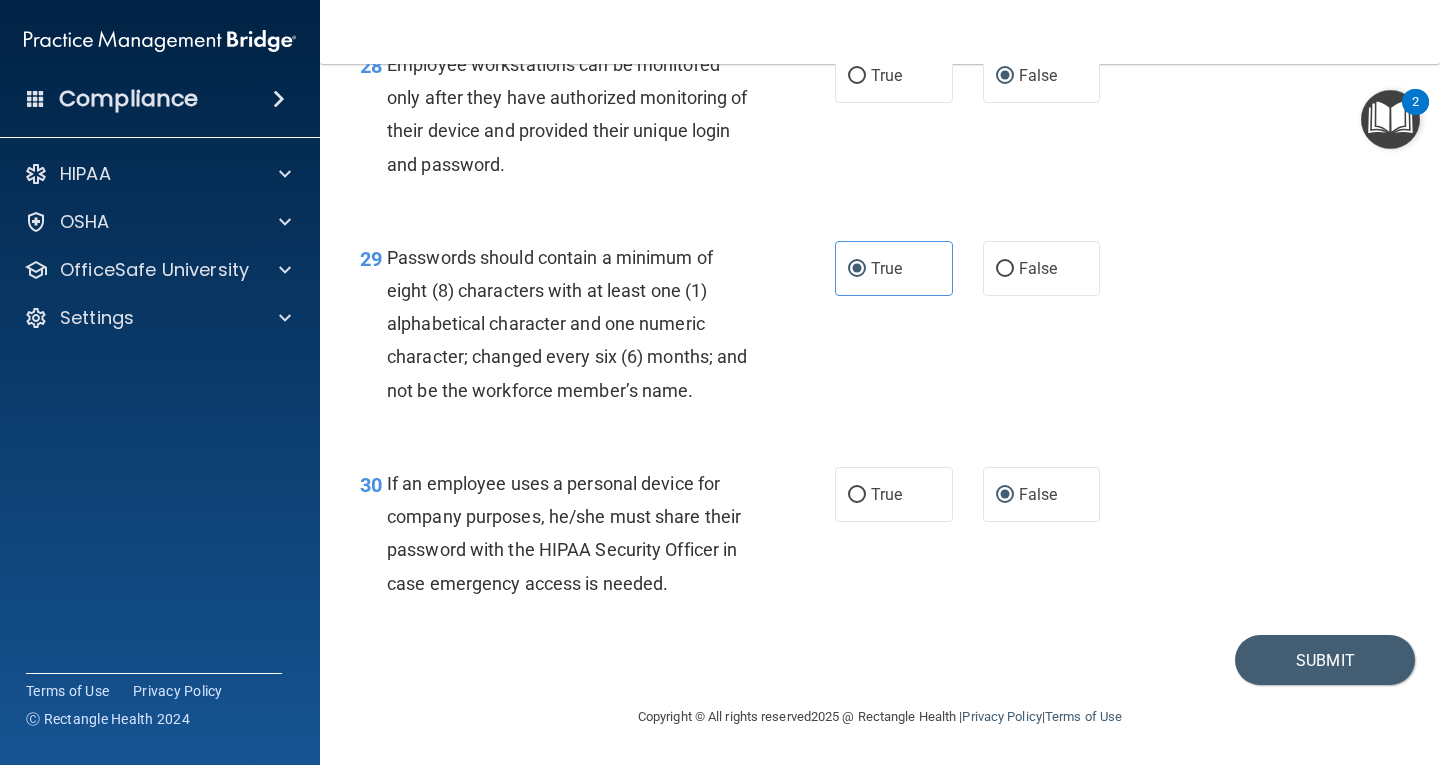 scroll, scrollTop: 5484, scrollLeft: 0, axis: vertical 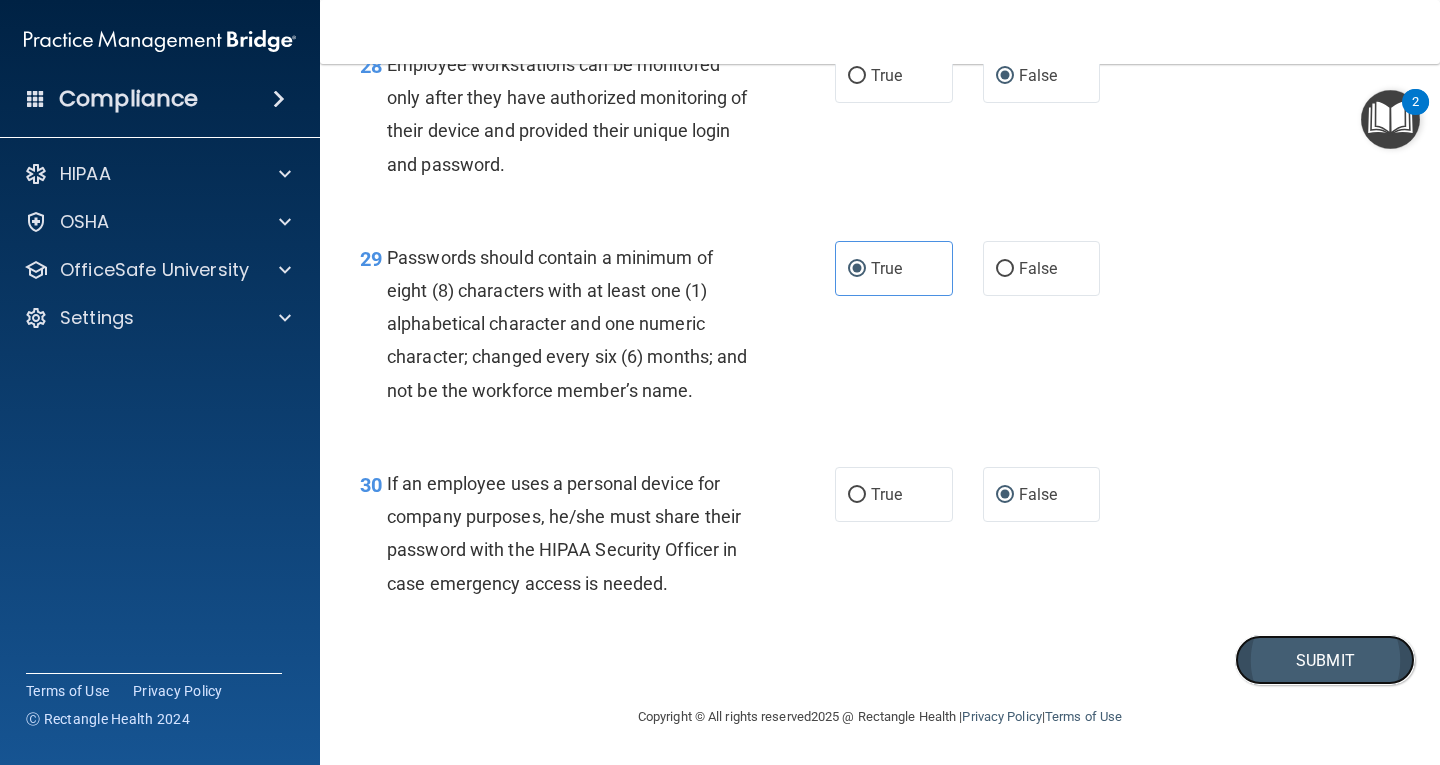 click on "Submit" at bounding box center (1325, 660) 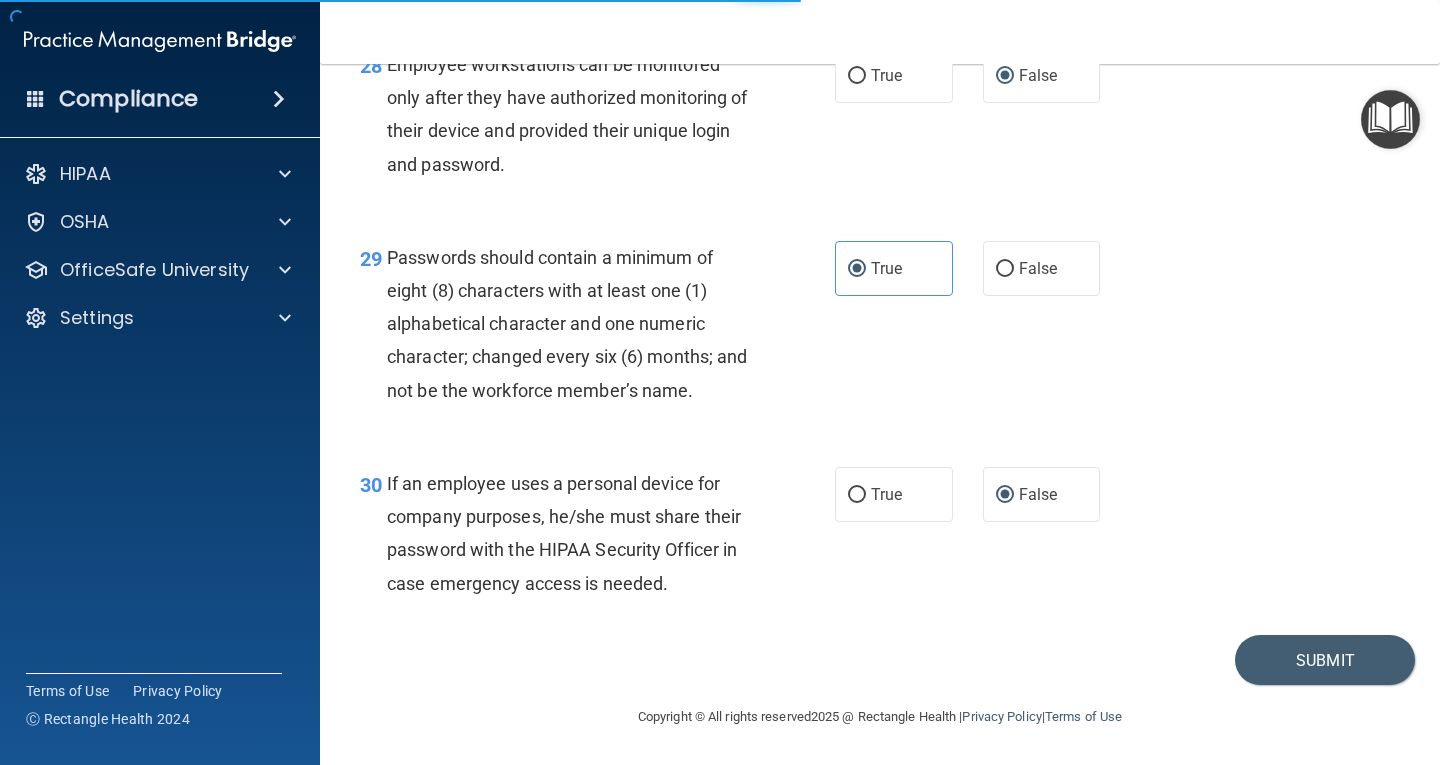 scroll, scrollTop: 0, scrollLeft: 0, axis: both 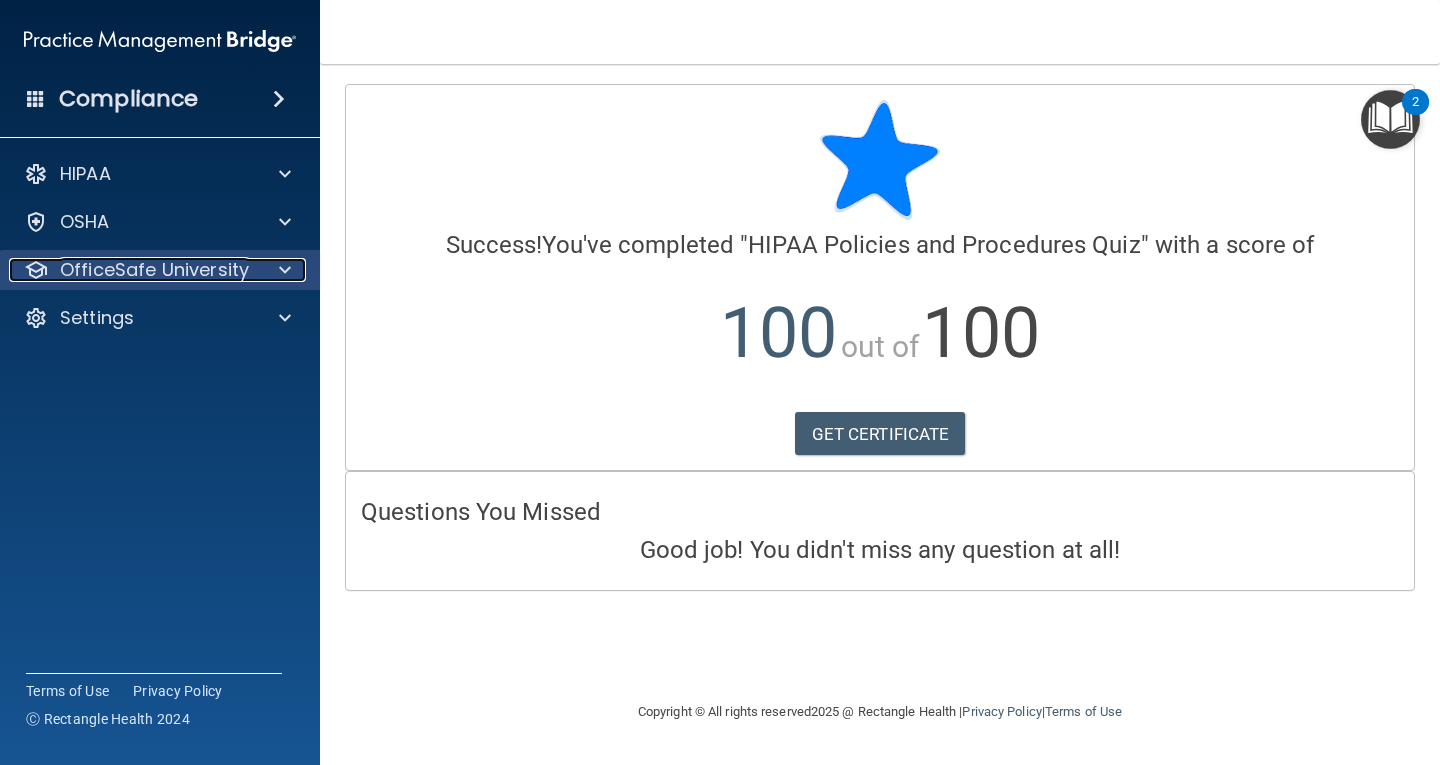 click on "OfficeSafe University" at bounding box center (154, 270) 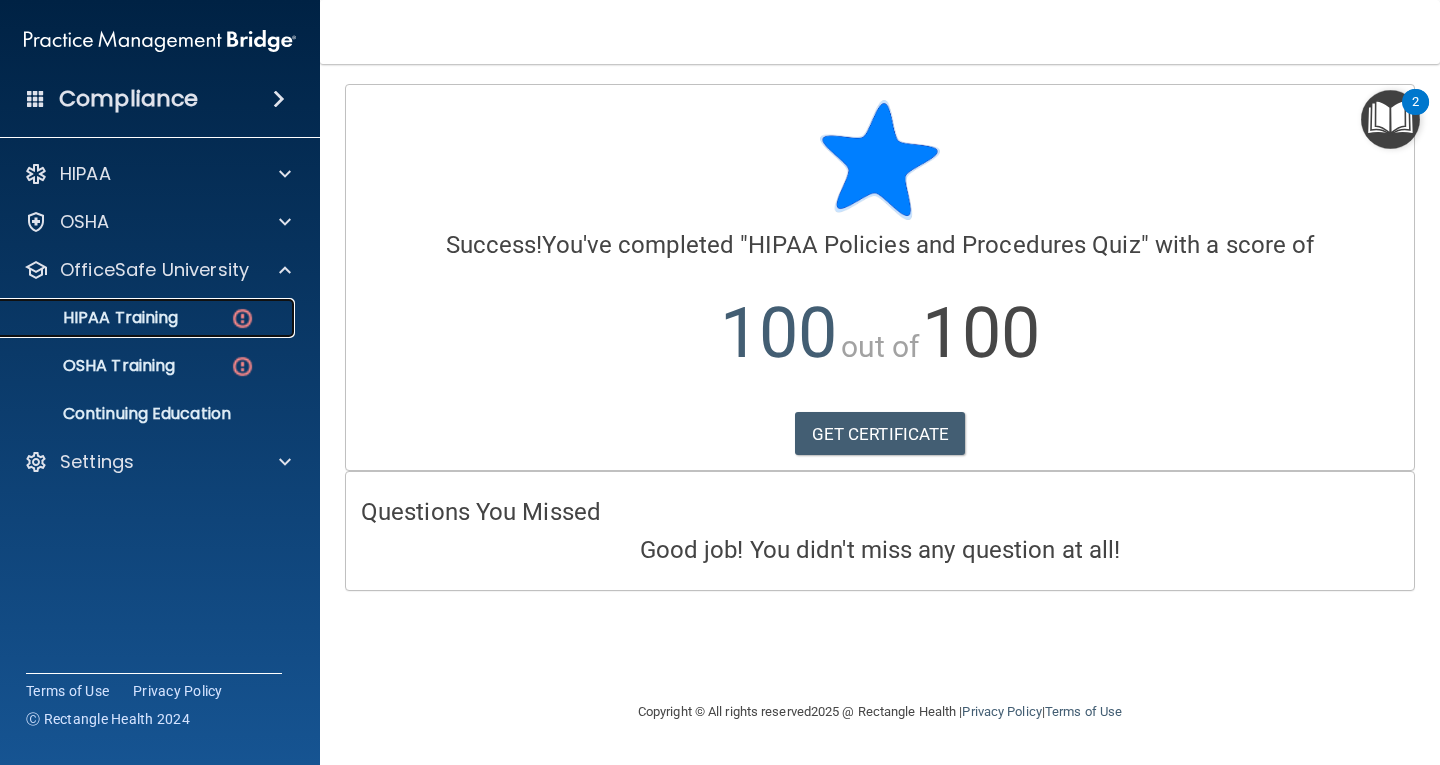 click on "HIPAA Training" at bounding box center [137, 318] 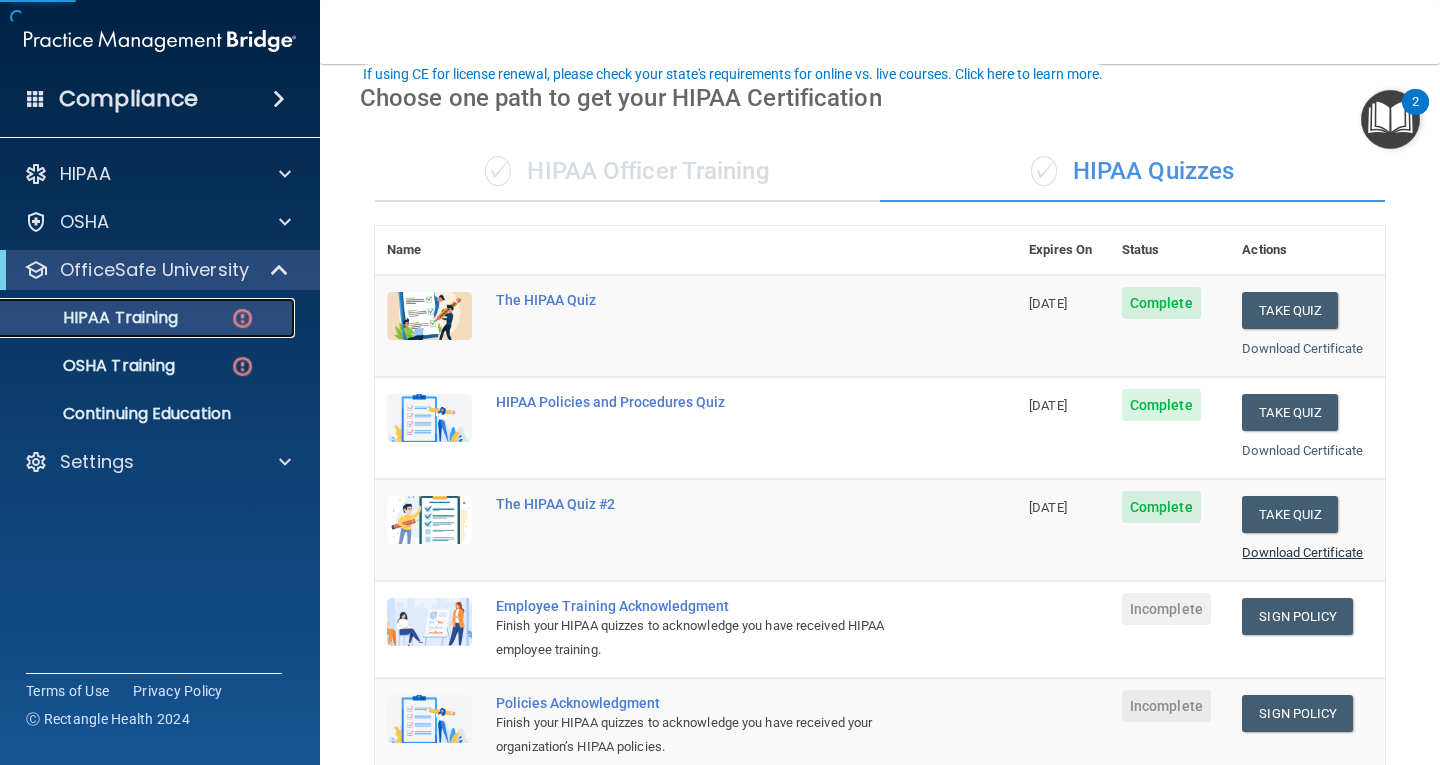 scroll, scrollTop: 300, scrollLeft: 0, axis: vertical 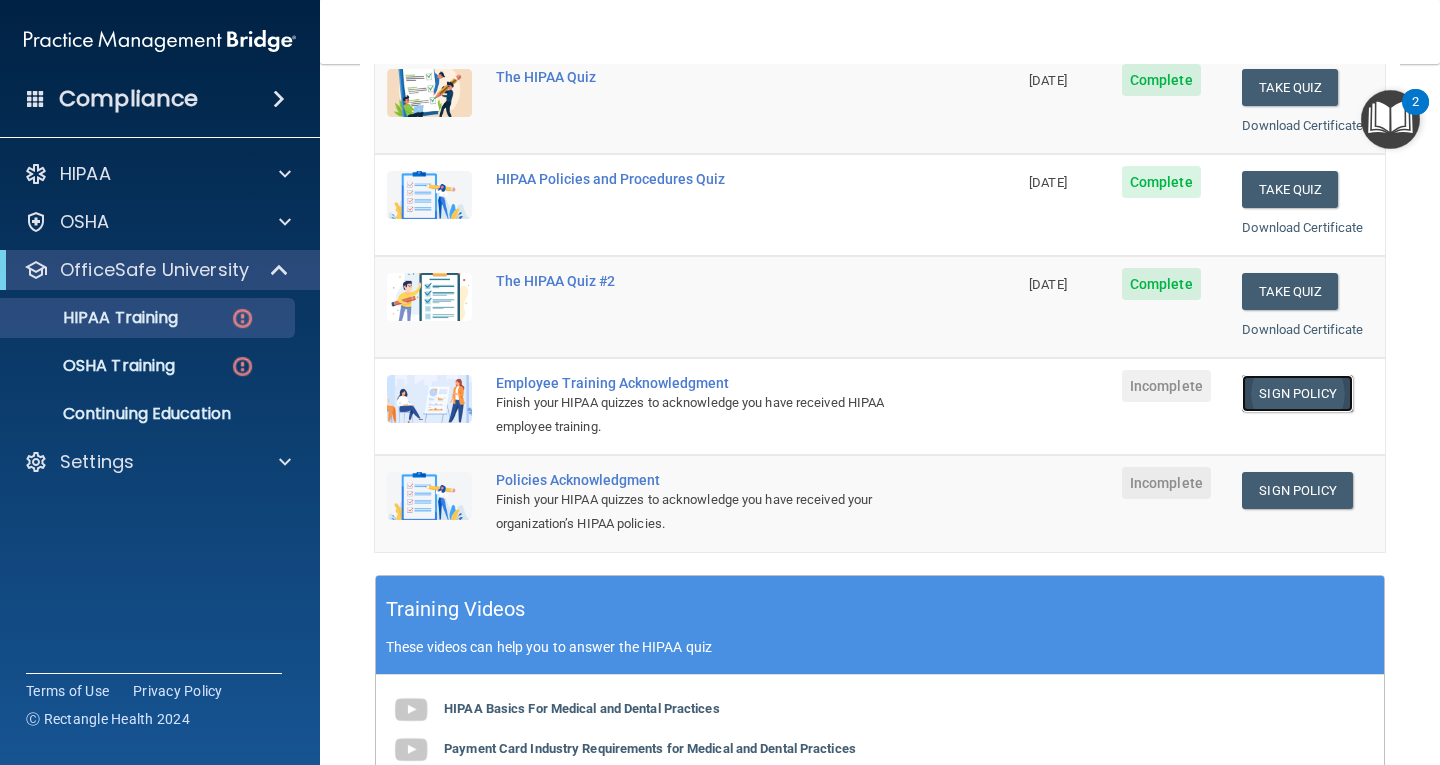 click on "Sign Policy" at bounding box center (1297, 393) 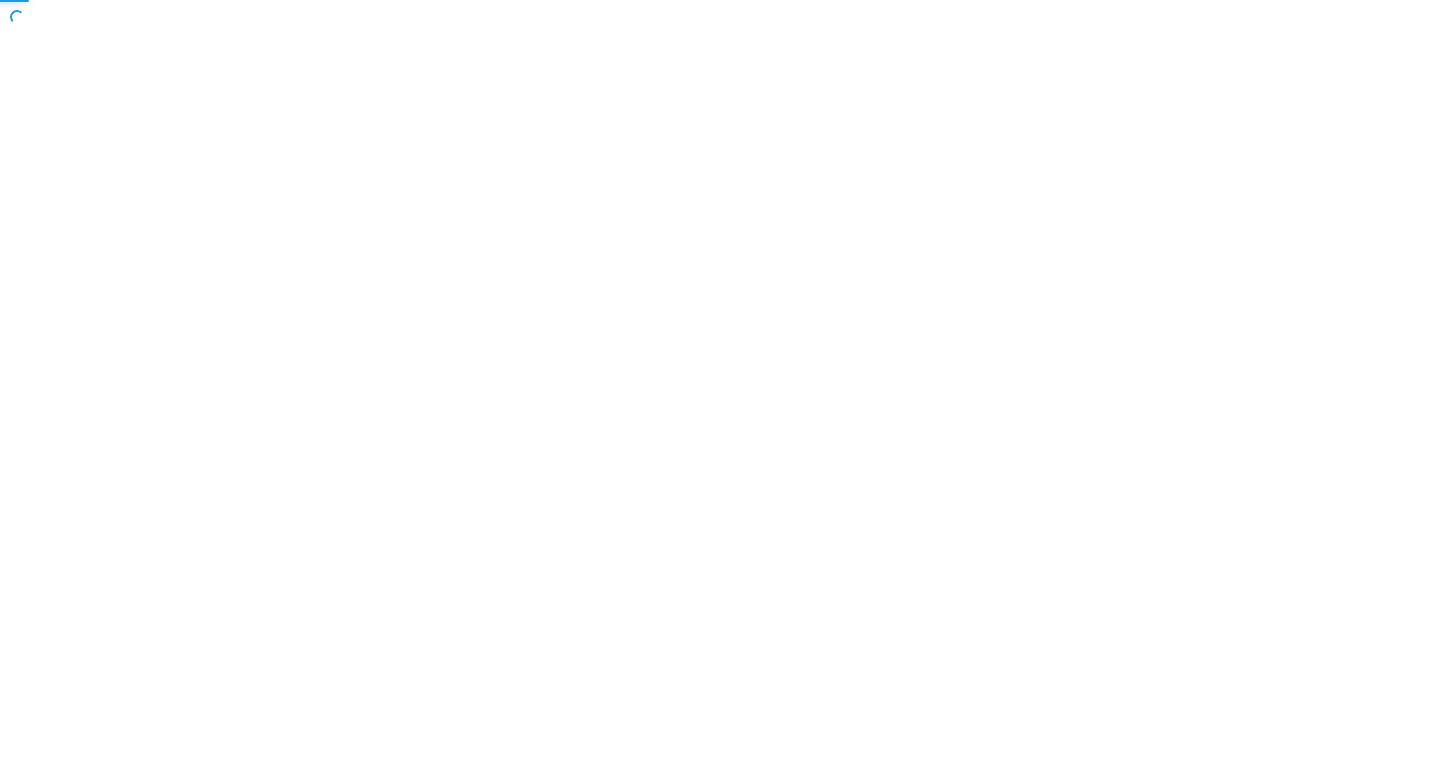 scroll, scrollTop: 0, scrollLeft: 0, axis: both 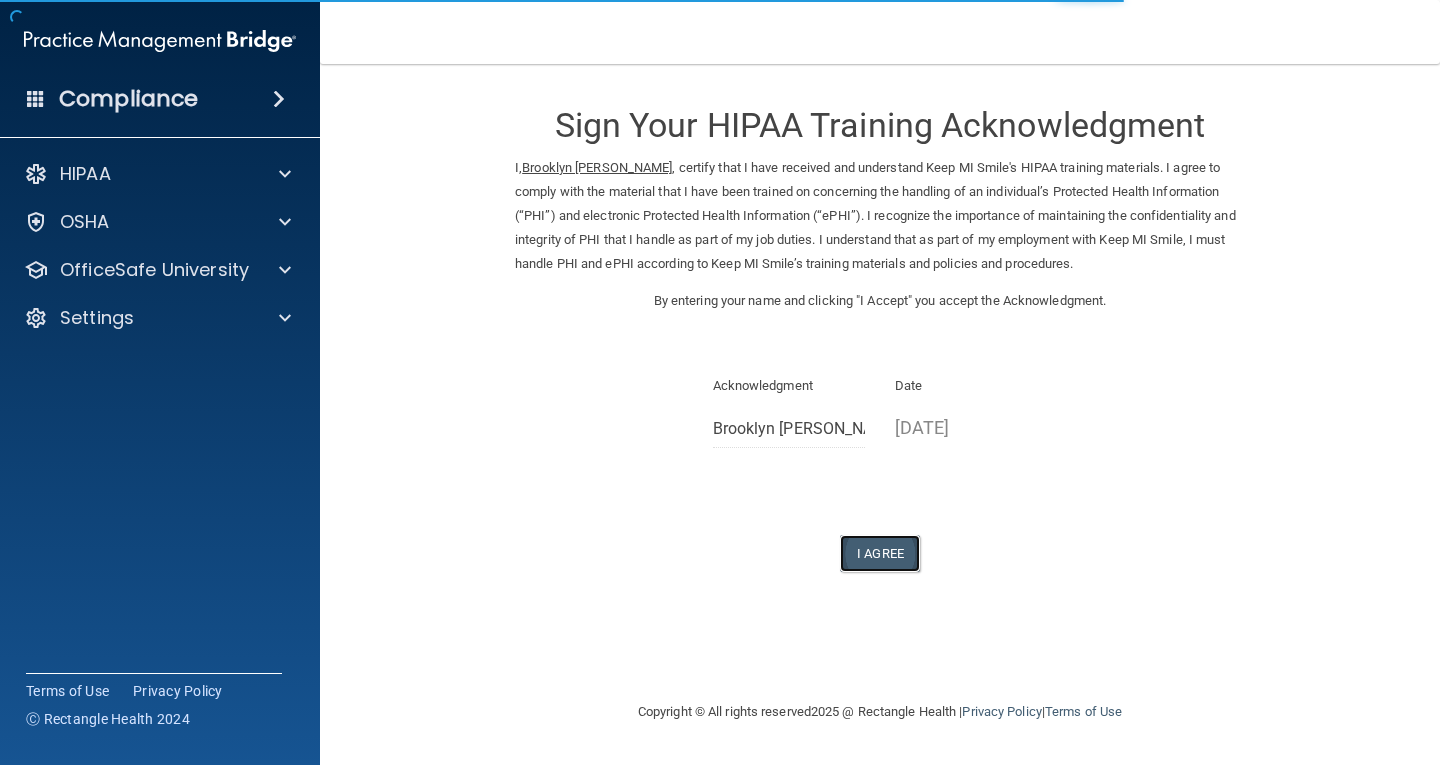 click on "I Agree" at bounding box center [880, 553] 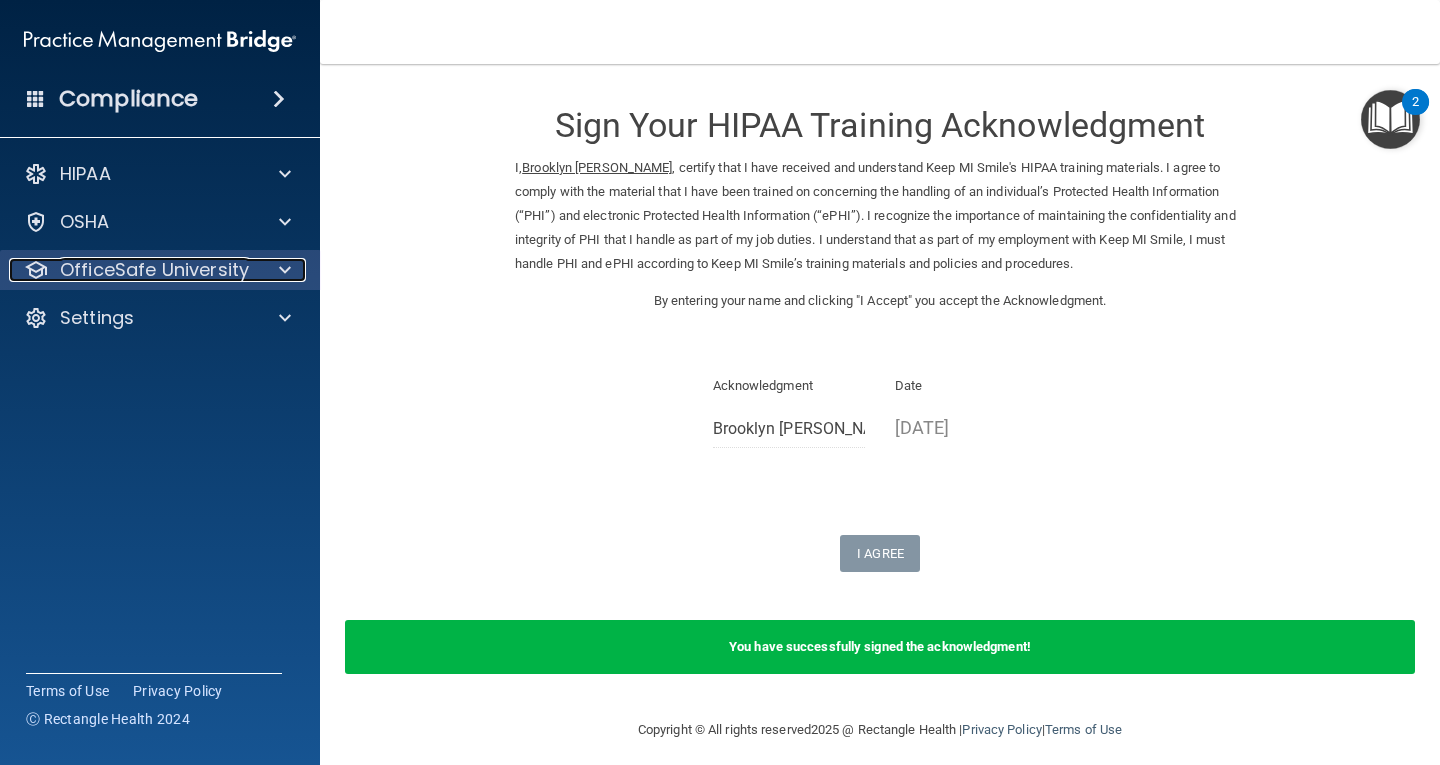 click on "OfficeSafe University" at bounding box center [154, 270] 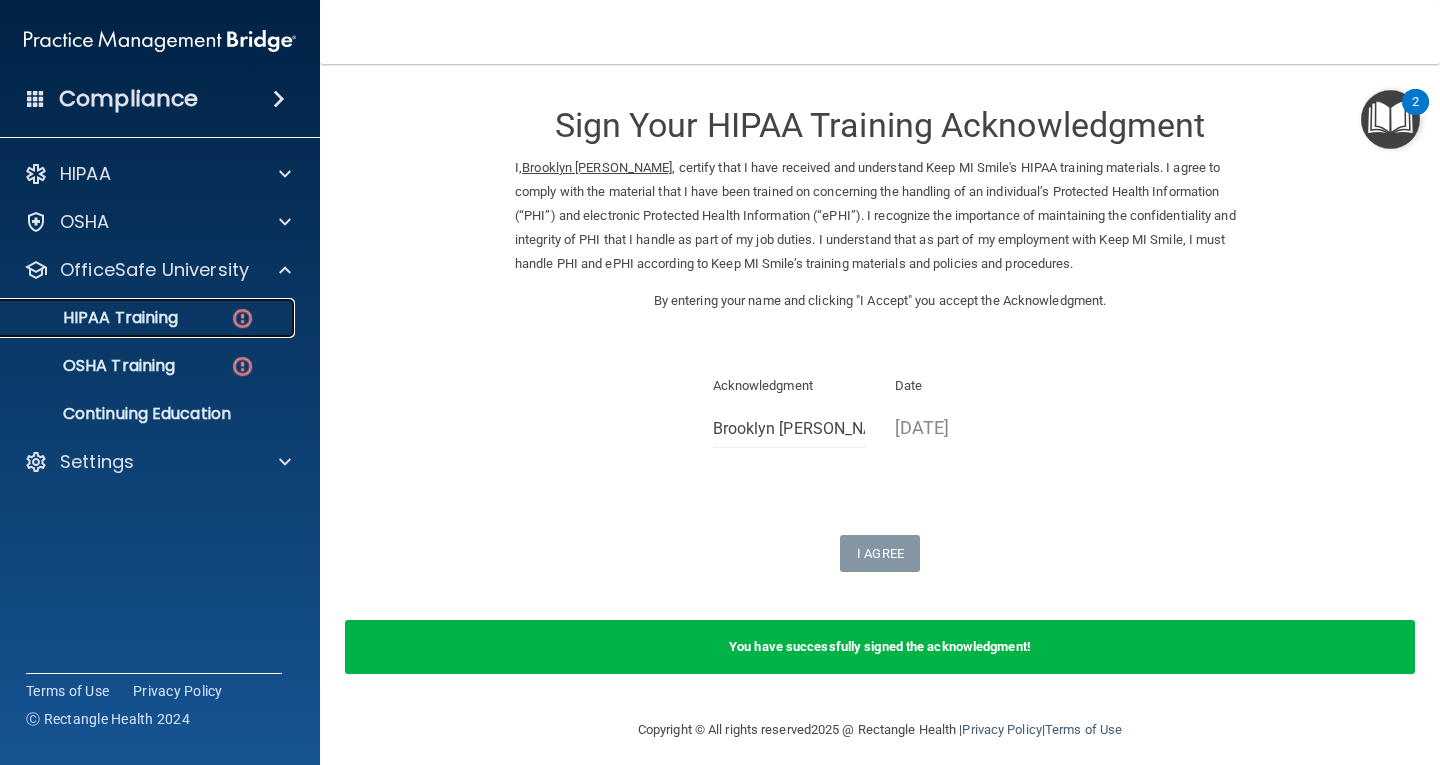 click on "HIPAA Training" at bounding box center (149, 318) 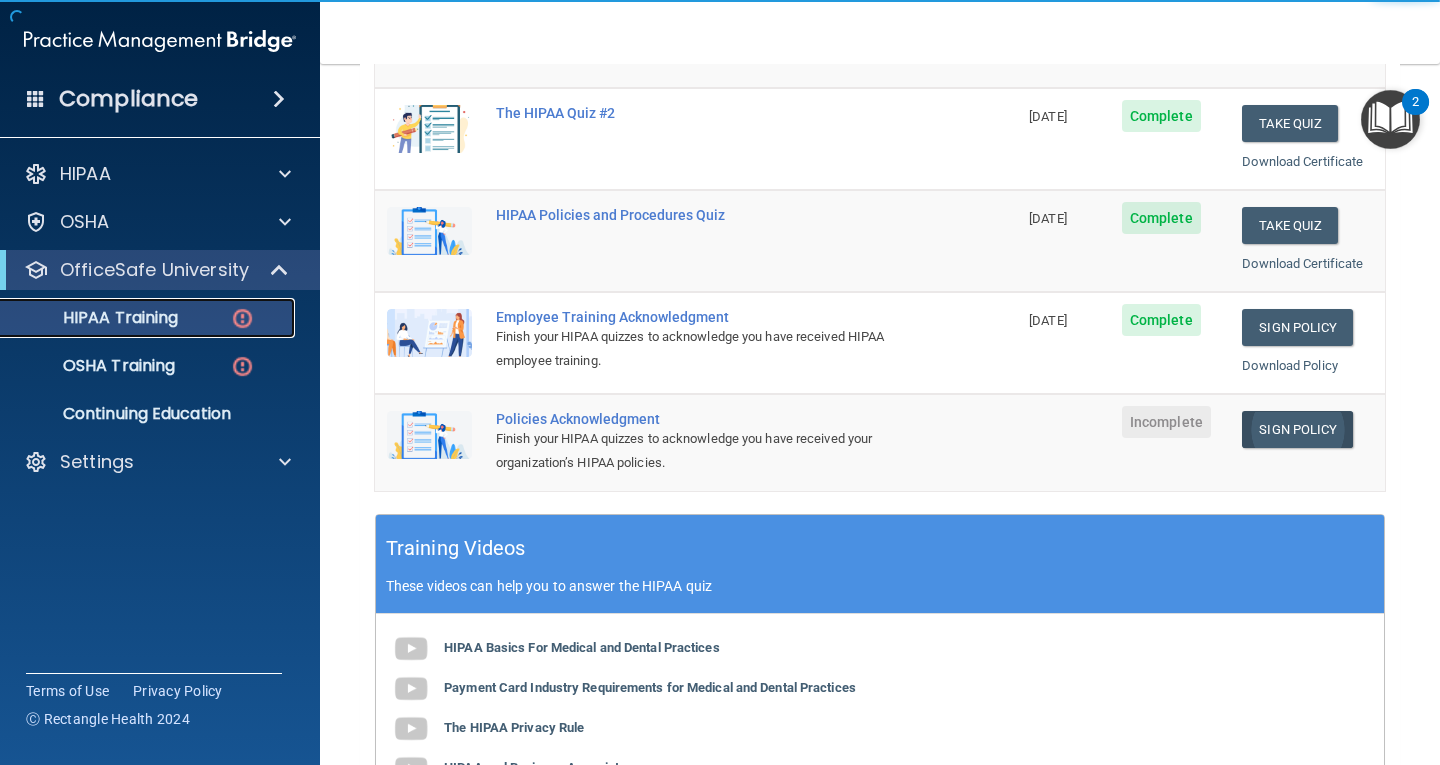 scroll, scrollTop: 400, scrollLeft: 0, axis: vertical 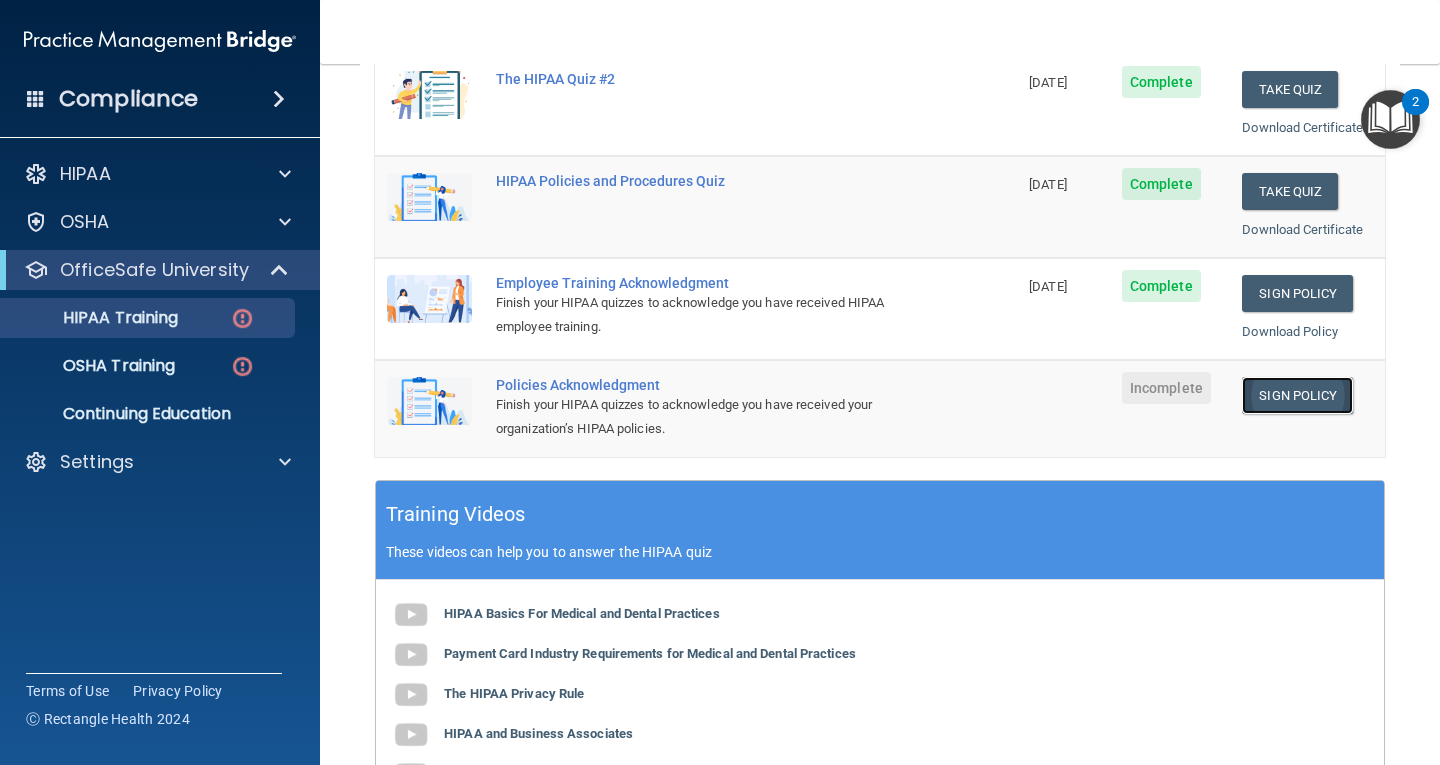 click on "Sign Policy" at bounding box center (1297, 395) 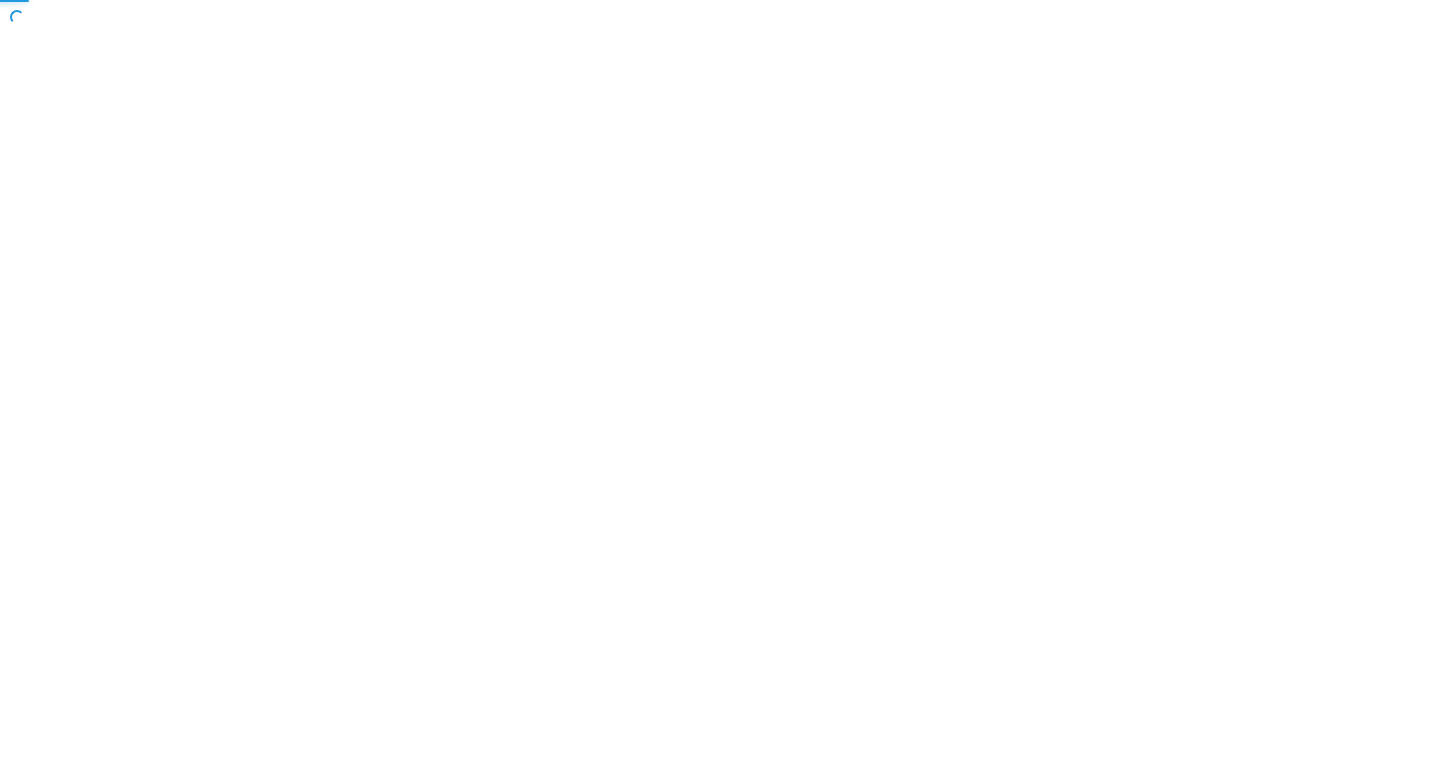 scroll, scrollTop: 0, scrollLeft: 0, axis: both 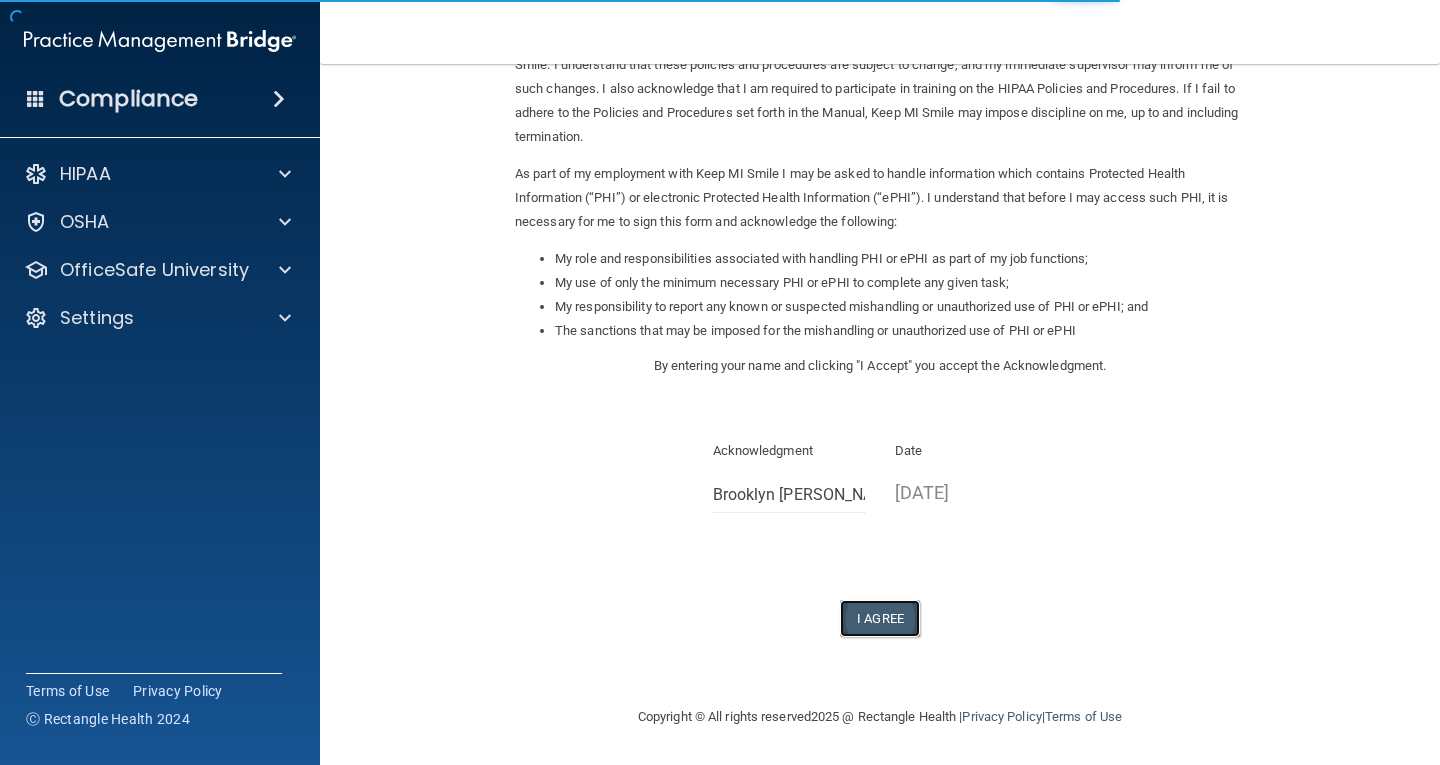 click on "I Agree" at bounding box center [880, 618] 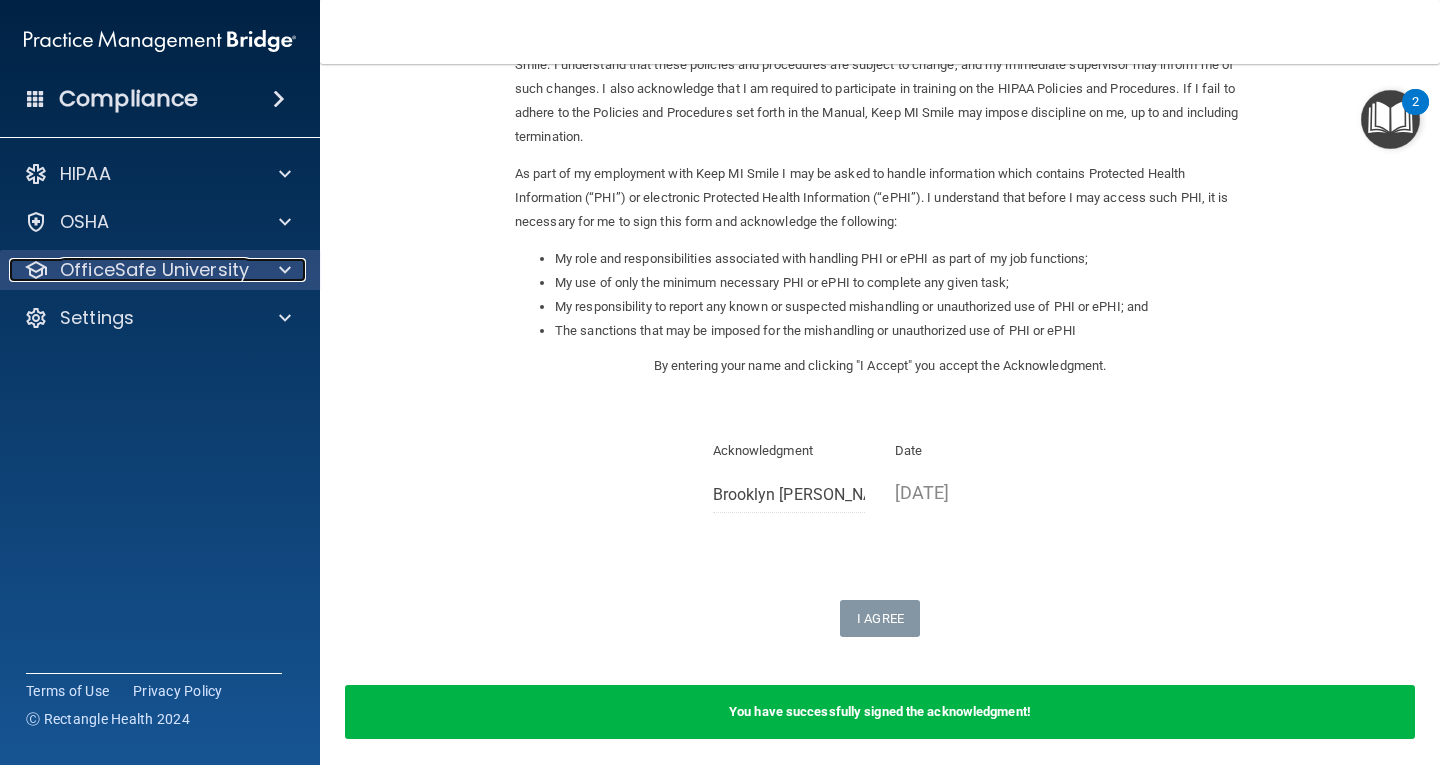 click at bounding box center [282, 270] 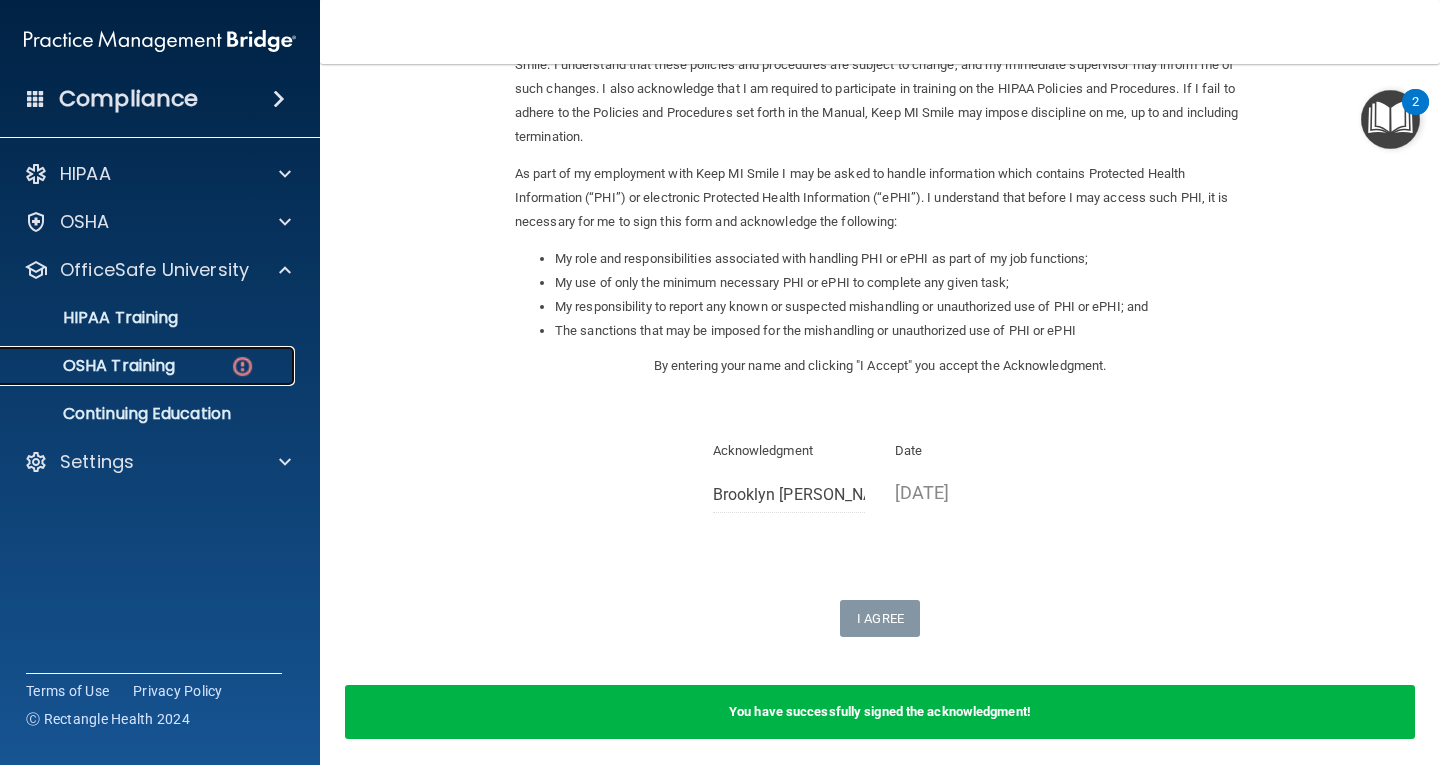 click on "OSHA Training" at bounding box center (149, 366) 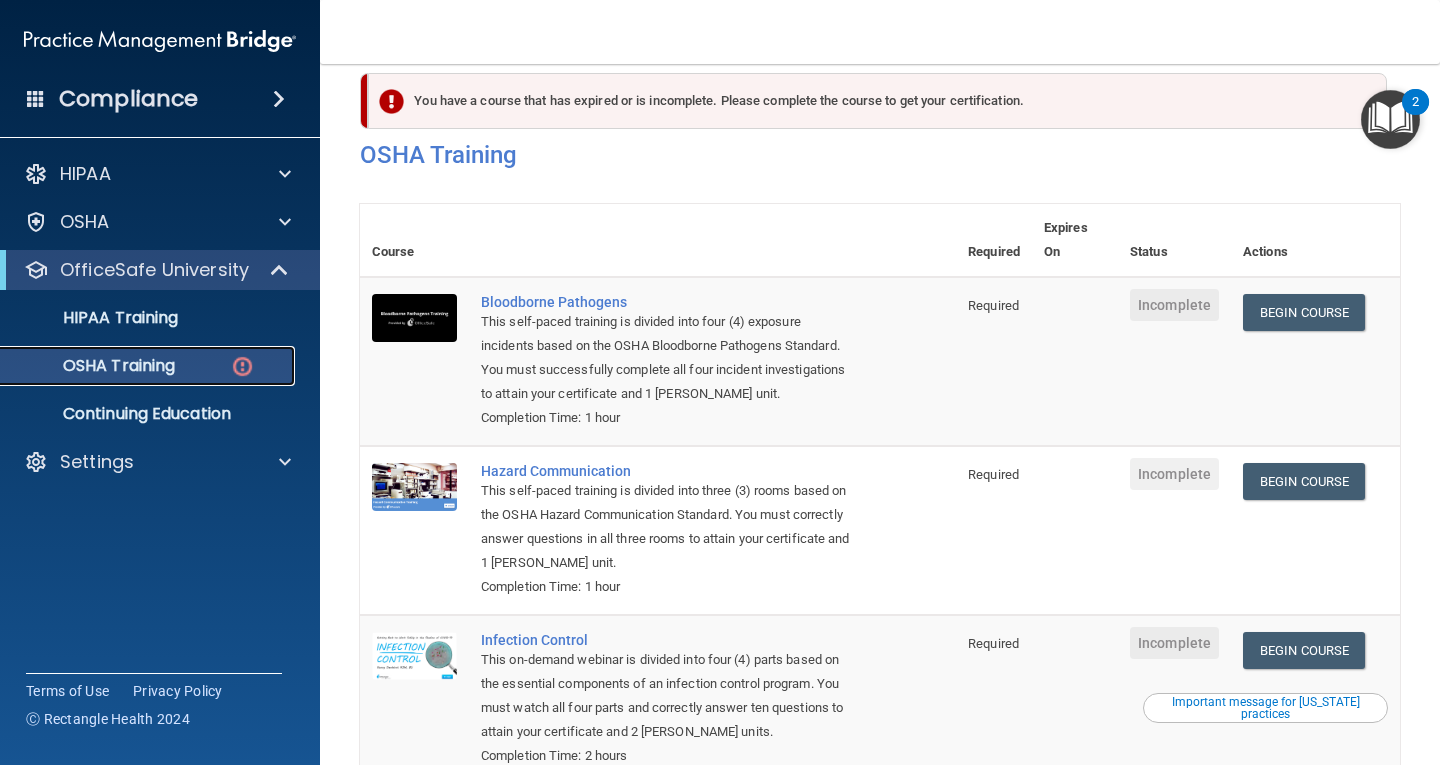 scroll, scrollTop: 0, scrollLeft: 0, axis: both 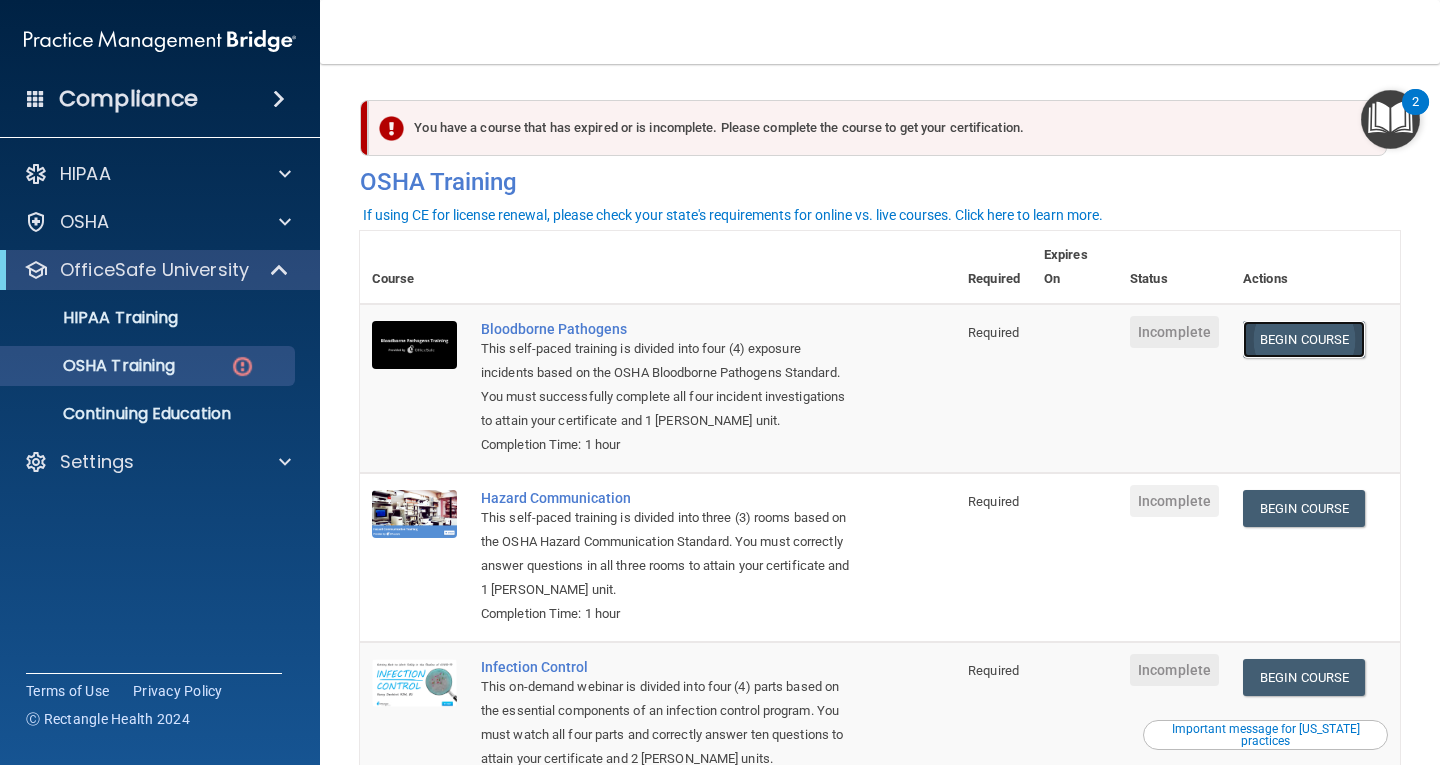 click on "Begin Course" at bounding box center [1304, 339] 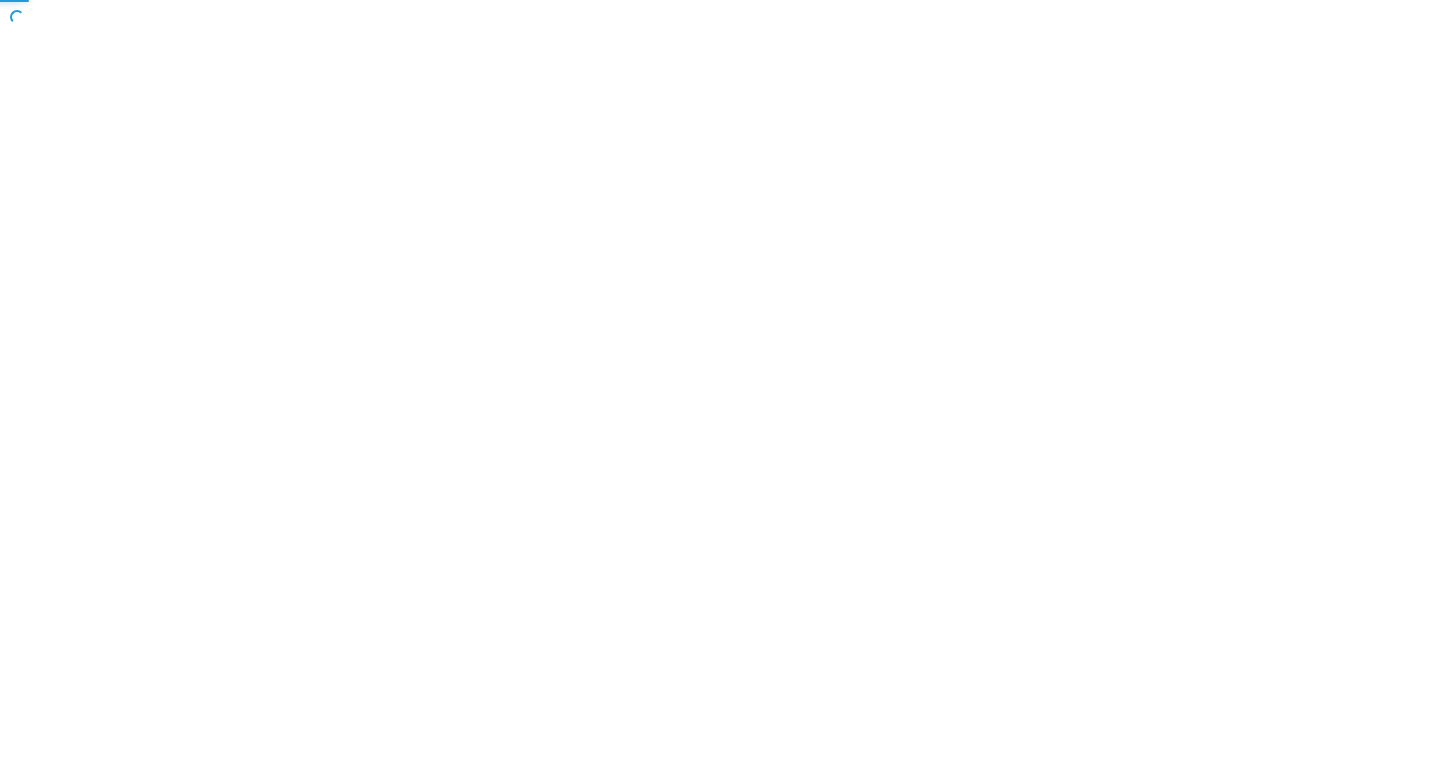 scroll, scrollTop: 0, scrollLeft: 0, axis: both 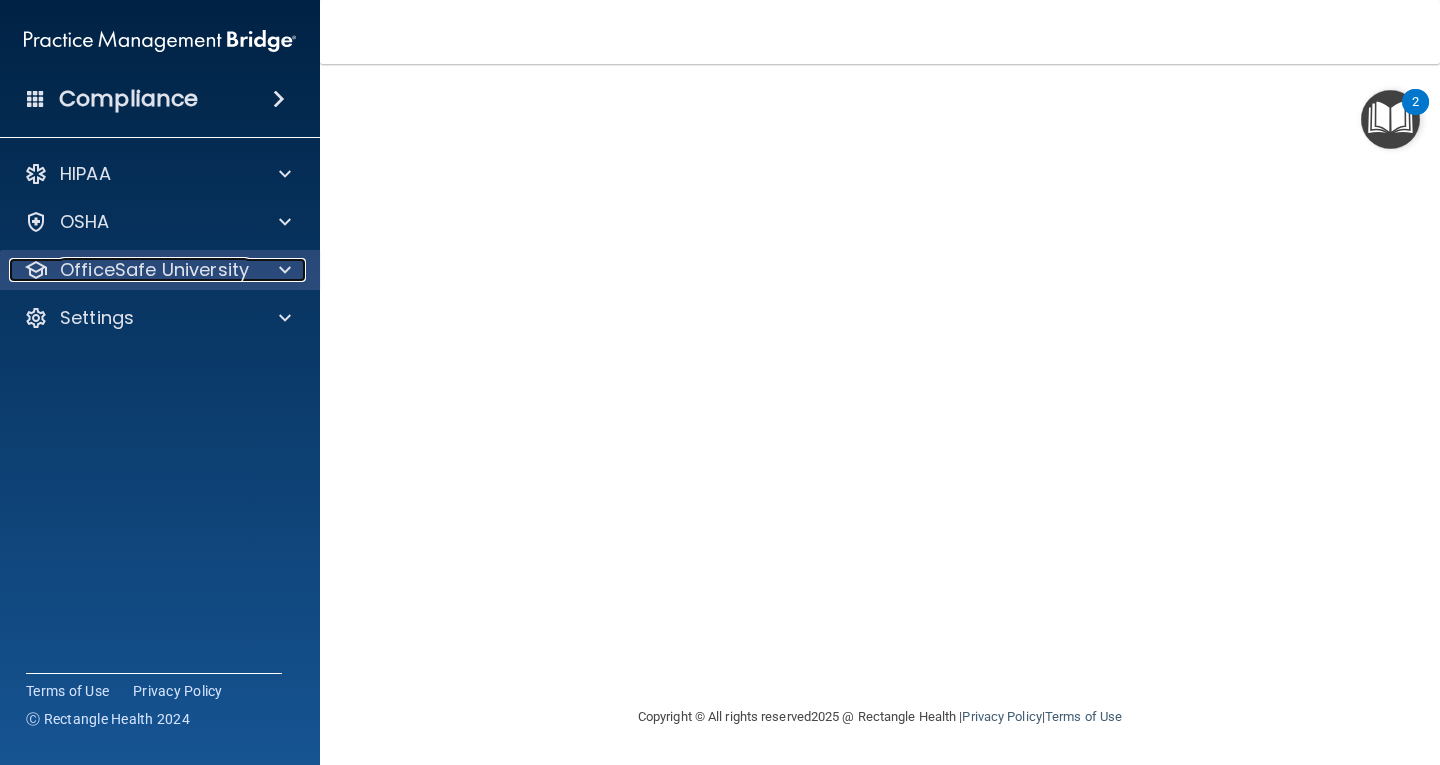 click on "OfficeSafe University" at bounding box center (154, 270) 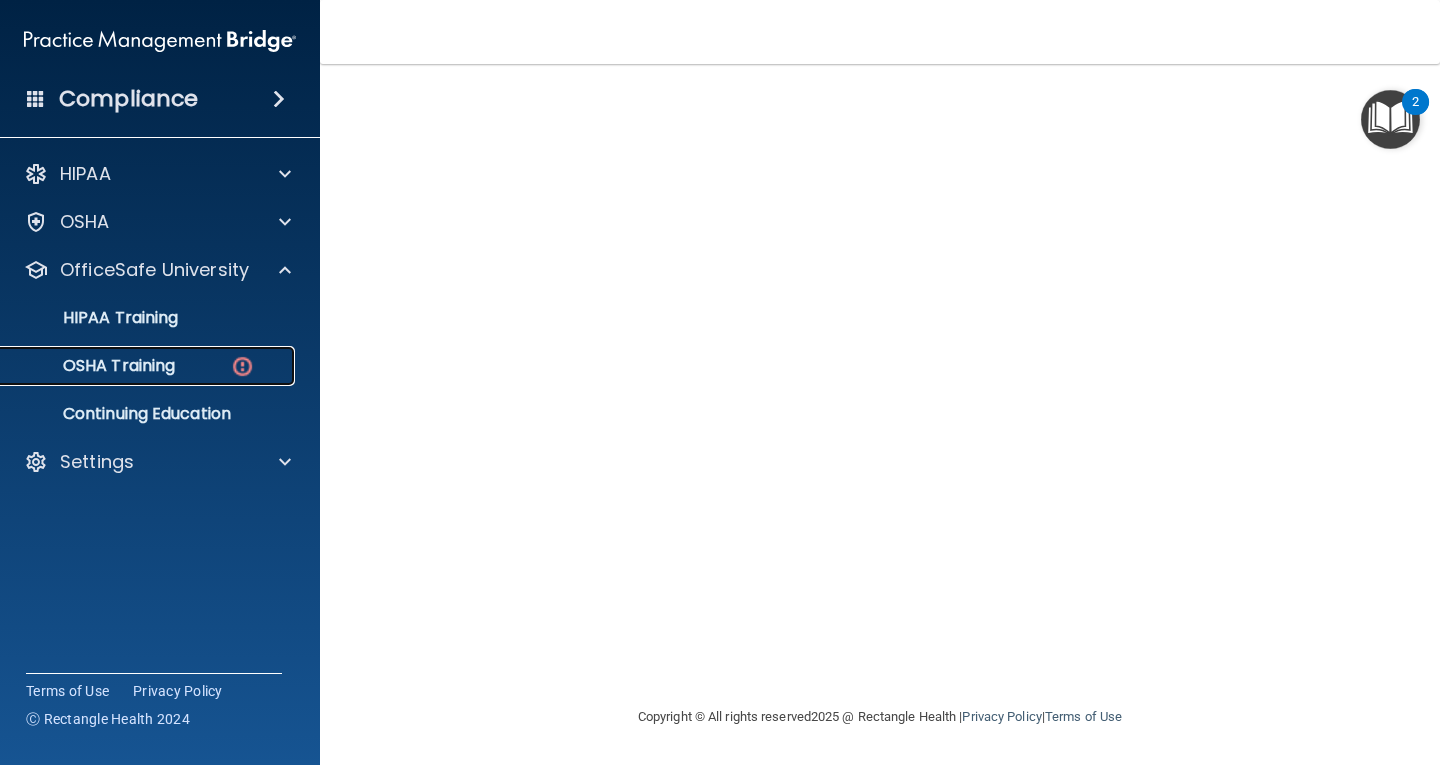 click at bounding box center (242, 366) 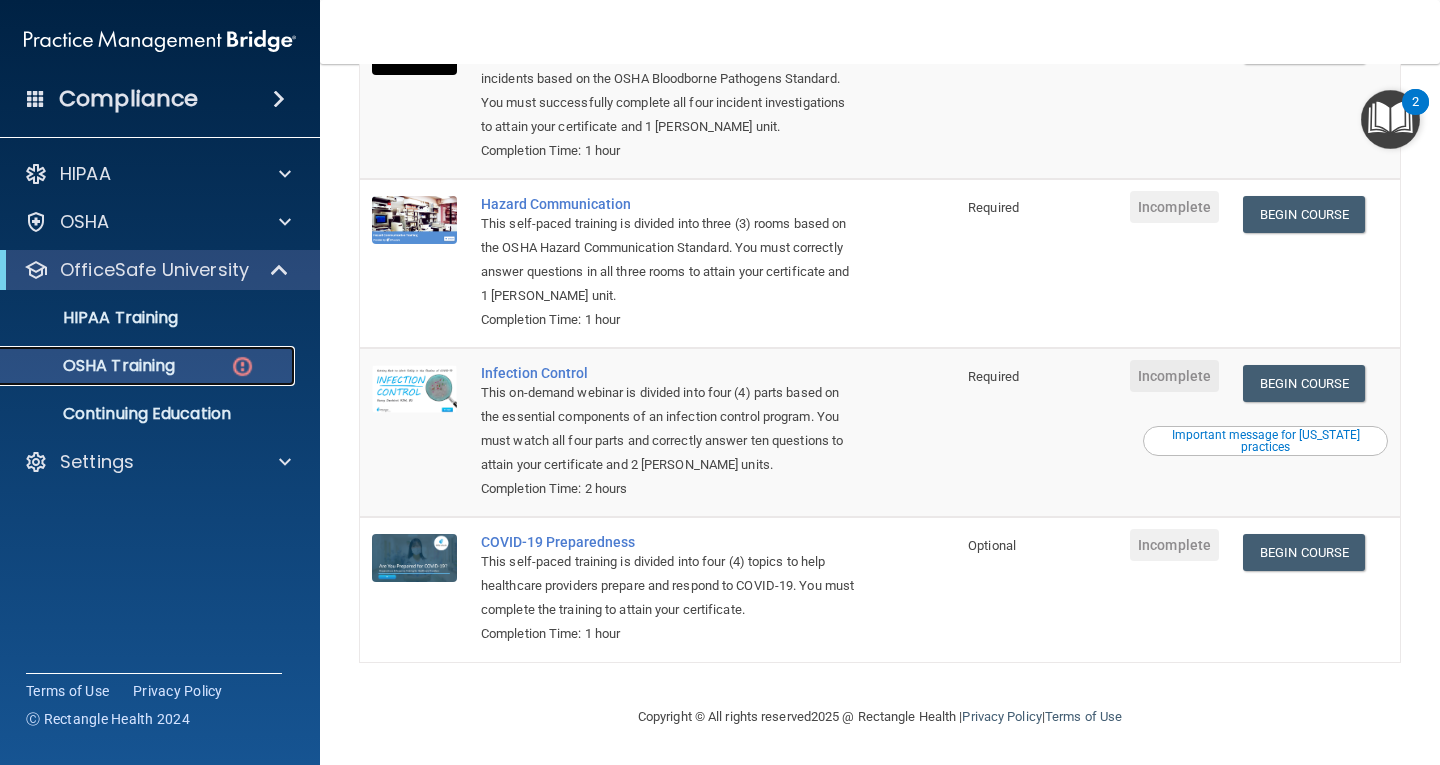 scroll, scrollTop: 0, scrollLeft: 0, axis: both 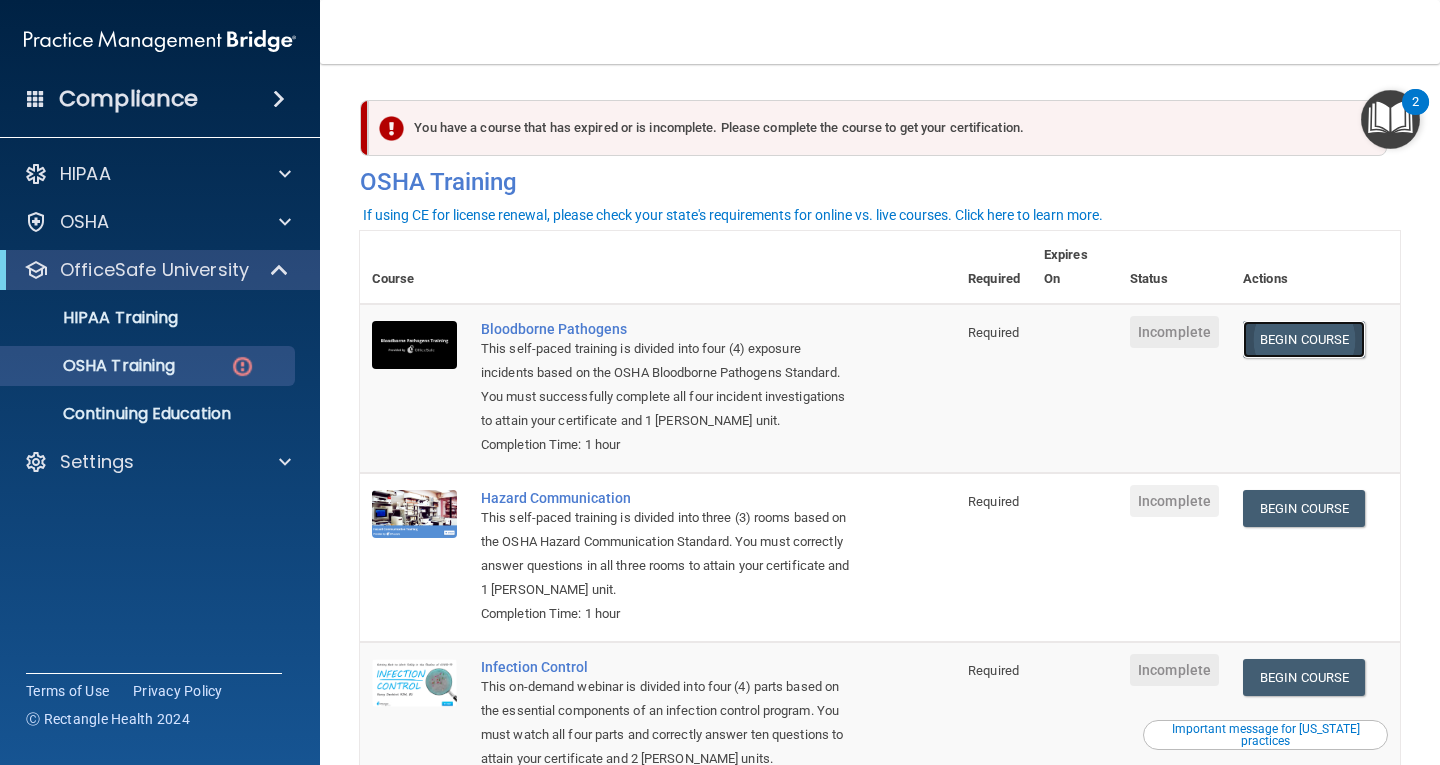 click on "Begin Course" at bounding box center [1304, 339] 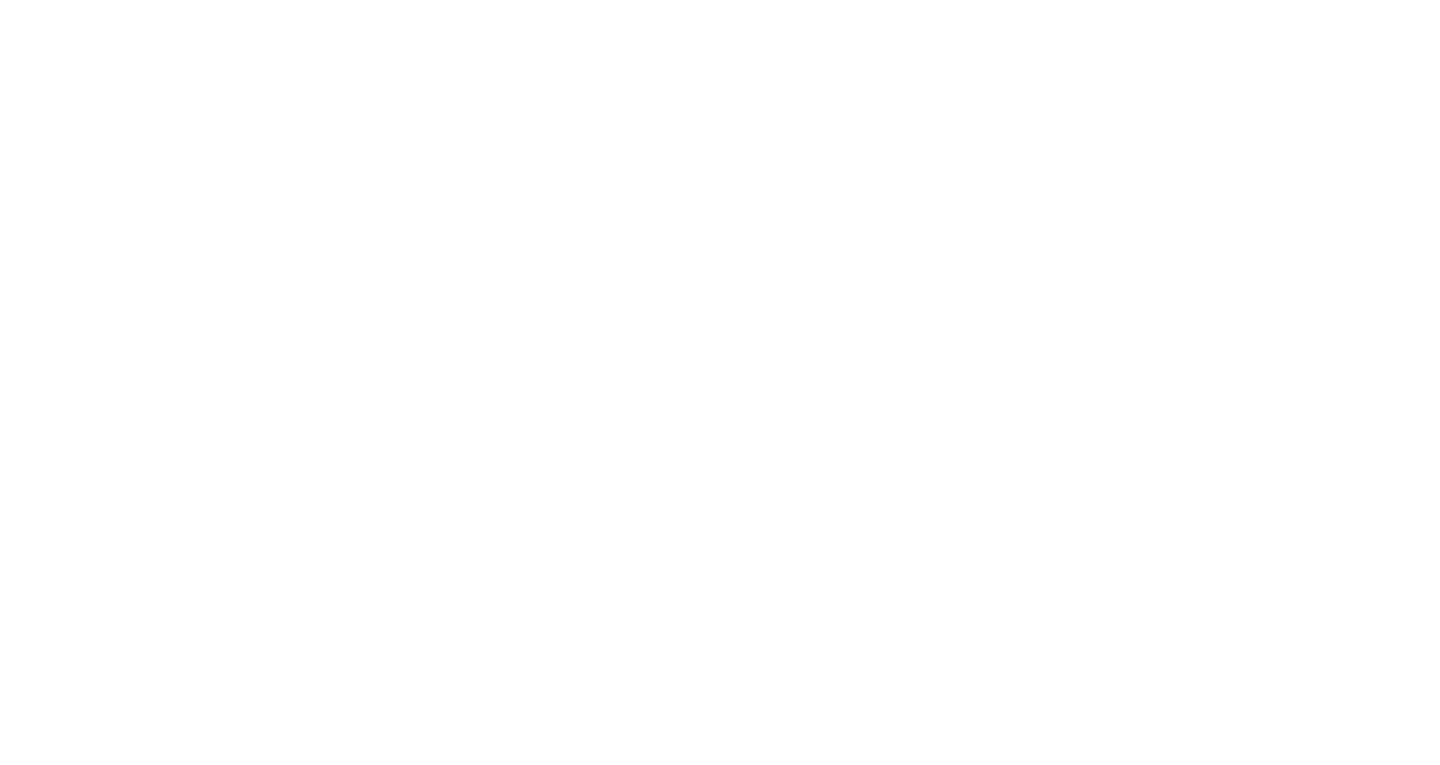 scroll, scrollTop: 0, scrollLeft: 0, axis: both 